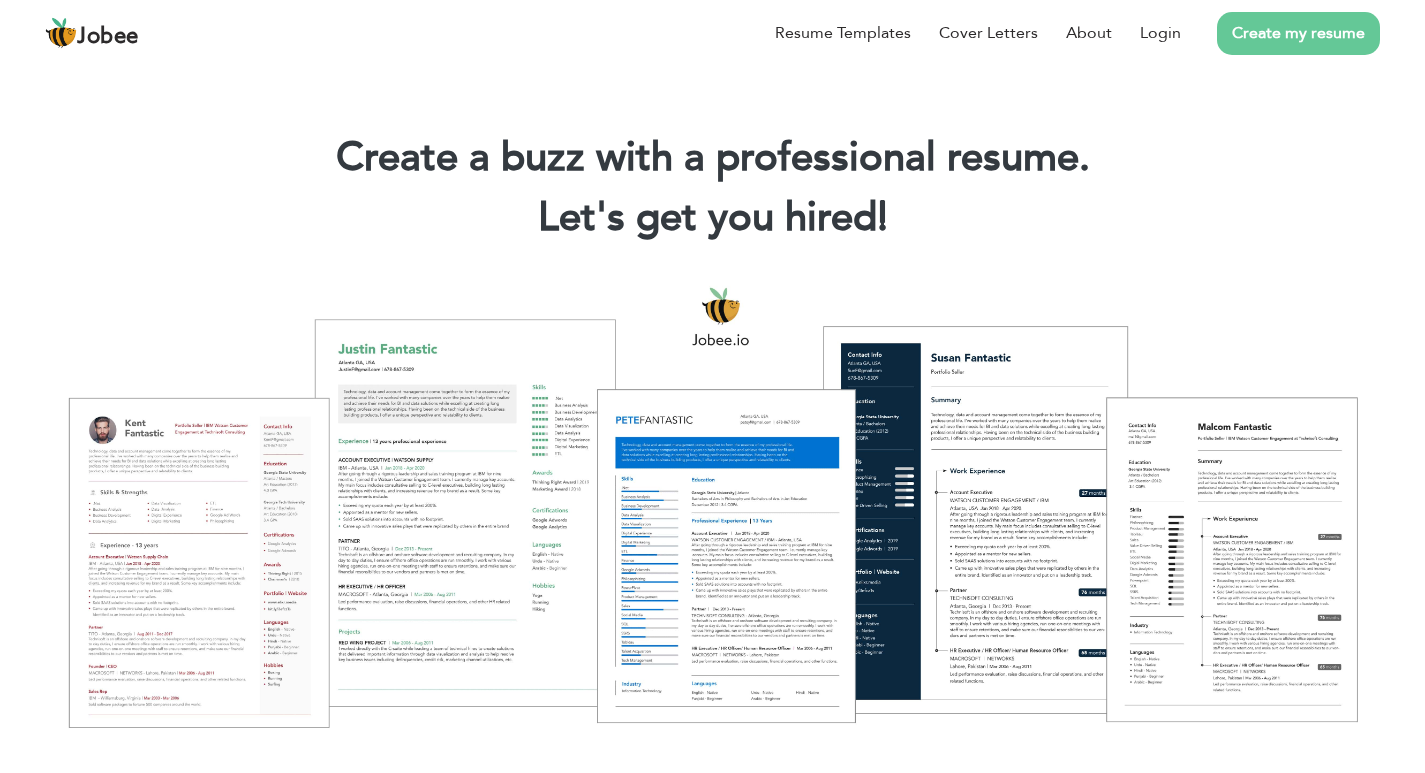 scroll, scrollTop: 0, scrollLeft: 0, axis: both 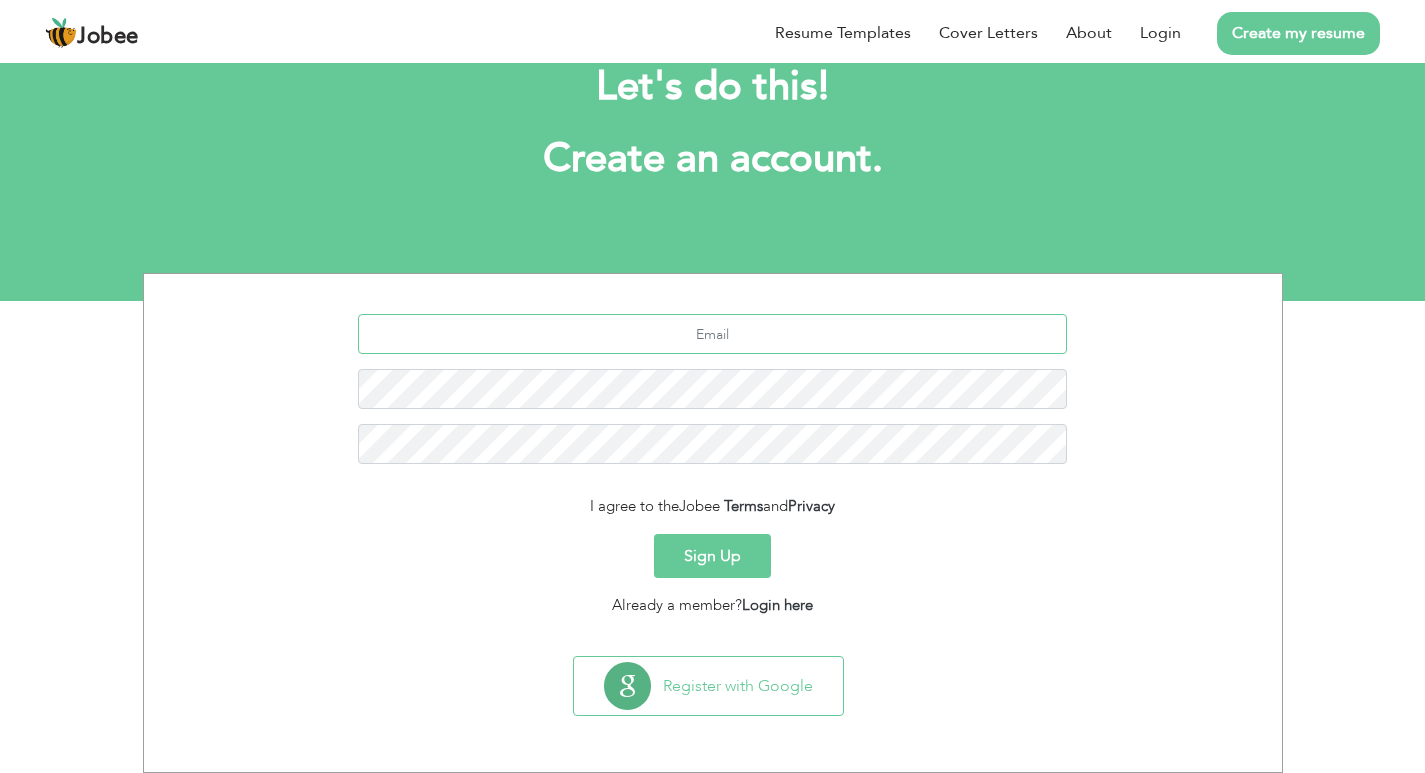 click at bounding box center (712, 334) 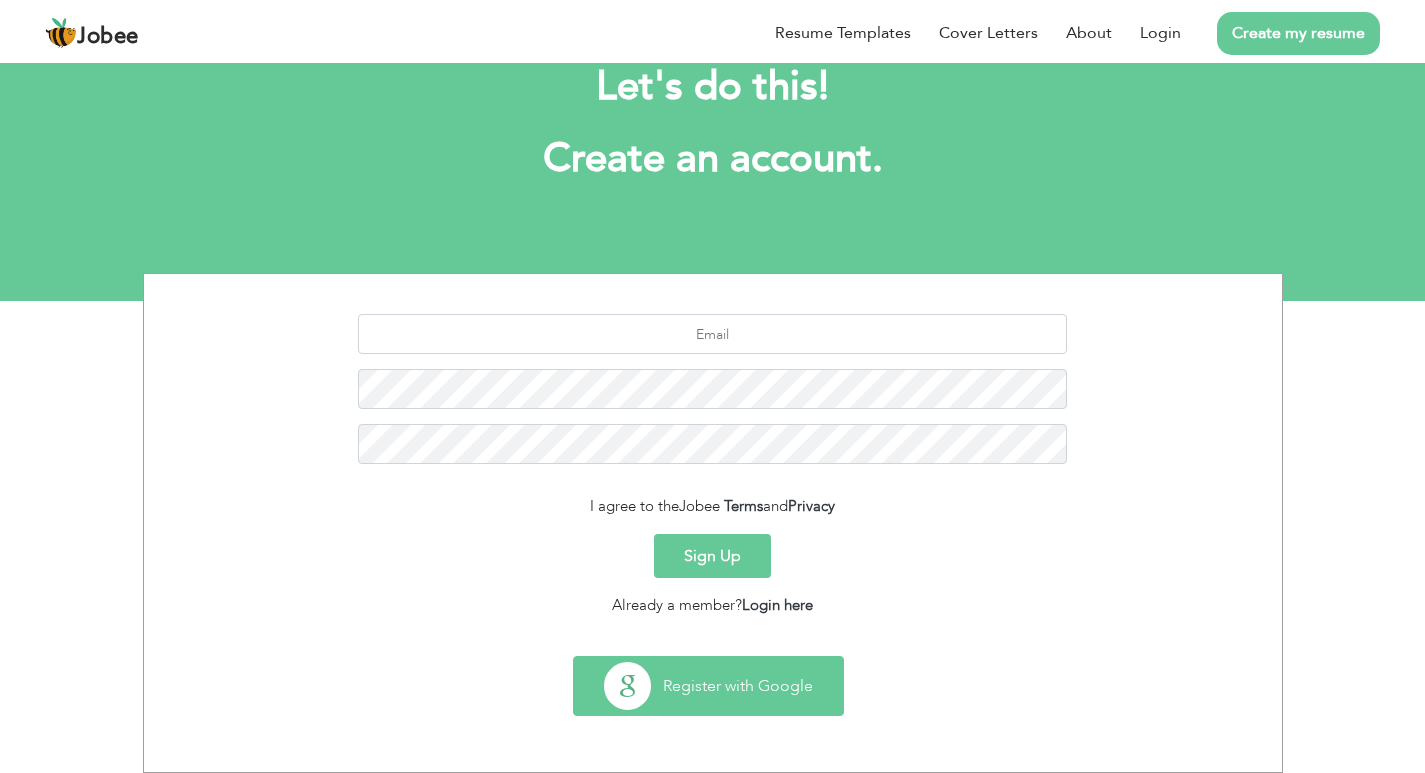 click on "Register with Google" at bounding box center [708, 686] 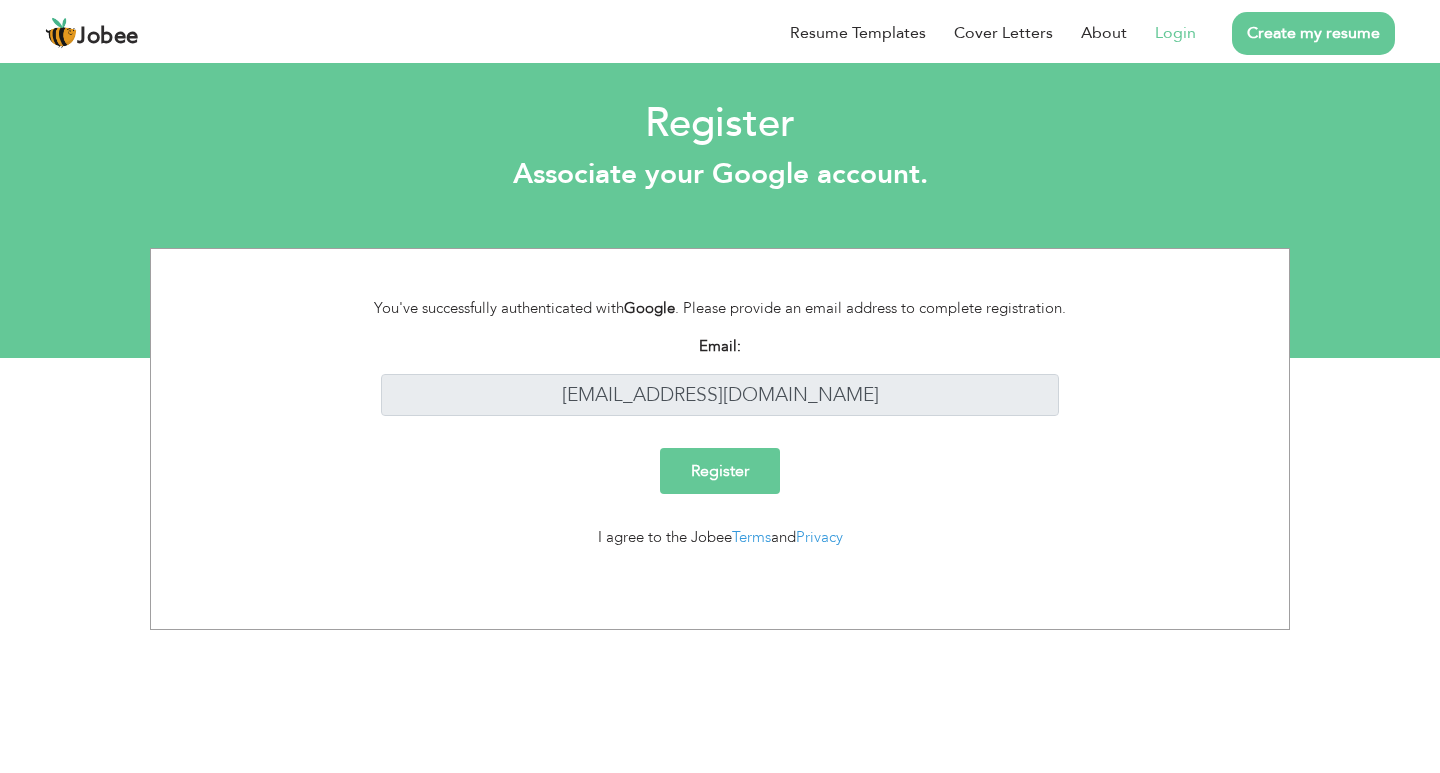 scroll, scrollTop: 0, scrollLeft: 0, axis: both 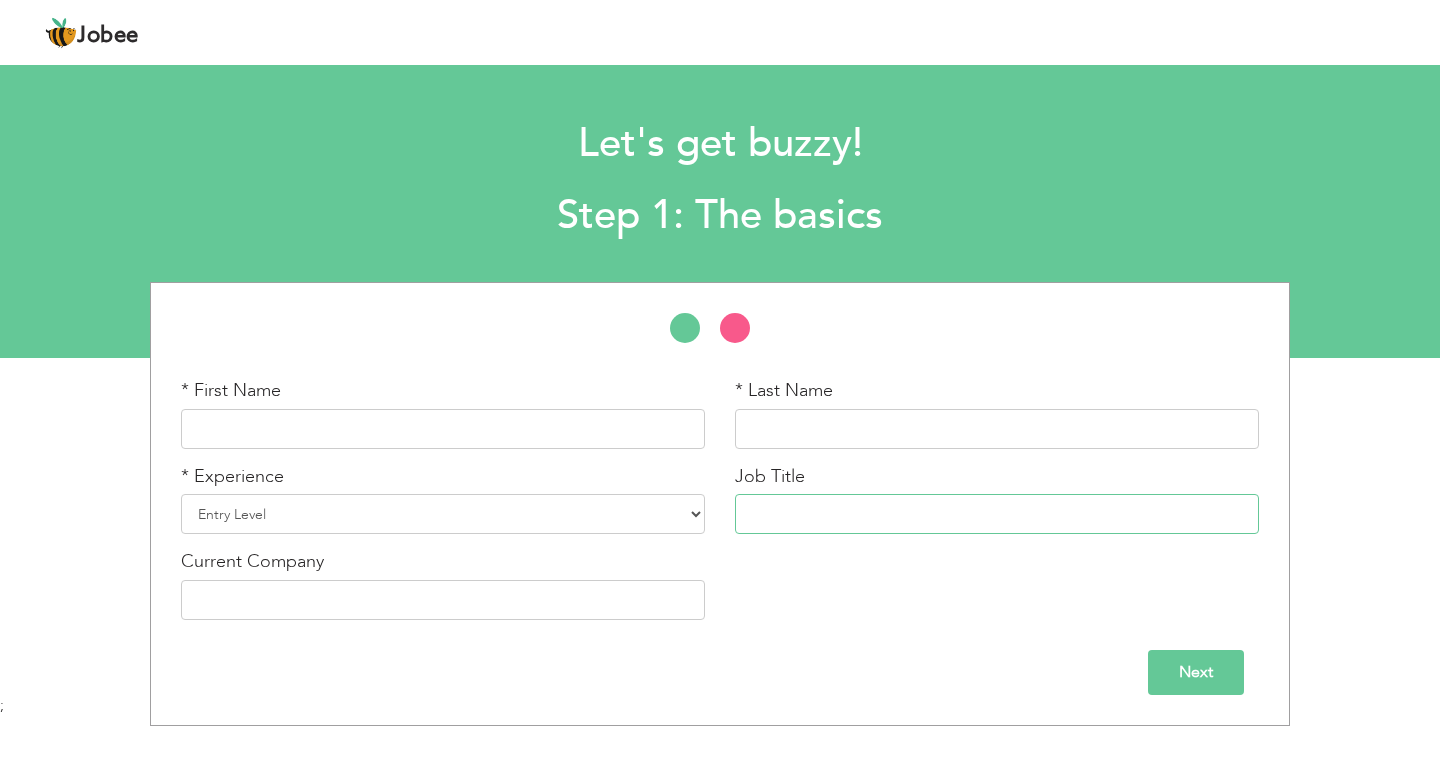 click at bounding box center [997, 514] 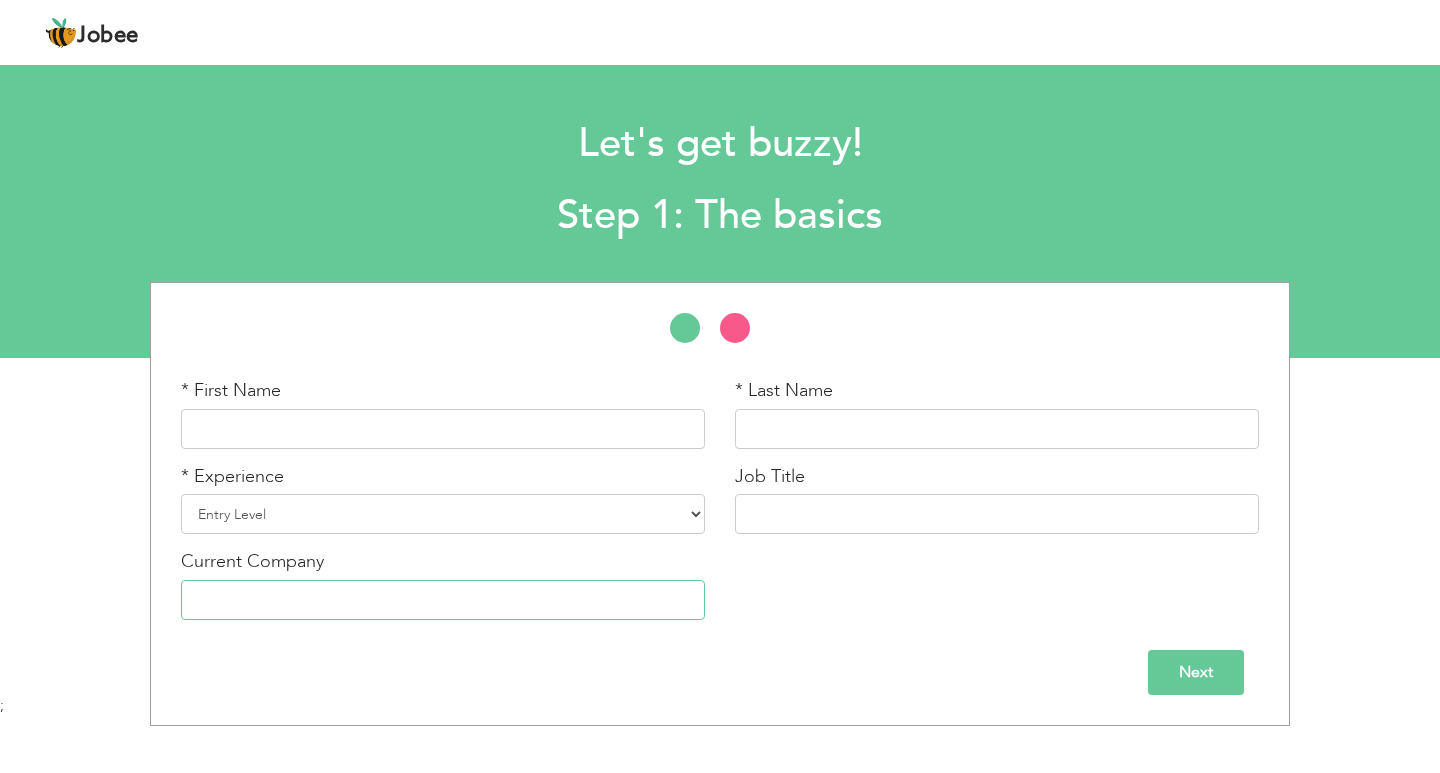 click at bounding box center [443, 600] 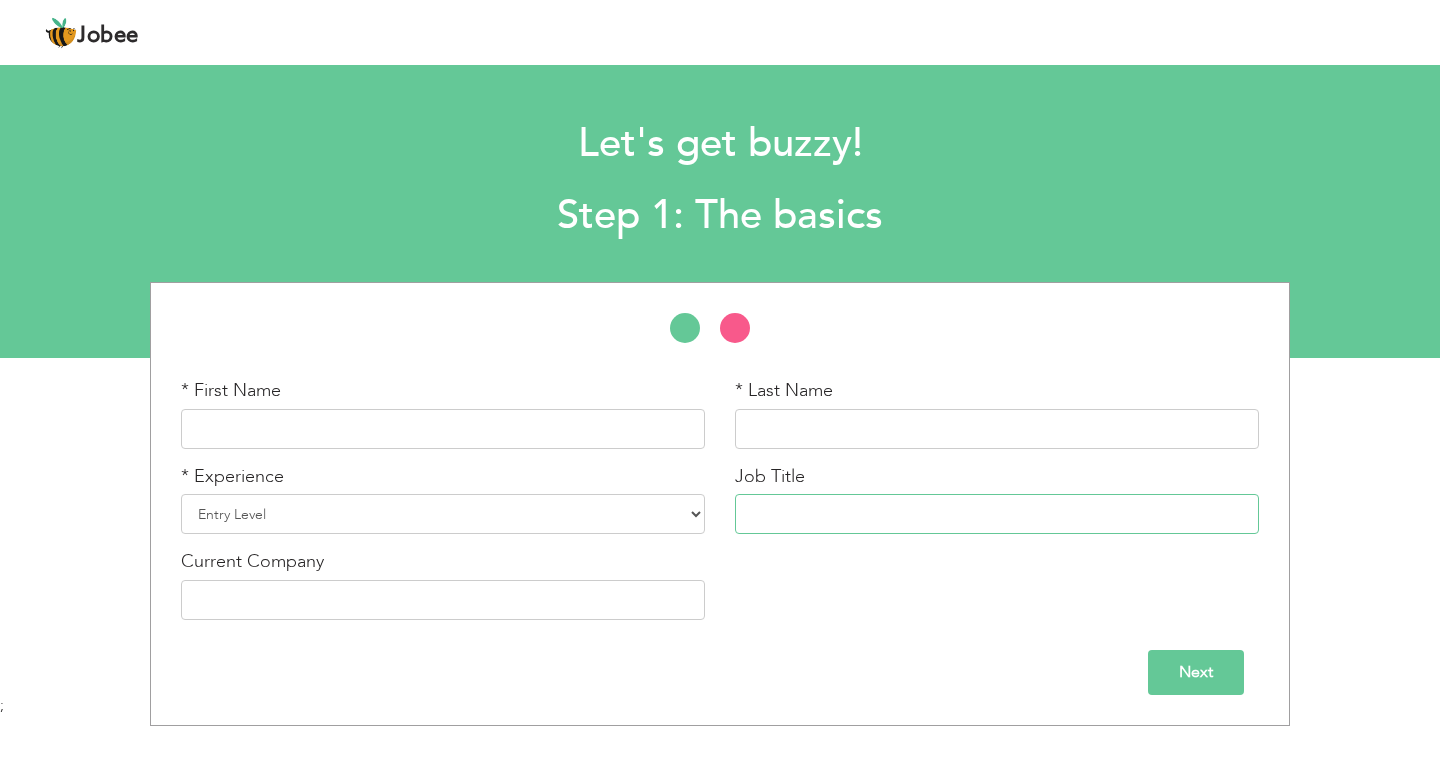 click at bounding box center (997, 514) 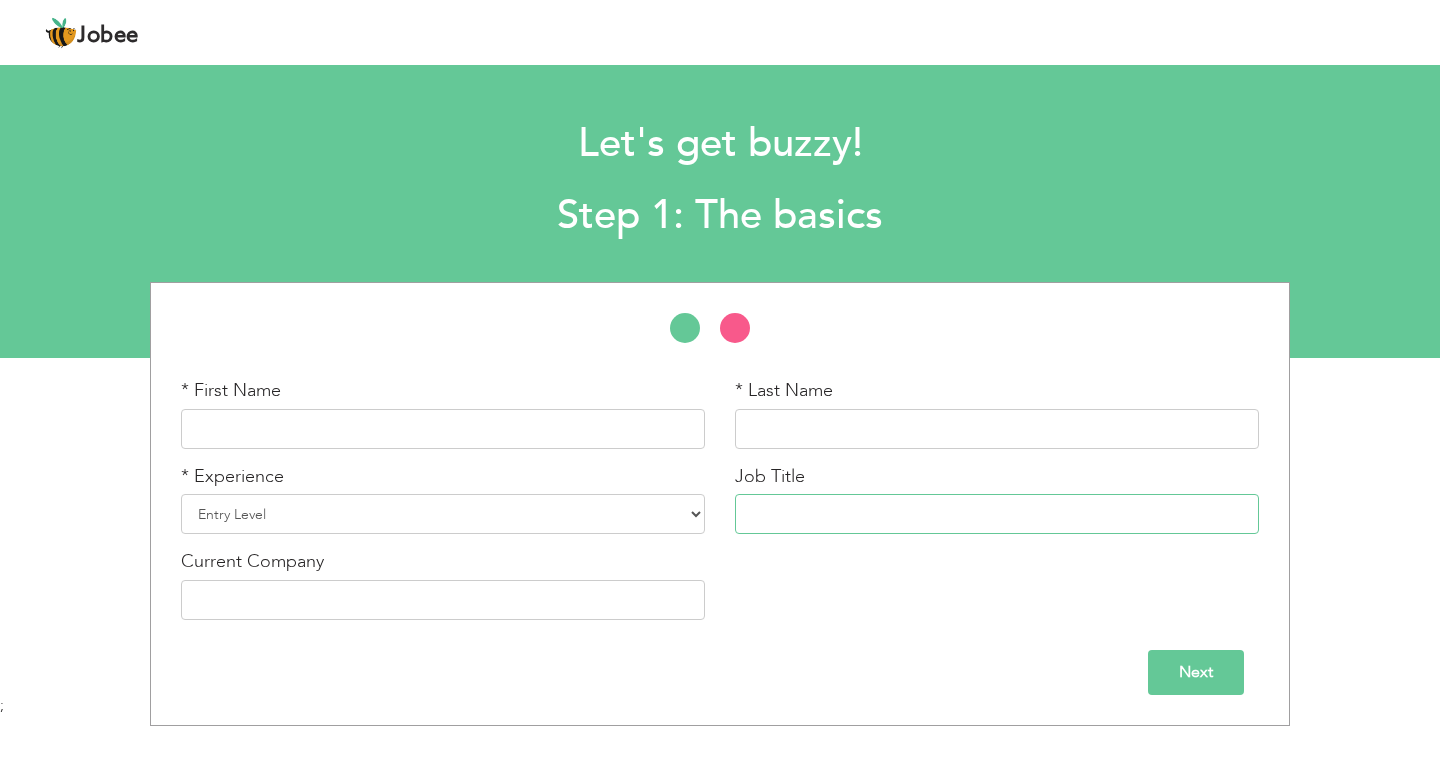 paste on "Call Center Agent" 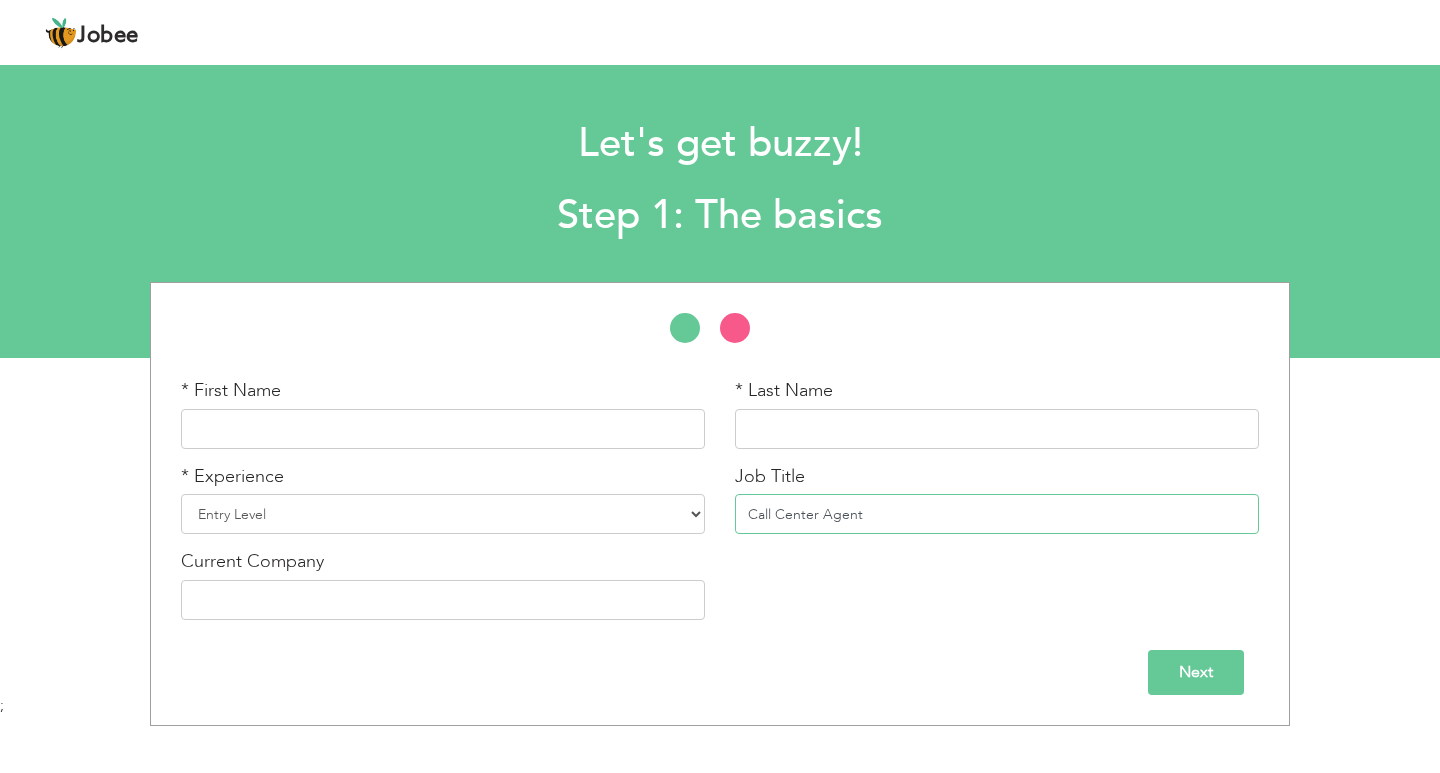 type on "Call Center Agent" 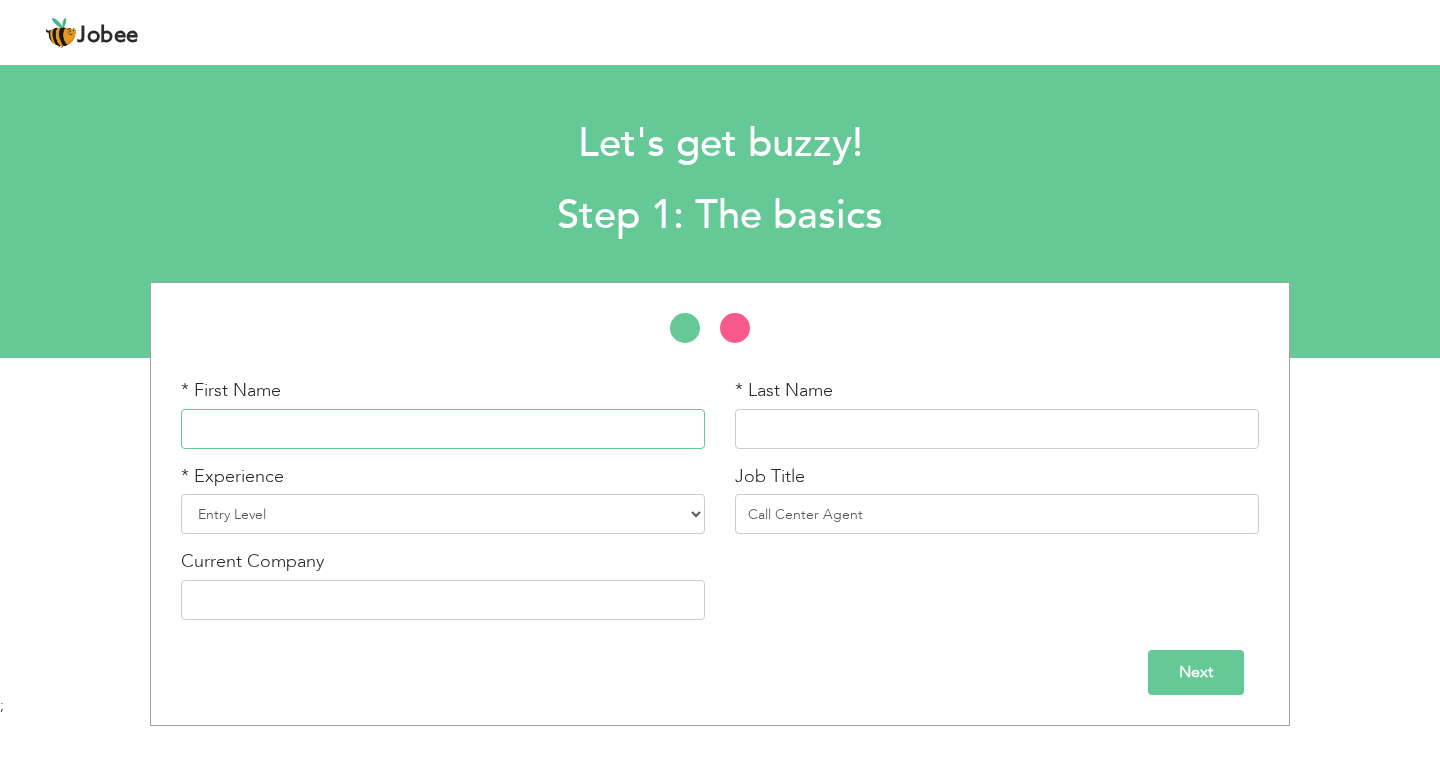 click at bounding box center (443, 429) 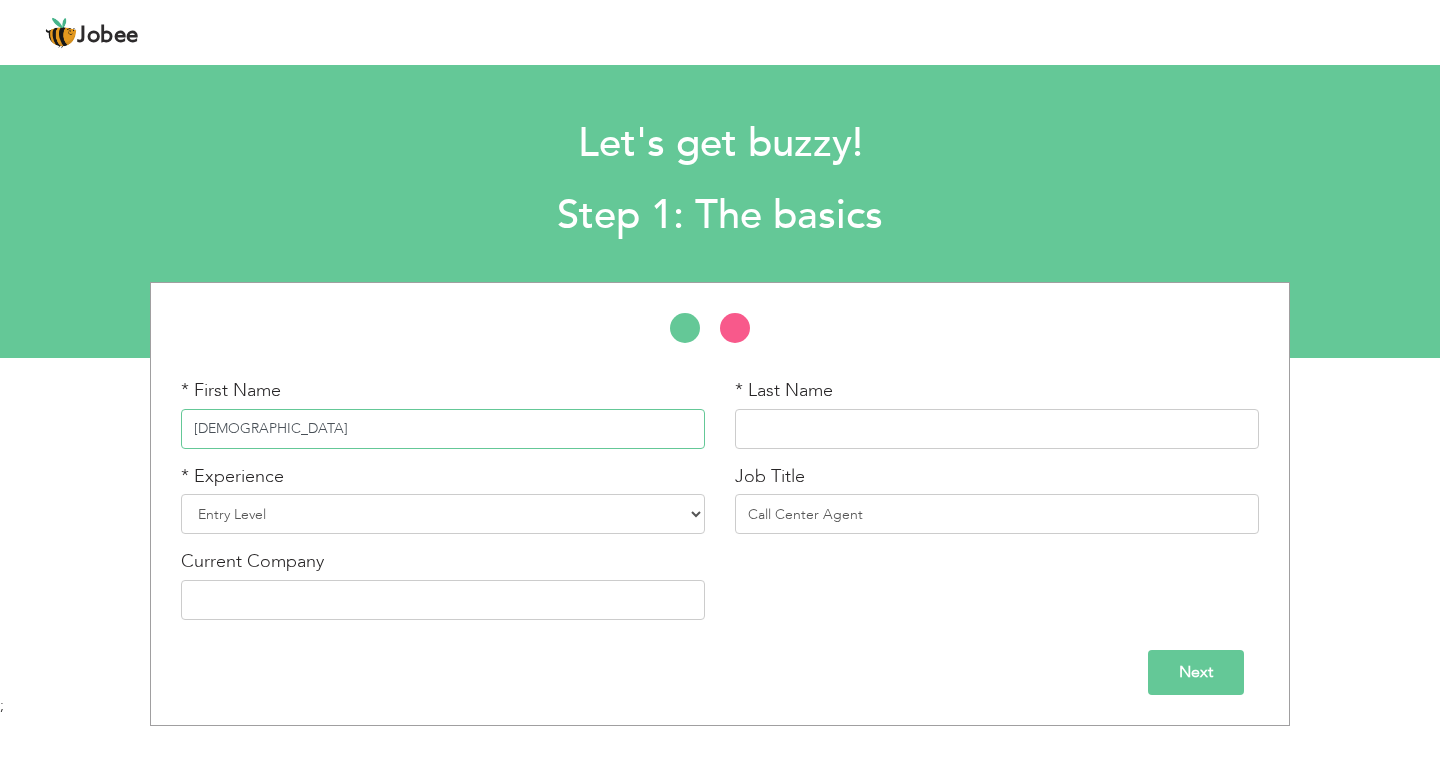 type on "Muhammad" 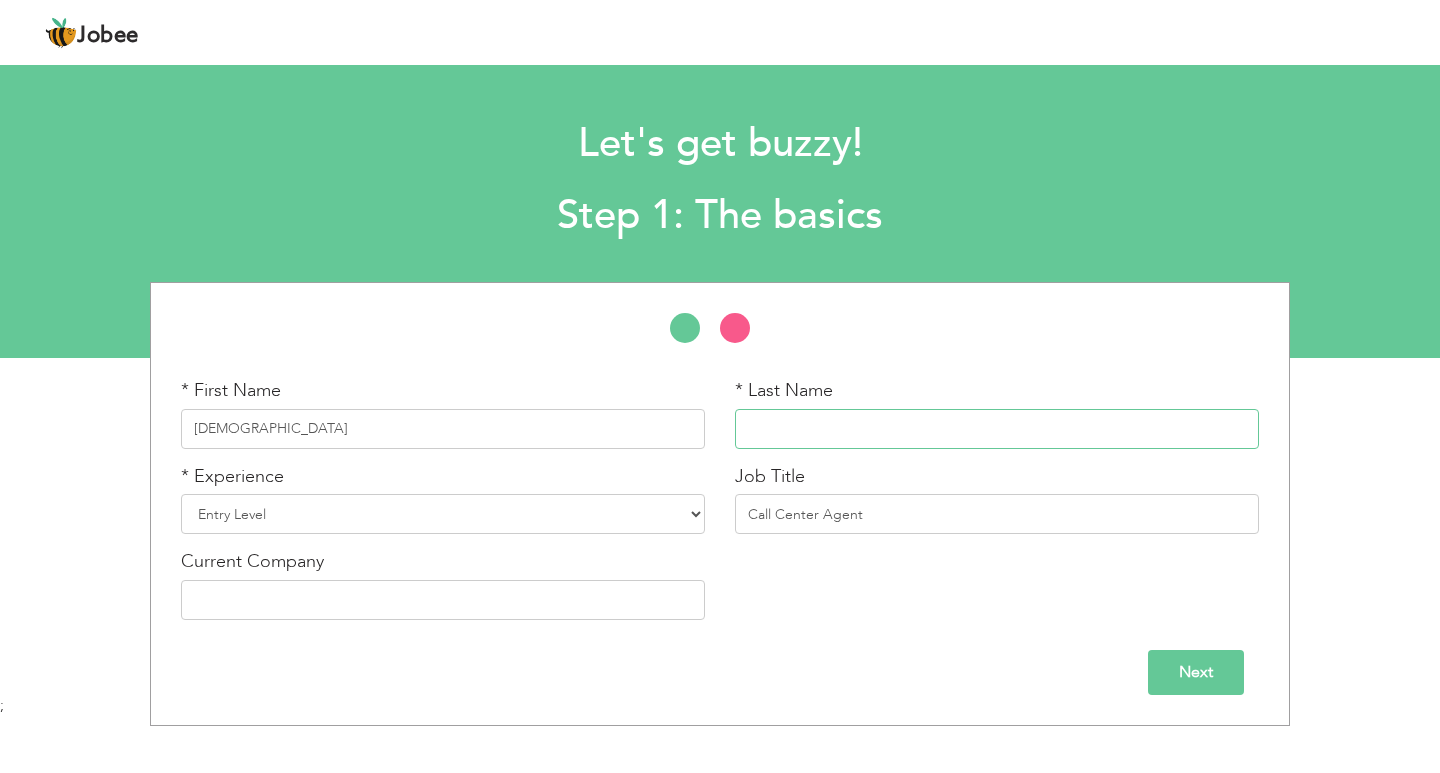 click at bounding box center (997, 429) 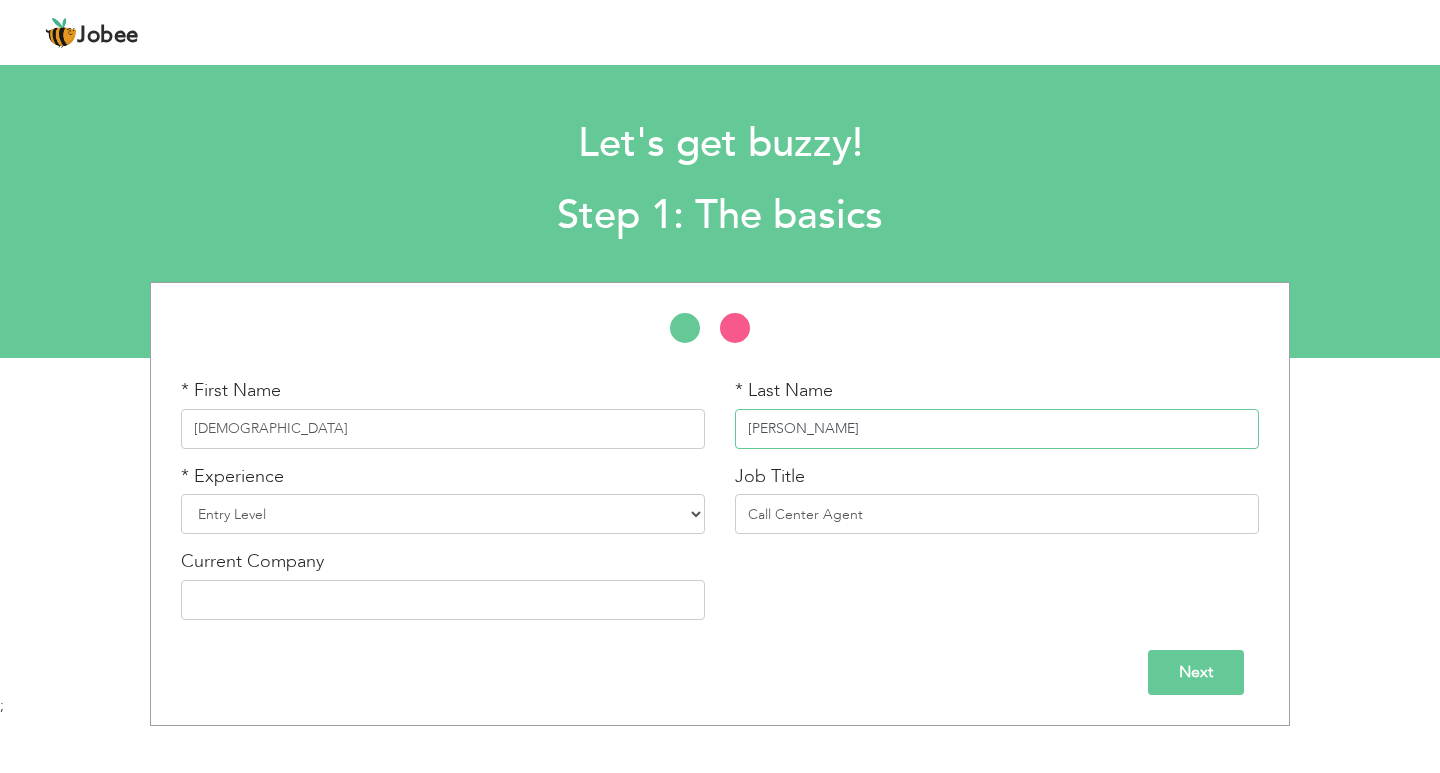 type on "Ali" 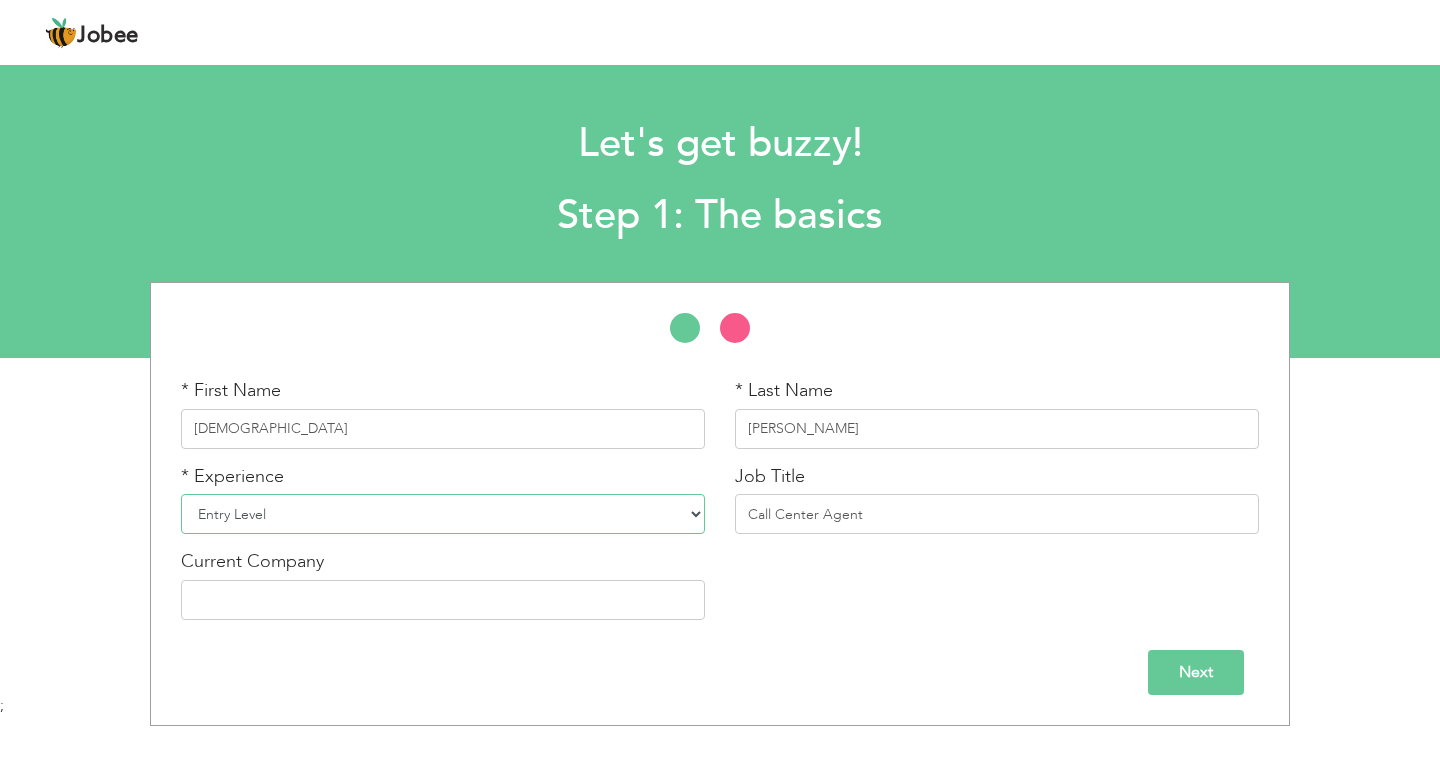 click on "Entry Level
Less than 1 Year
1 Year
2 Years
3 Years
4 Years
5 Years
6 Years
7 Years
8 Years
9 Years
10 Years
11 Years
12 Years
13 Years
14 Years
15 Years
16 Years
17 Years
18 Years
19 Years
20 Years
21 Years
22 Years
23 Years
24 Years
25 Years
26 Years
27 Years
28 Years
29 Years
30 Years
31 Years
32 Years
33 Years
34 Years
35 Years
More than 35 Years" at bounding box center (443, 514) 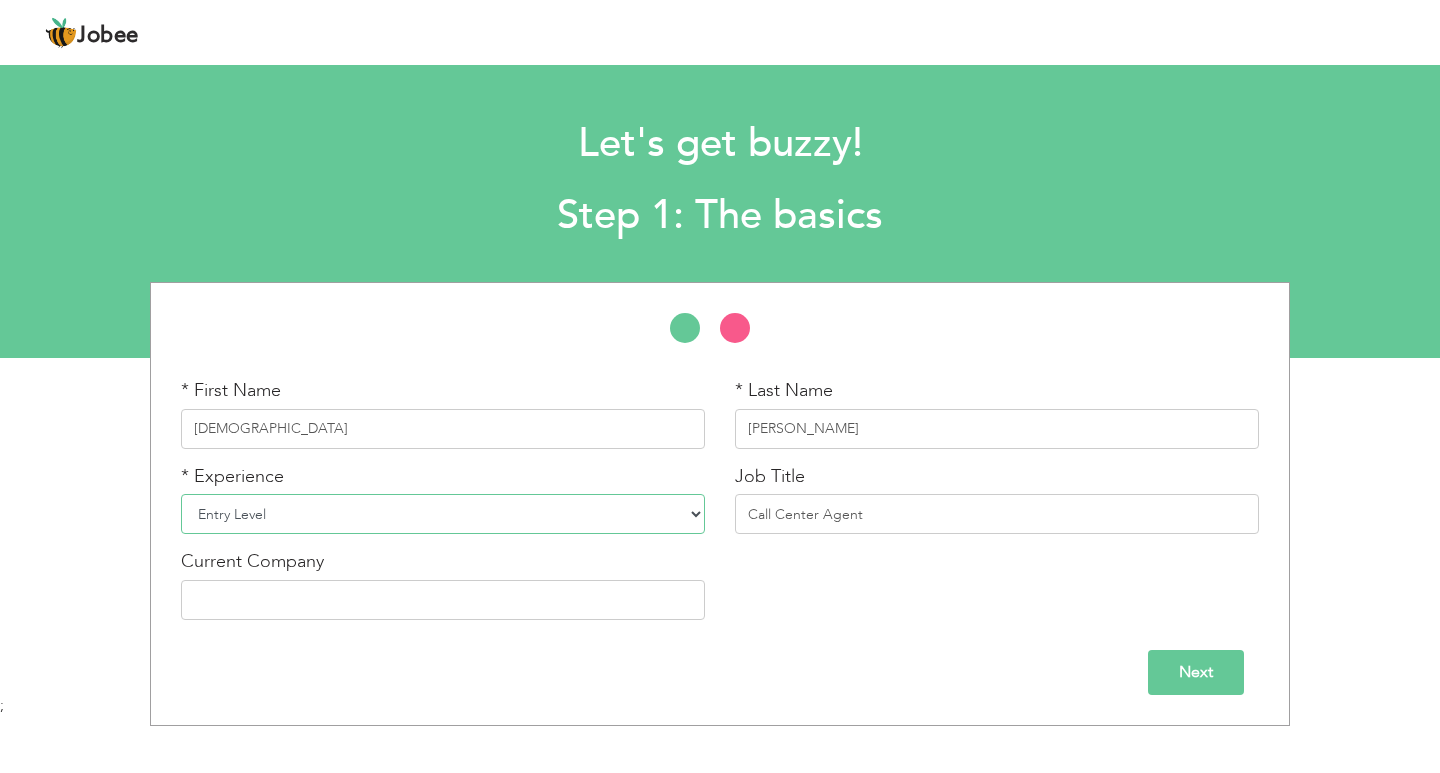 click on "Entry Level
Less than 1 Year
1 Year
2 Years
3 Years
4 Years
5 Years
6 Years
7 Years
8 Years
9 Years
10 Years
11 Years
12 Years
13 Years
14 Years
15 Years
16 Years
17 Years
18 Years
19 Years
20 Years
21 Years
22 Years
23 Years
24 Years
25 Years
26 Years
27 Years
28 Years
29 Years
30 Years
31 Years
32 Years
33 Years
34 Years
35 Years
More than 35 Years" at bounding box center [443, 514] 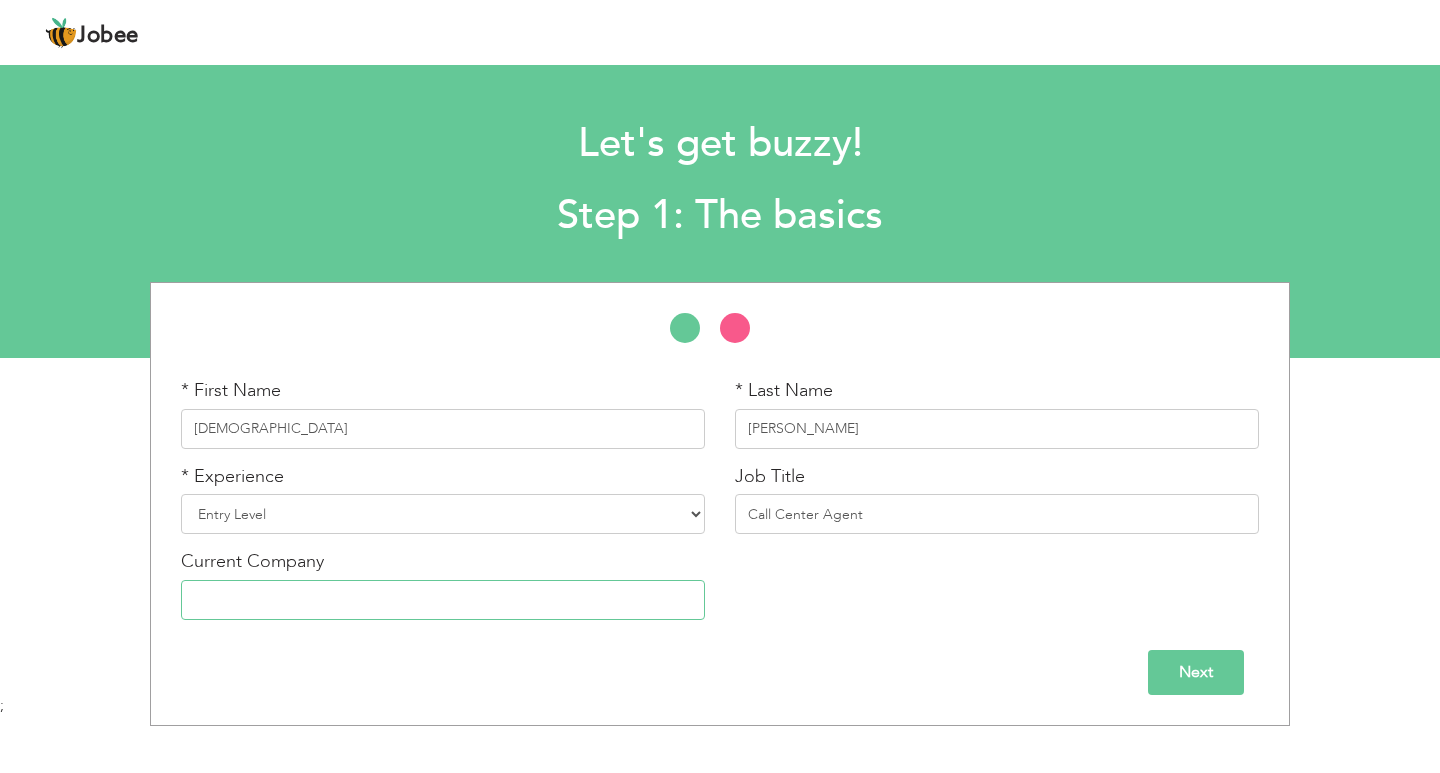 click at bounding box center [443, 600] 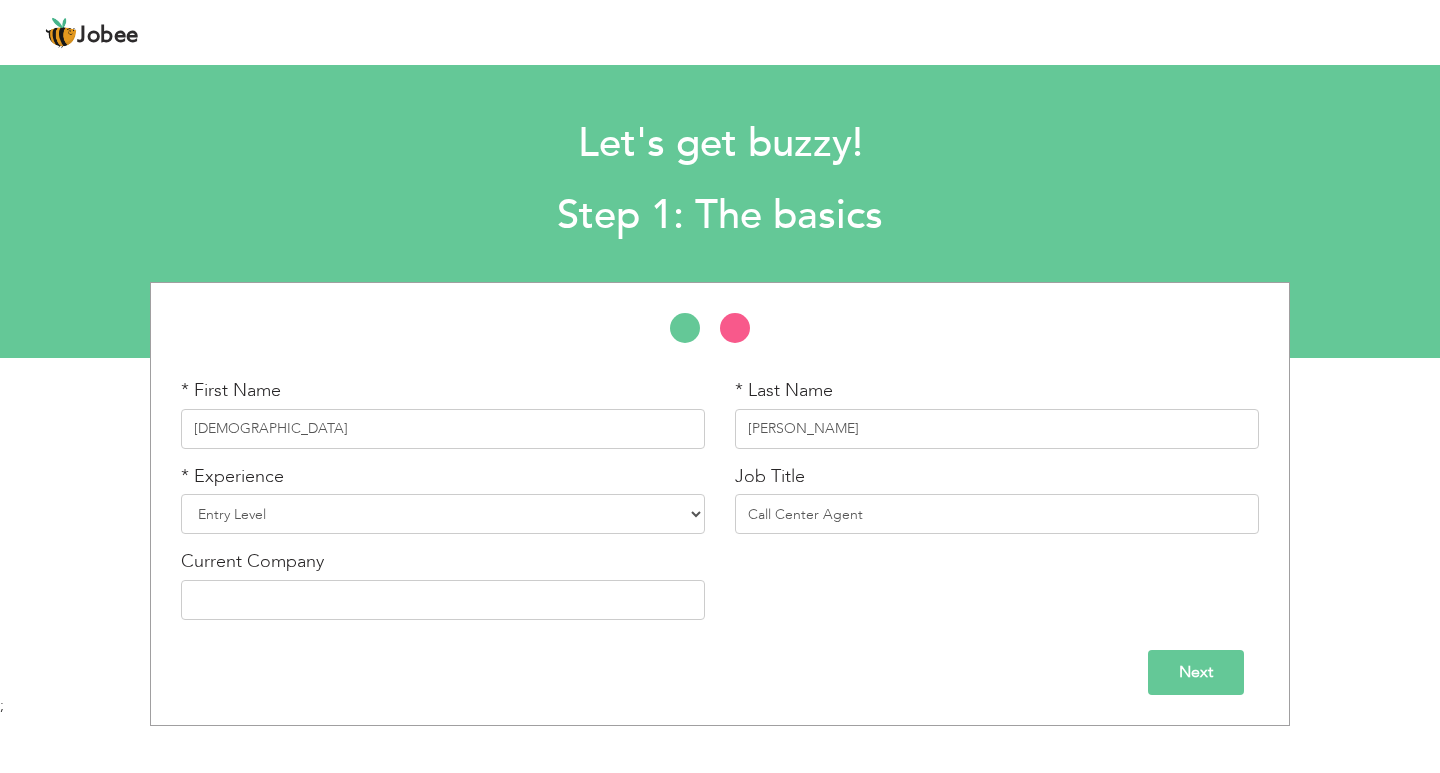 click on "Next" at bounding box center [1196, 672] 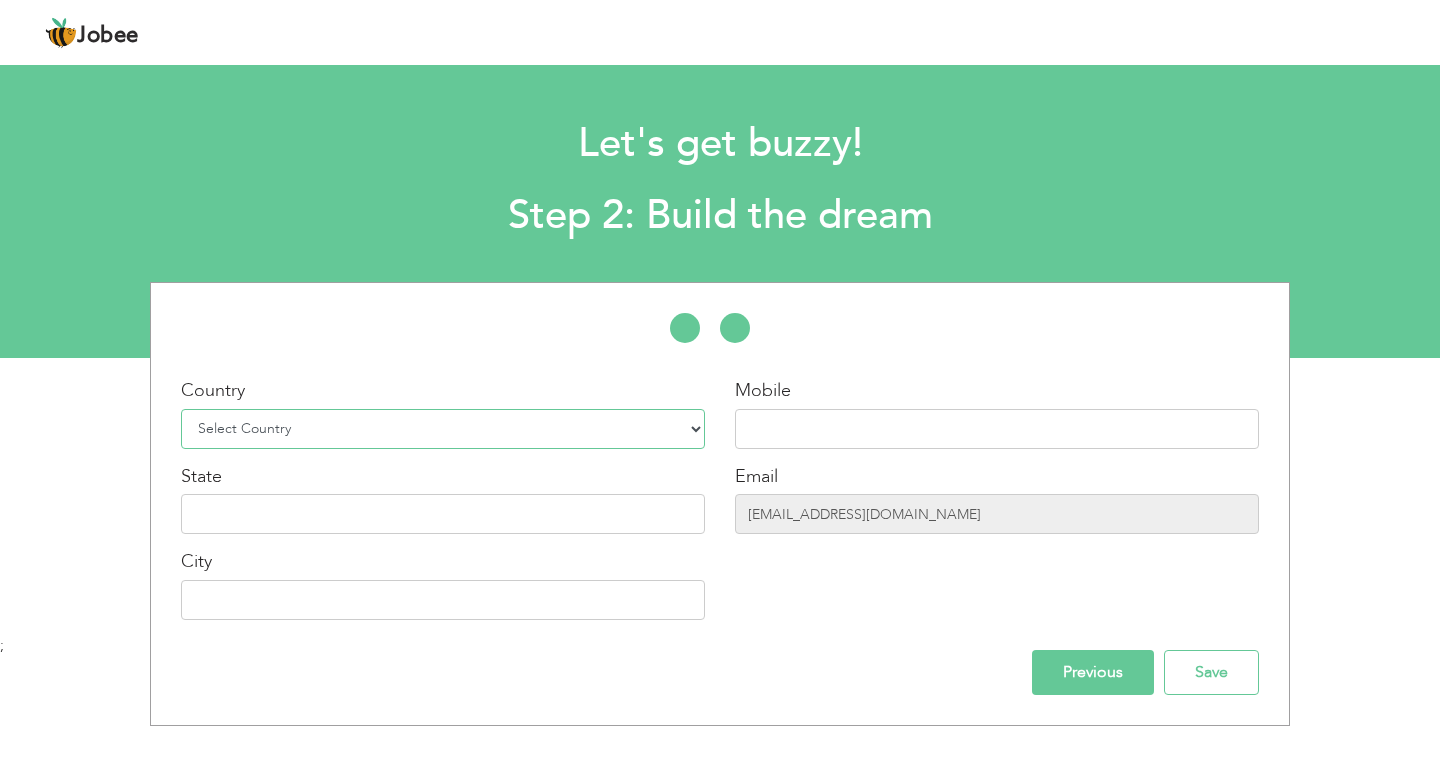 click on "Select Country
Afghanistan
Albania
Algeria
American Samoa
Andorra
Angola
Anguilla
Antarctica
Antigua and Barbuda
Argentina
Armenia
Aruba
Australia
Austria
Azerbaijan
Bahamas
Bahrain
Bangladesh
Barbados
Belarus
Belgium
Belize
Benin
Bermuda
Bhutan
Bolivia
Bosnia-Herzegovina
Botswana
Bouvet Island
Brazil
British Indian Ocean Territory
Brunei Darussalam
Bulgaria
Burkina Faso
Burundi
Cambodia
Cameroon
Canada
Cape Verde
Cayman Islands
Central African Republic
Chad
Chile
China
Christmas Island
Cocos (Keeling) Islands
Colombia
Comoros
Congo
Congo, Dem. Republic
Cook Islands
Costa Rica
Croatia
Cuba
Cyprus
Czech Rep
Denmark
Djibouti
Dominica
Dominican Republic
Ecuador
Egypt
El Salvador
Equatorial Guinea
Eritrea
Estonia
Ethiopia
European Union
Falkland Islands (Malvinas)
Faroe Islands
Fiji
Finland
France
French Guiana
French Southern Territories
Gabon
Gambia
Georgia" at bounding box center [443, 429] 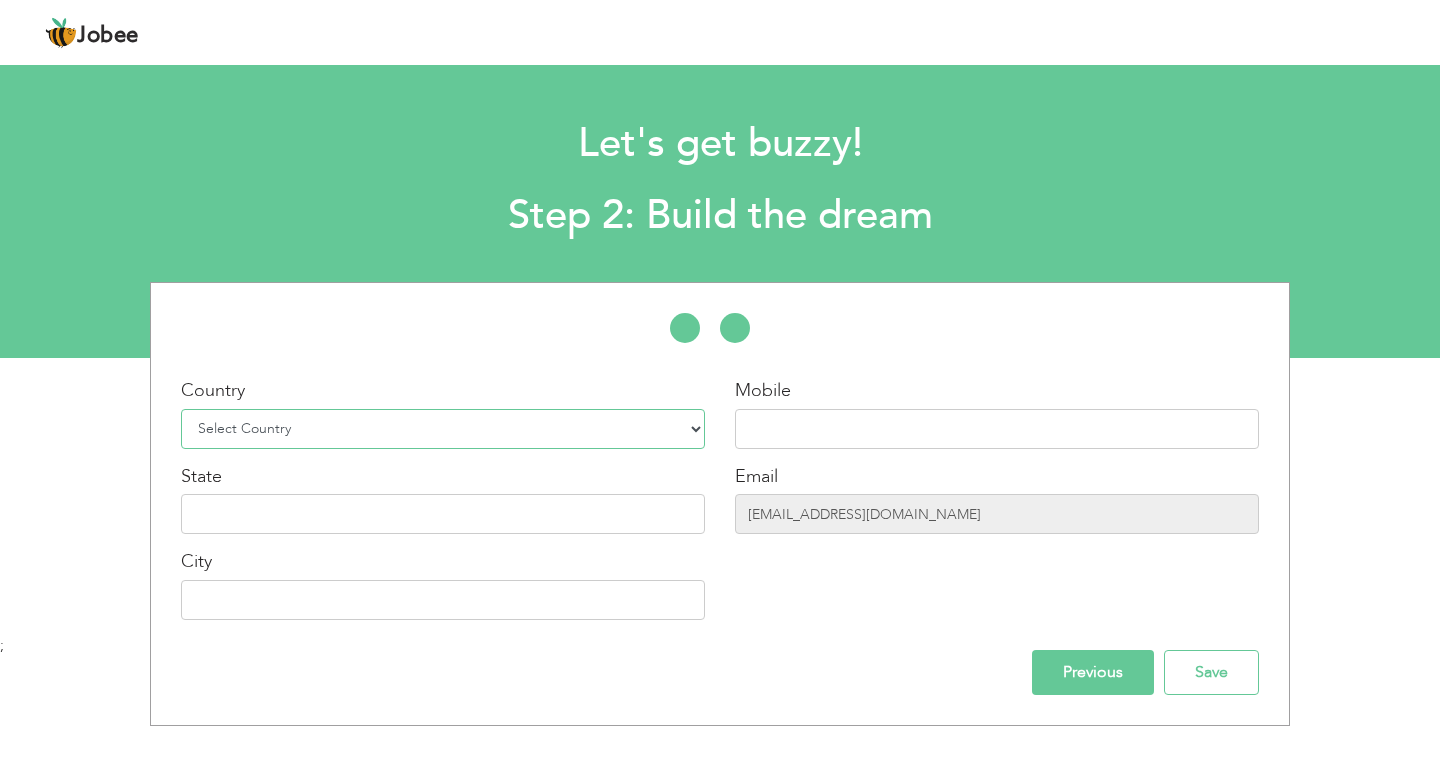 select on "166" 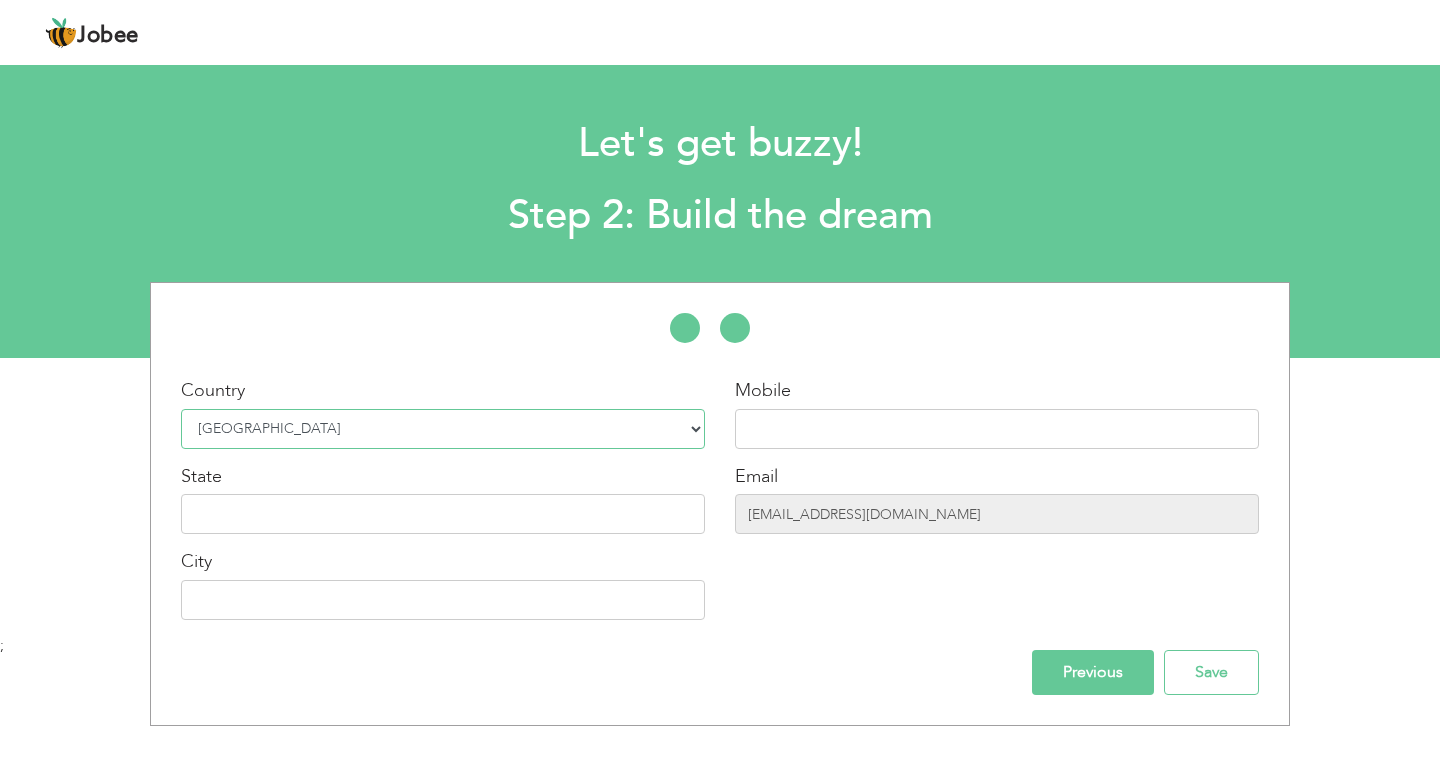 click on "Select Country
Afghanistan
Albania
Algeria
American Samoa
Andorra
Angola
Anguilla
Antarctica
Antigua and Barbuda
Argentina
Armenia
Aruba
Australia
Austria
Azerbaijan
Bahamas
Bahrain
Bangladesh
Barbados
Belarus
Belgium
Belize
Benin
Bermuda
Bhutan
Bolivia
Bosnia-Herzegovina
Botswana
Bouvet Island
Brazil
British Indian Ocean Territory
Brunei Darussalam
Bulgaria
Burkina Faso
Burundi
Cambodia
Cameroon
Canada
Cape Verde
Cayman Islands
Central African Republic
Chad
Chile
China
Christmas Island
Cocos (Keeling) Islands
Colombia
Comoros
Congo
Congo, Dem. Republic
Cook Islands
Costa Rica
Croatia
Cuba
Cyprus
Czech Rep
Denmark
Djibouti
Dominica
Dominican Republic
Ecuador
Egypt
El Salvador
Equatorial Guinea
Eritrea
Estonia
Ethiopia
European Union
Falkland Islands (Malvinas)
Faroe Islands
Fiji
Finland
France
French Guiana
French Southern Territories
Gabon
Gambia
Georgia" at bounding box center [443, 429] 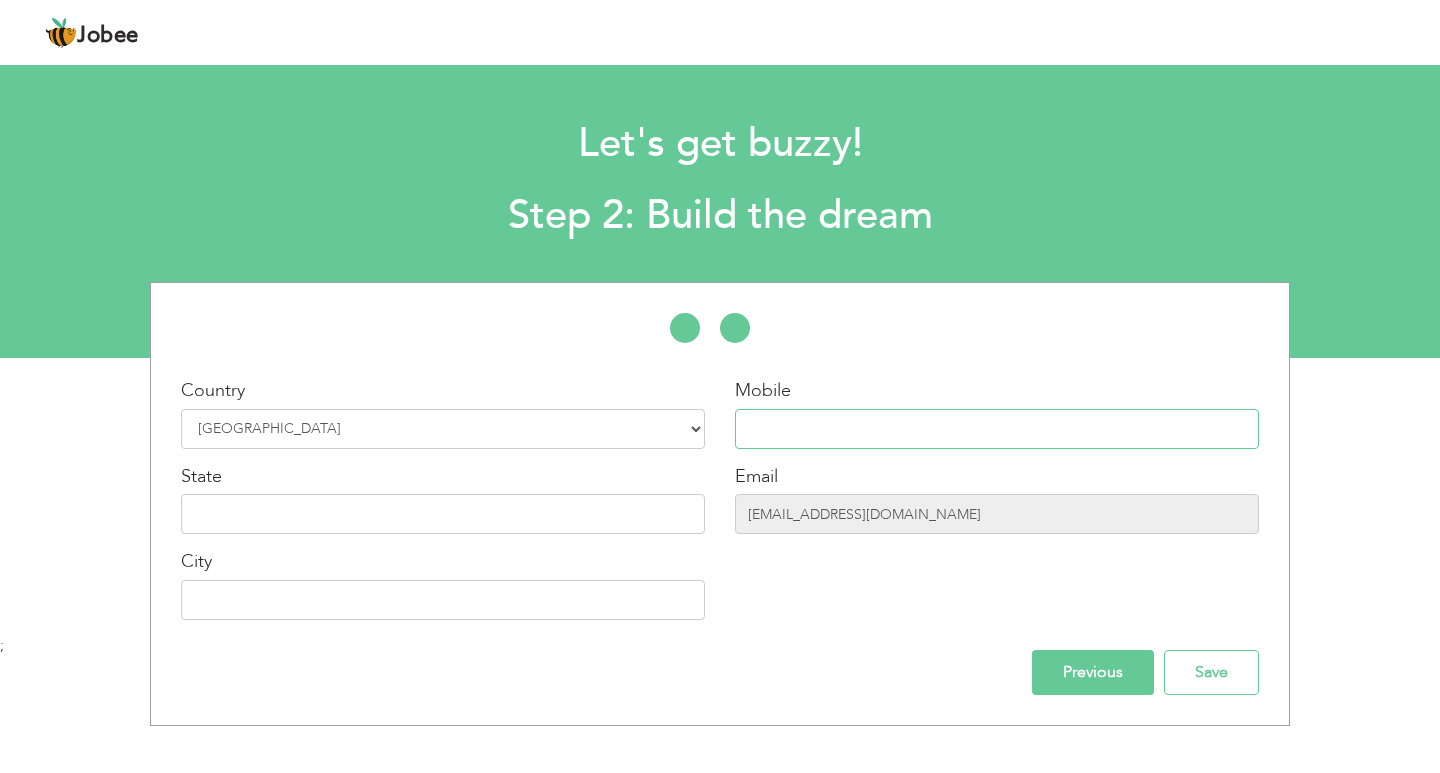 click at bounding box center [997, 429] 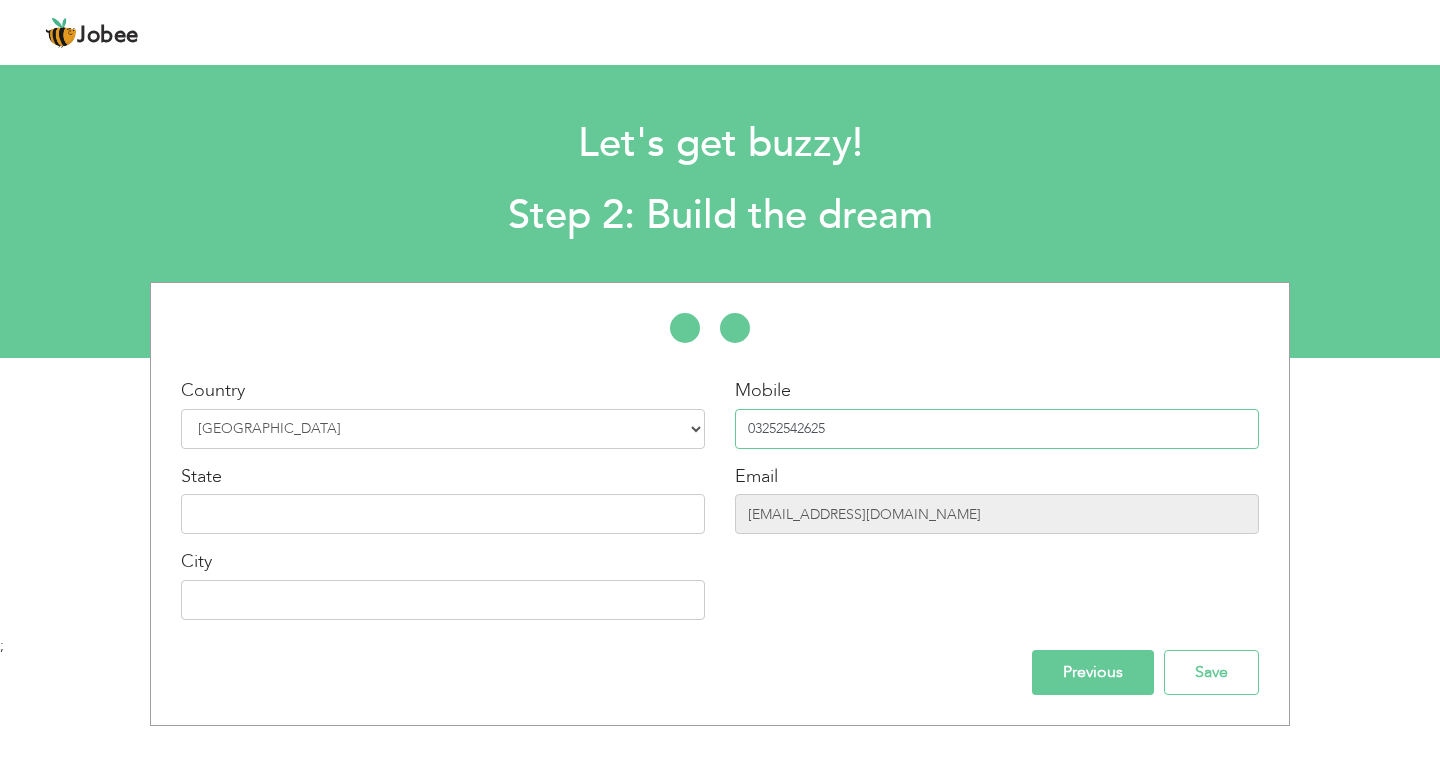 type on "03252542625" 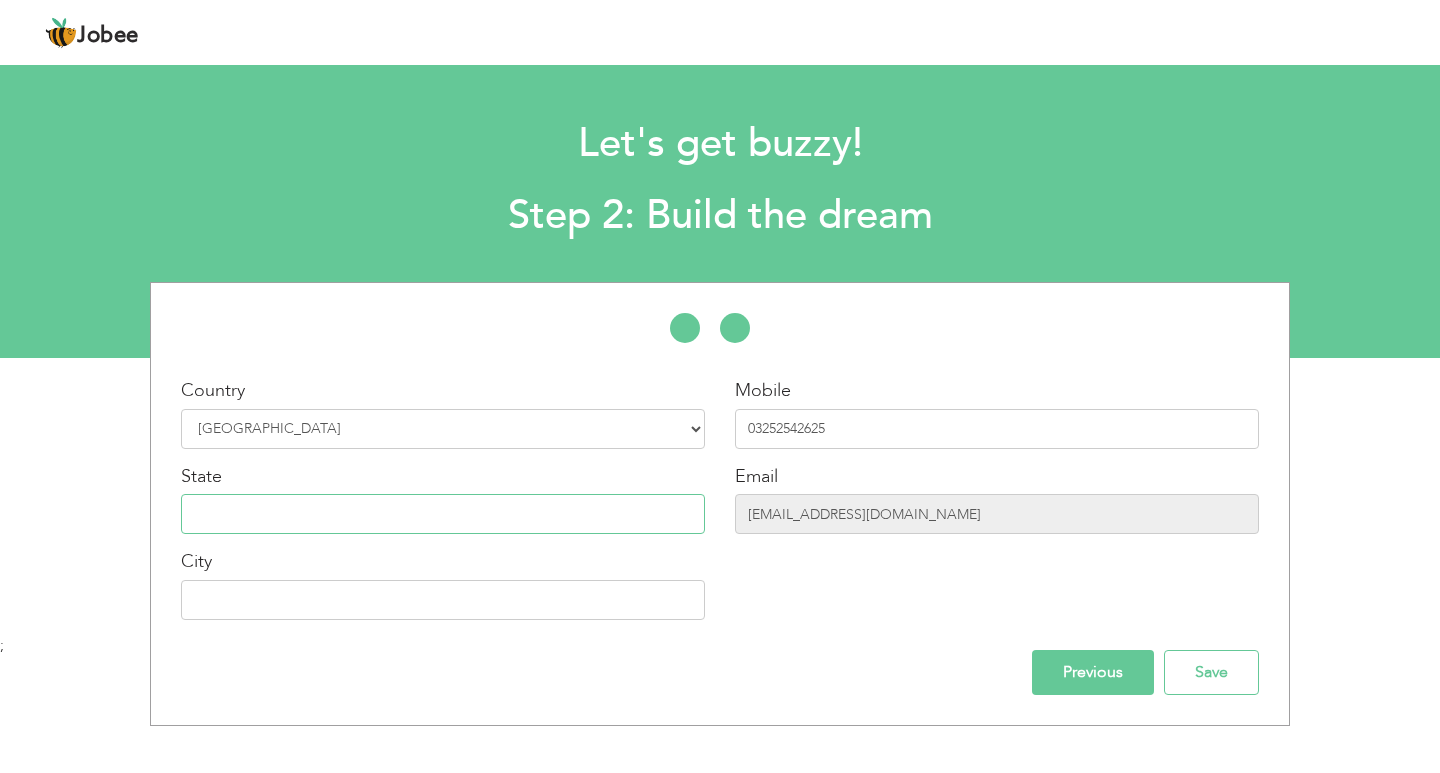 click at bounding box center [443, 514] 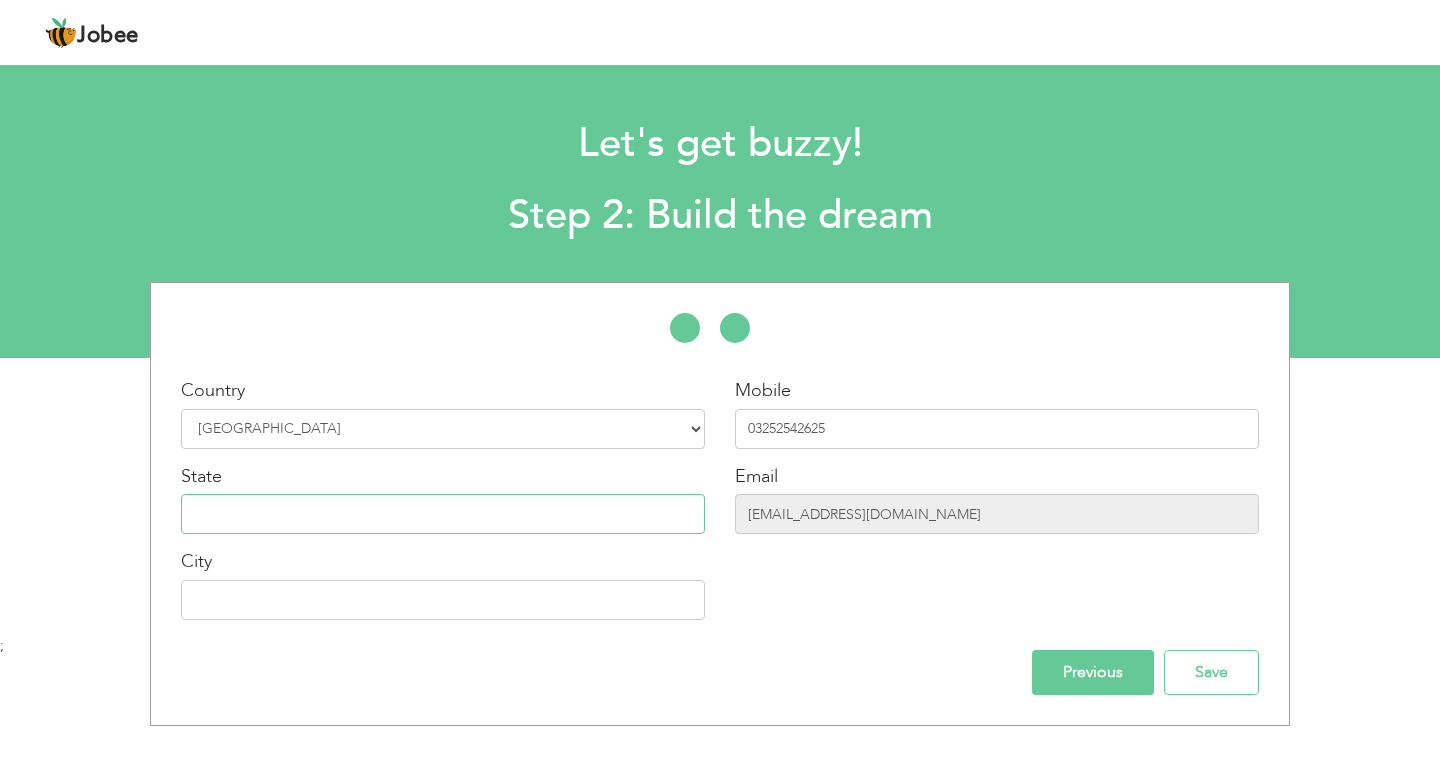 click at bounding box center (443, 514) 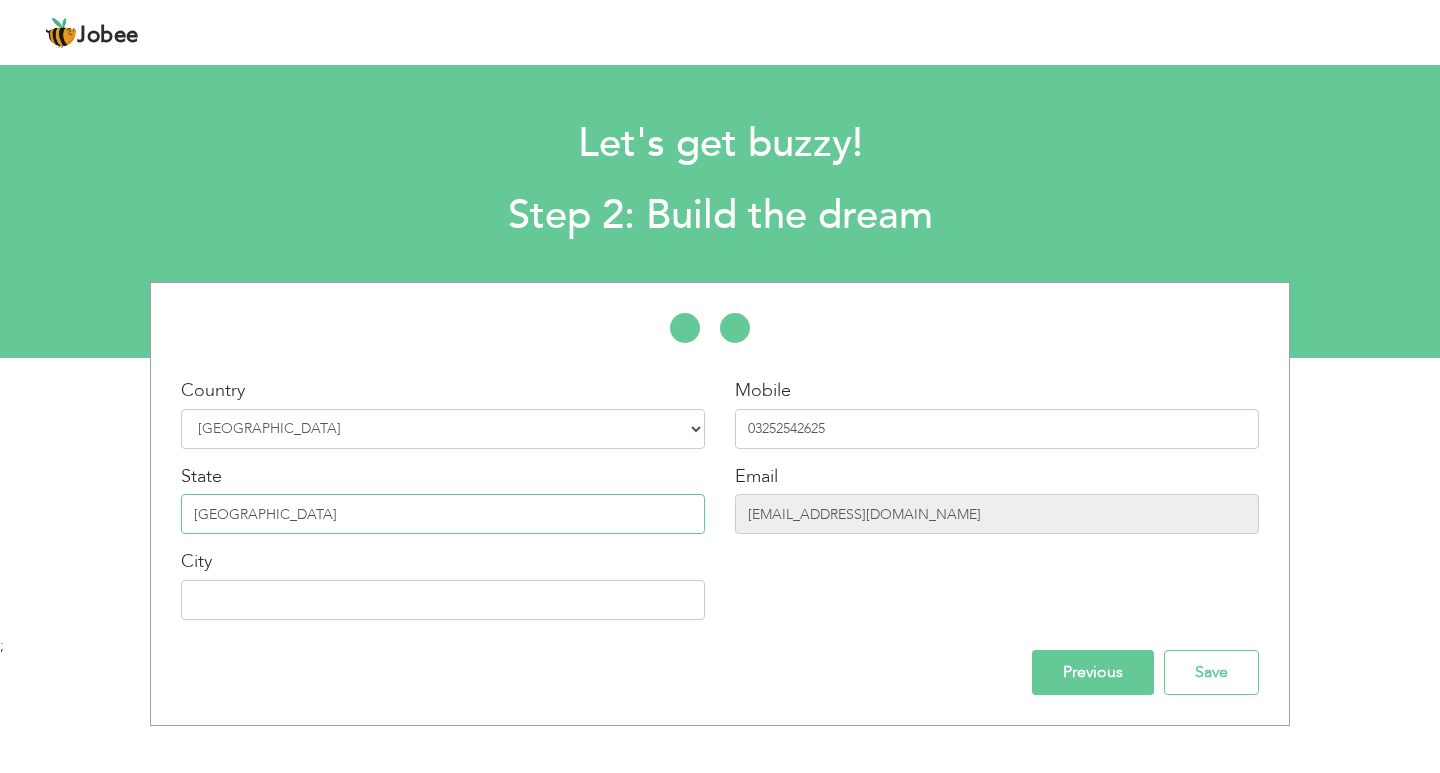 type on "[GEOGRAPHIC_DATA]" 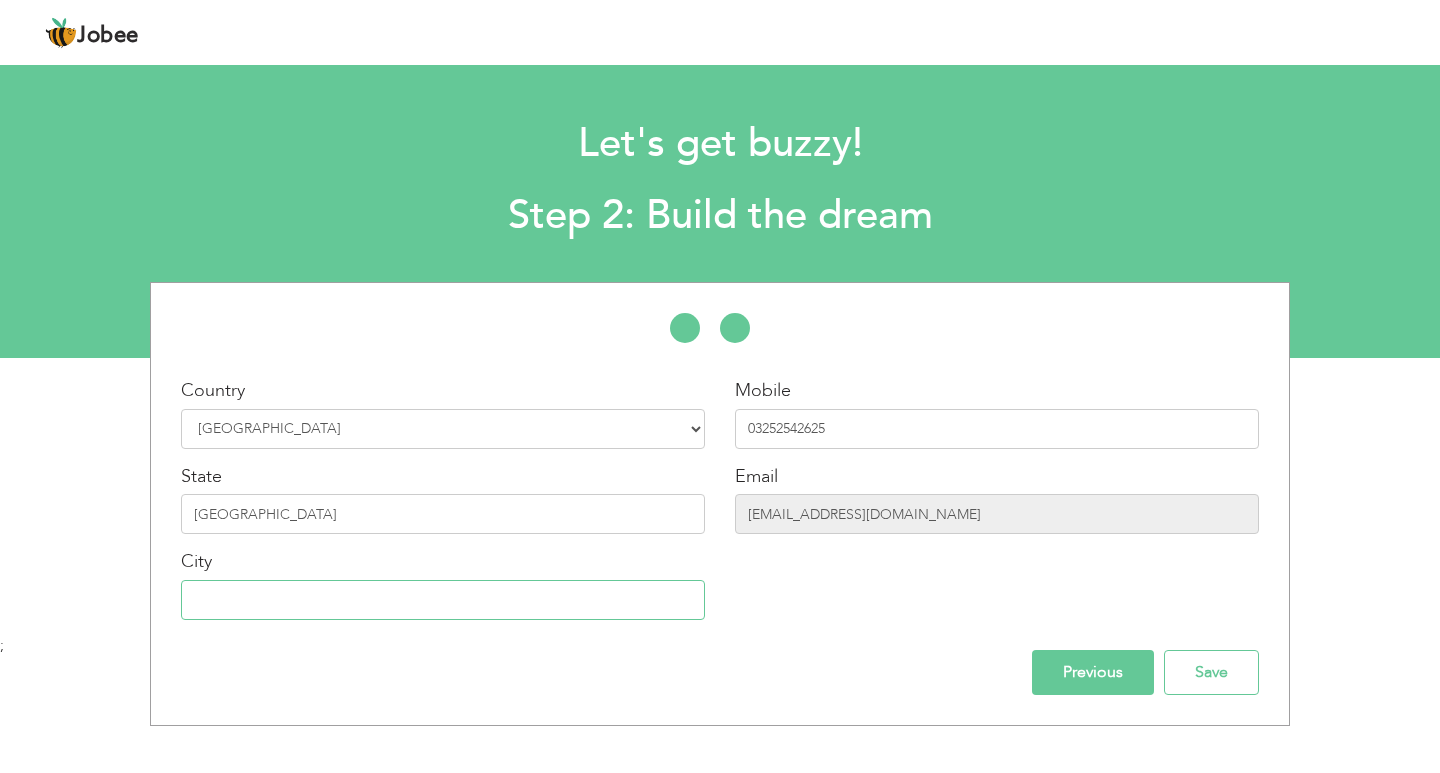 click at bounding box center [443, 600] 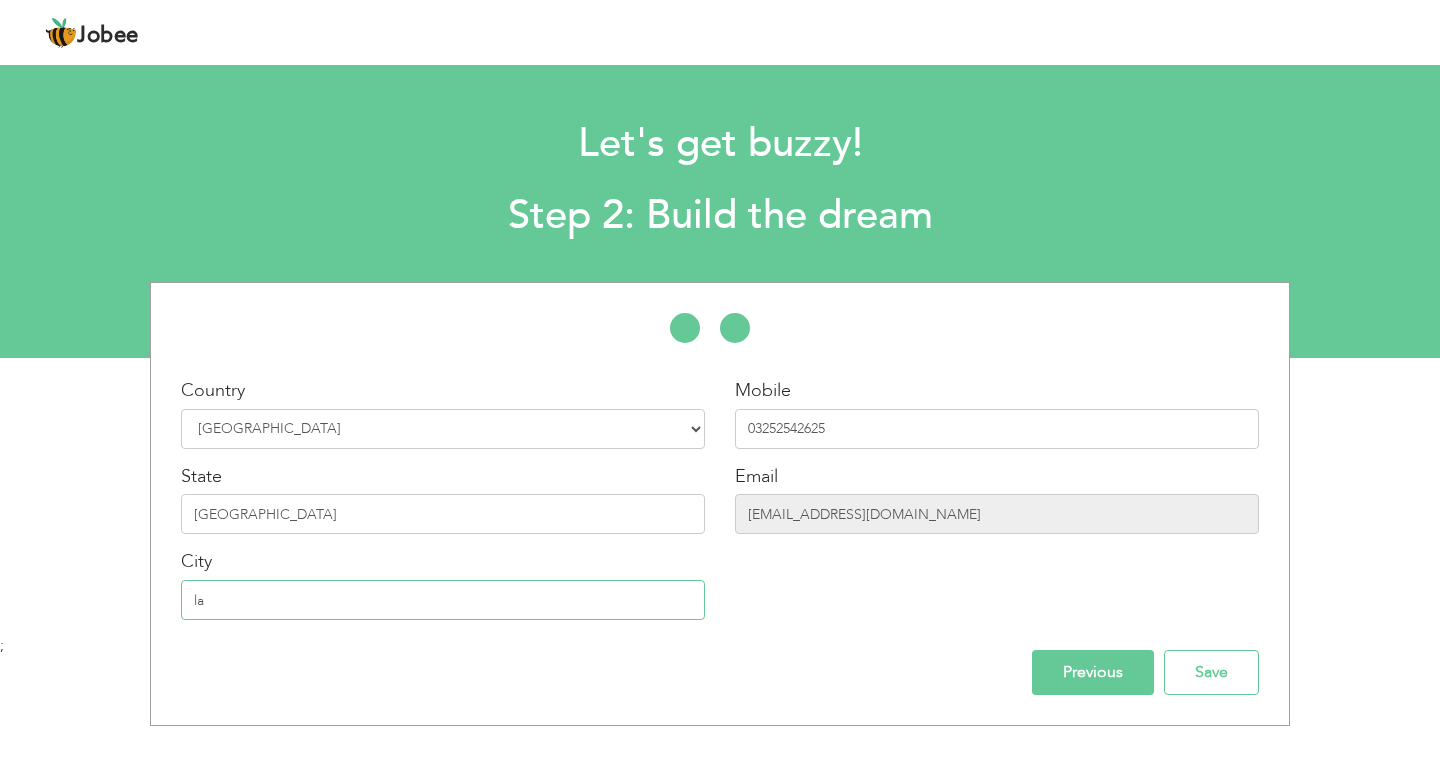 type on "l" 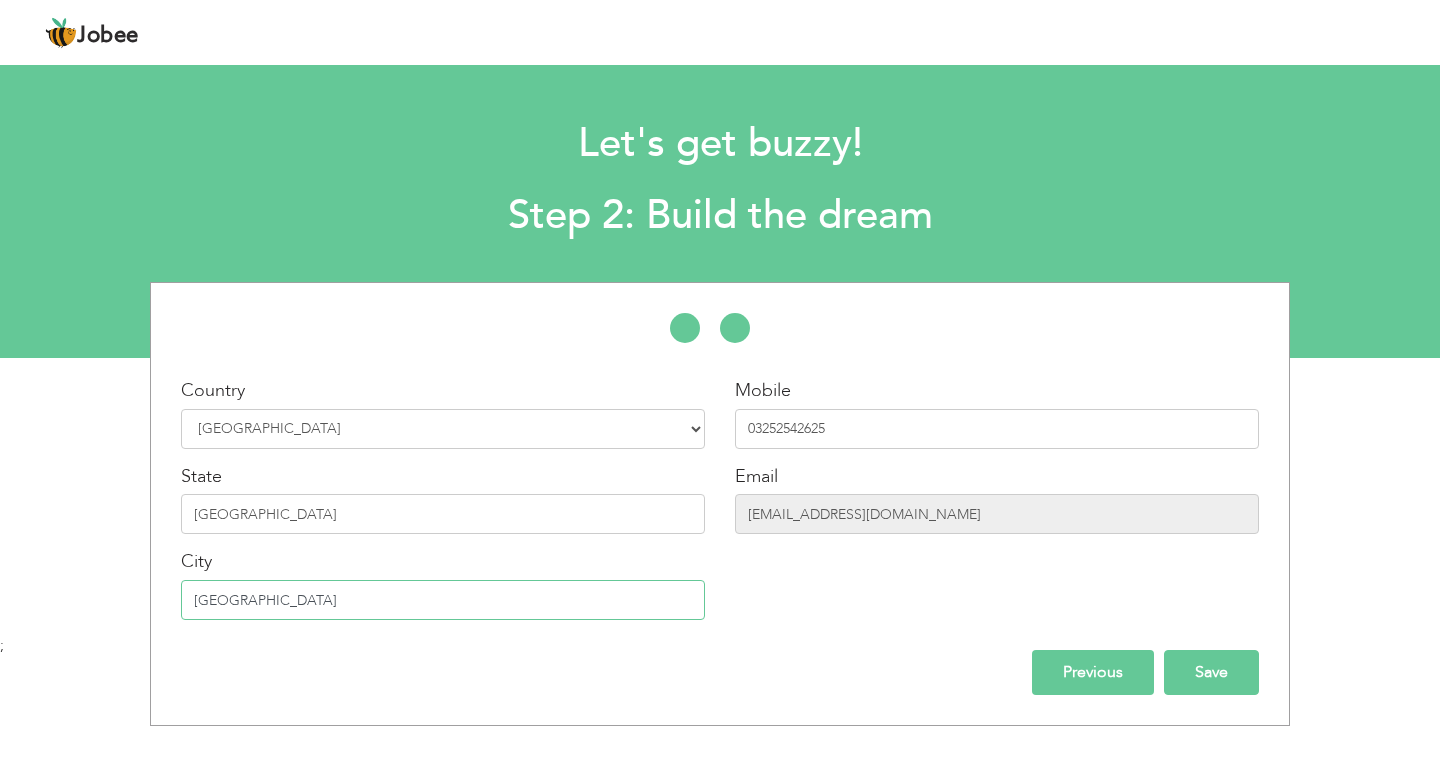 type on "[GEOGRAPHIC_DATA]" 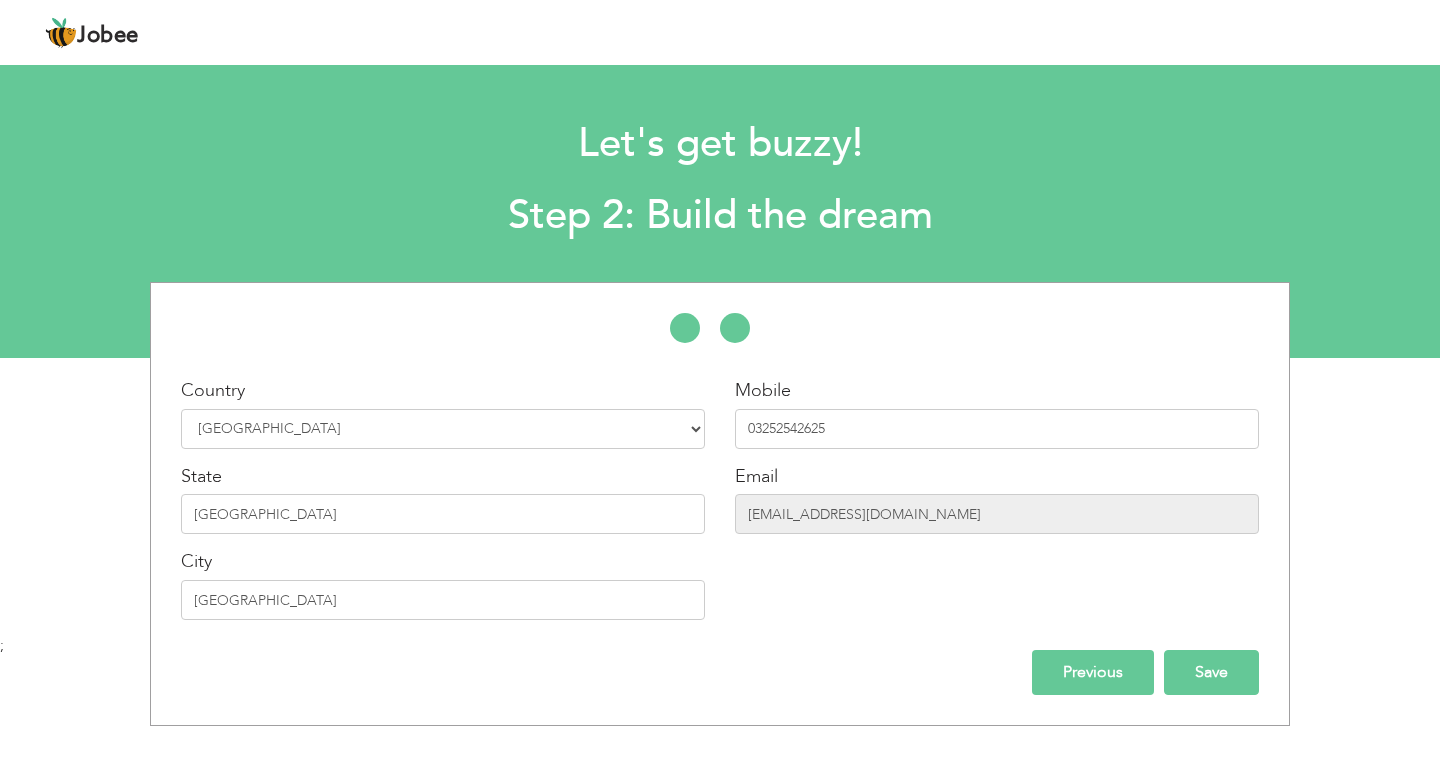 click on "Save" at bounding box center [1211, 672] 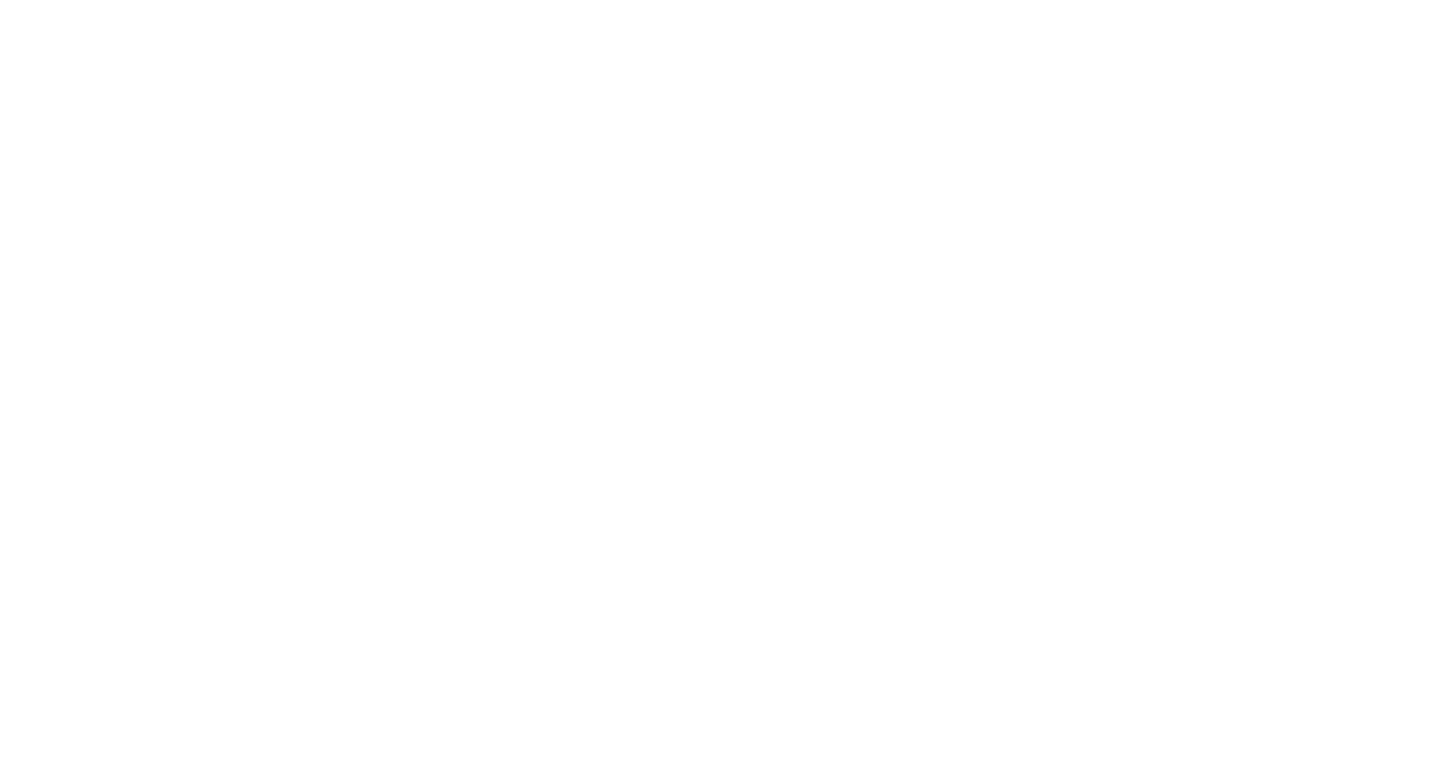 scroll, scrollTop: 0, scrollLeft: 0, axis: both 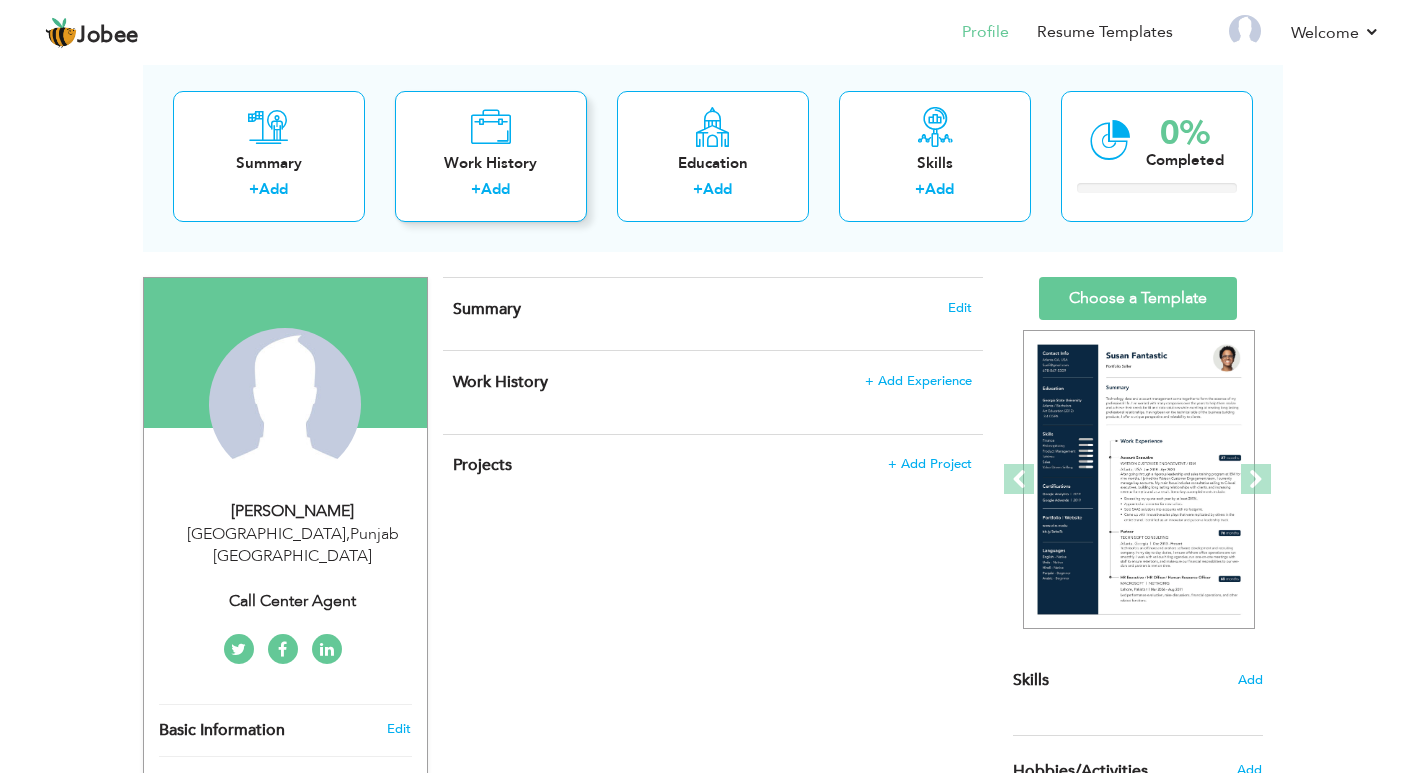 click on "+  Add" at bounding box center (491, 192) 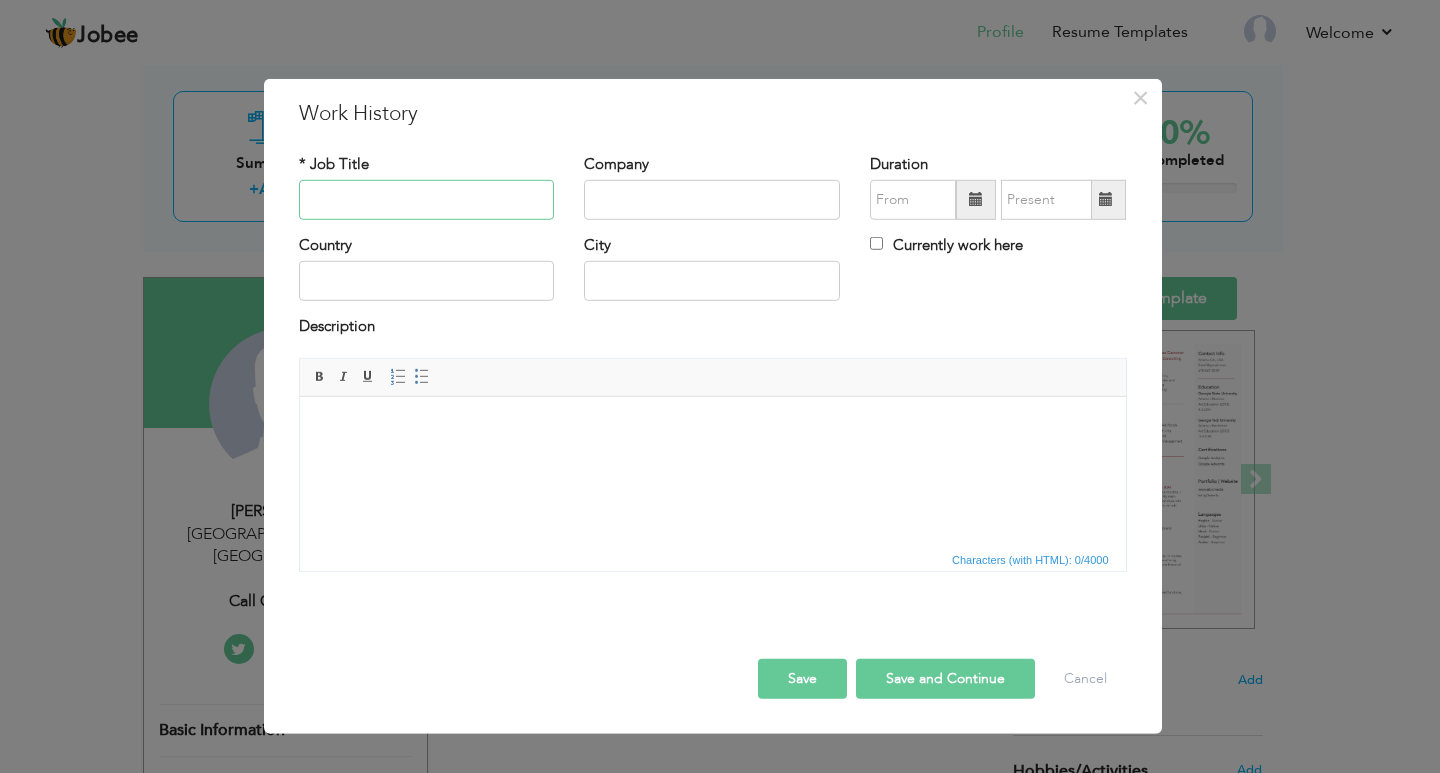click at bounding box center (427, 200) 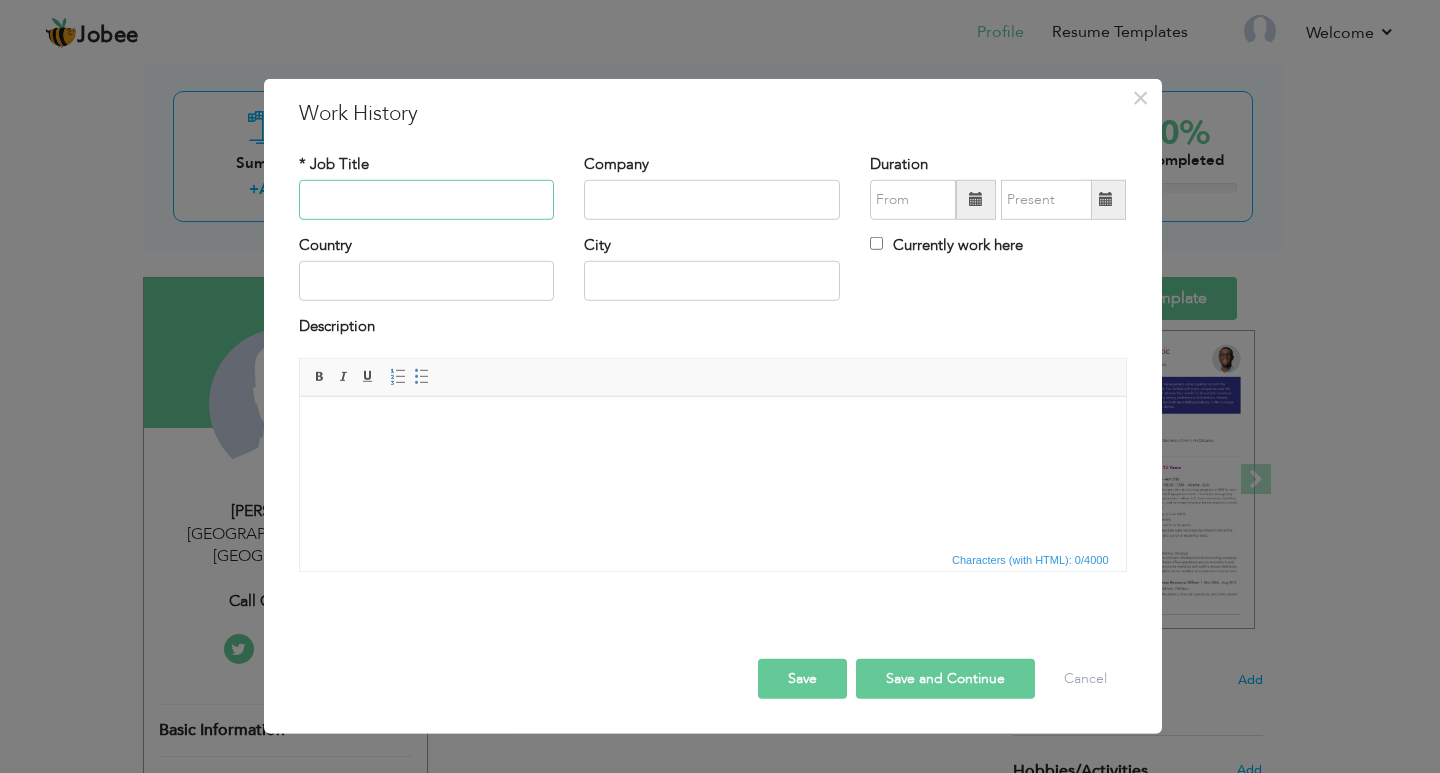 paste on "Call Center Agent" 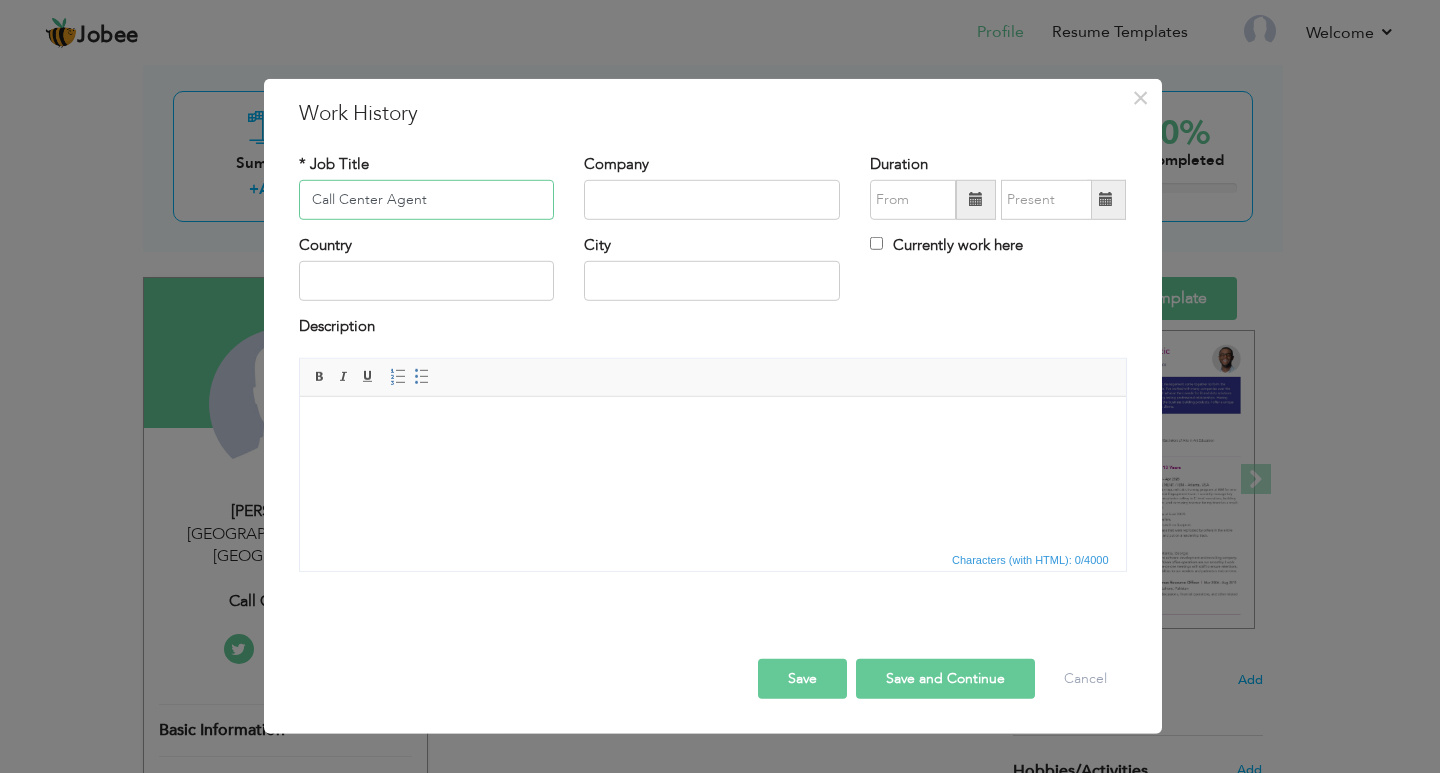 type on "Call Center Agent" 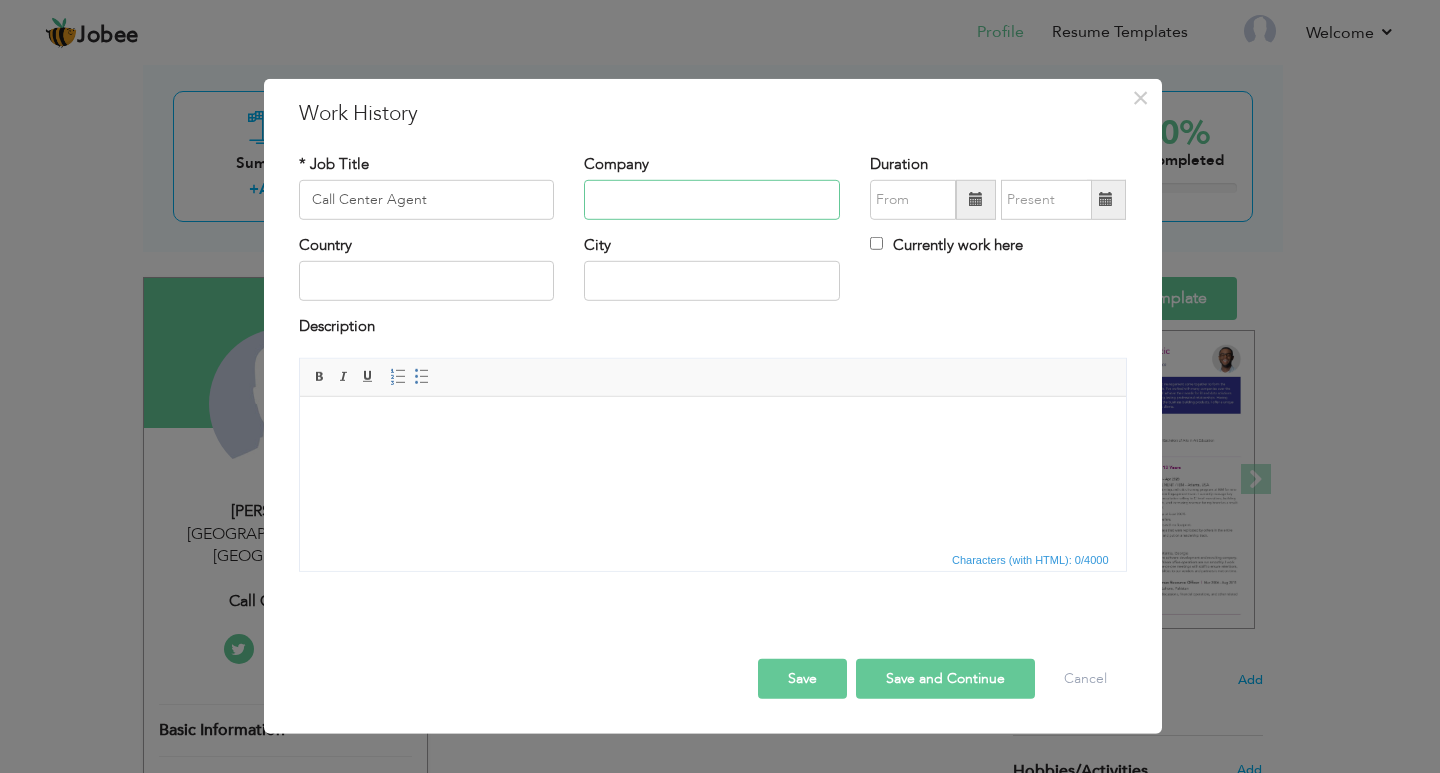 click at bounding box center (712, 200) 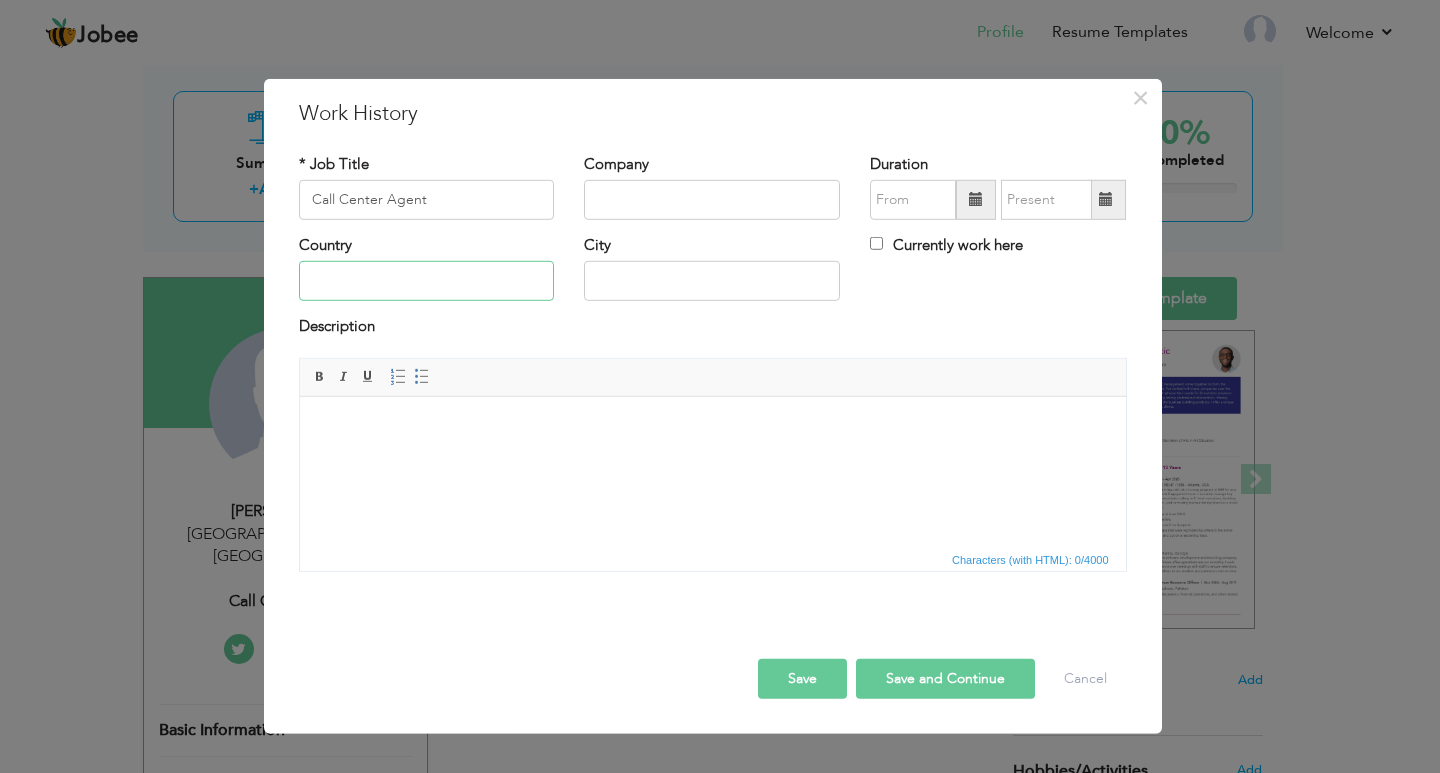 click at bounding box center [427, 281] 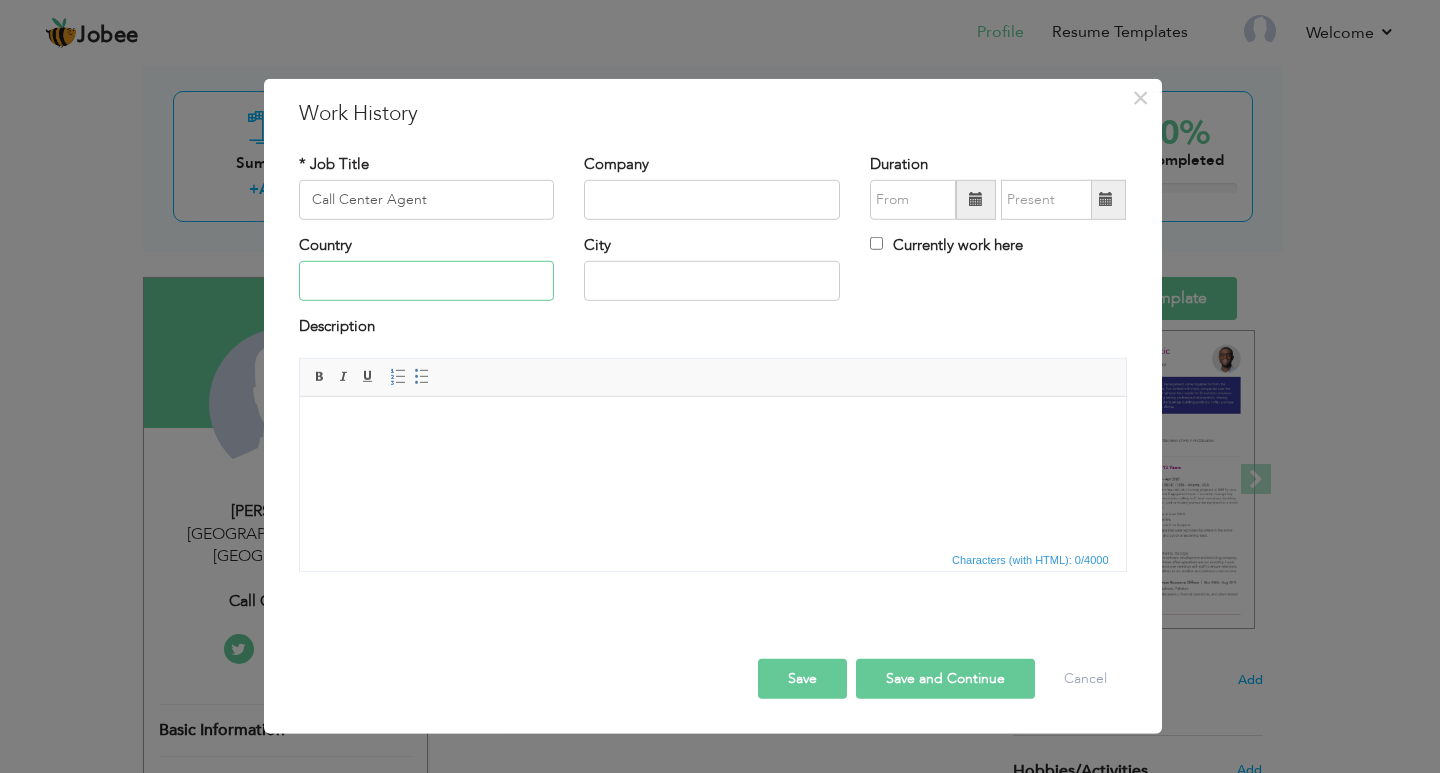 type on "[GEOGRAPHIC_DATA]" 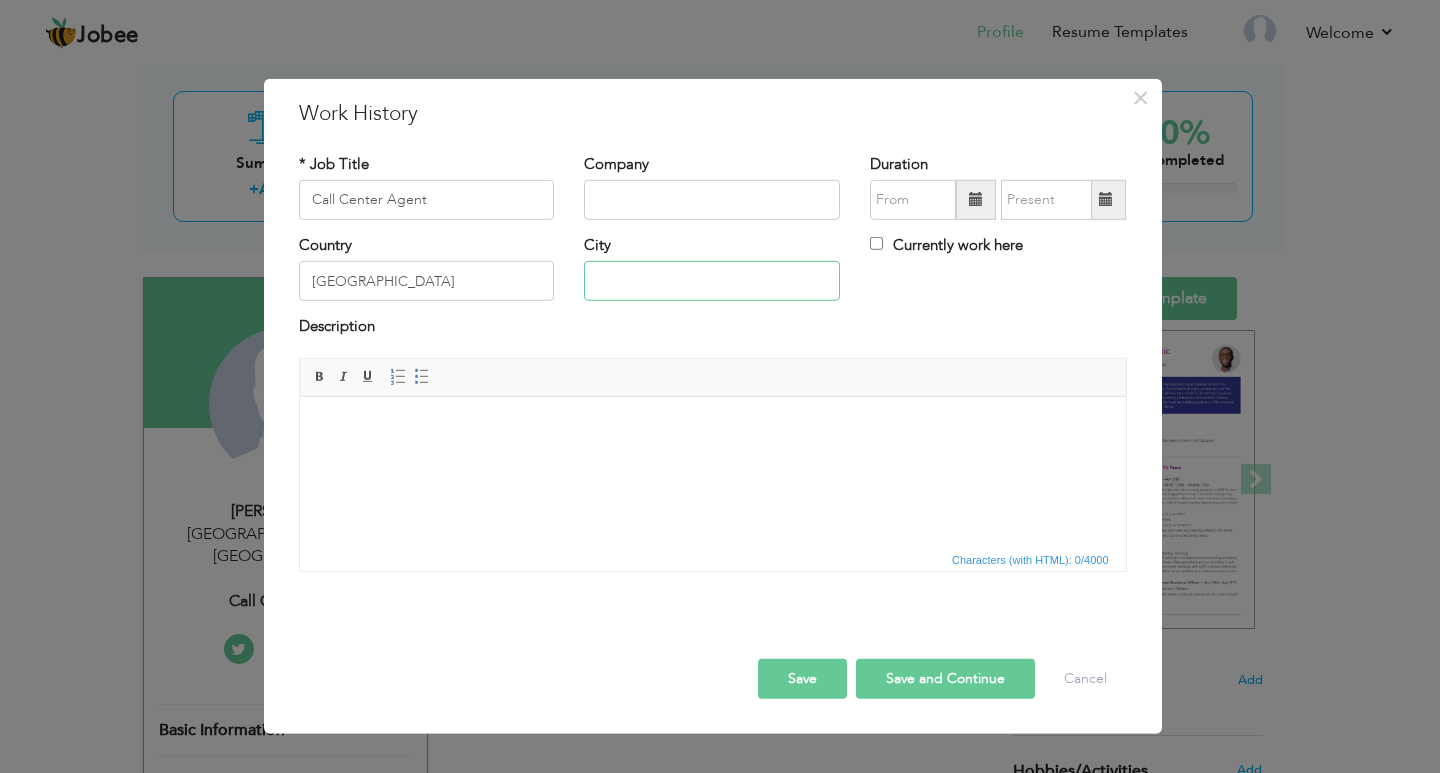 type on "Dallas, Texas" 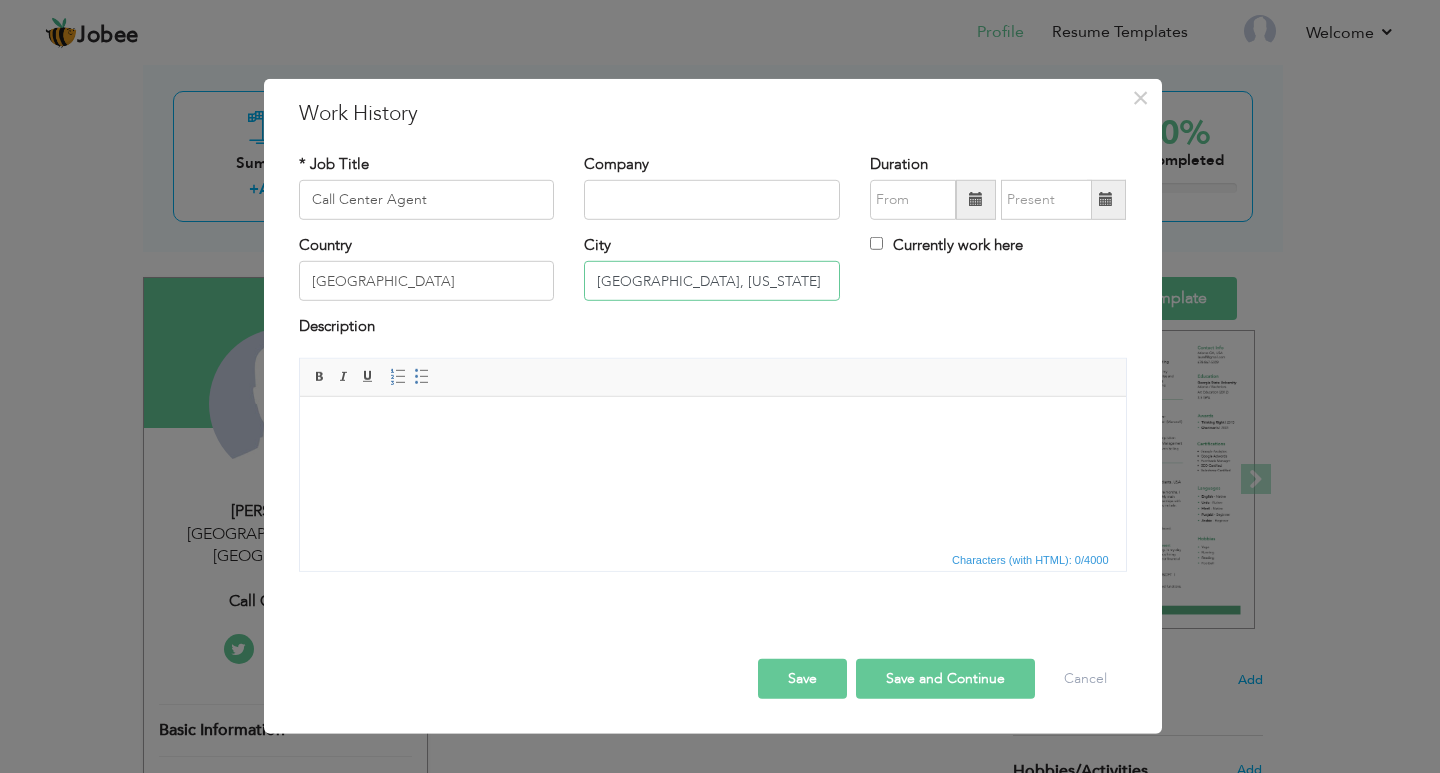 click on "Dallas, Texas" at bounding box center (712, 281) 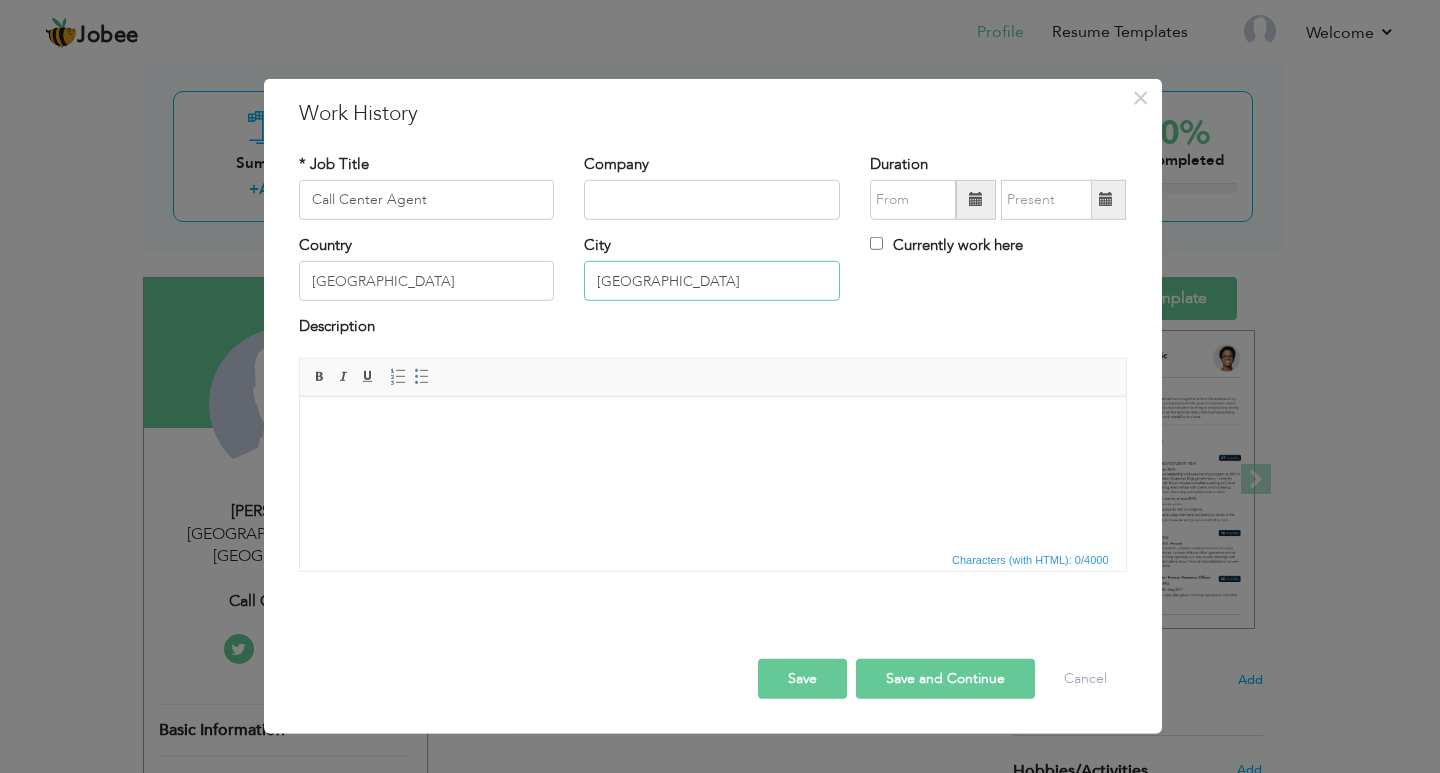 type on "[GEOGRAPHIC_DATA]" 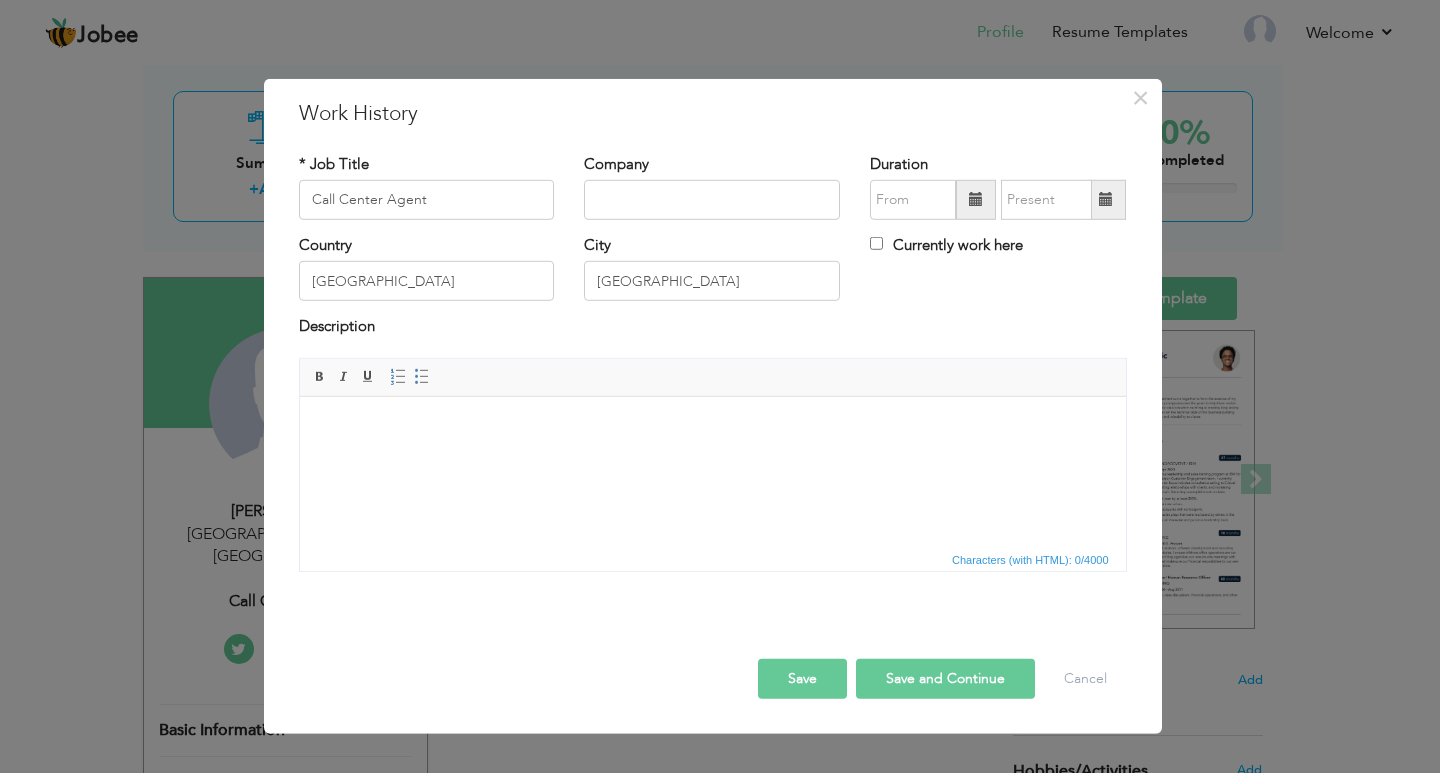 click on "Save and Continue" at bounding box center (945, 679) 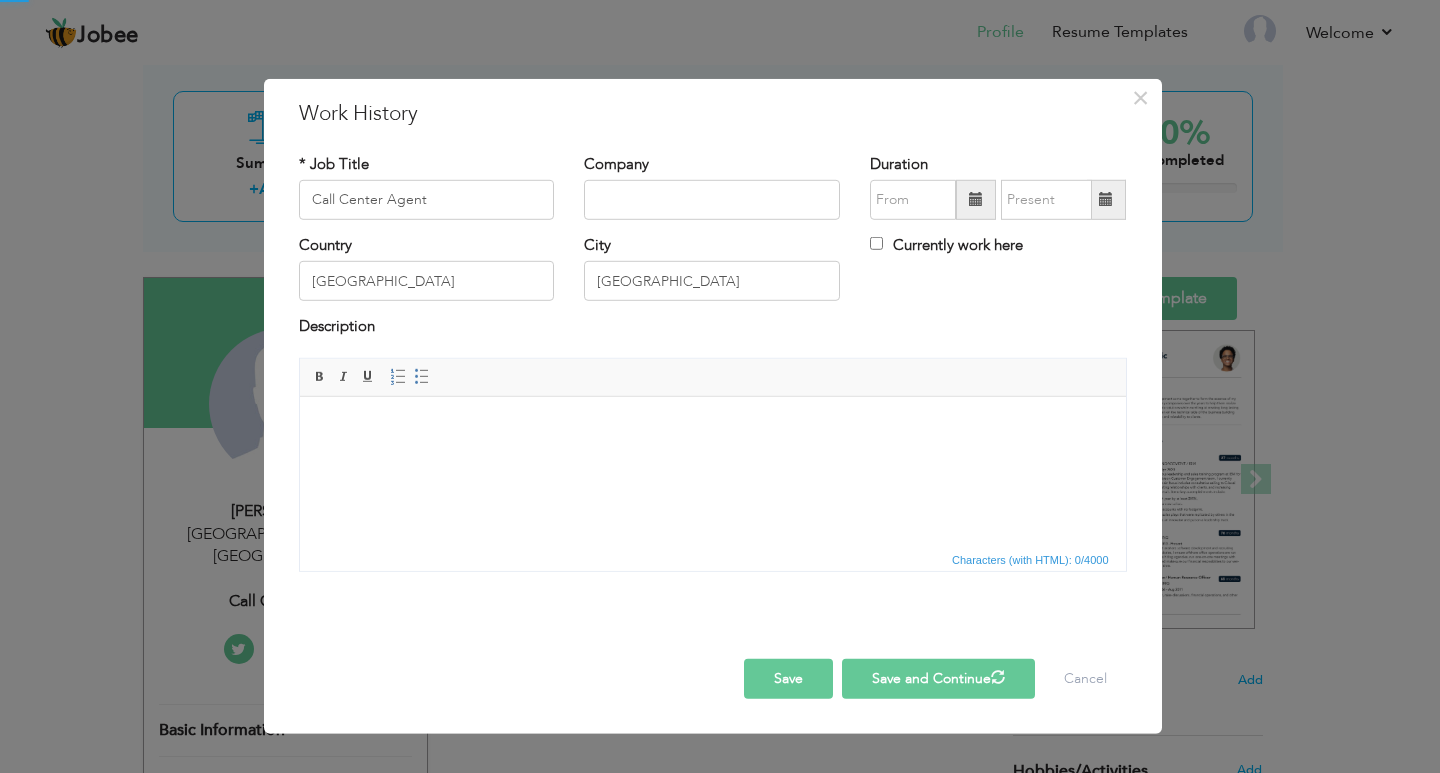 type 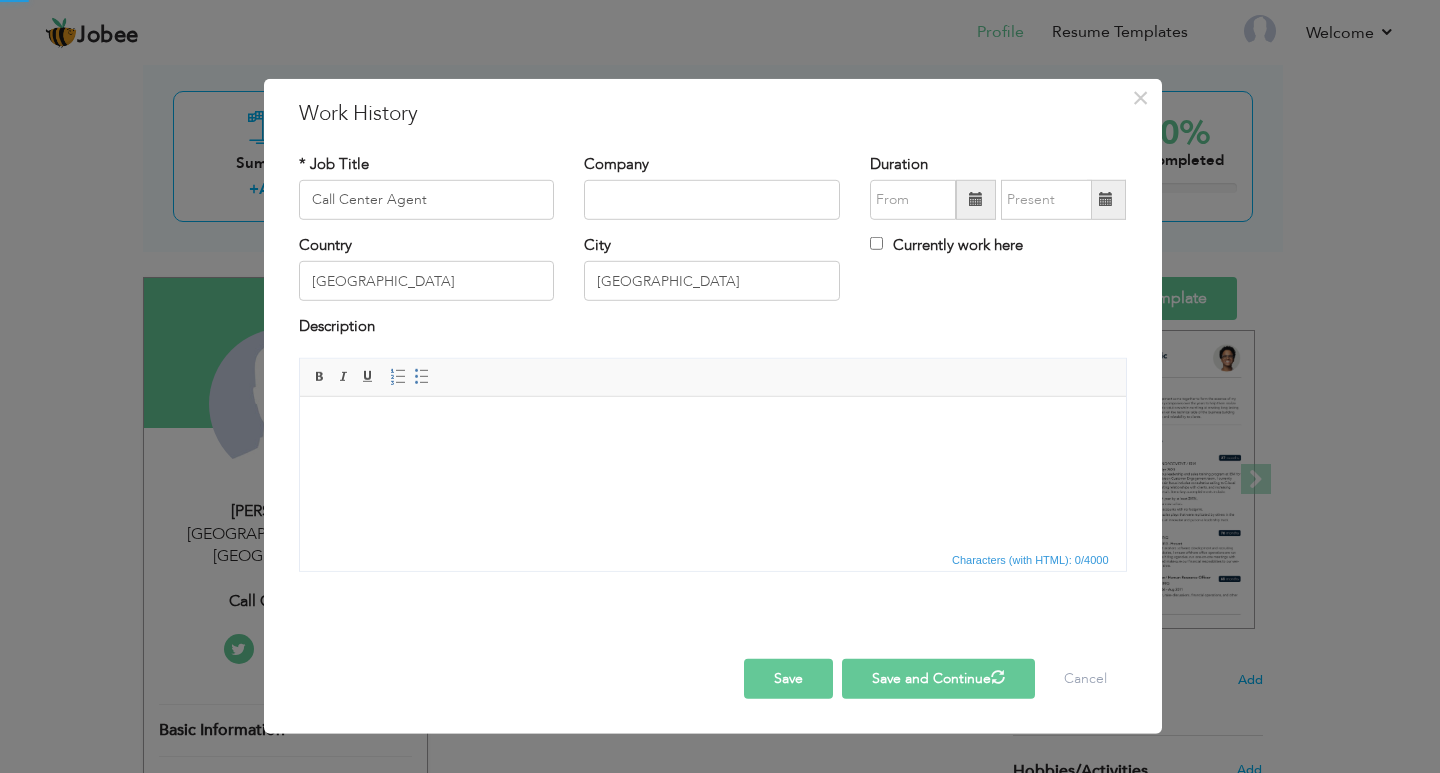 type 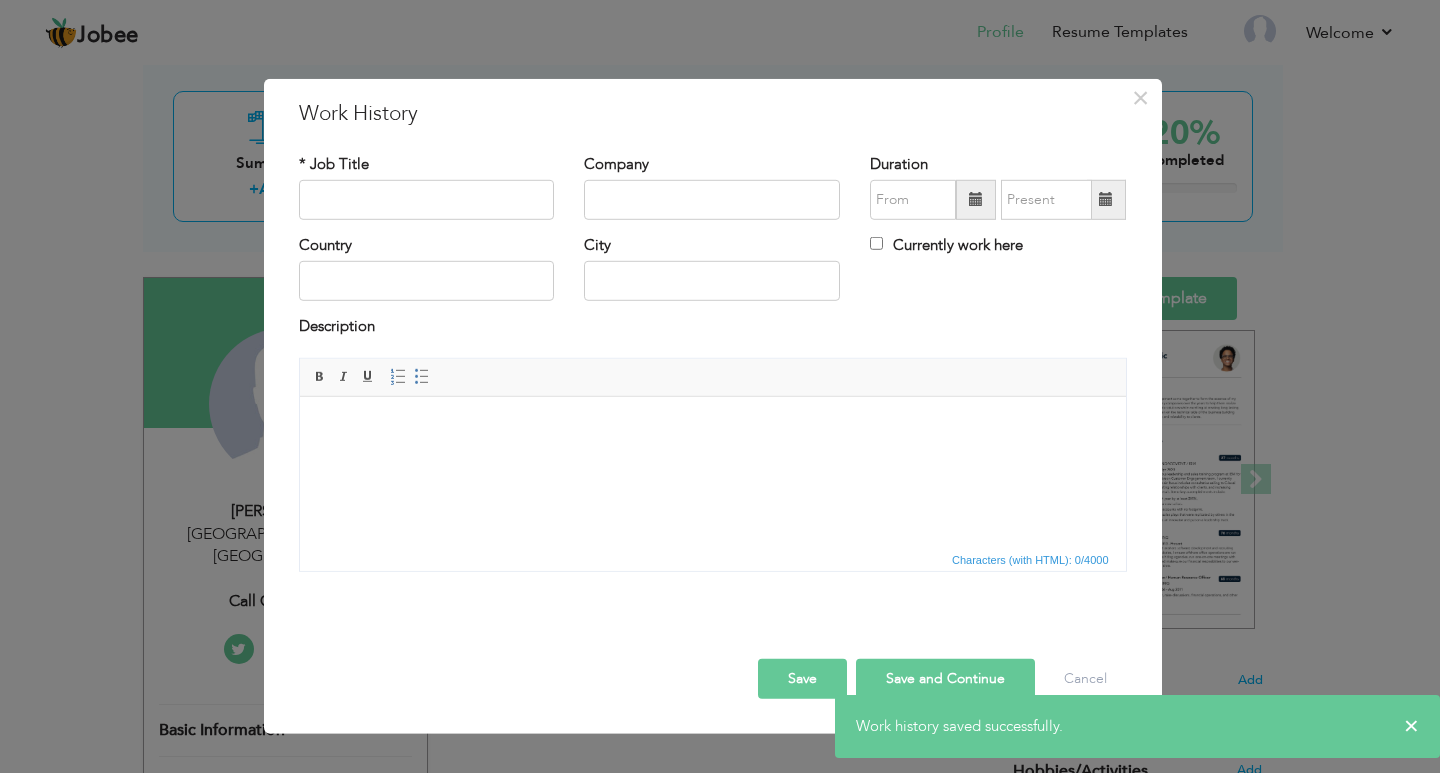 click on "Work History" at bounding box center [713, 113] 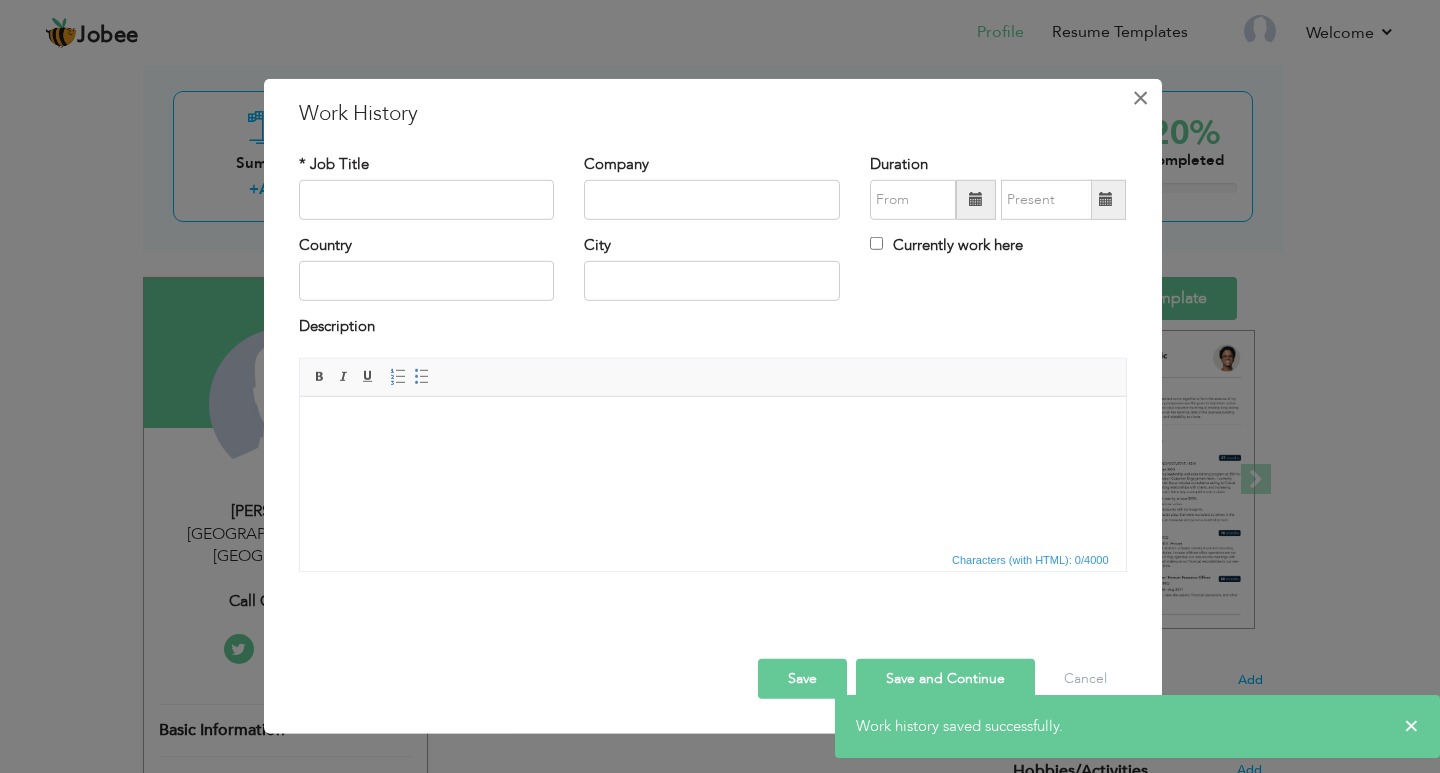 click on "×" at bounding box center (1140, 97) 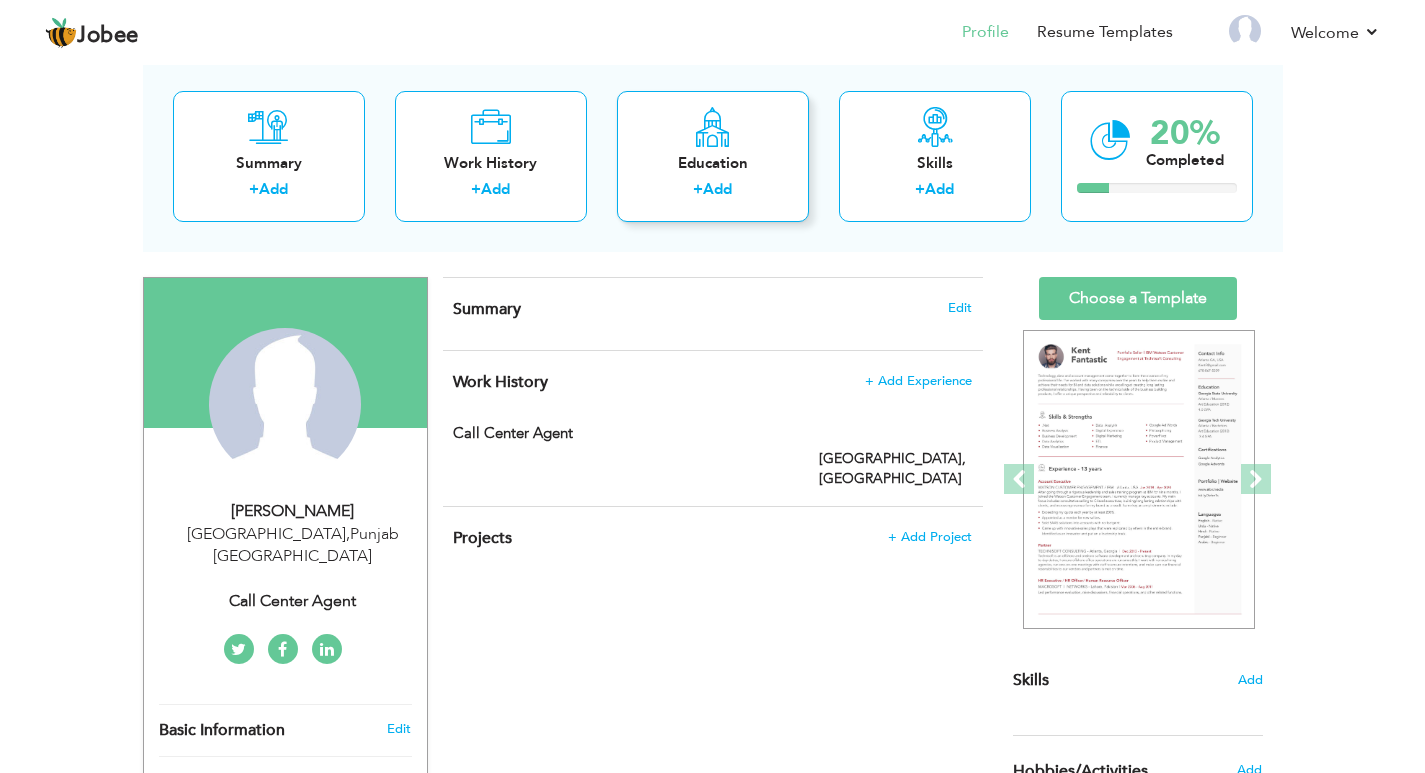 click on "Education" at bounding box center (713, 163) 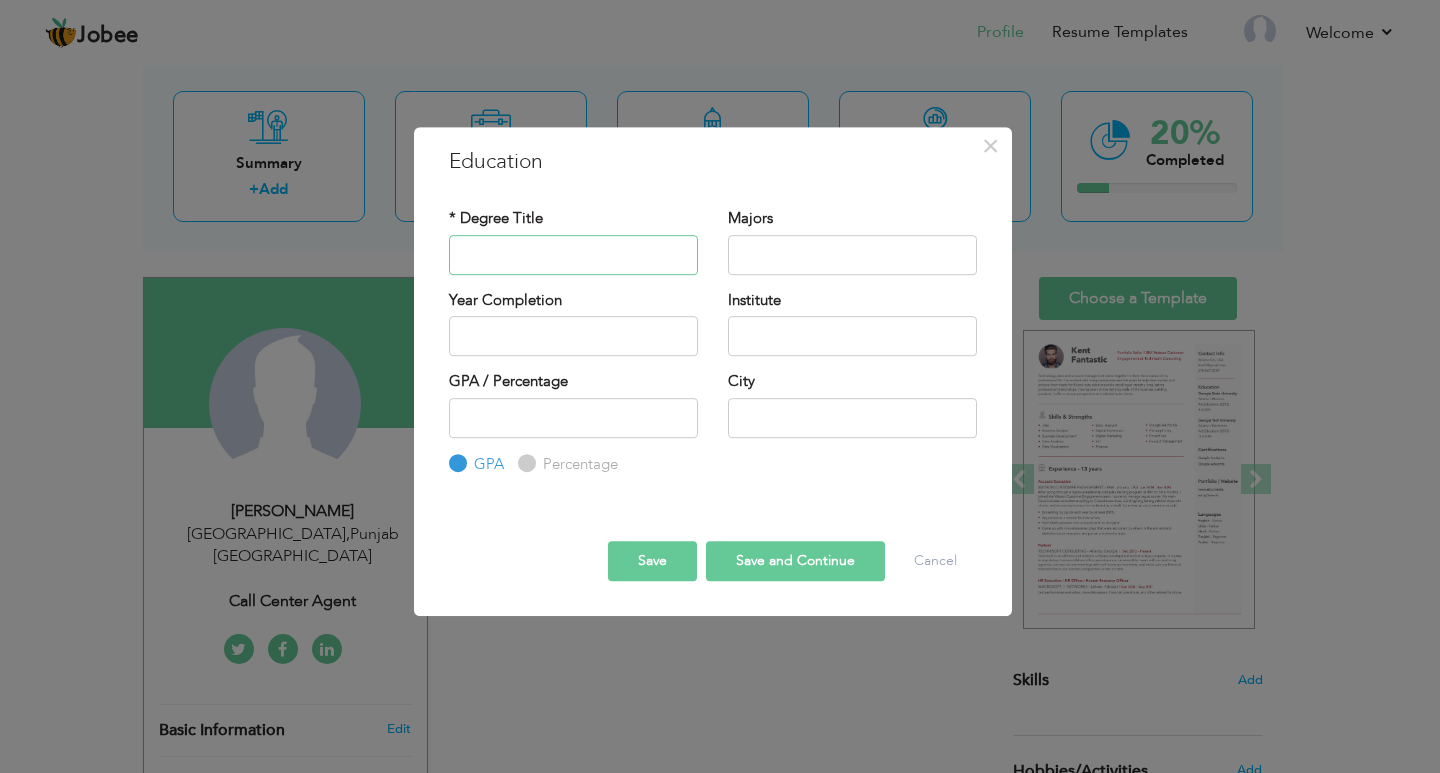click at bounding box center [573, 255] 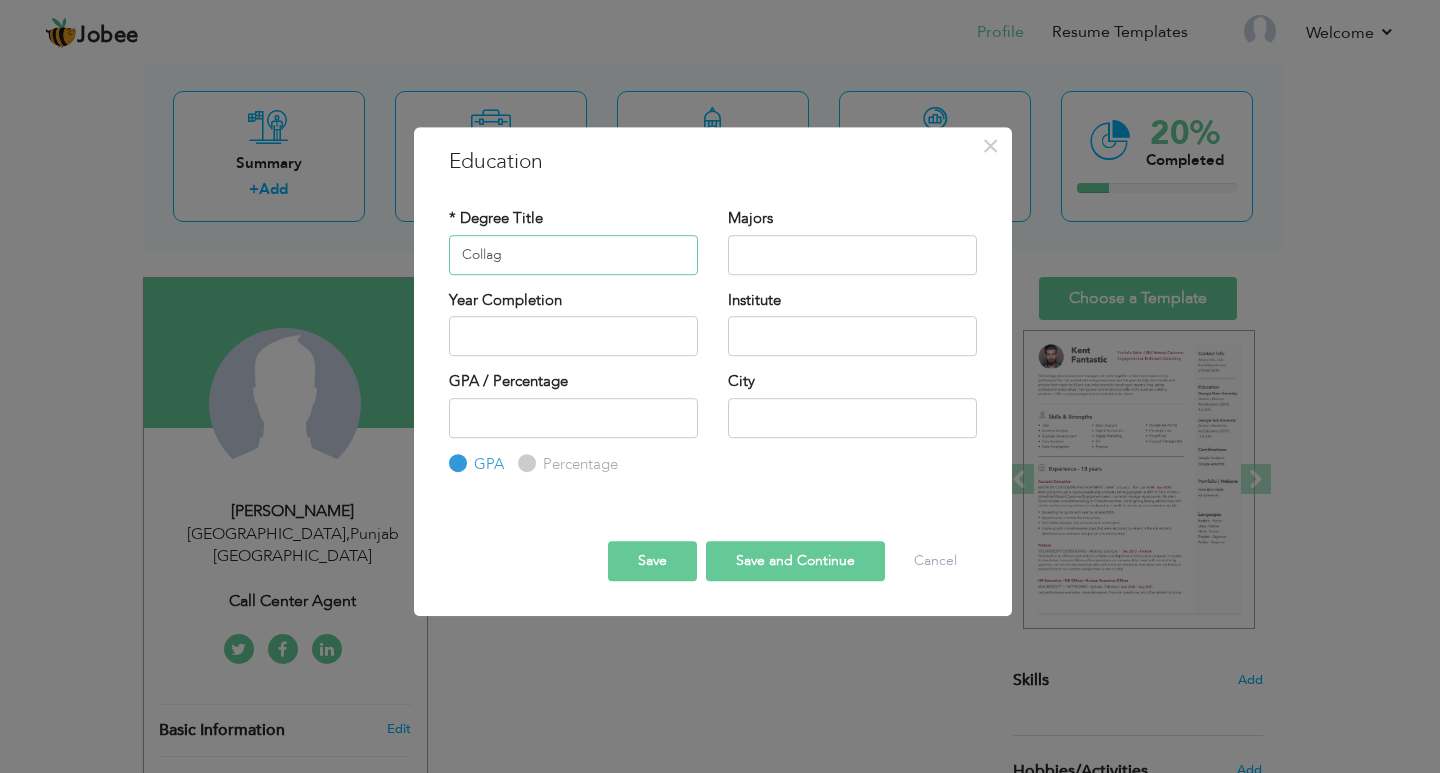 type on "Collage" 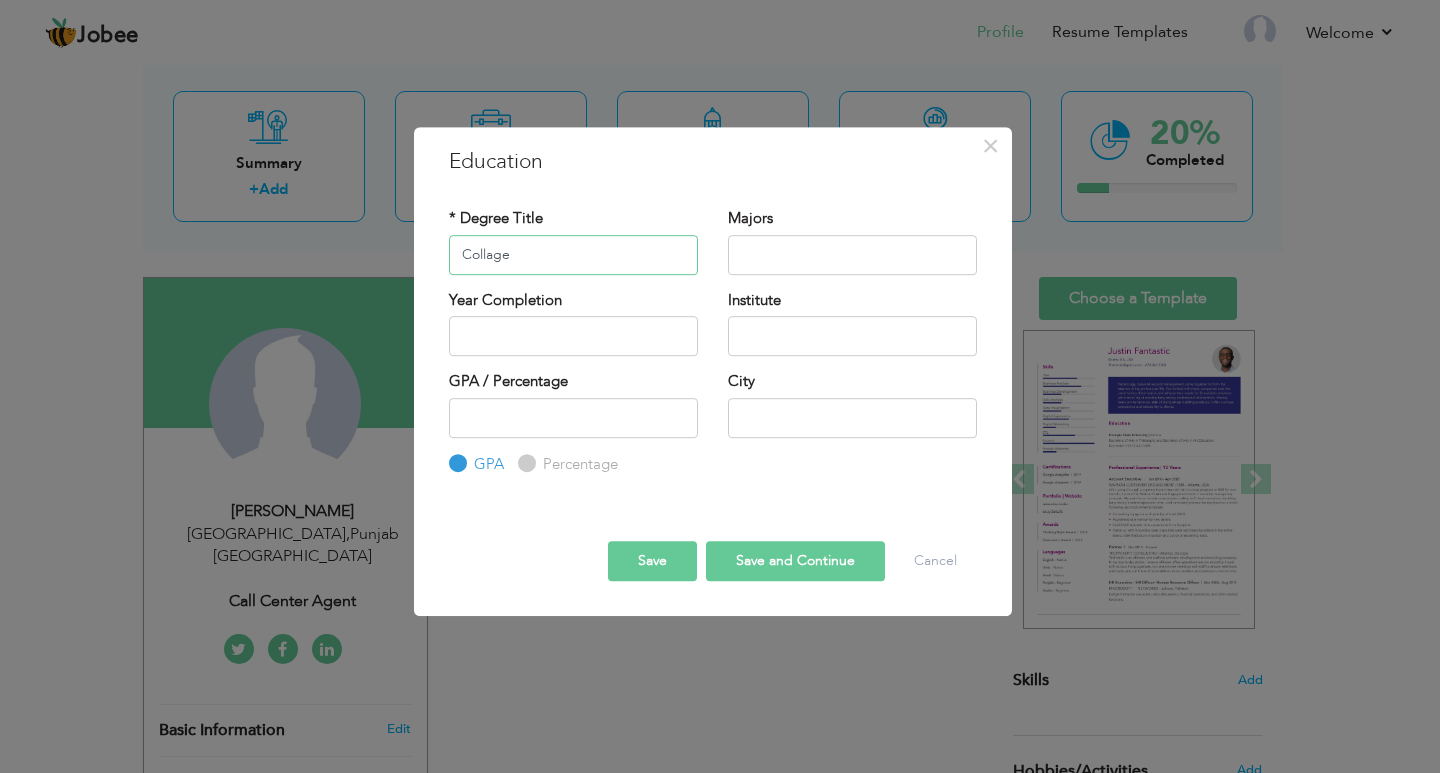 click on "Collage" at bounding box center [573, 255] 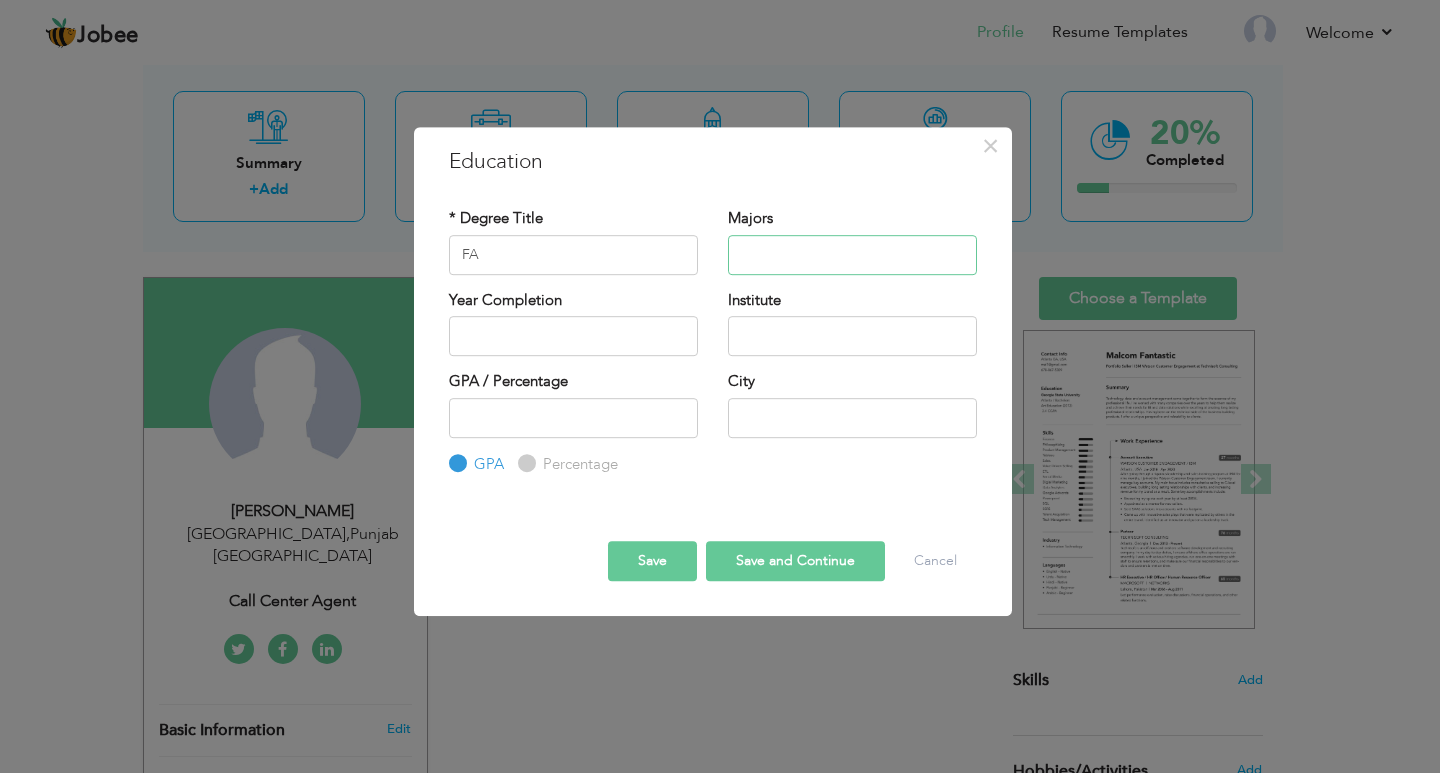 click at bounding box center (852, 255) 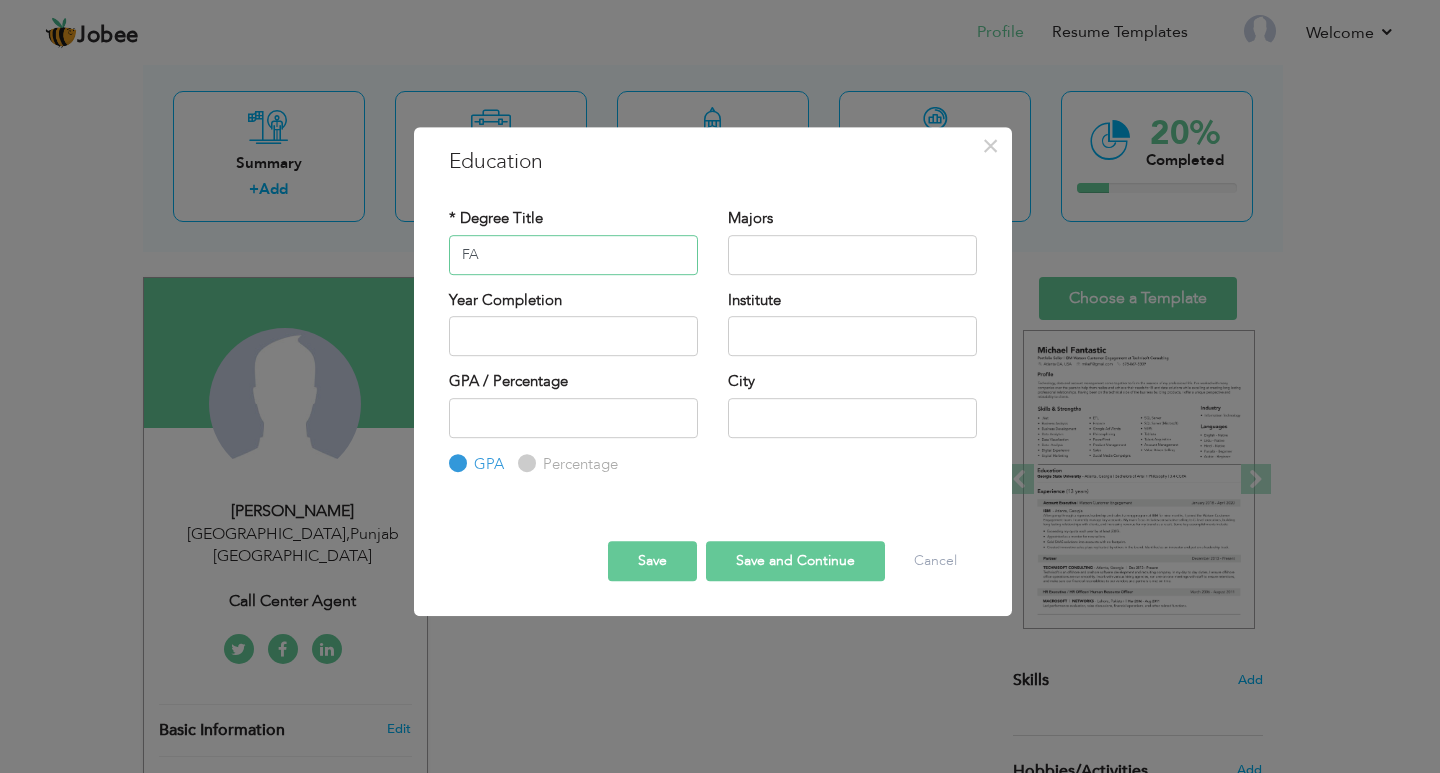 click on "FA" at bounding box center [573, 255] 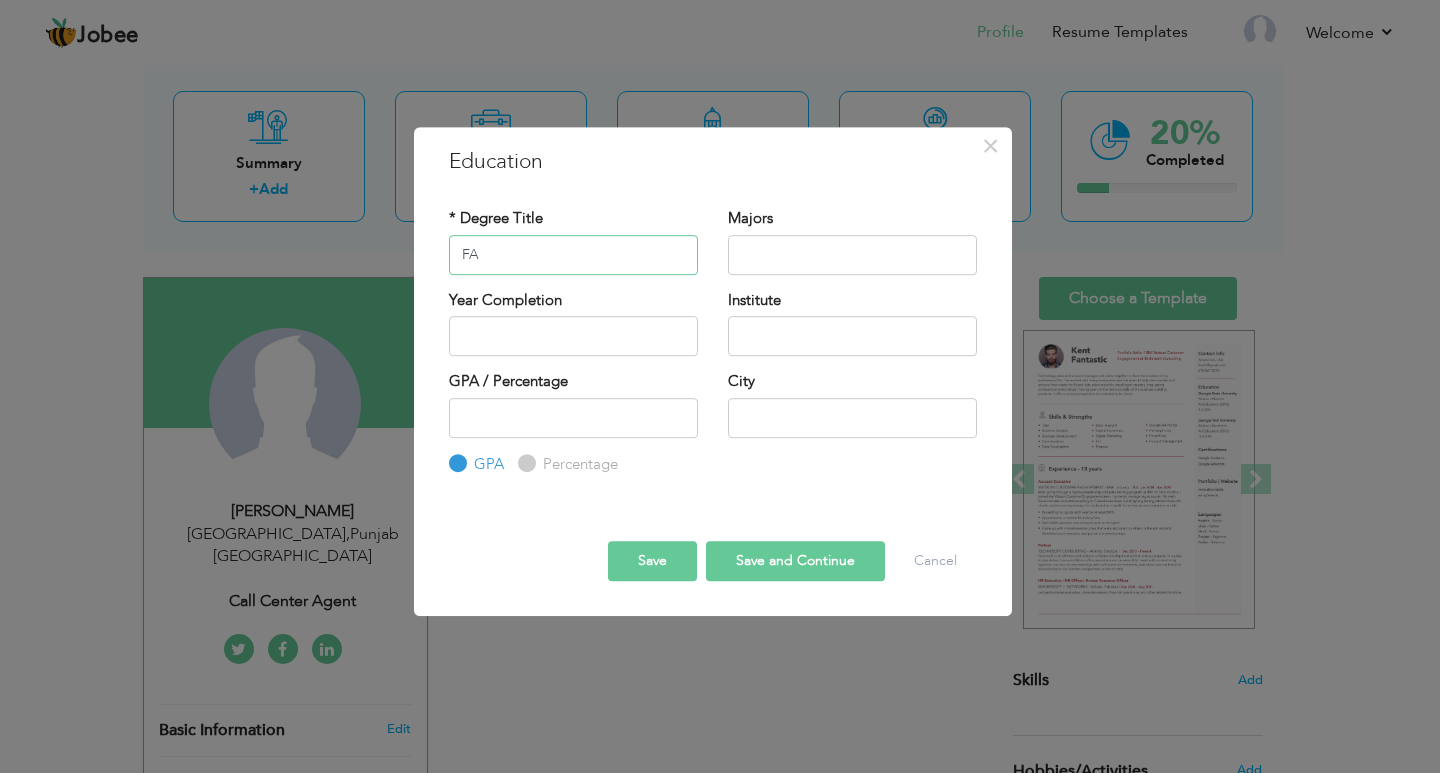 type on "F" 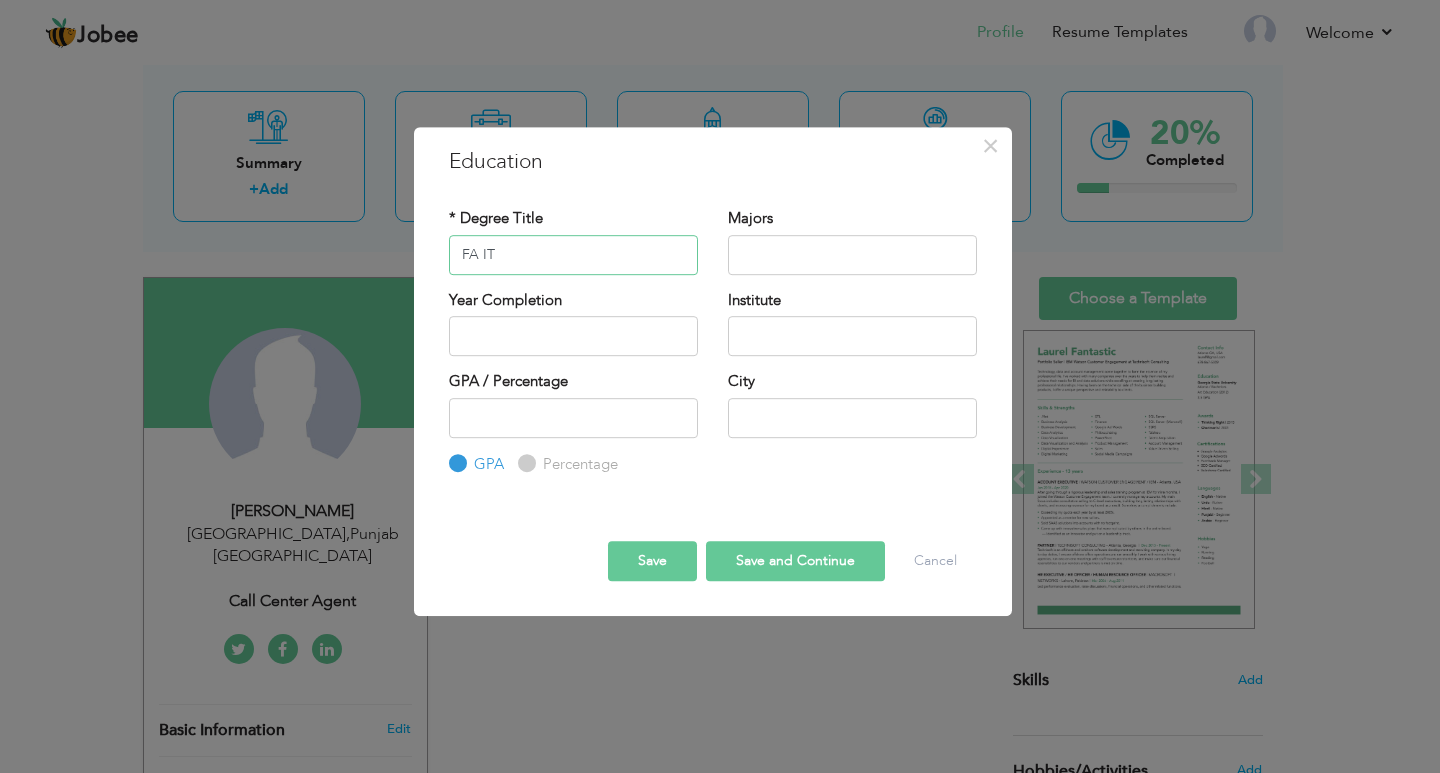 type on "FA IT" 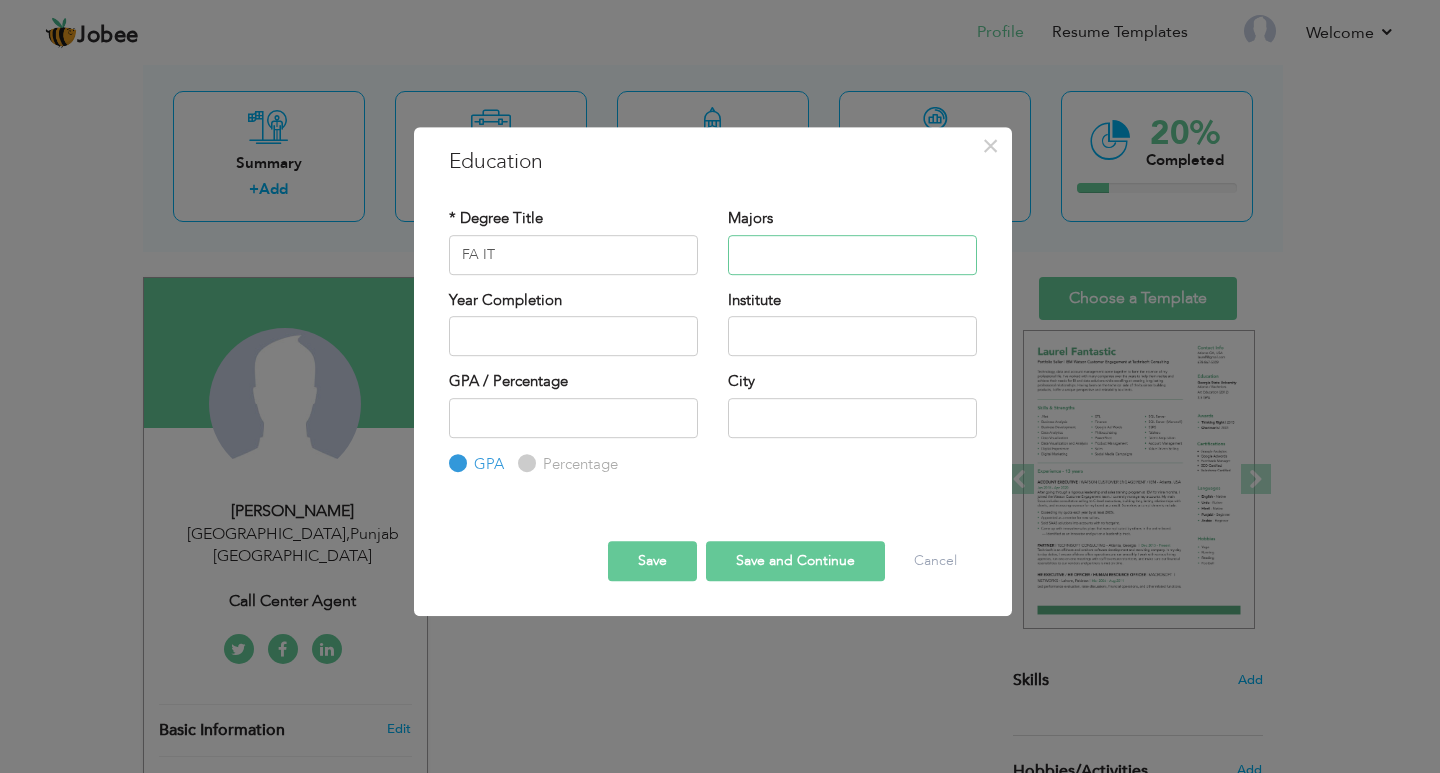 click at bounding box center (852, 255) 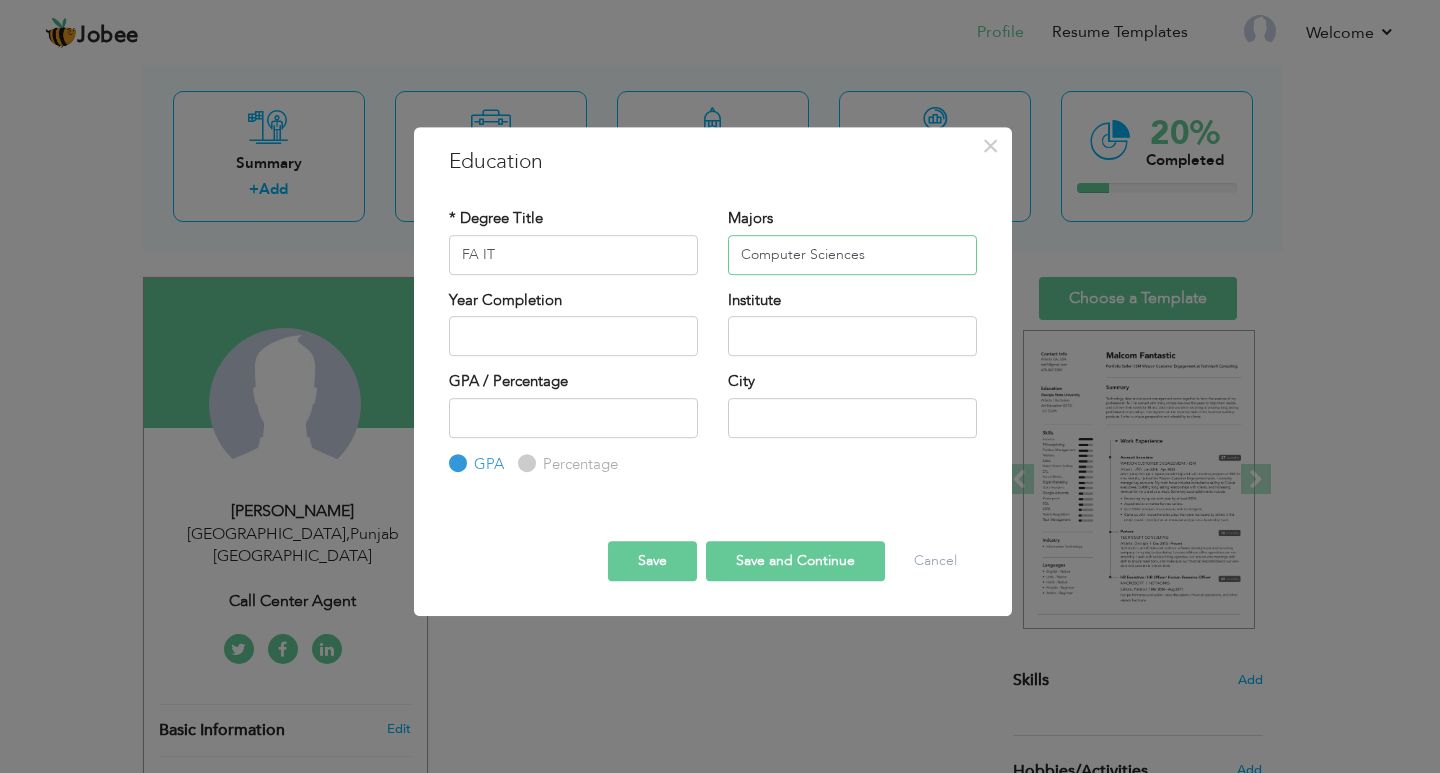 type on "Computer Sciences" 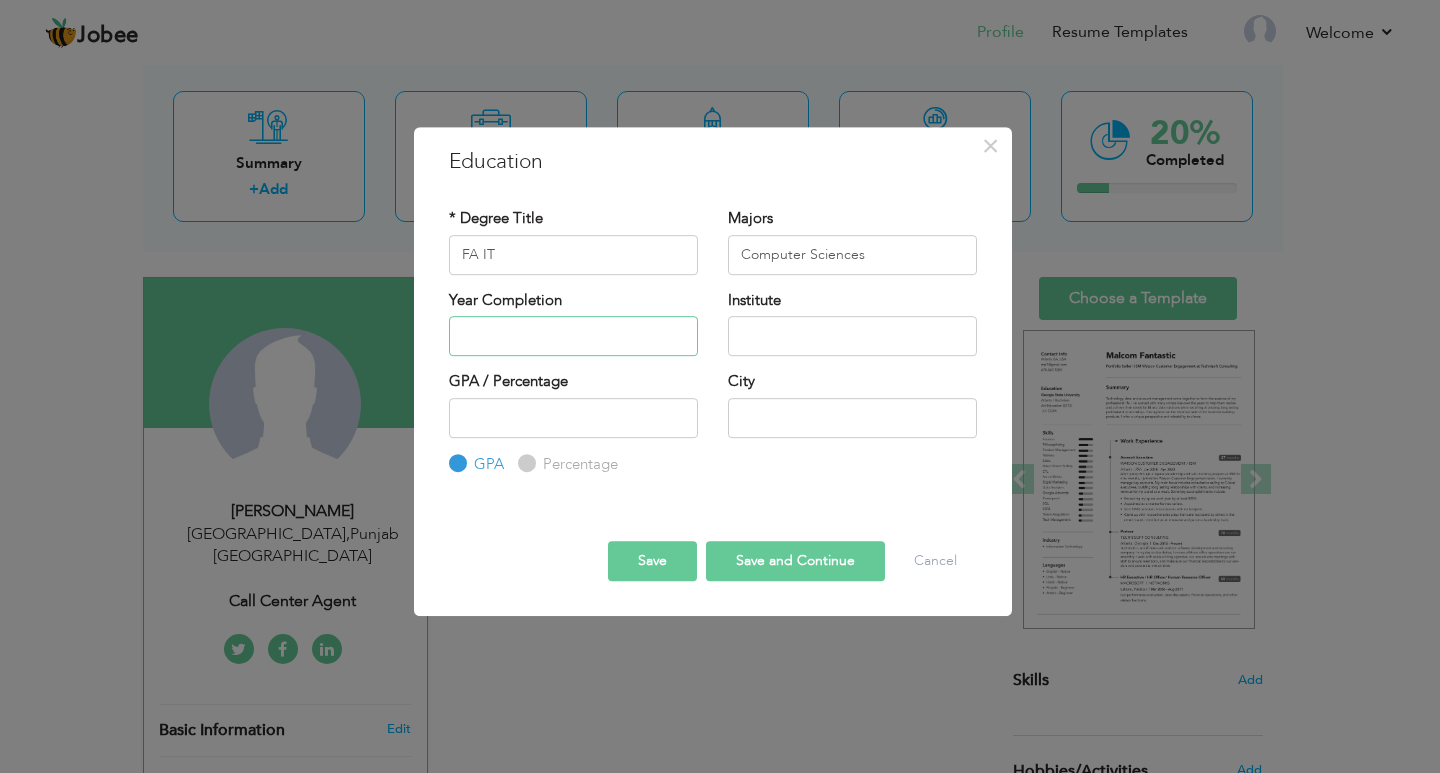 type on "2025" 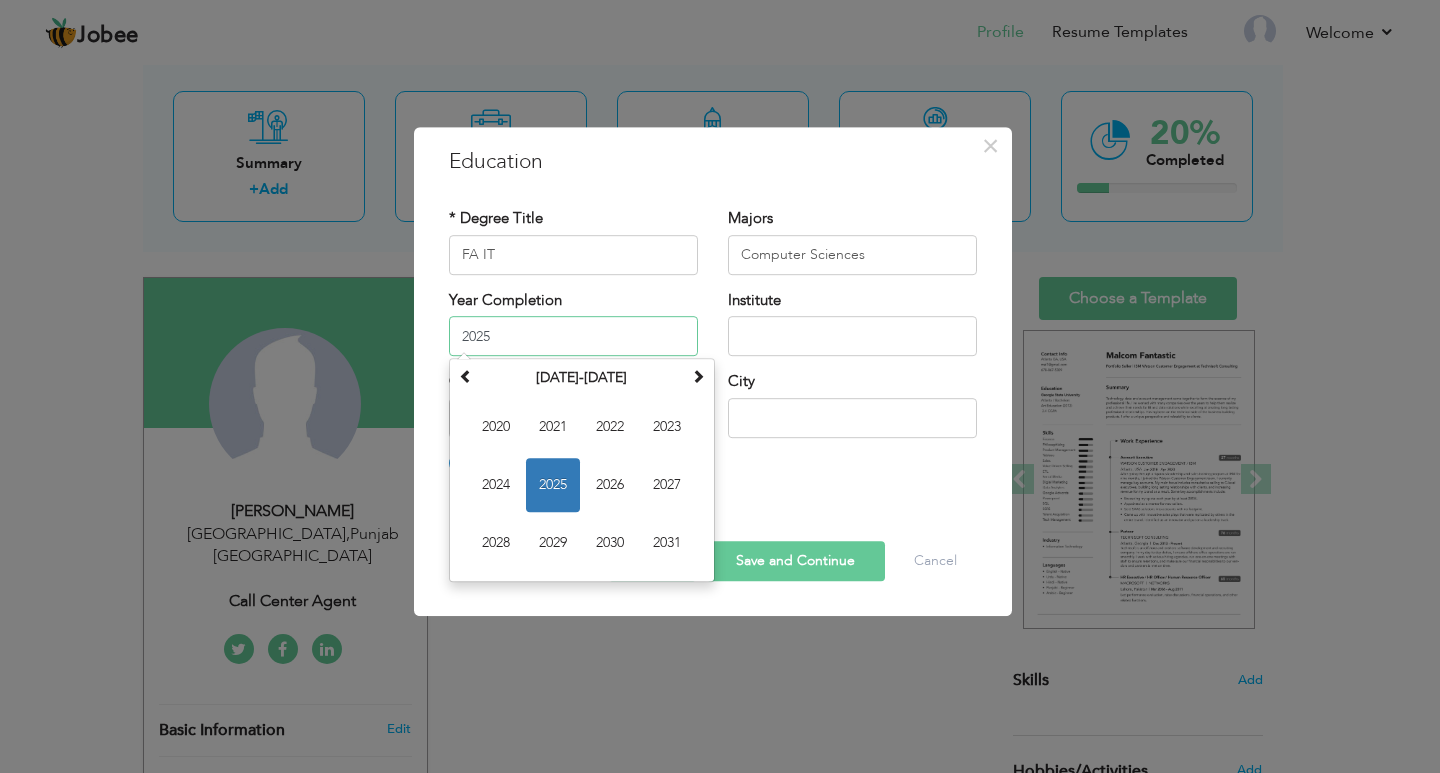 click on "2025" at bounding box center [573, 336] 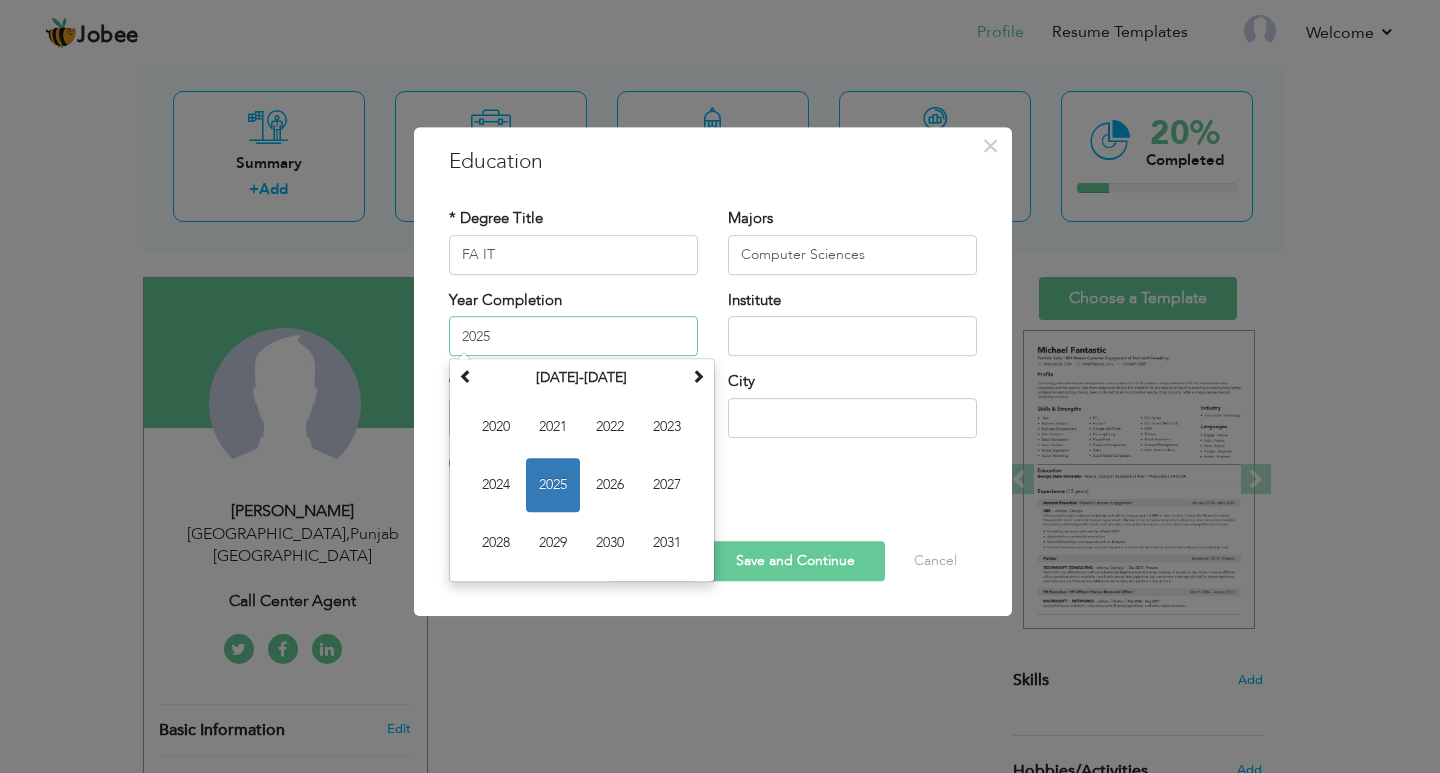 click on "2025" at bounding box center (553, 485) 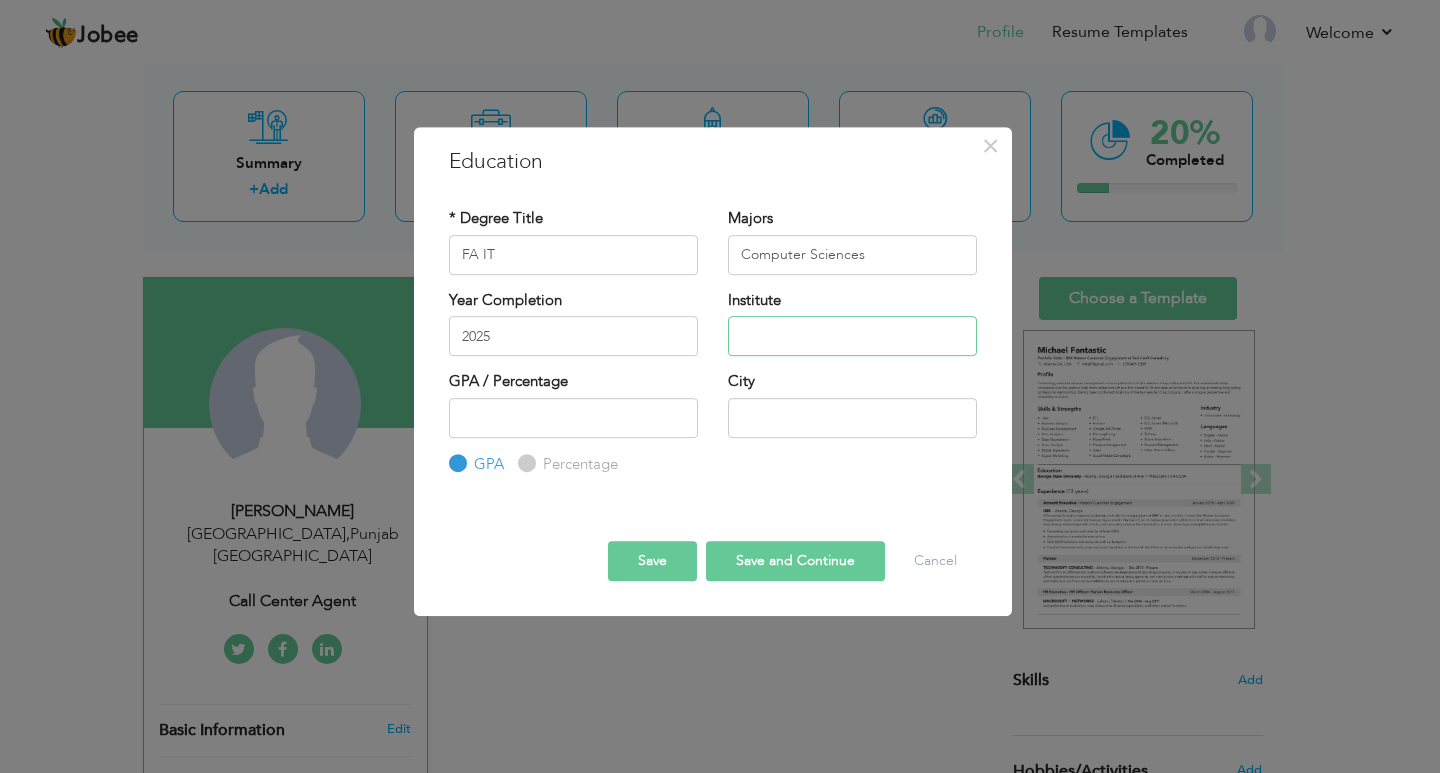 click at bounding box center (852, 336) 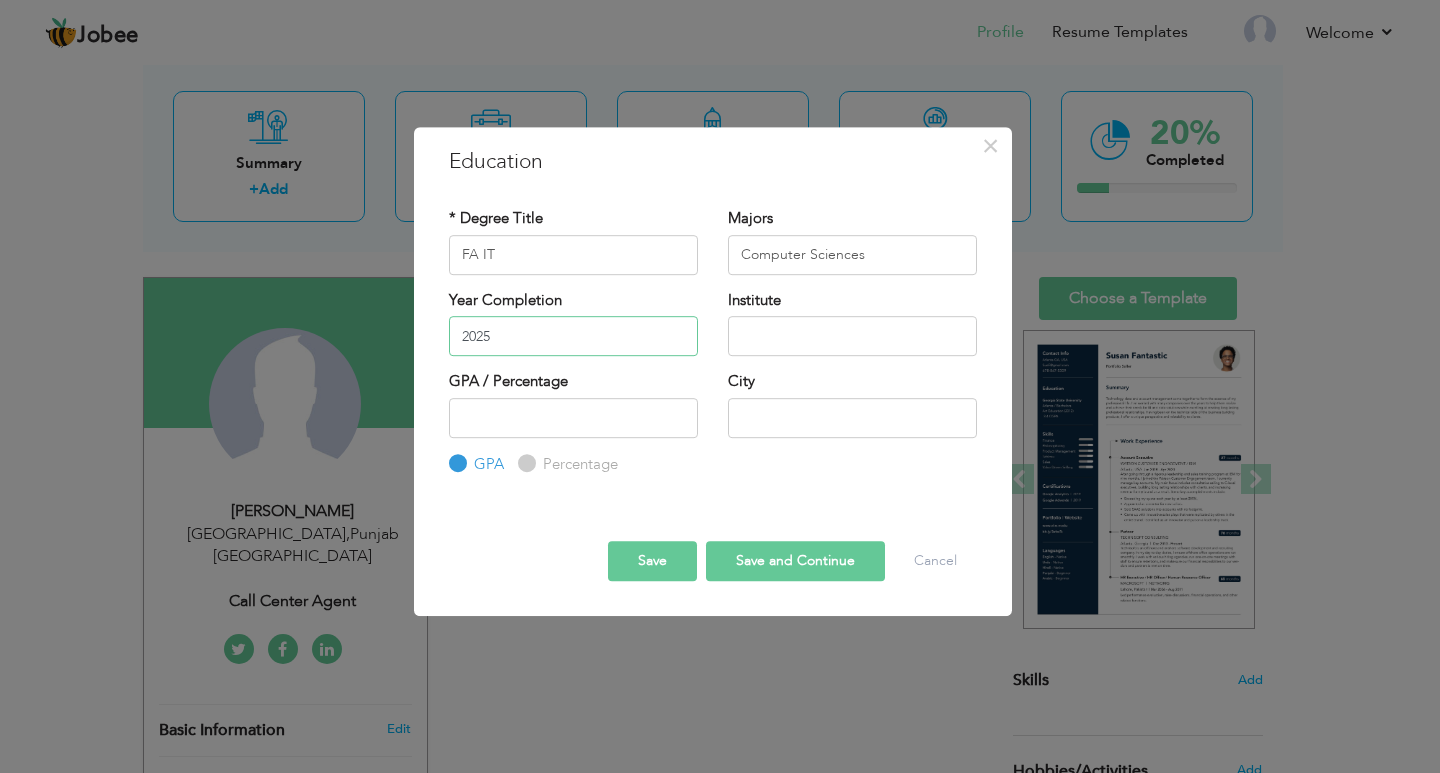click on "2025" at bounding box center [573, 336] 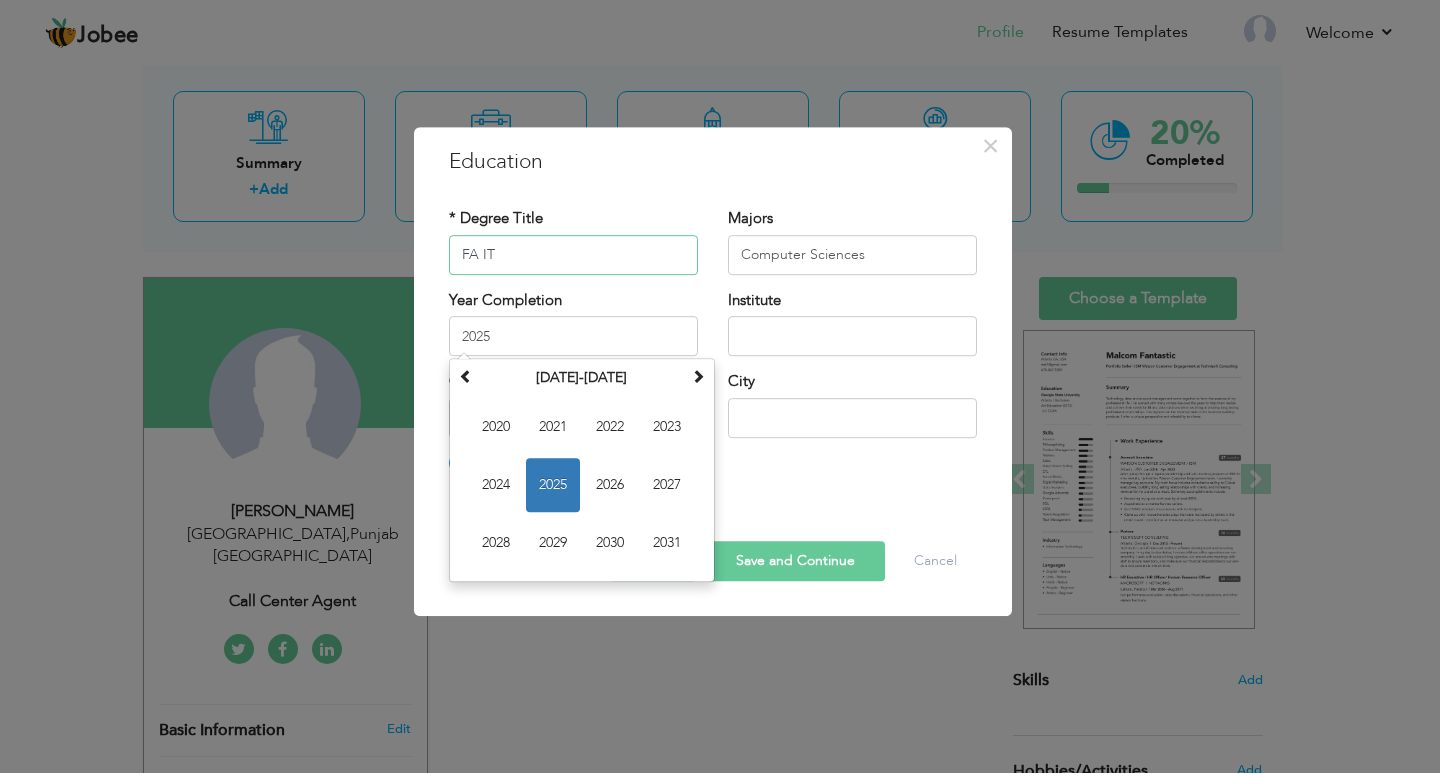 click on "FA IT" at bounding box center [573, 255] 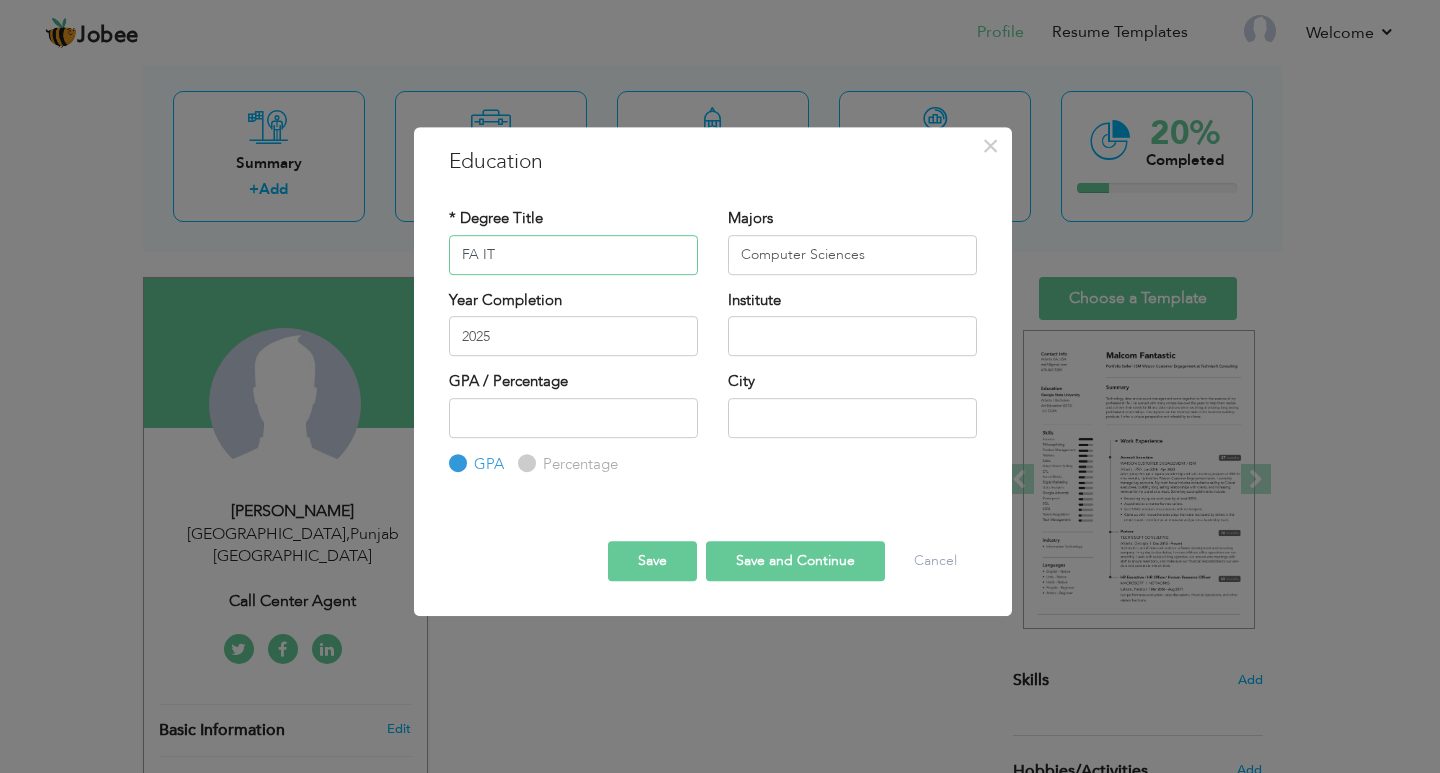 click on "FA IT" at bounding box center (573, 255) 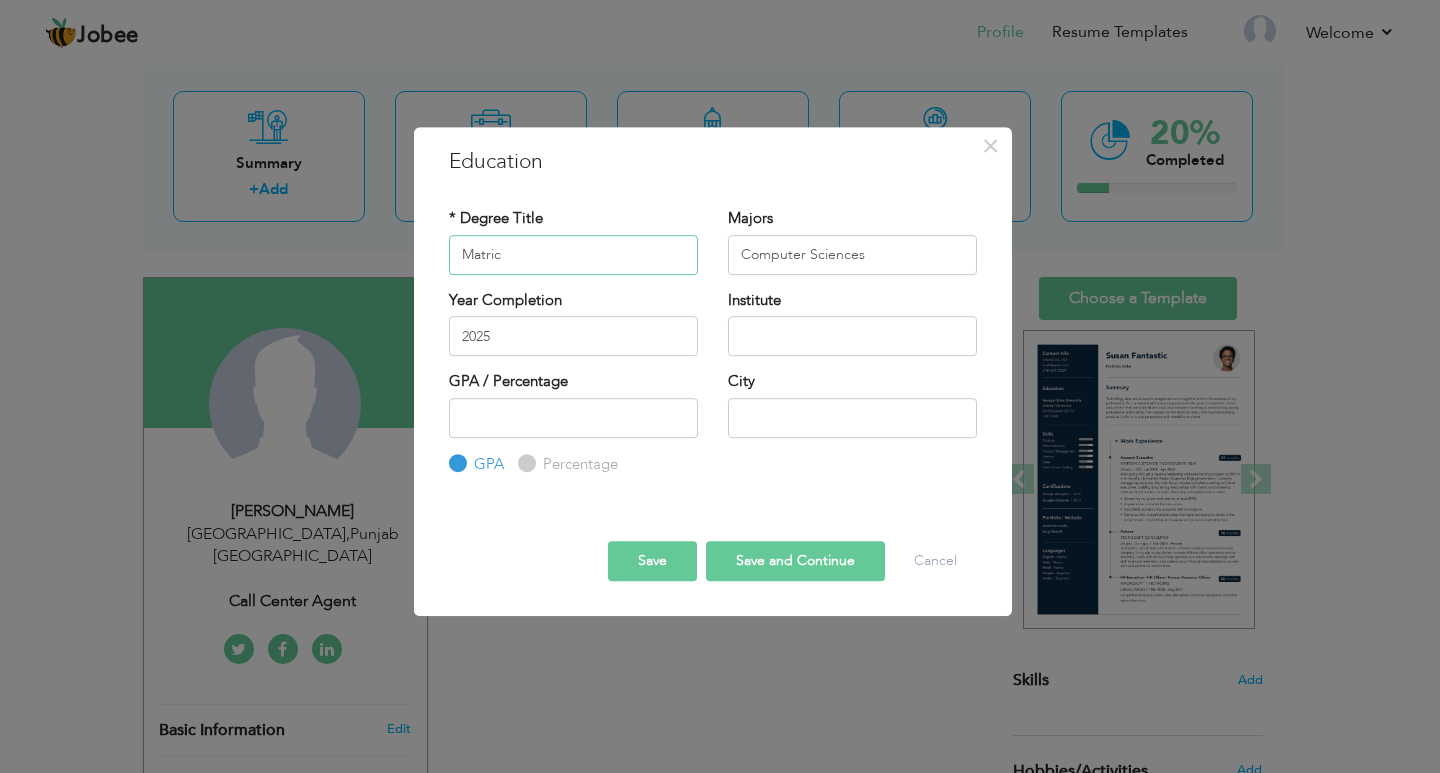 type on "Matric" 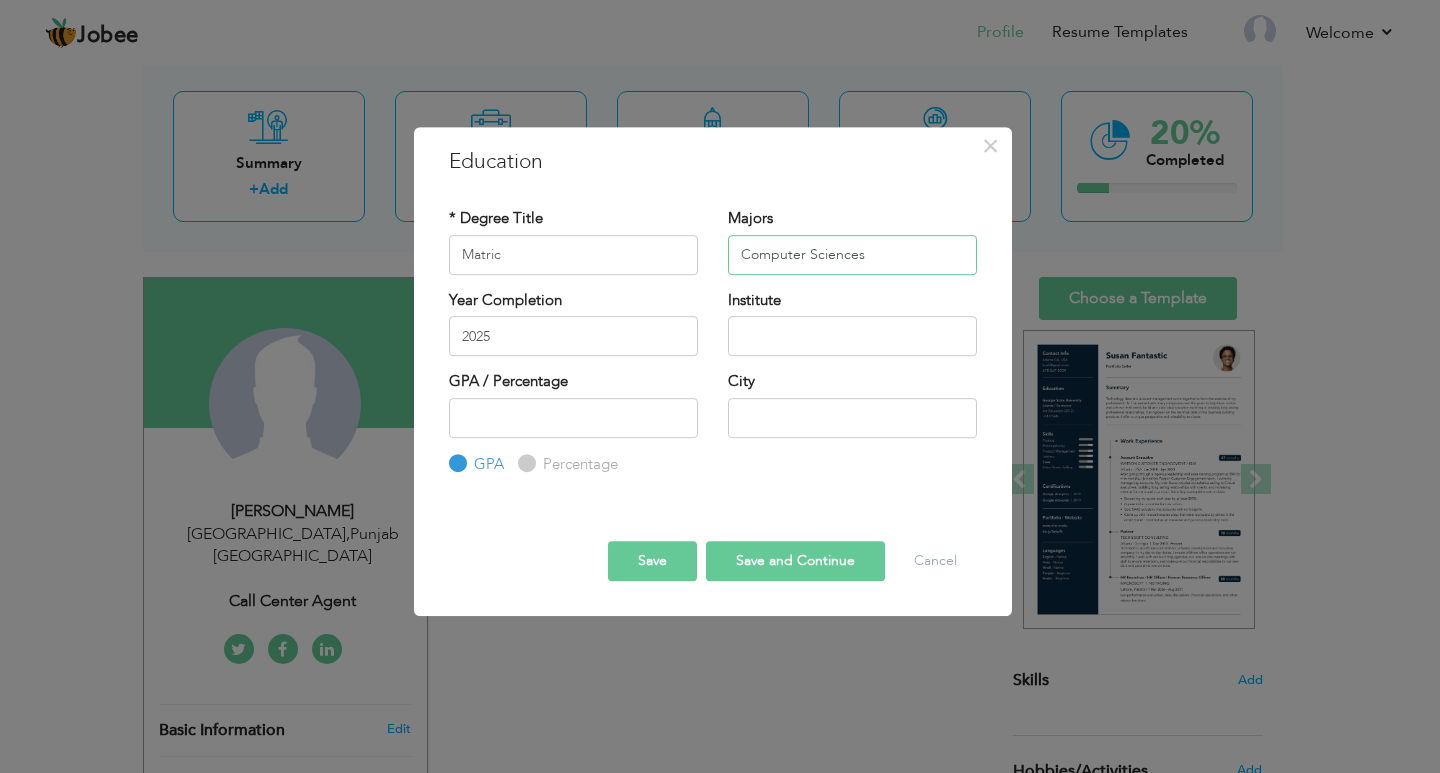 click on "Computer Sciences" at bounding box center [852, 255] 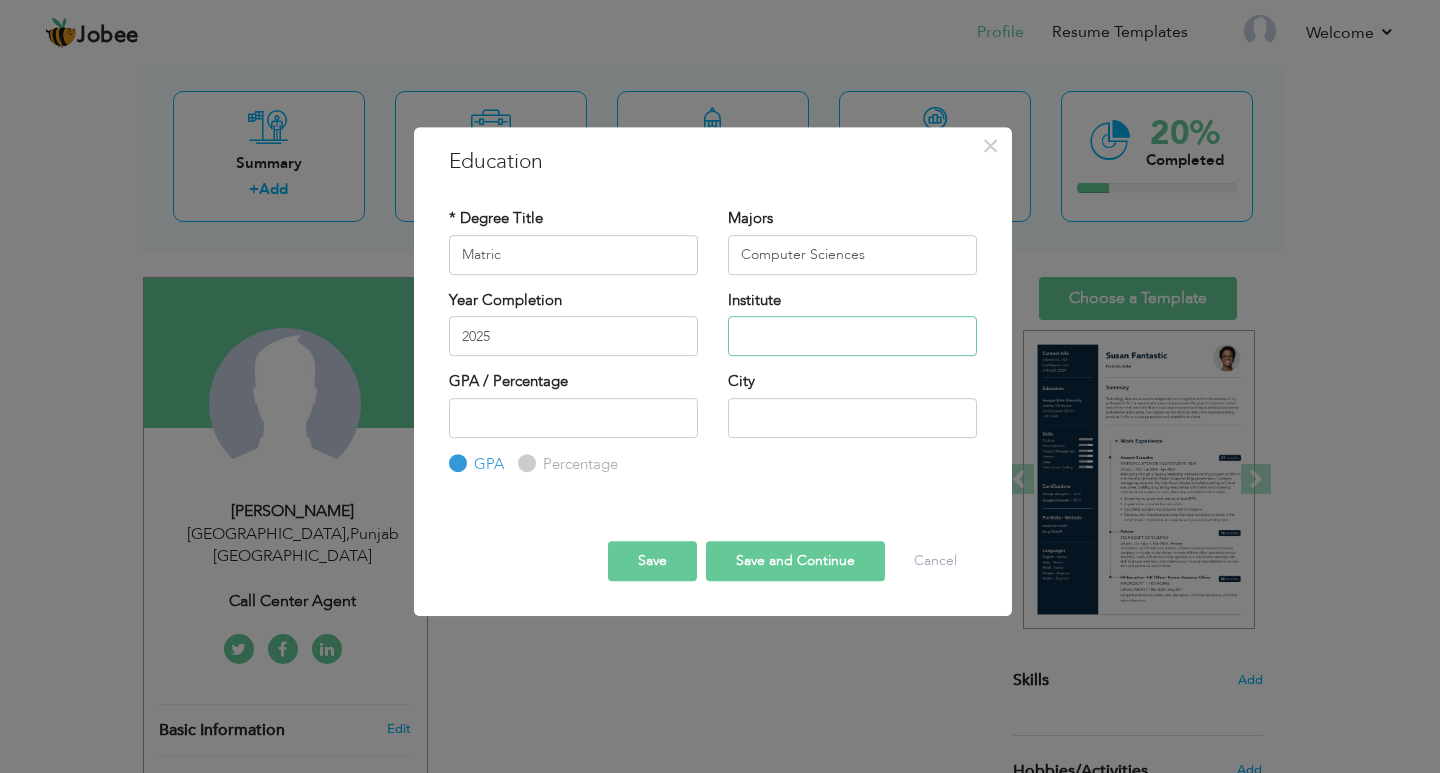 click at bounding box center [852, 336] 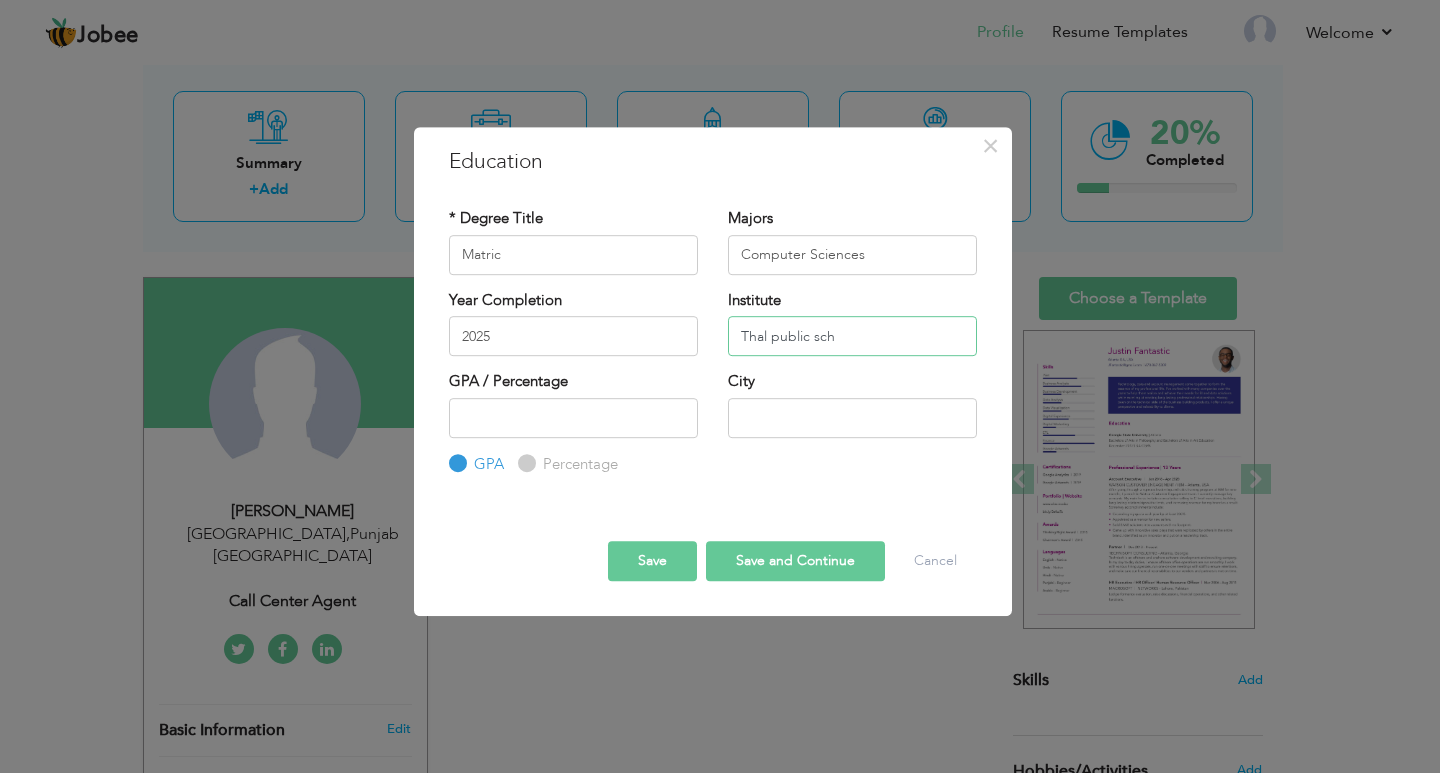 click on "Thal public sch" at bounding box center [852, 336] 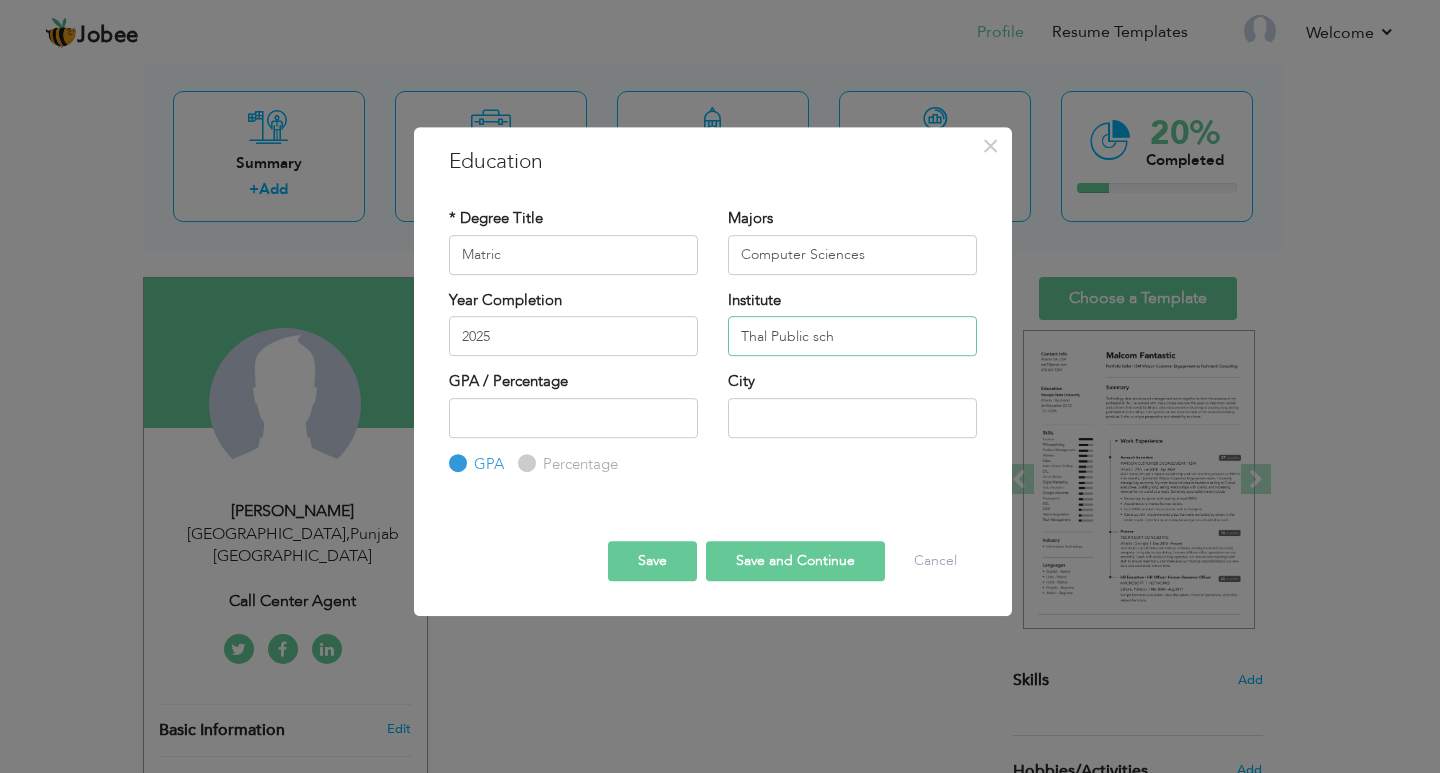 click on "Thal Public sch" at bounding box center [852, 336] 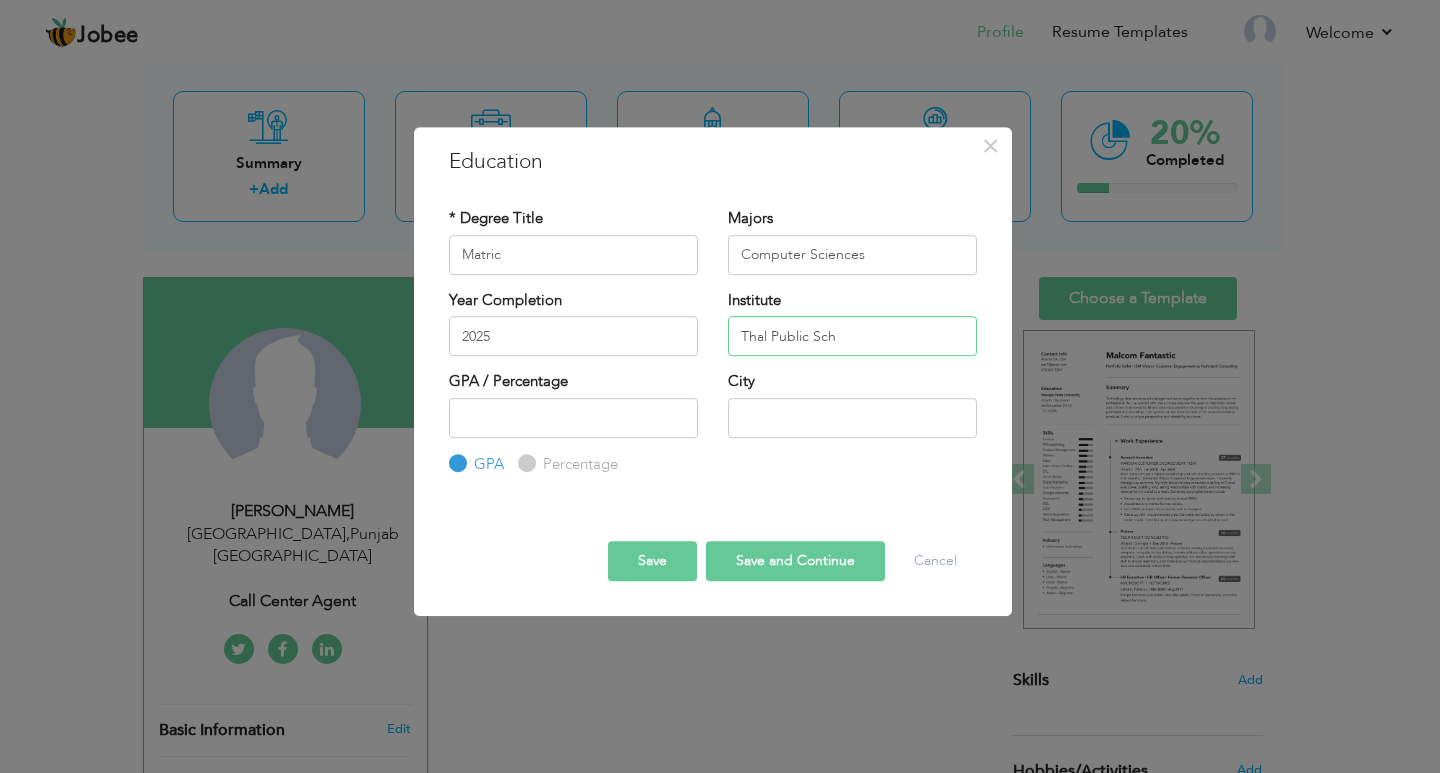 click on "Thal Public Sch" at bounding box center [852, 336] 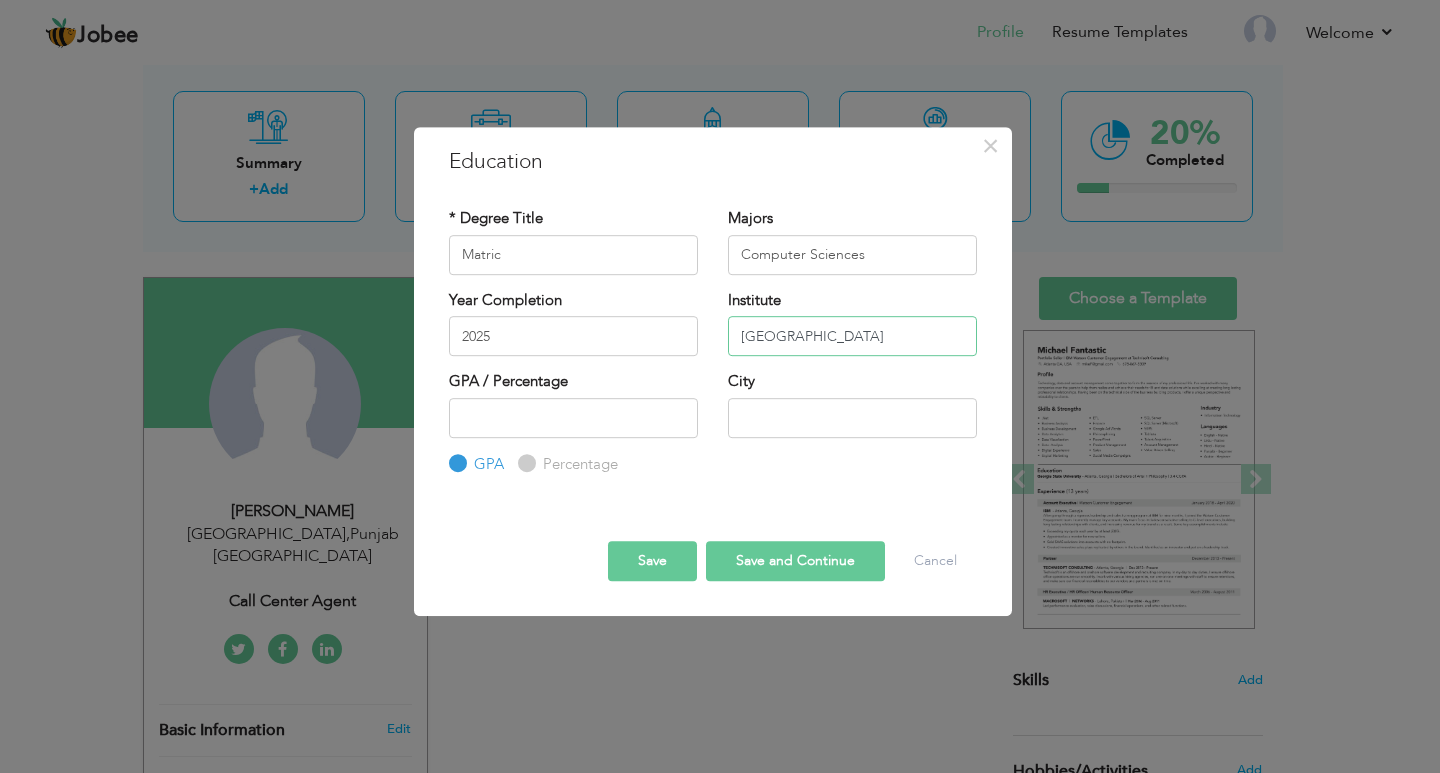 type on "[GEOGRAPHIC_DATA]" 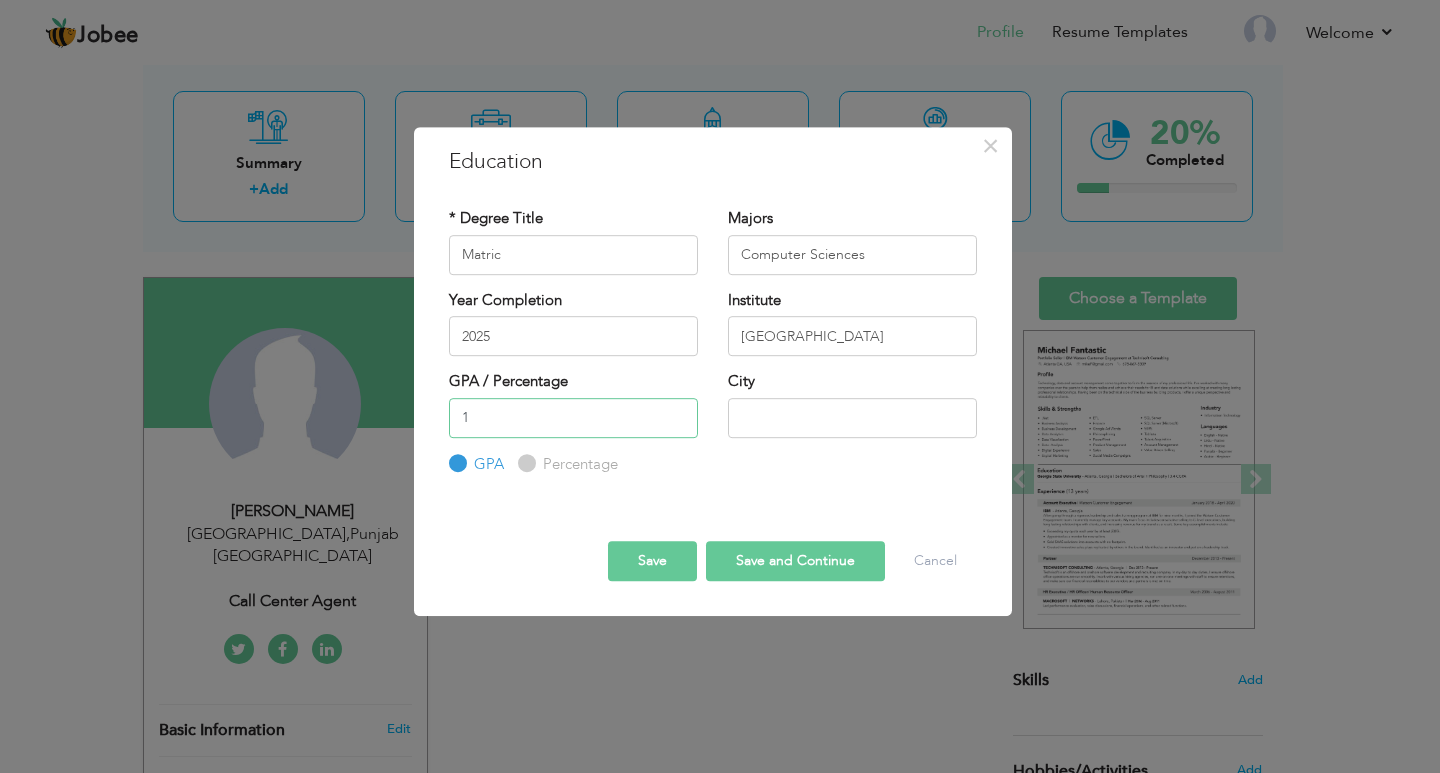 click on "1" at bounding box center [573, 418] 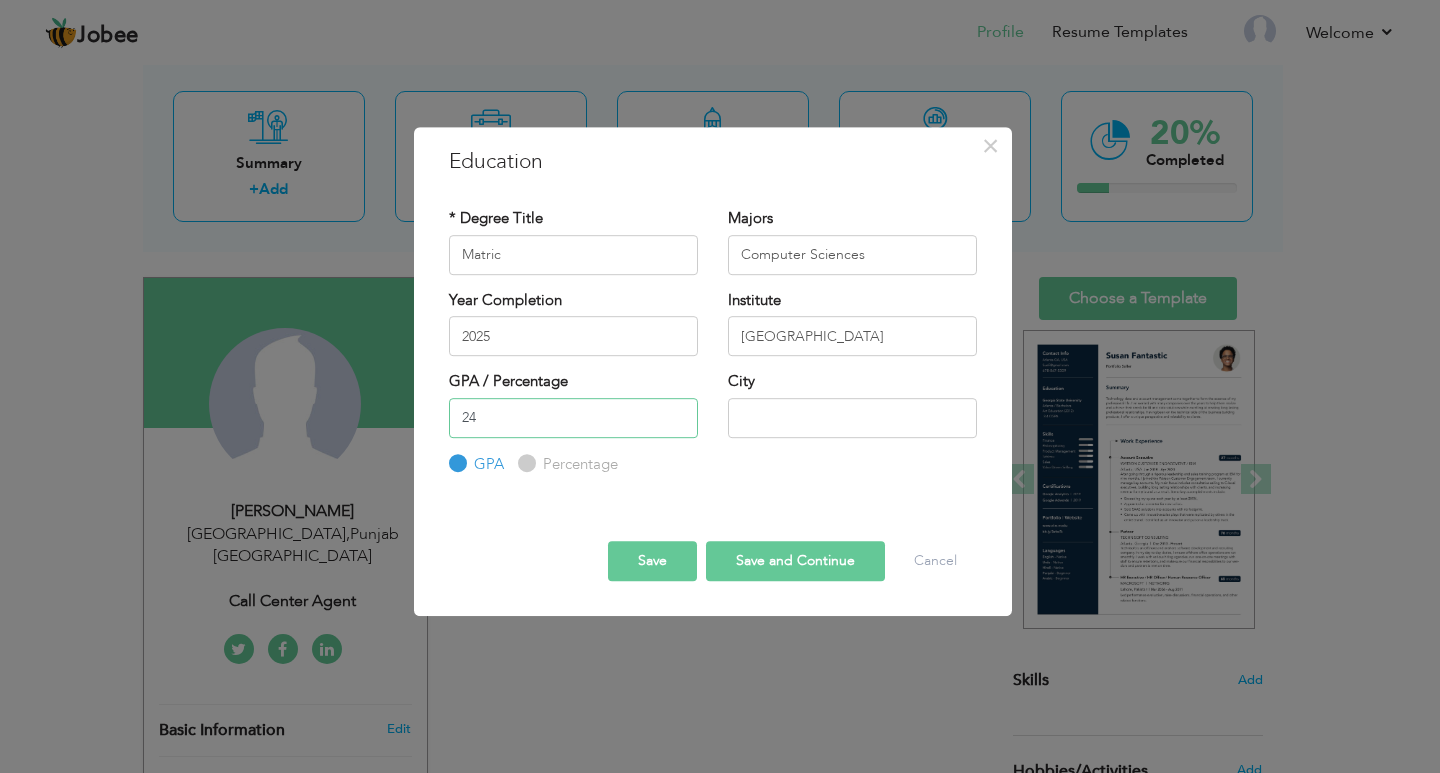 type on "24" 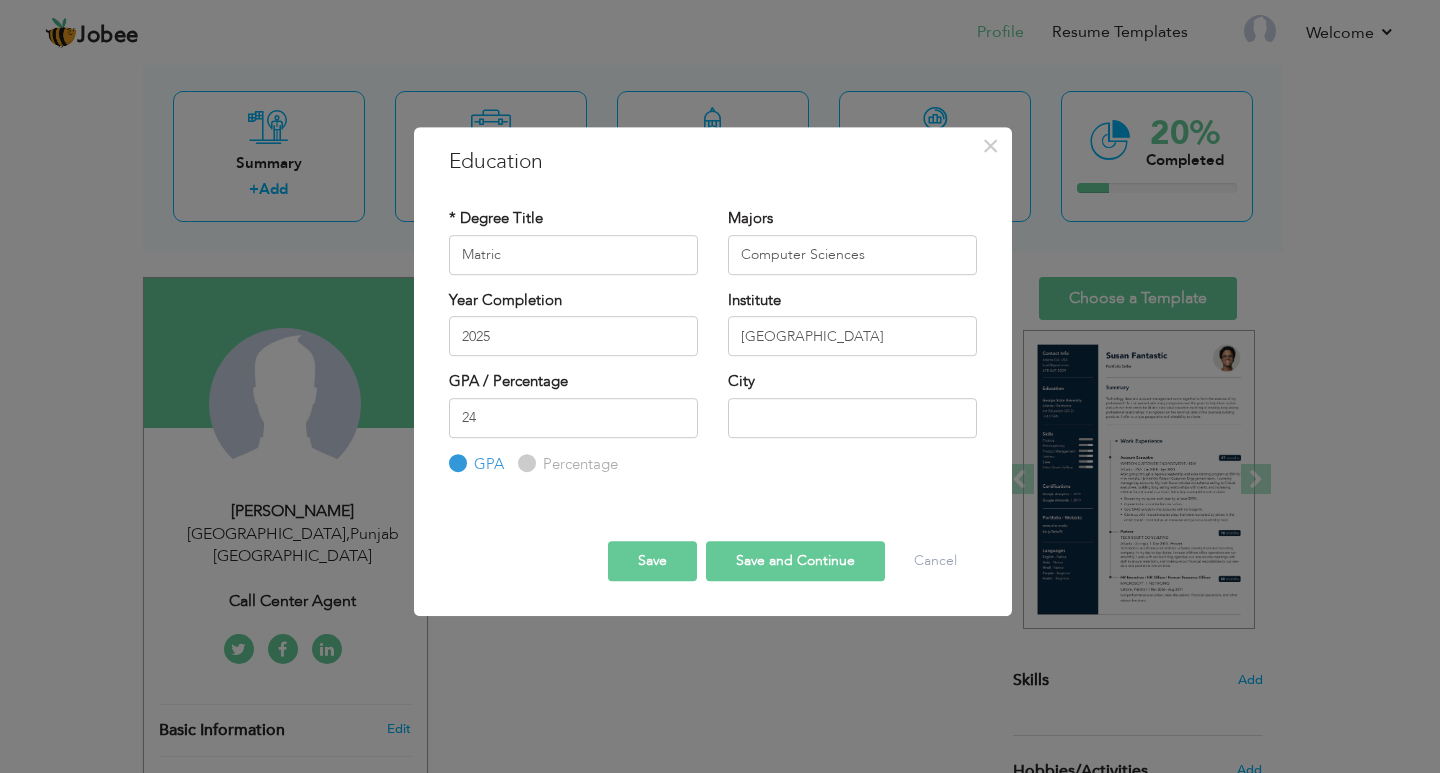 click on "Percentage" at bounding box center (524, 463) 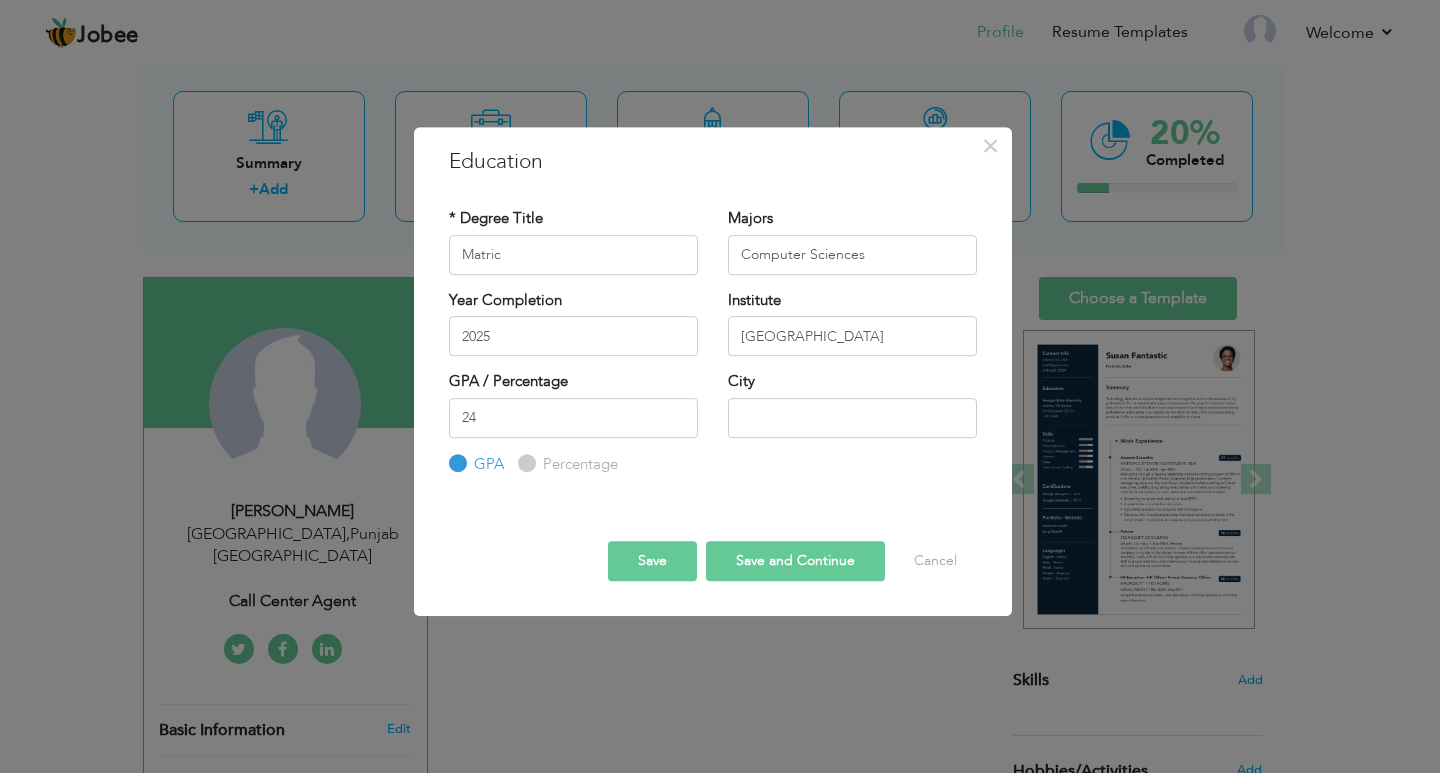 radio on "true" 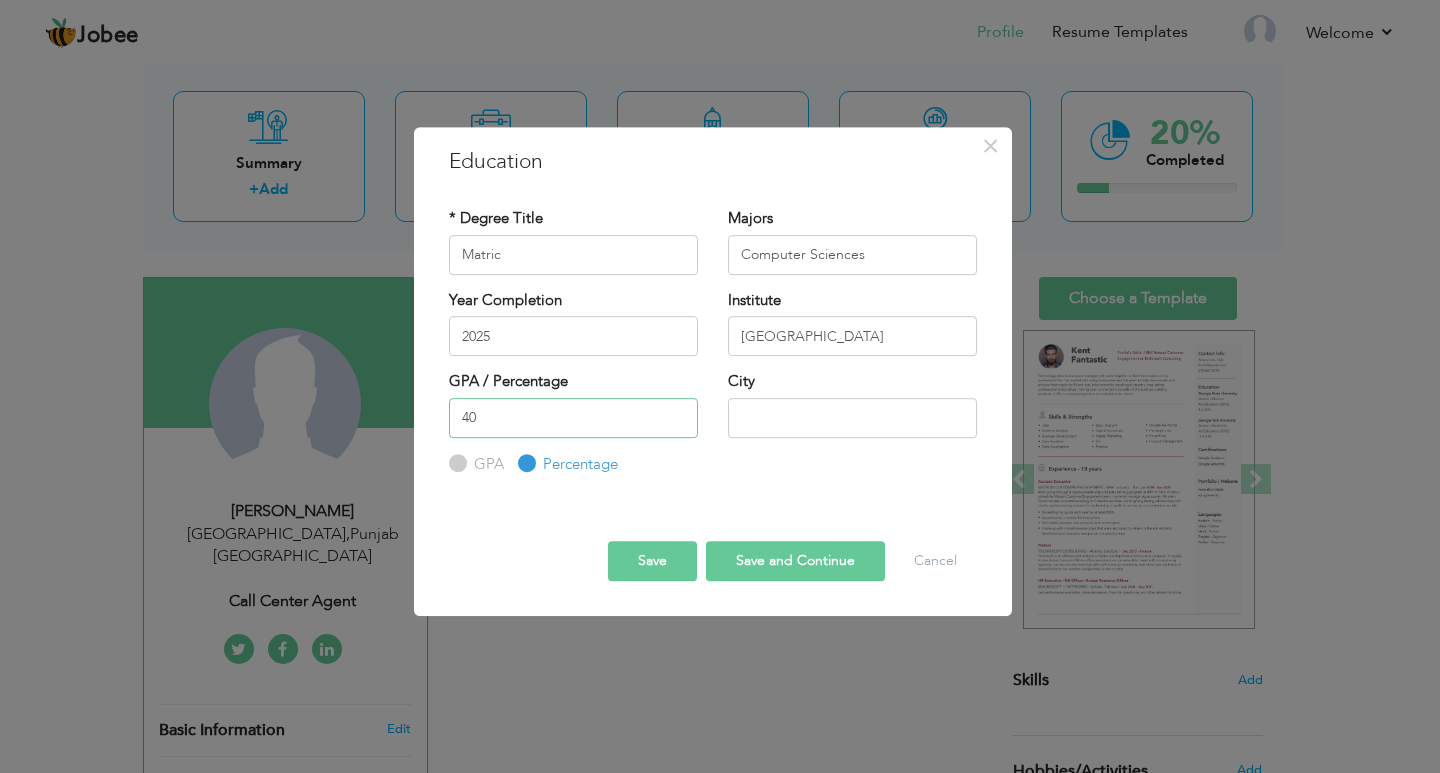 click on "40" at bounding box center [573, 418] 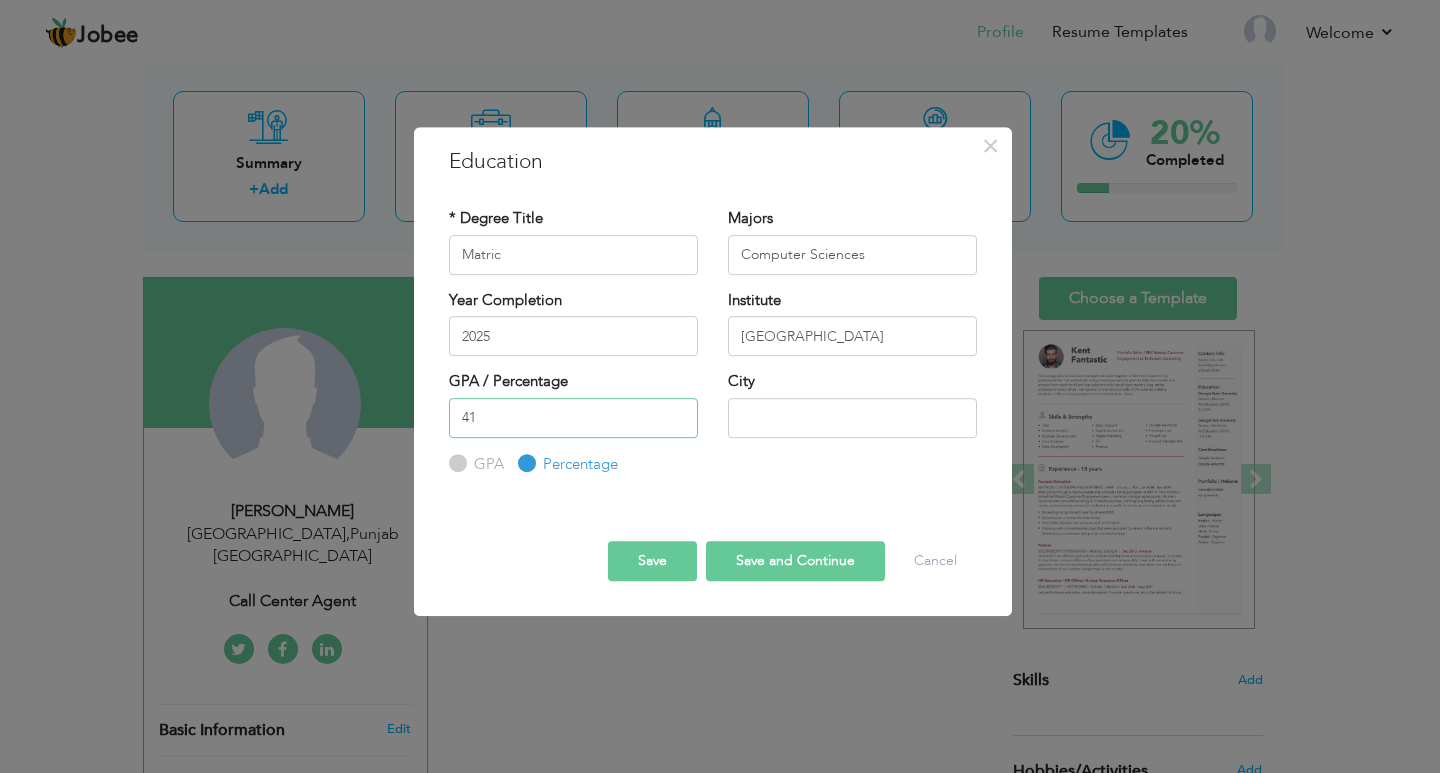 click on "41" at bounding box center [573, 418] 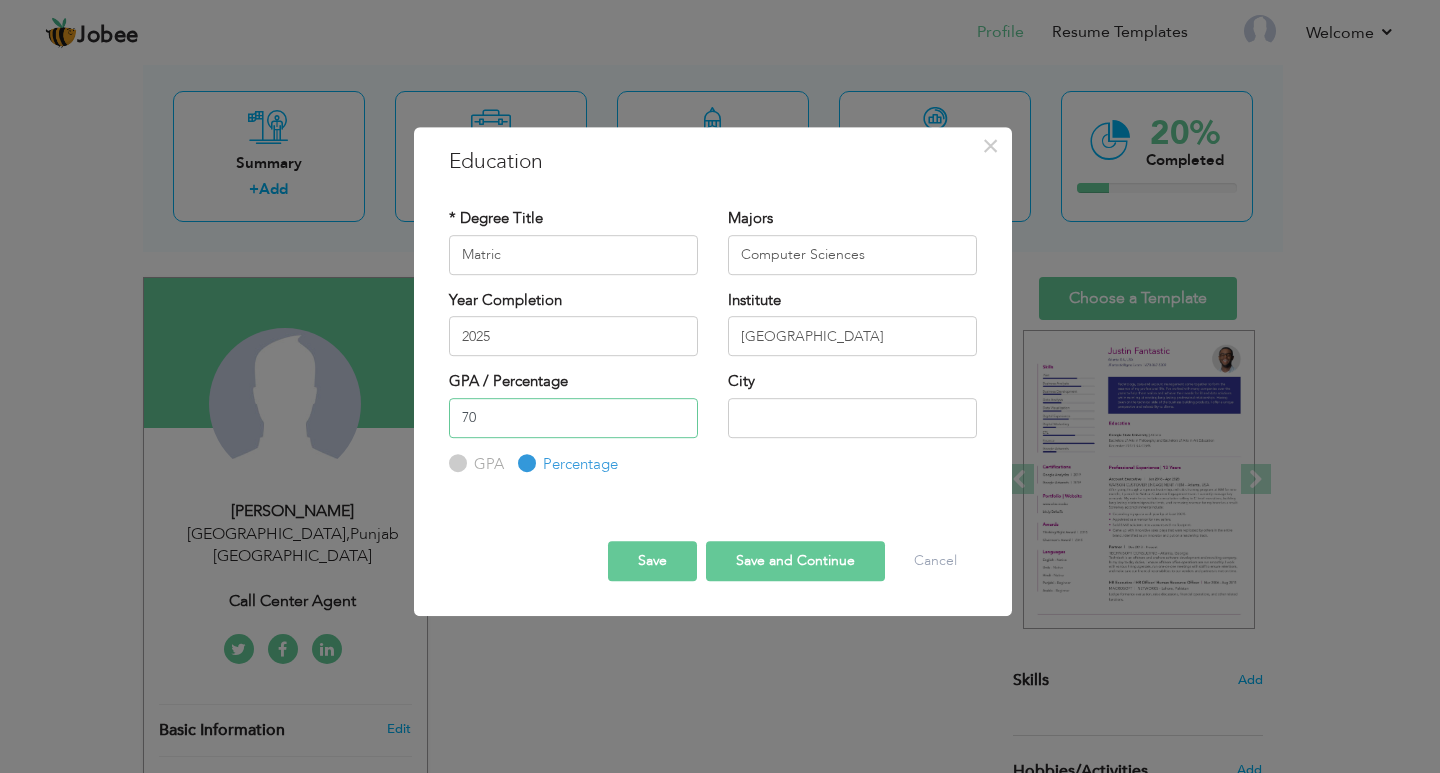 type on "70" 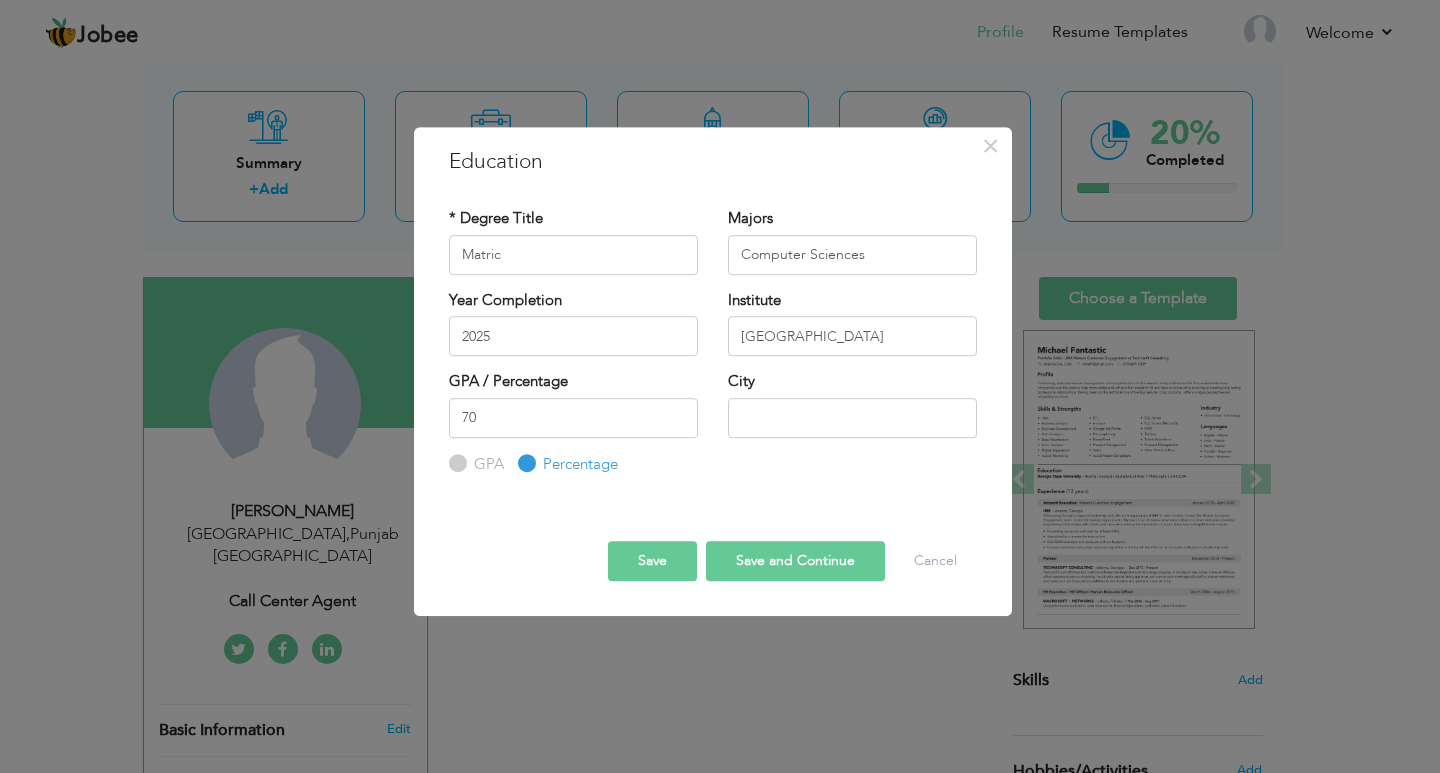 drag, startPoint x: 1046, startPoint y: 11, endPoint x: 348, endPoint y: 367, distance: 783.5432 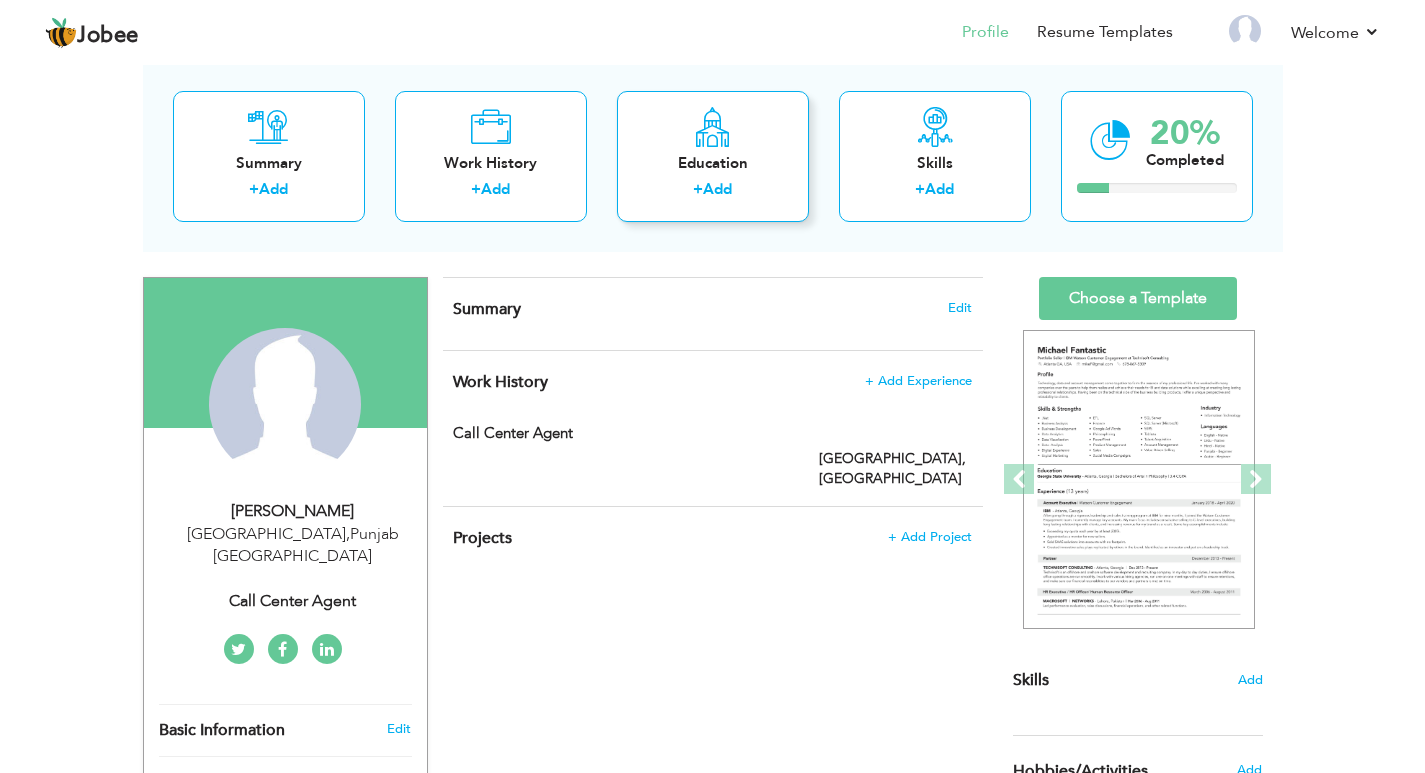 click on "Add" at bounding box center (717, 189) 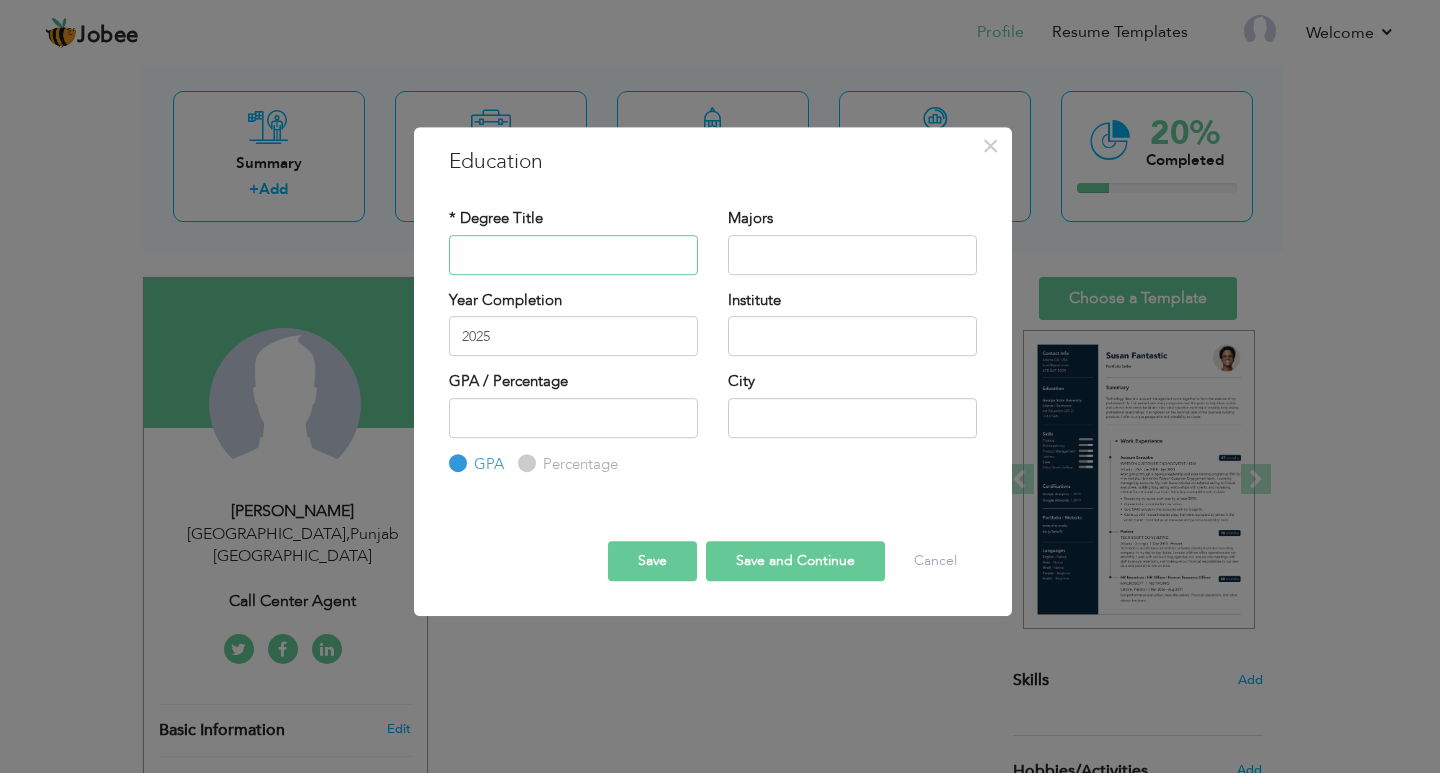 click at bounding box center [573, 255] 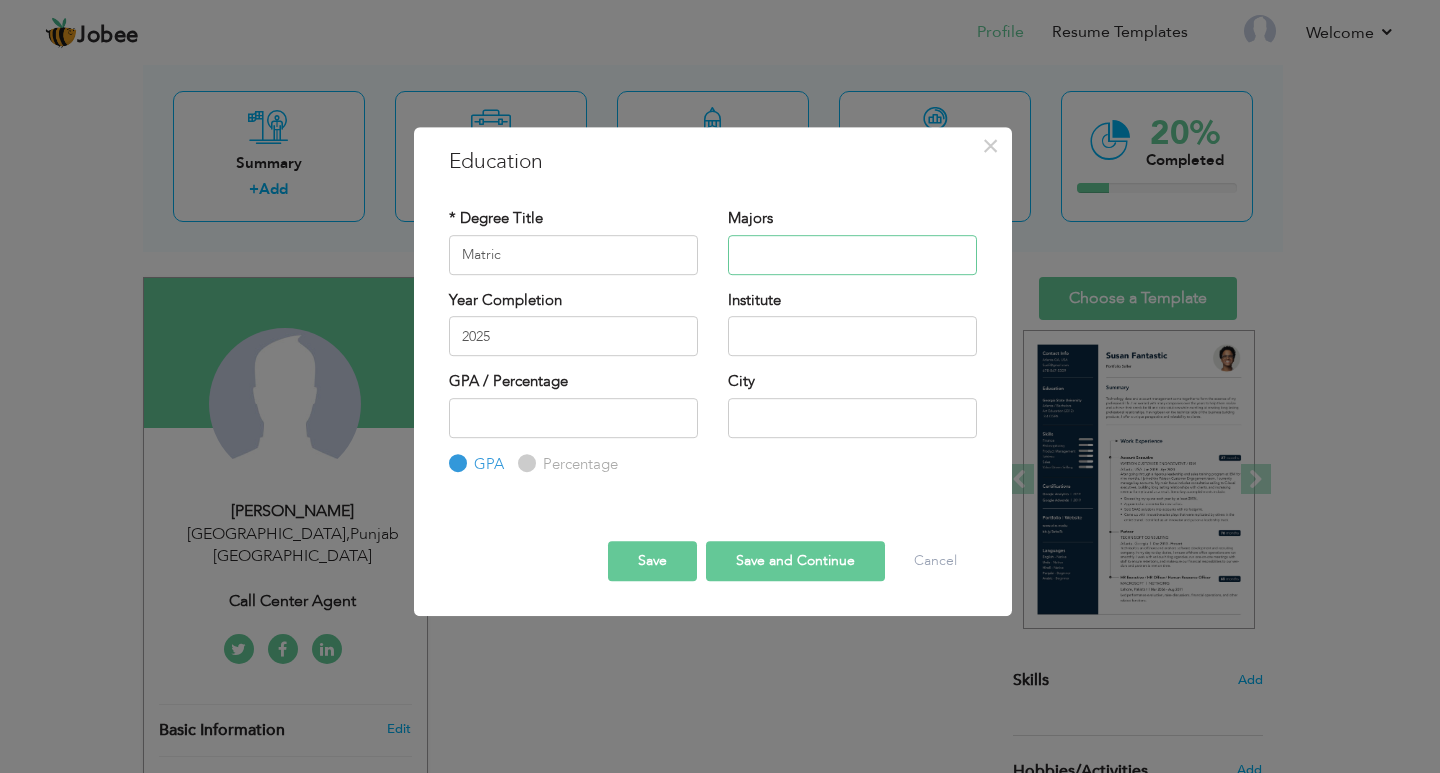 click at bounding box center (852, 255) 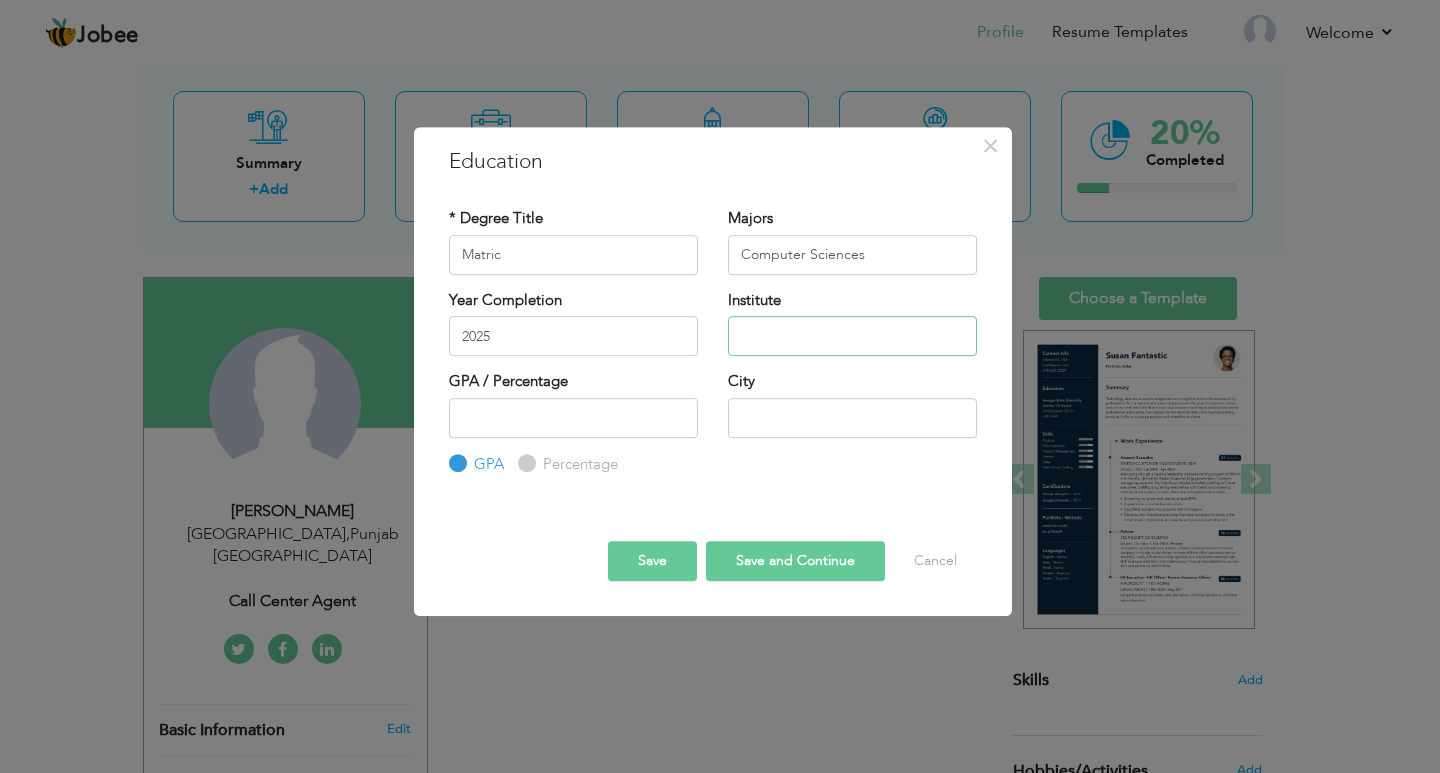 click at bounding box center (852, 336) 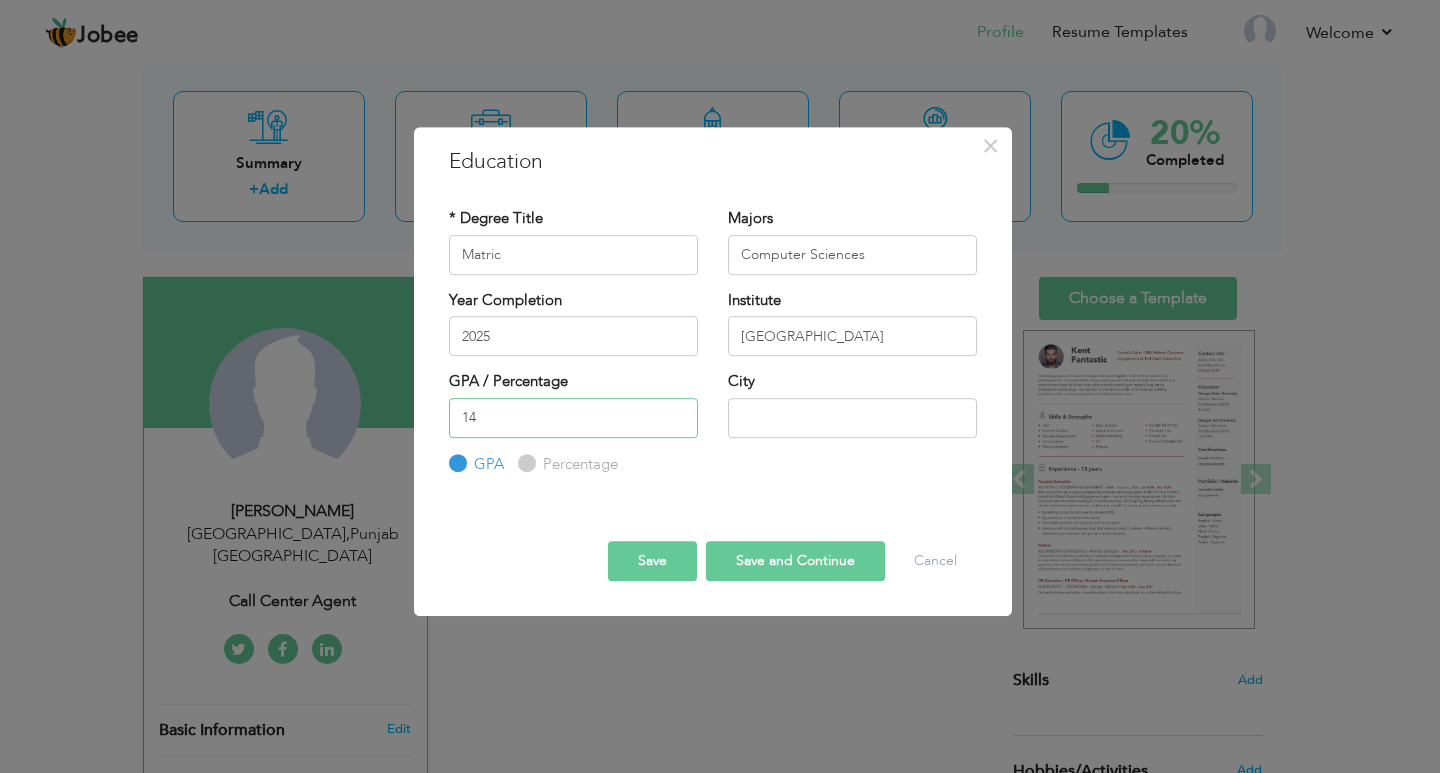 type on "14" 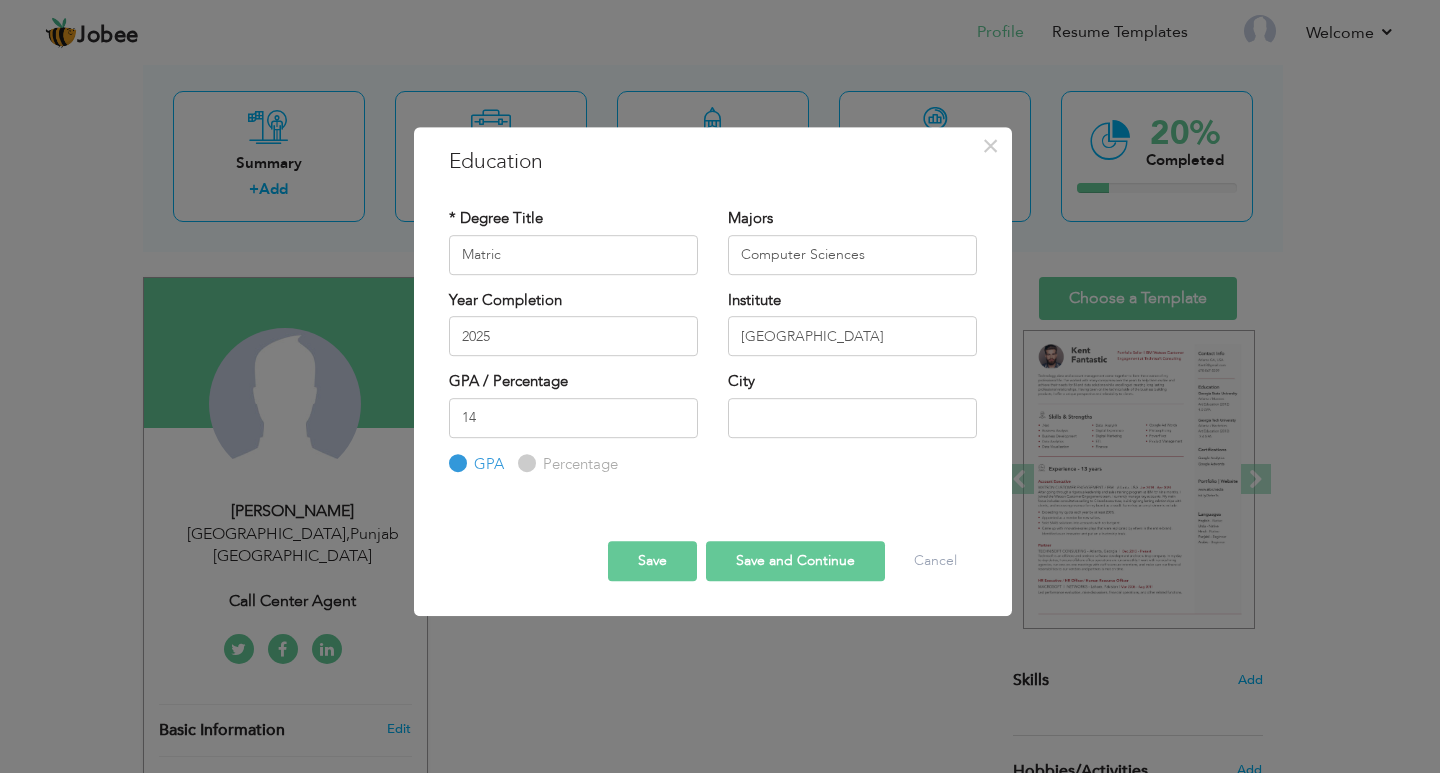 click on "Percentage" at bounding box center [578, 464] 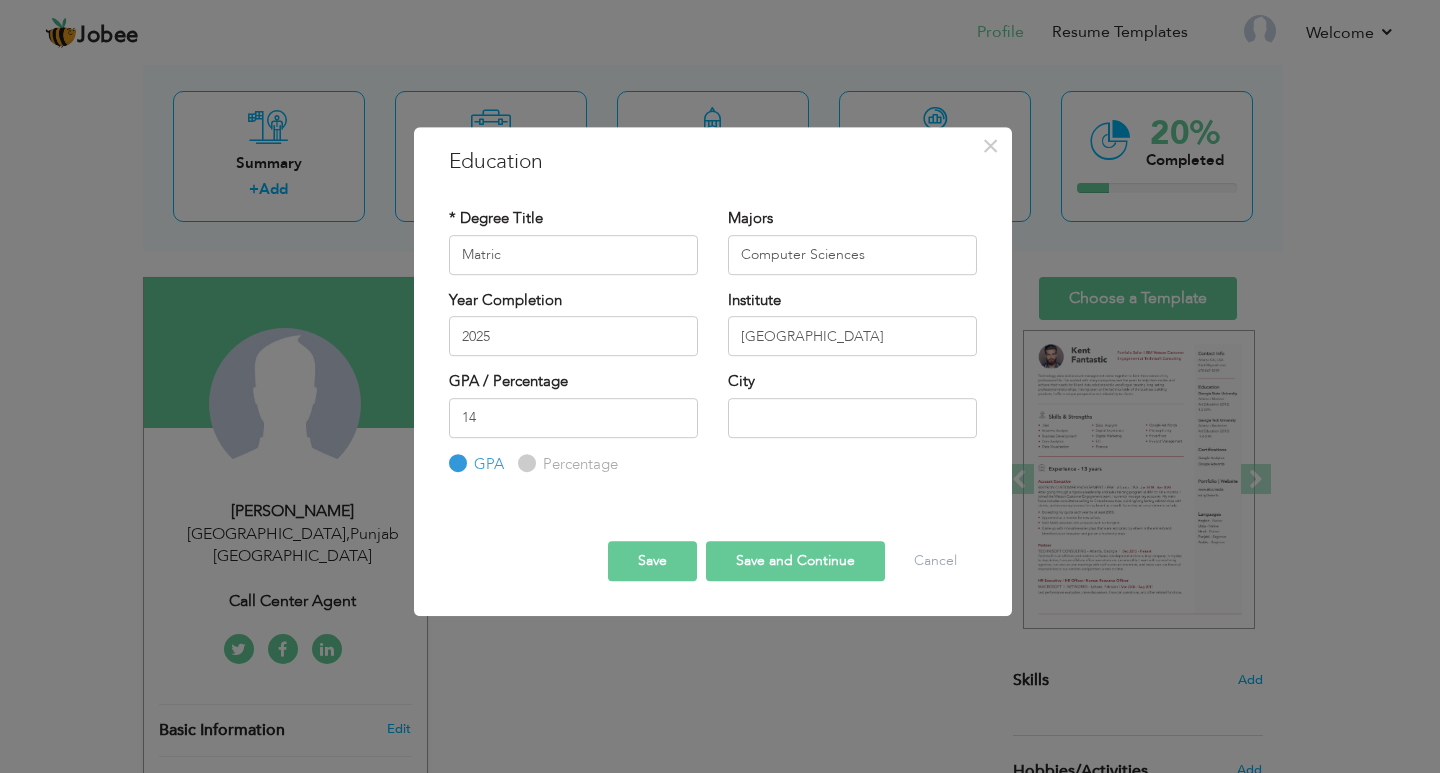 click on "Percentage" at bounding box center (524, 463) 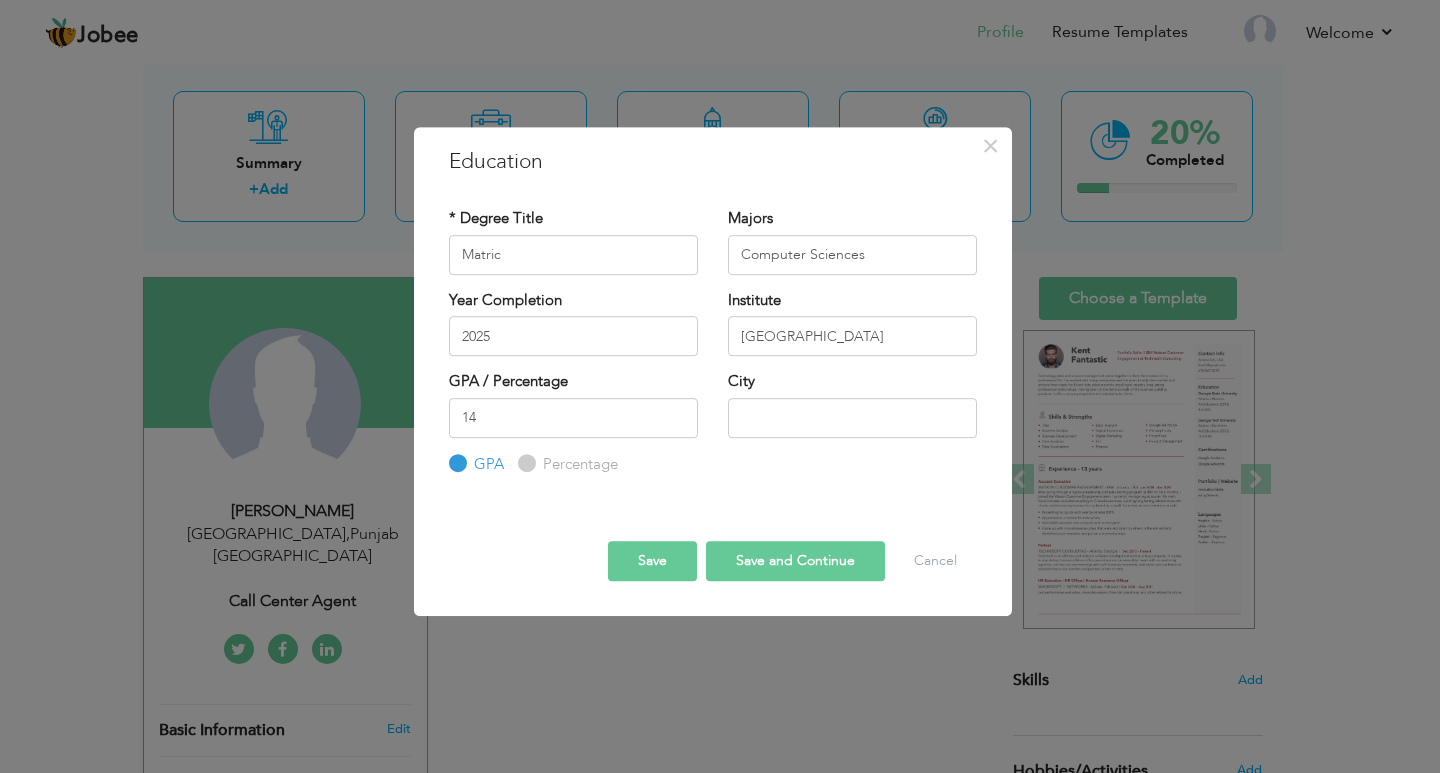 radio on "true" 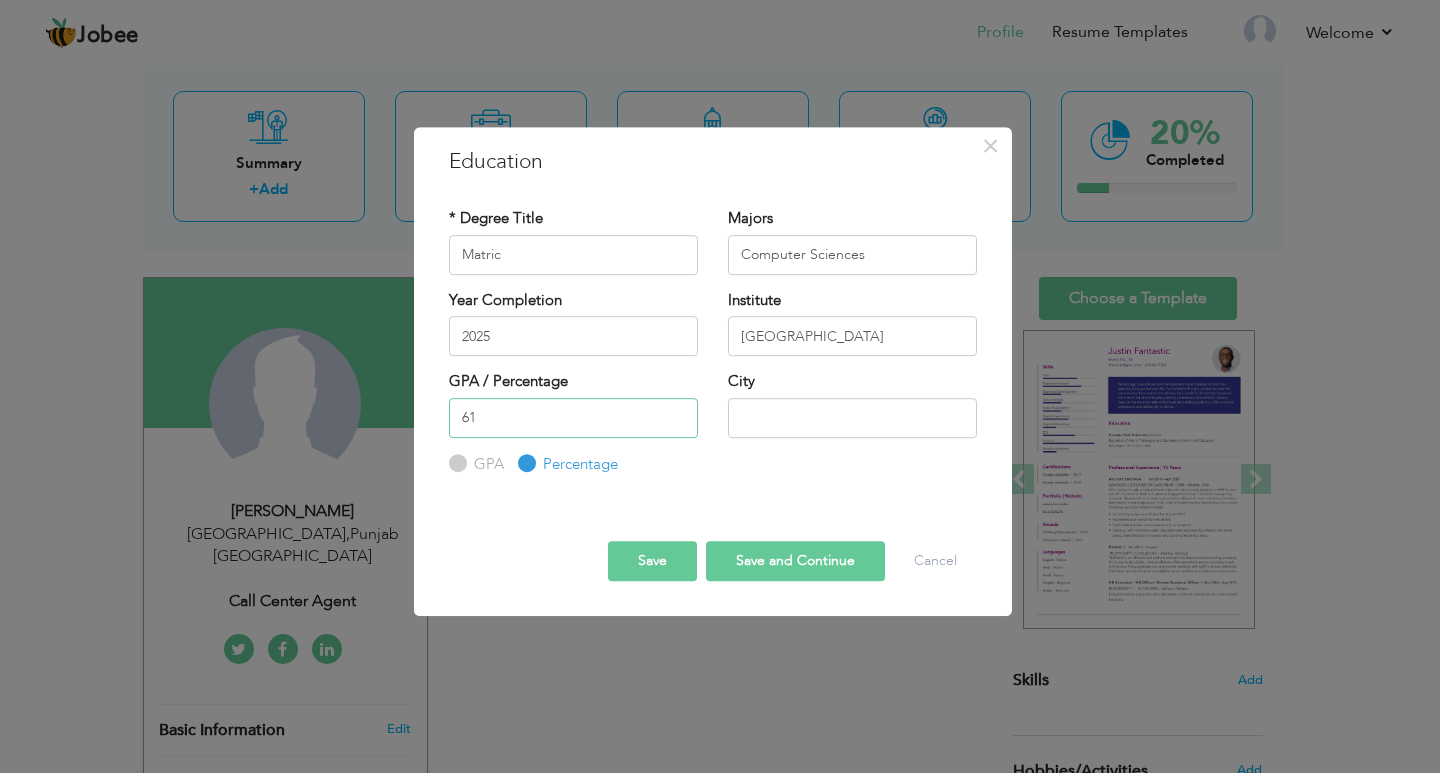 click on "61" at bounding box center [573, 418] 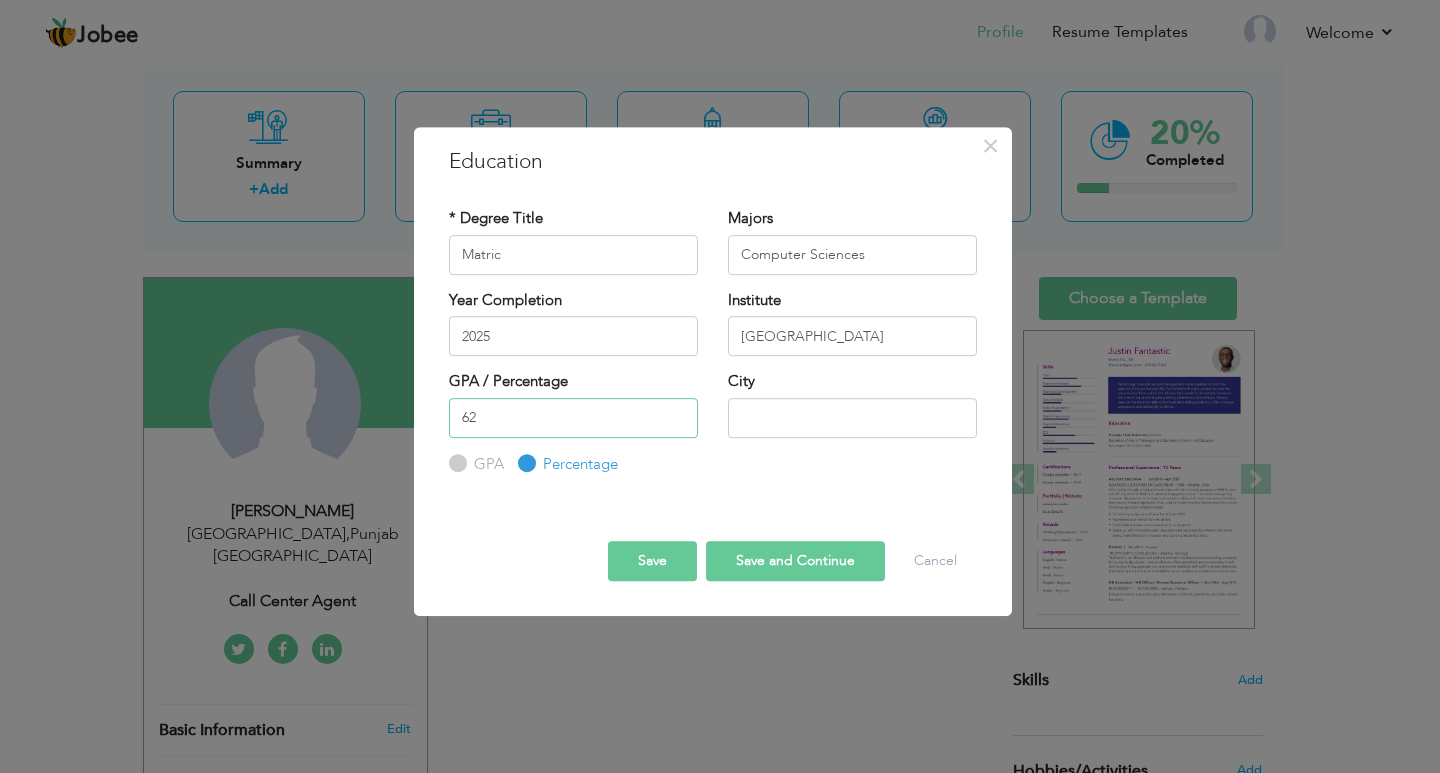 click on "62" at bounding box center (573, 418) 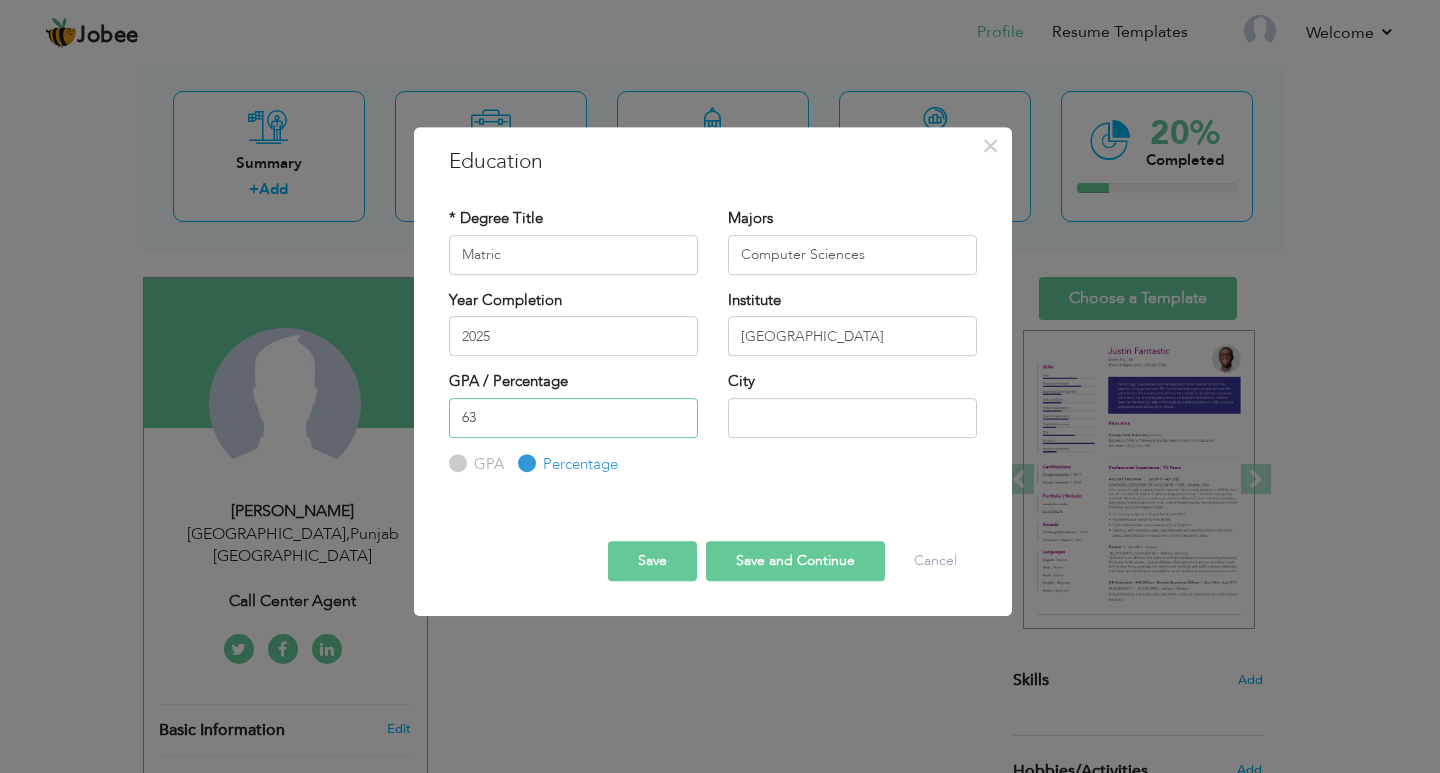 click on "63" at bounding box center [573, 418] 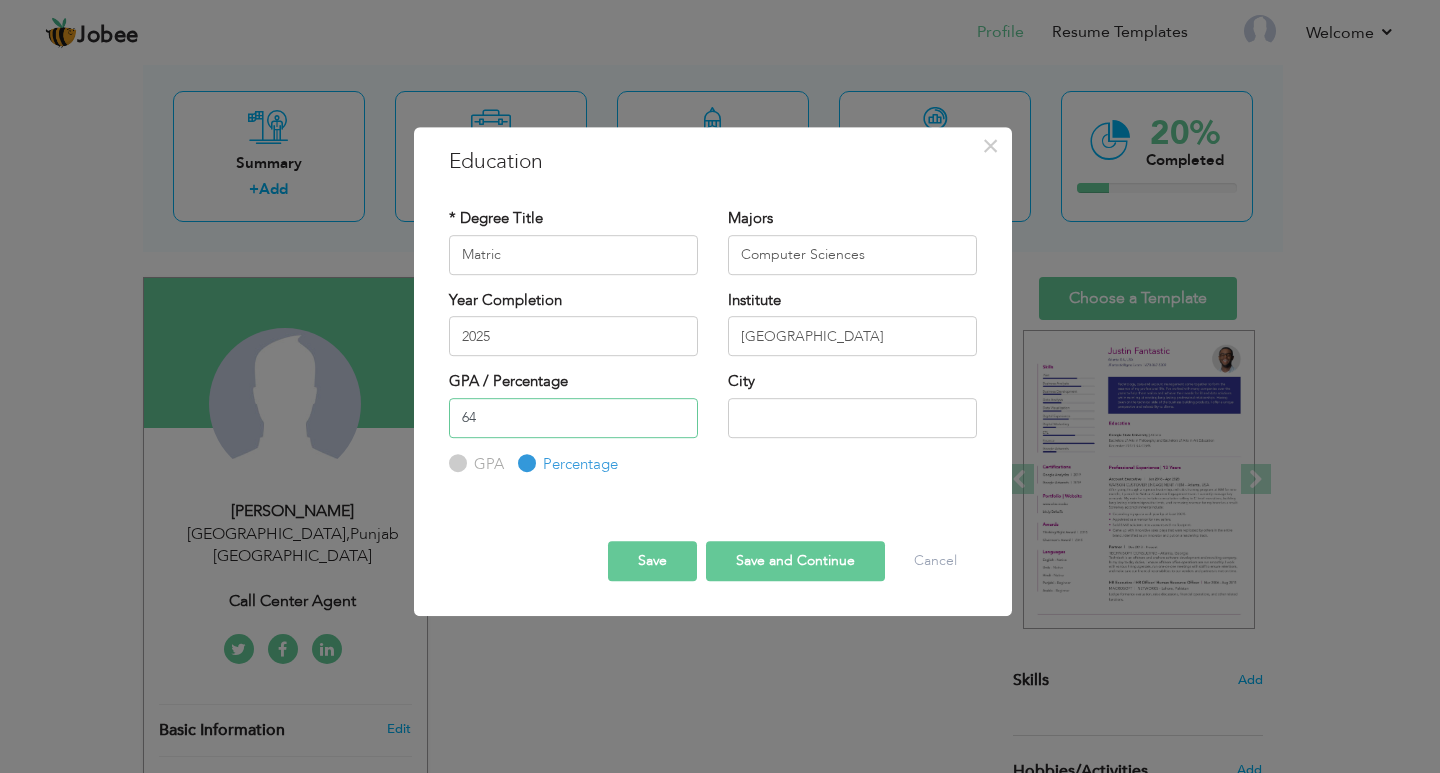 click on "64" at bounding box center (573, 418) 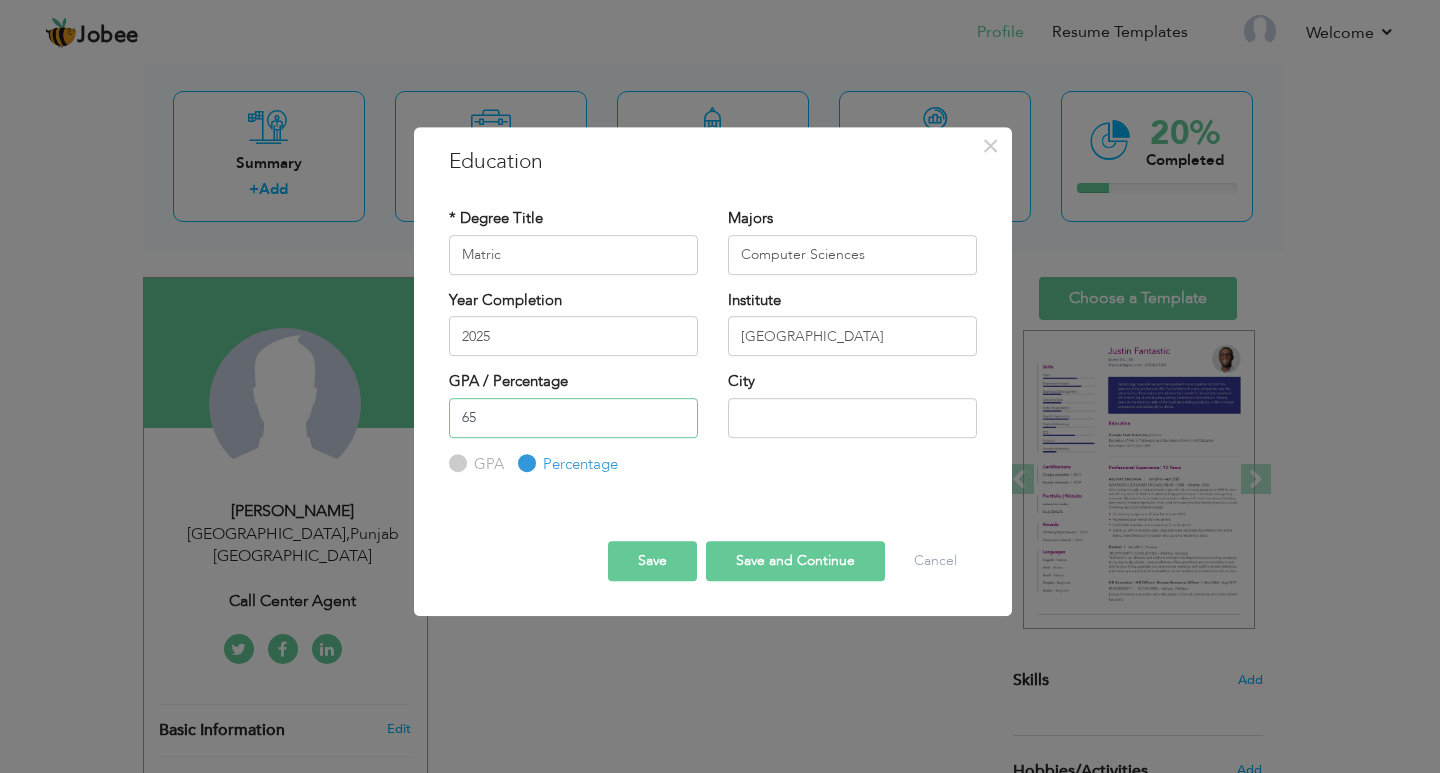 click on "65" at bounding box center [573, 418] 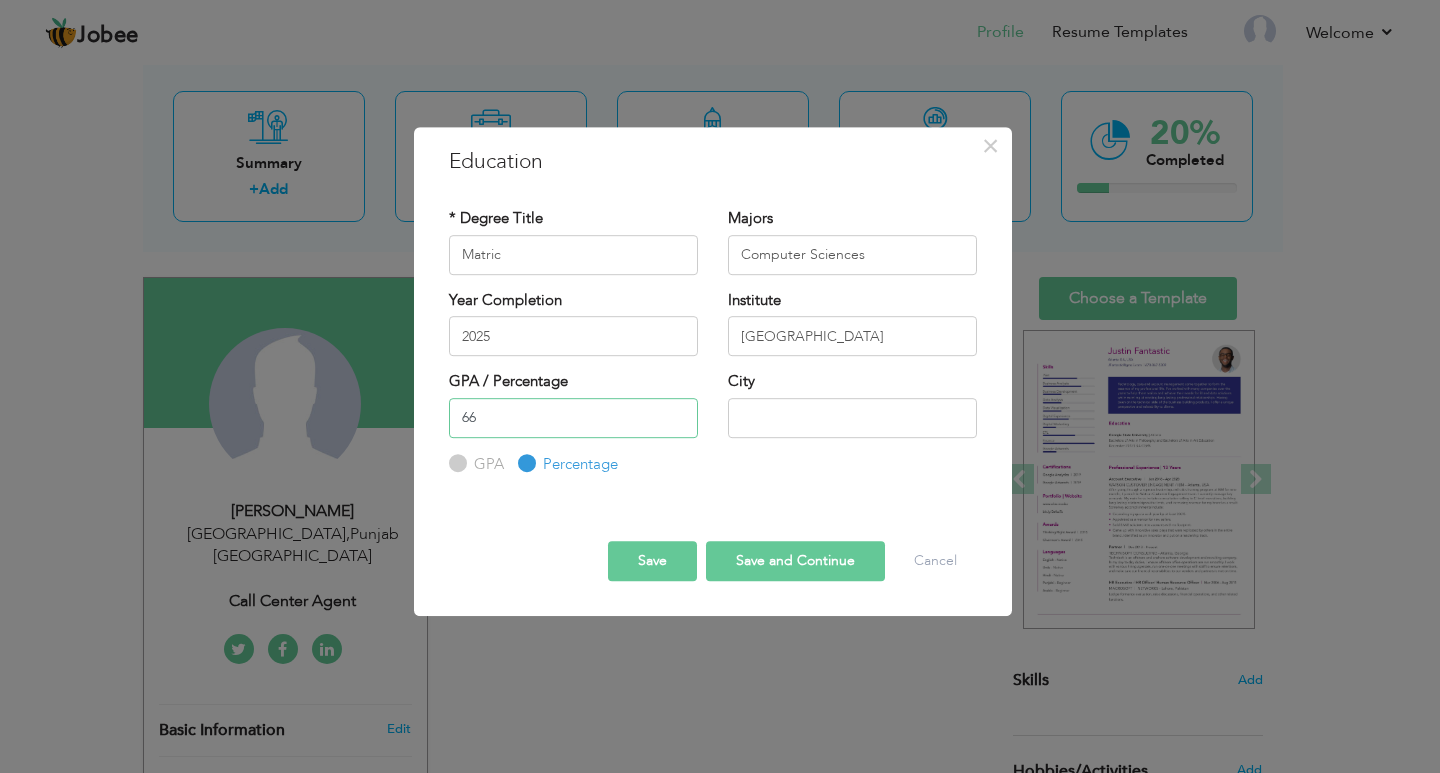 click on "66" at bounding box center [573, 418] 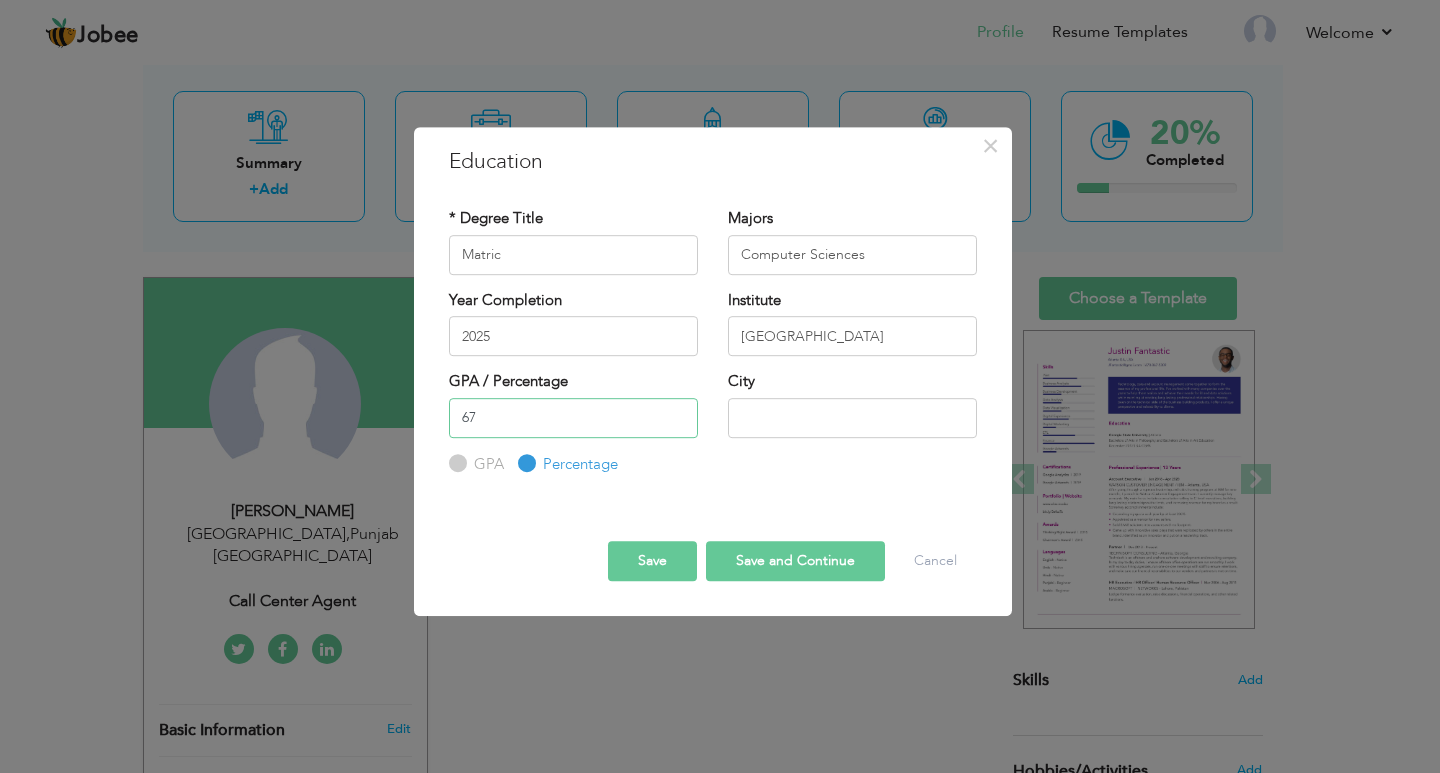 click on "67" at bounding box center (573, 418) 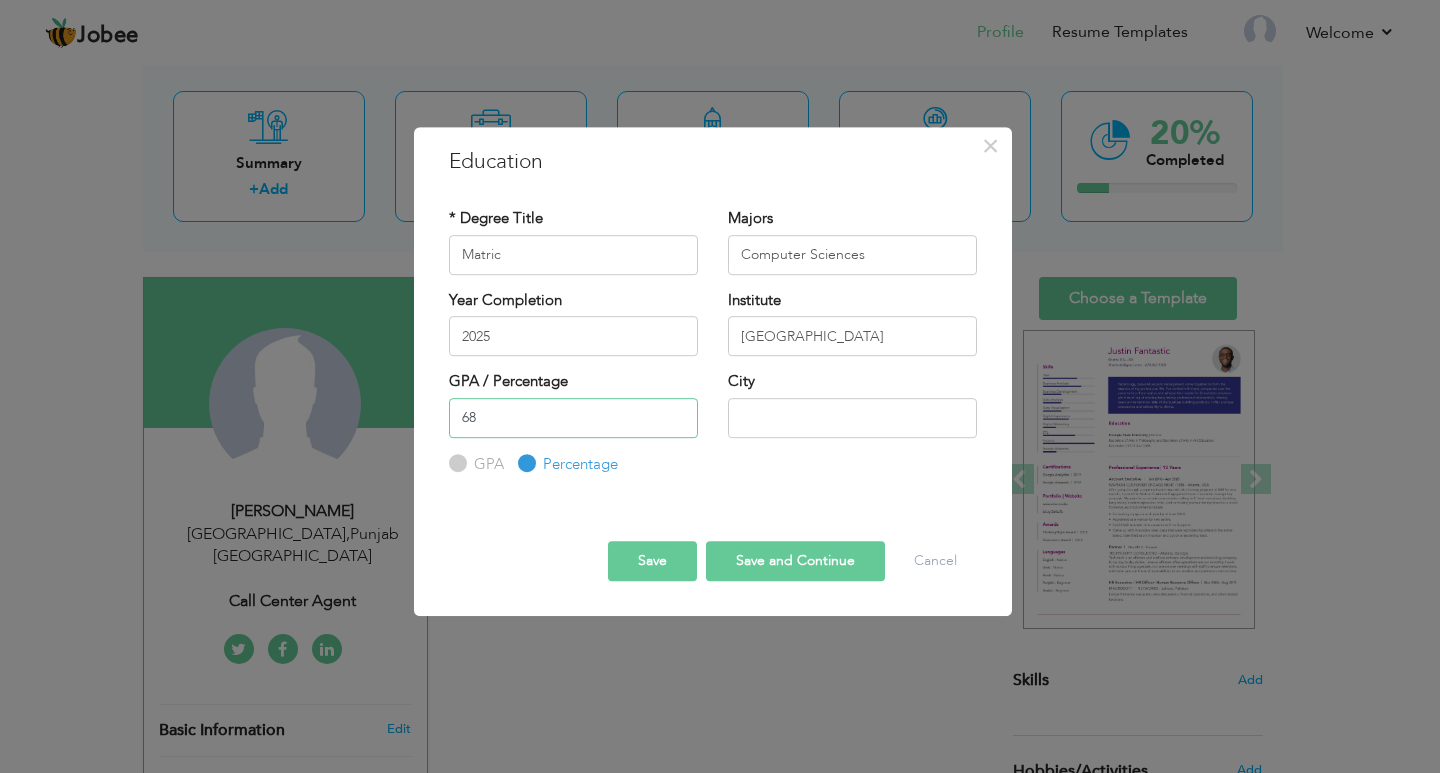 click on "68" at bounding box center [573, 418] 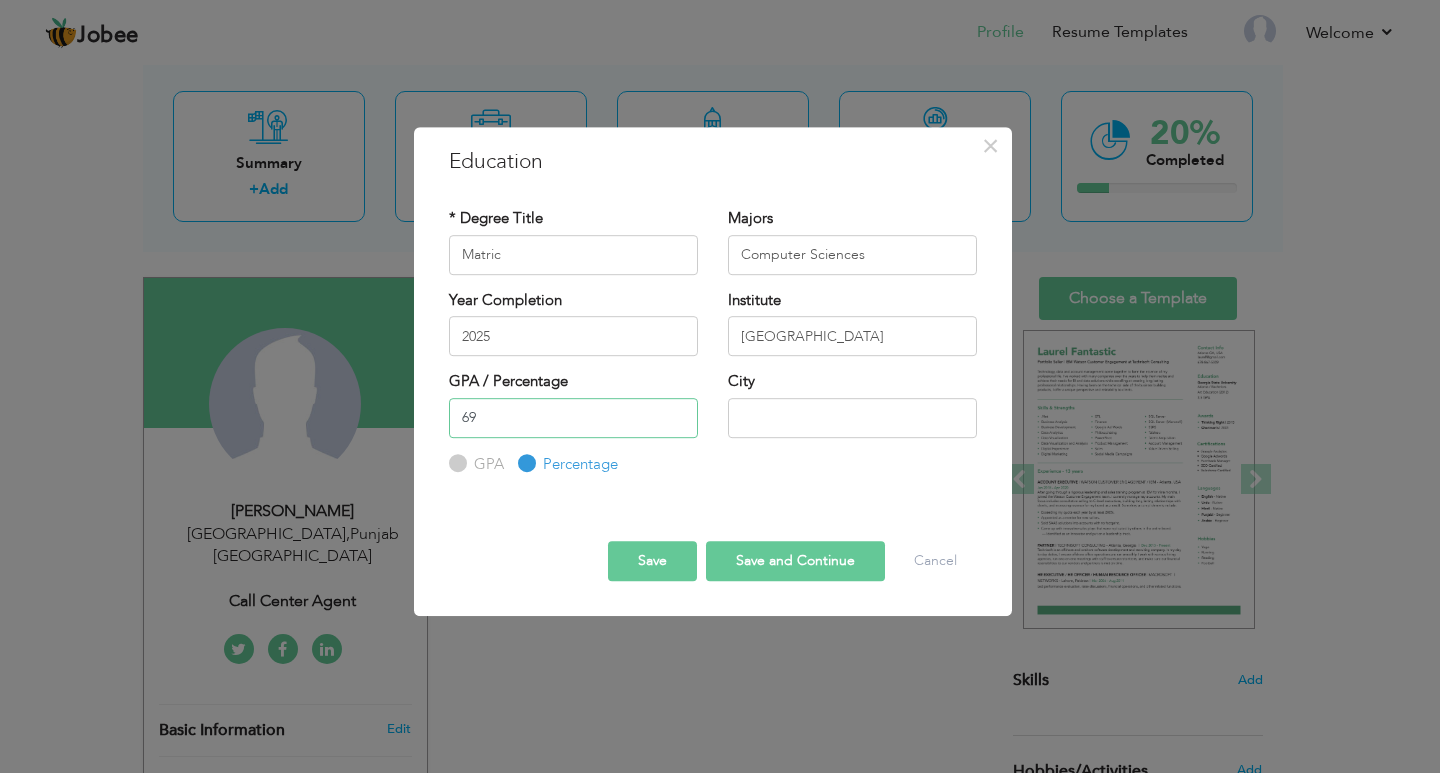 click on "69" at bounding box center [573, 418] 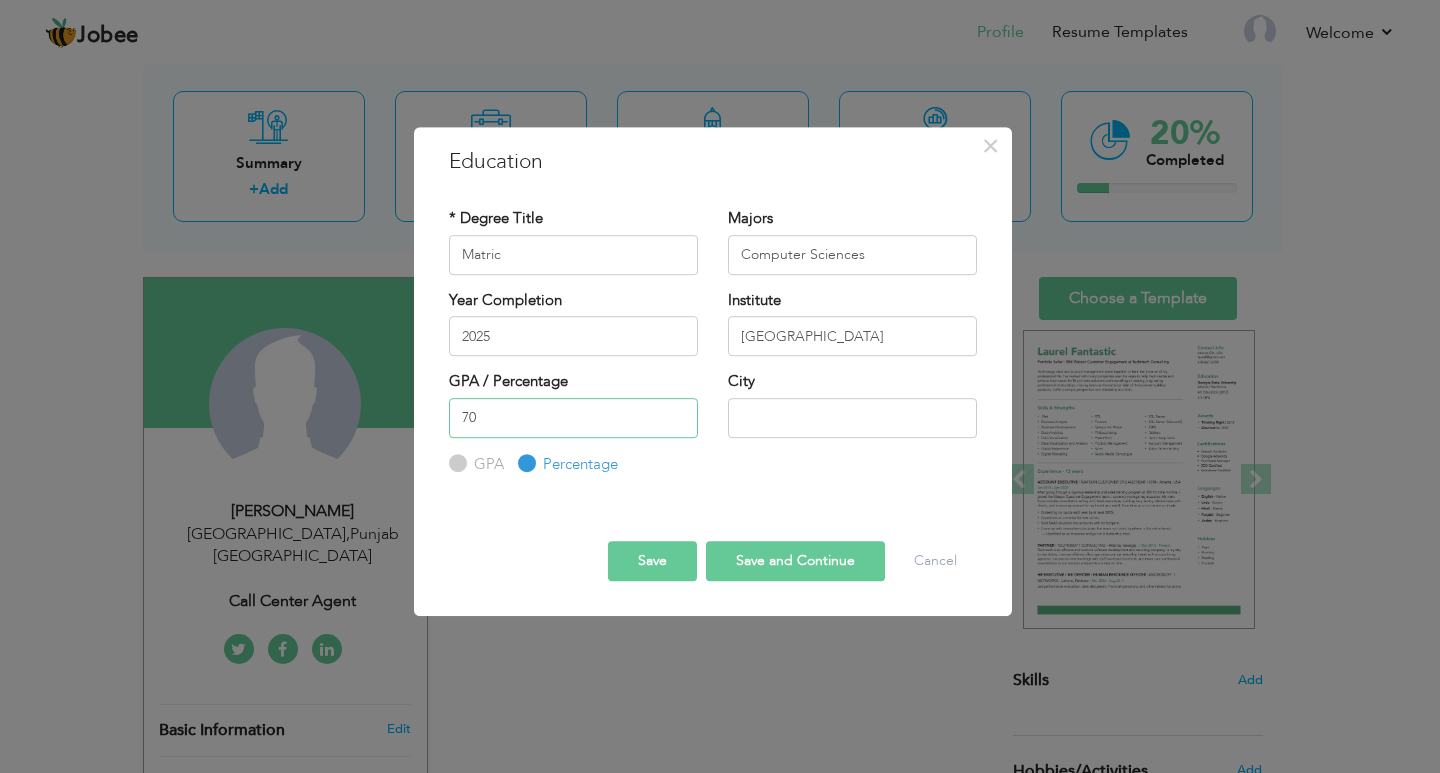 click on "70" at bounding box center (573, 418) 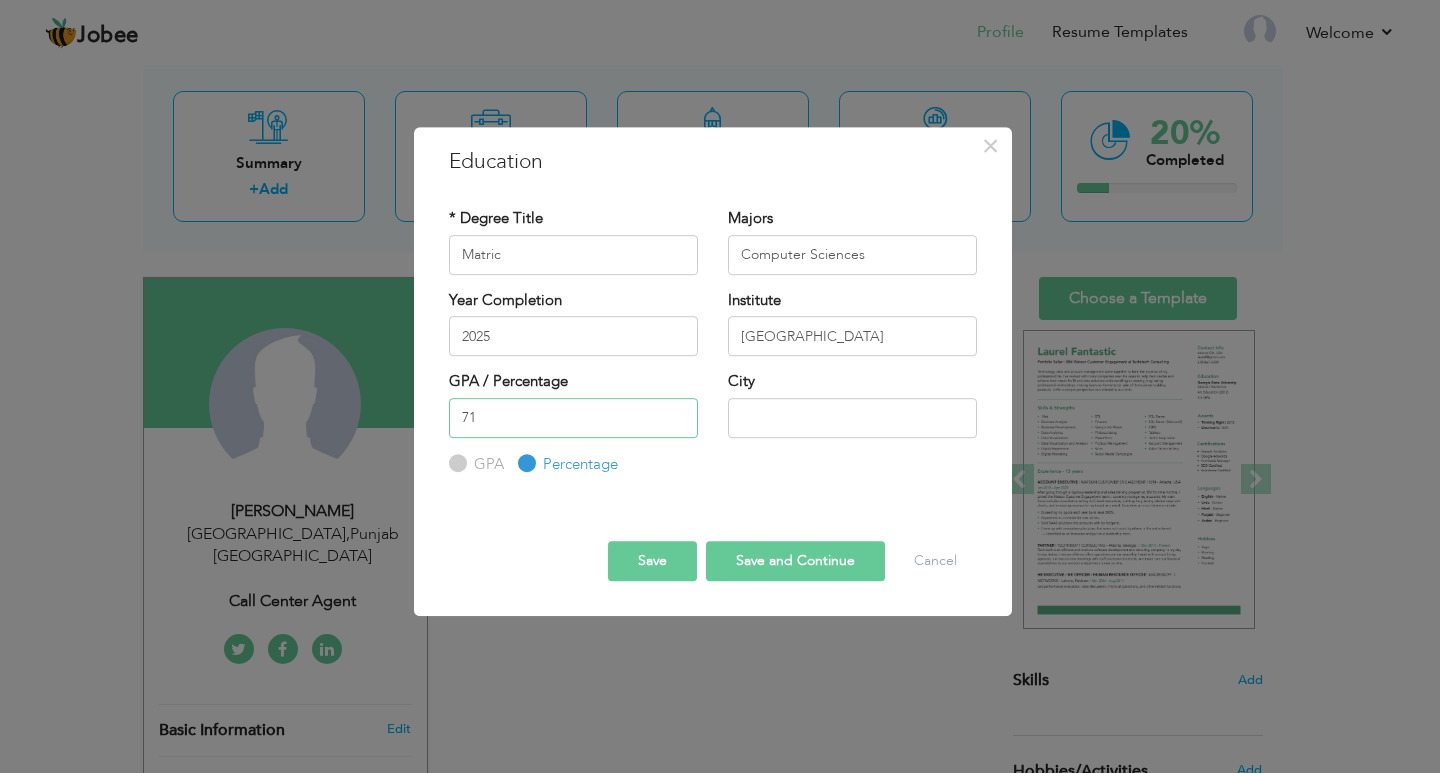 click on "71" at bounding box center (573, 418) 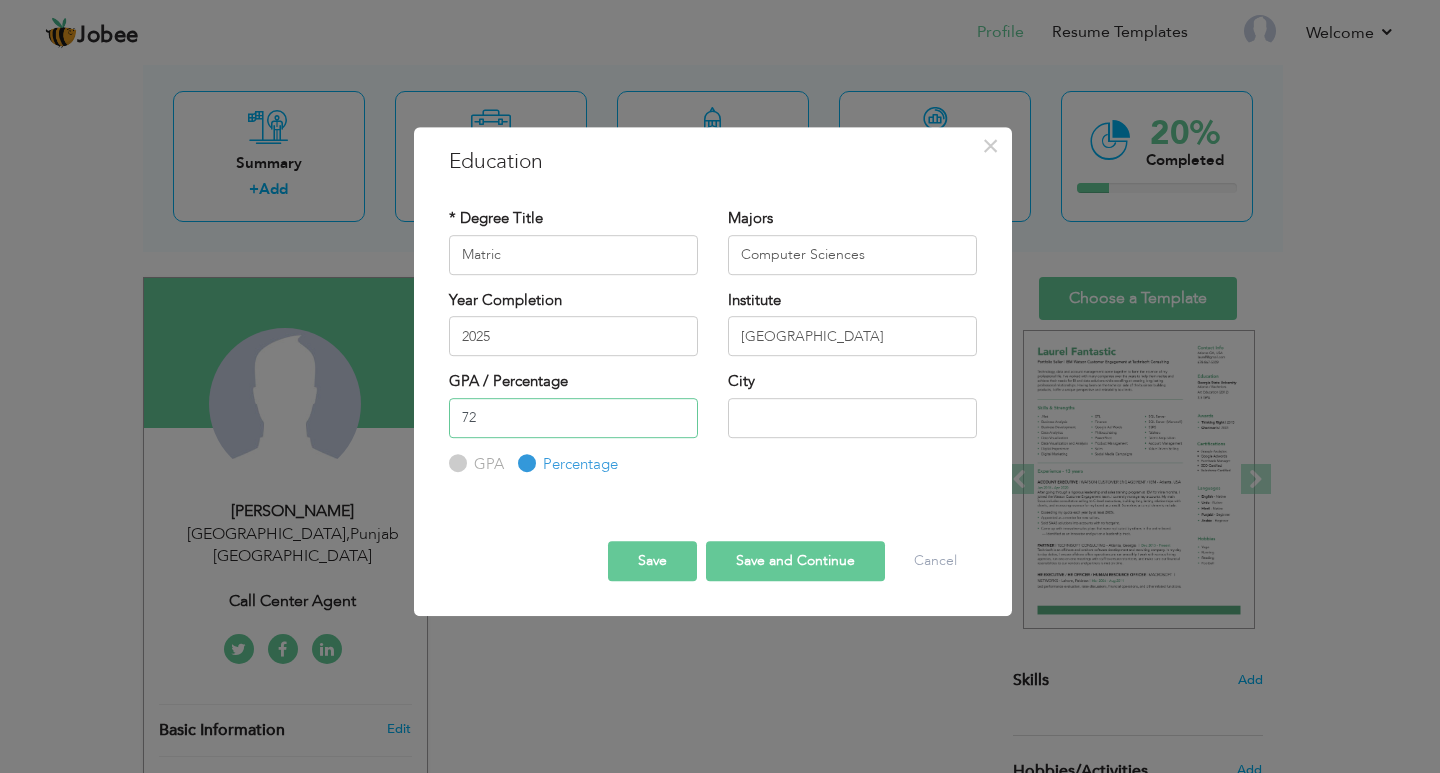 click on "72" at bounding box center [573, 418] 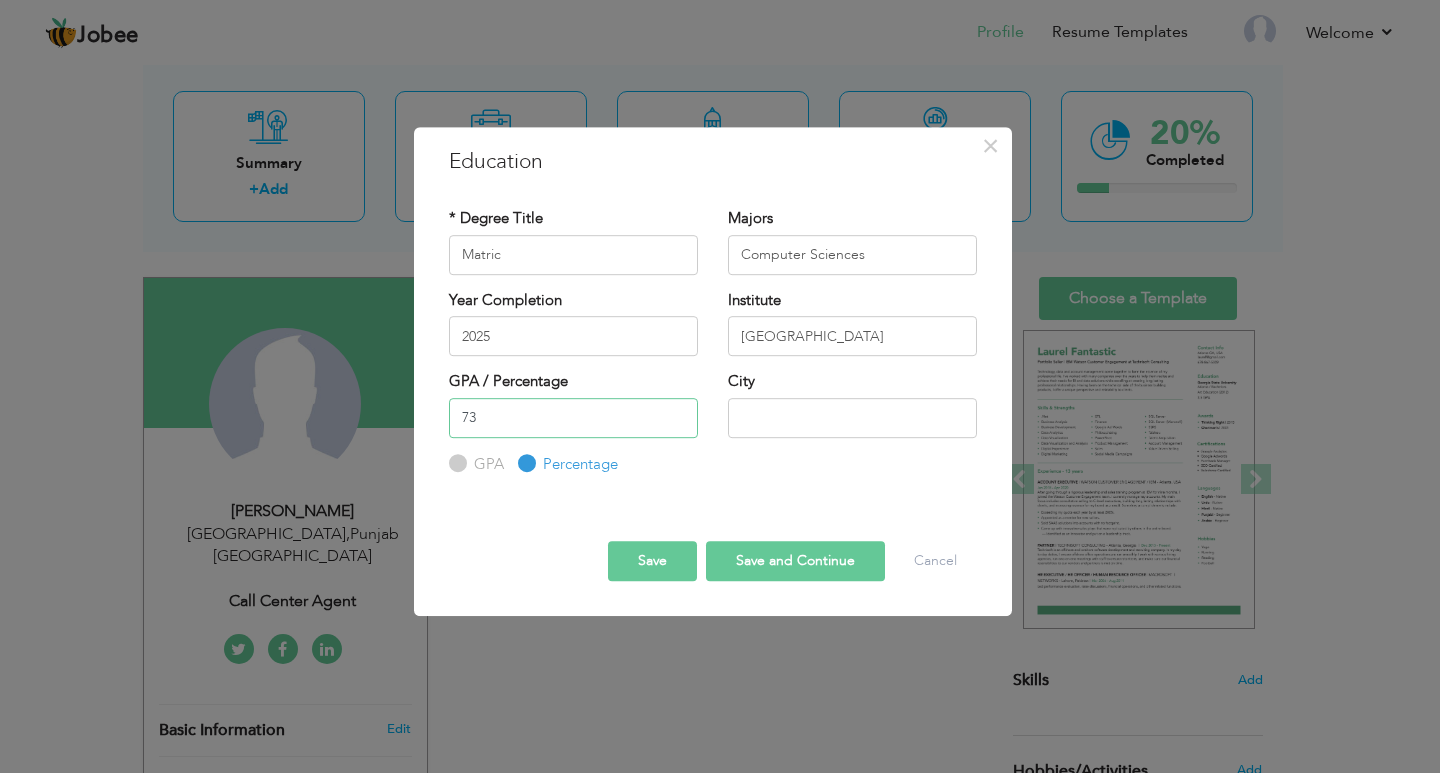 click on "73" at bounding box center [573, 418] 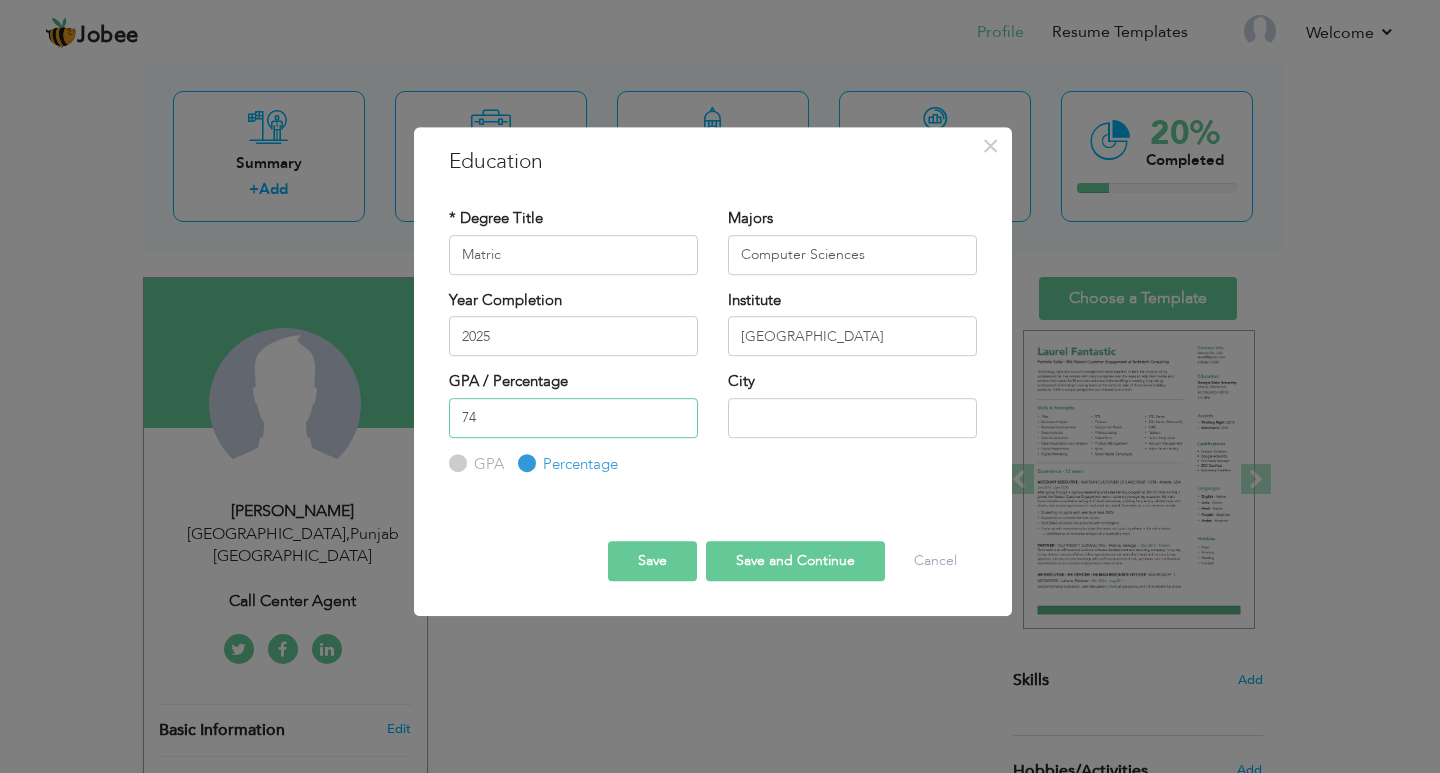 click on "74" at bounding box center (573, 418) 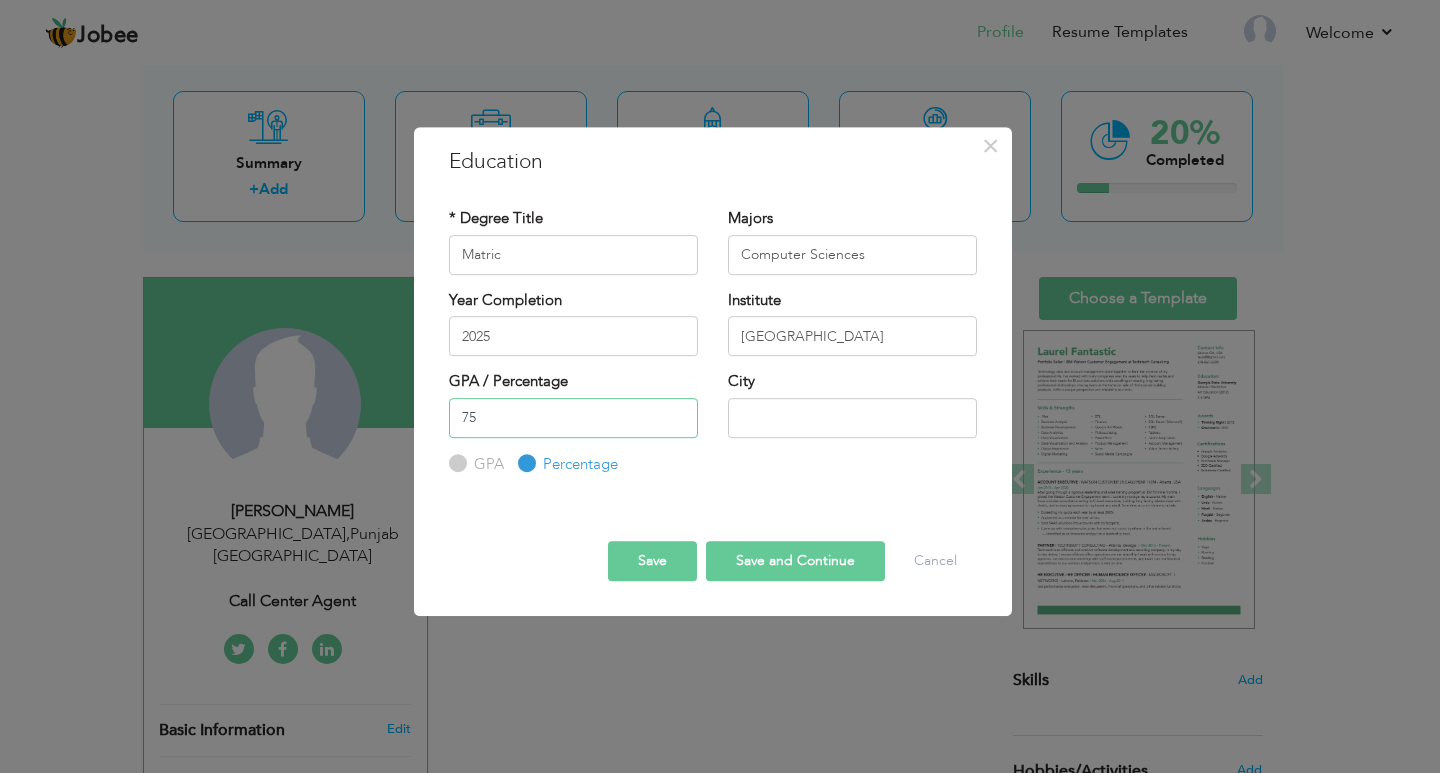 type on "75" 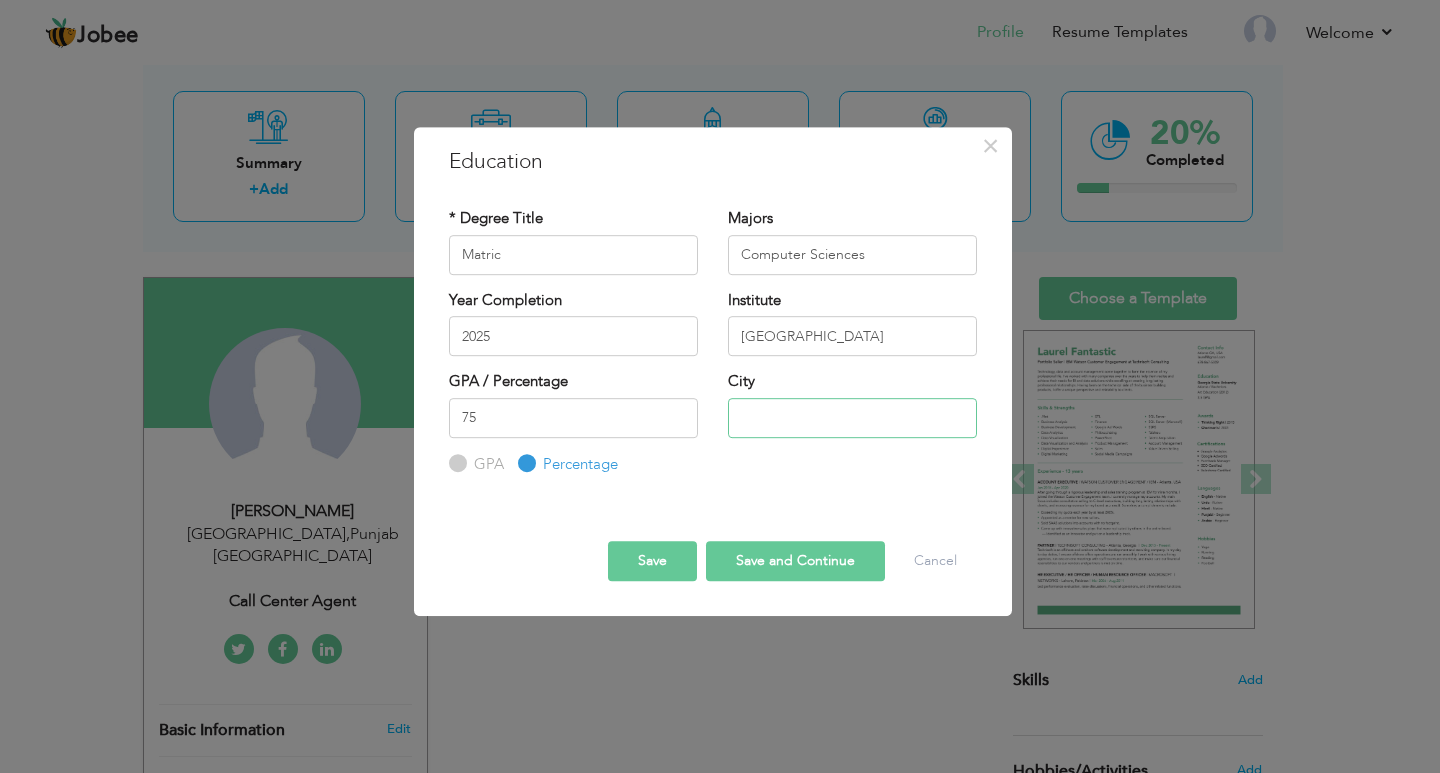 click at bounding box center (852, 418) 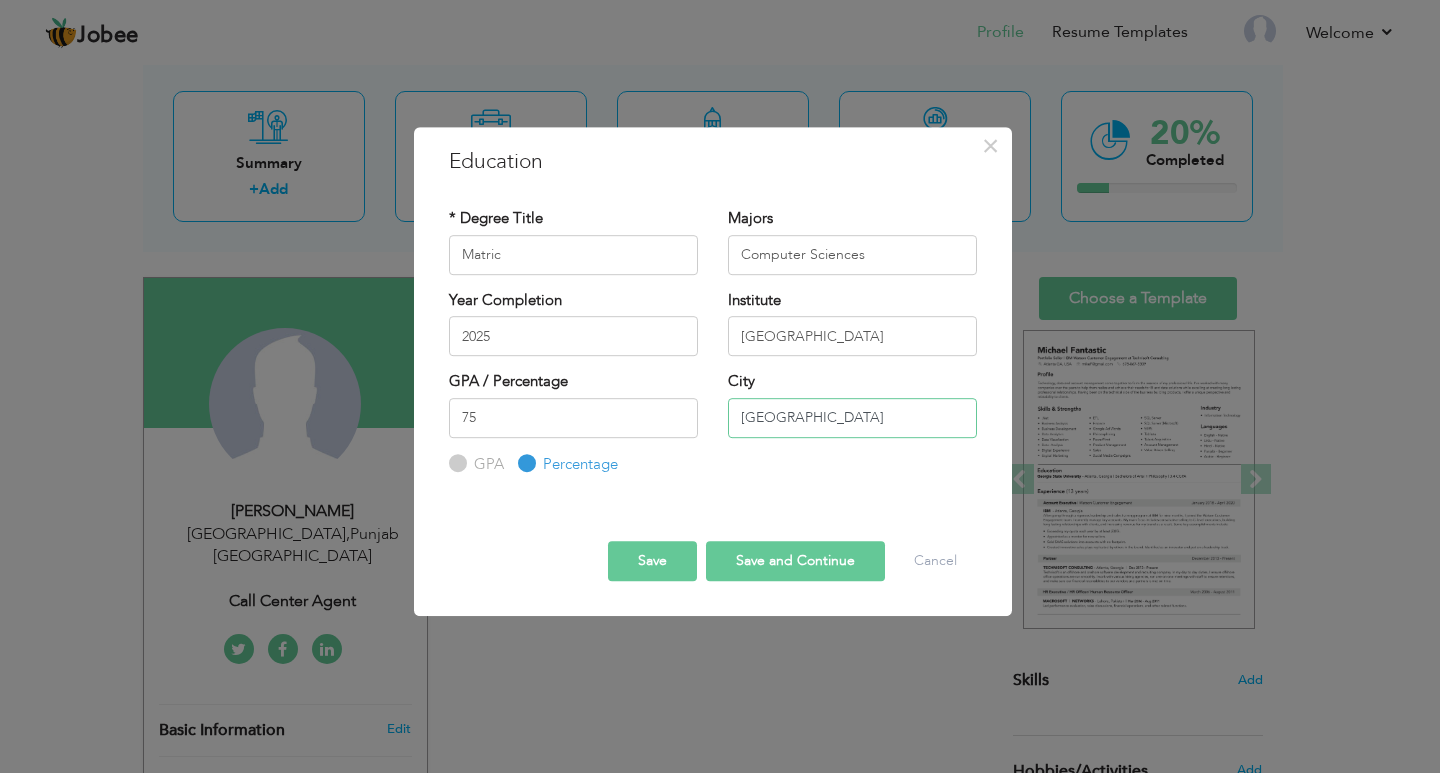 type on "[GEOGRAPHIC_DATA]" 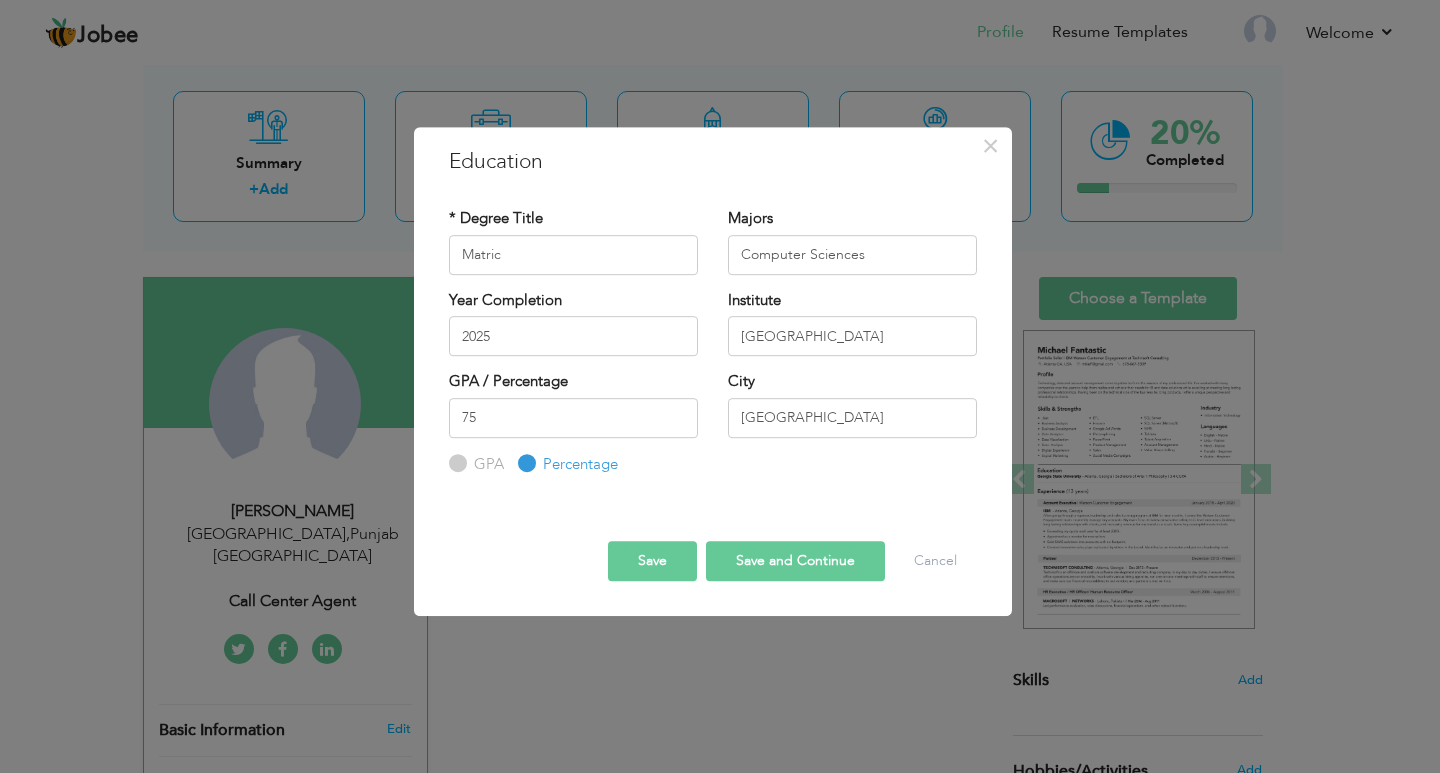 click on "Save and Continue" at bounding box center (795, 561) 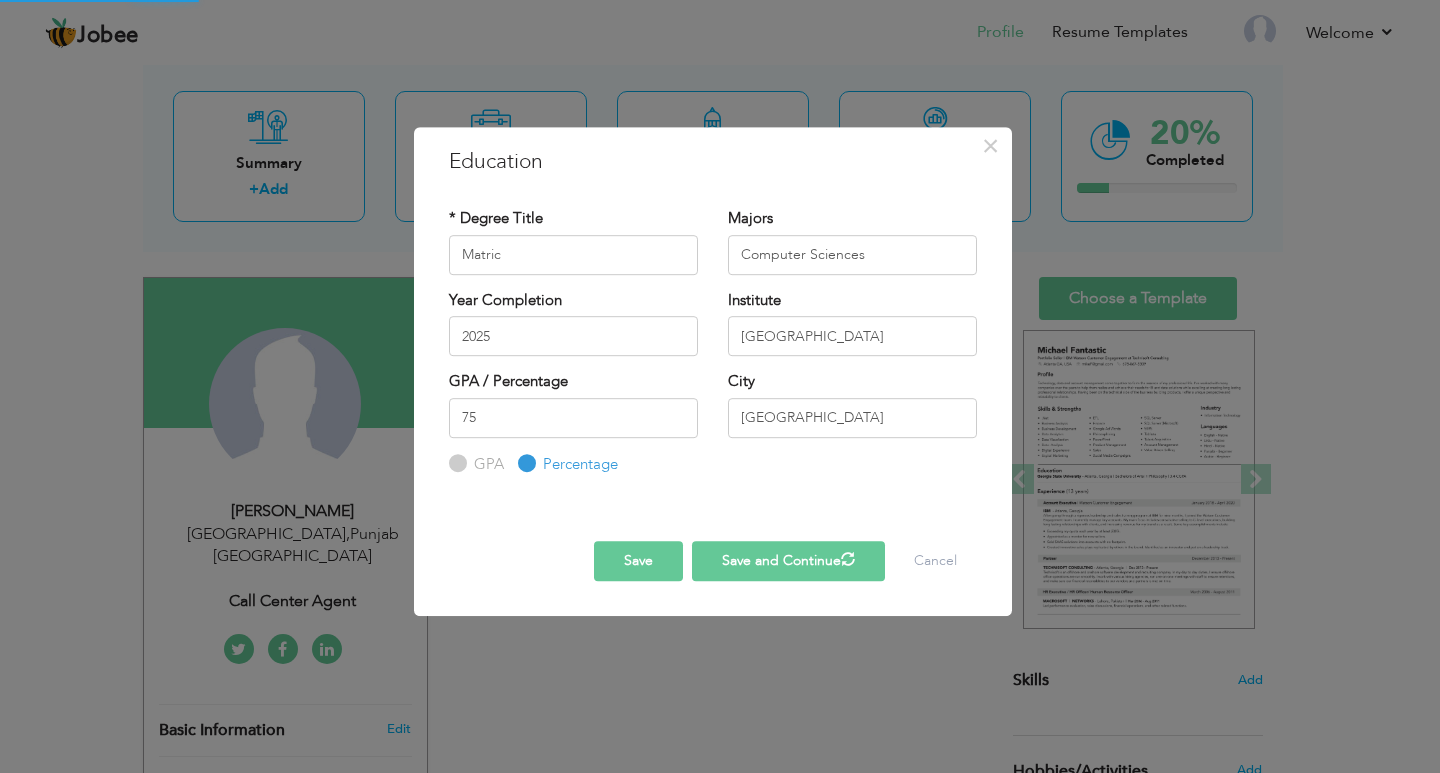 type 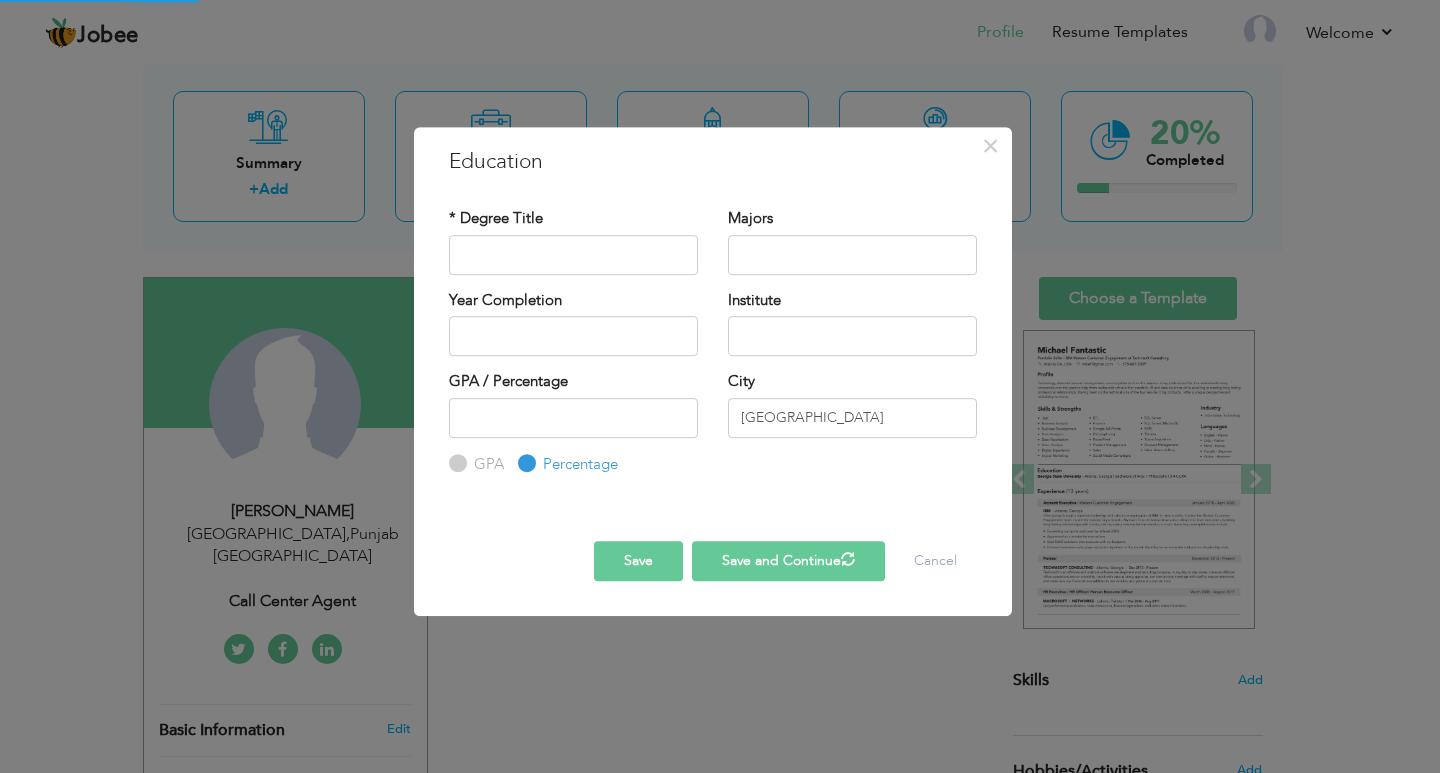 radio on "true" 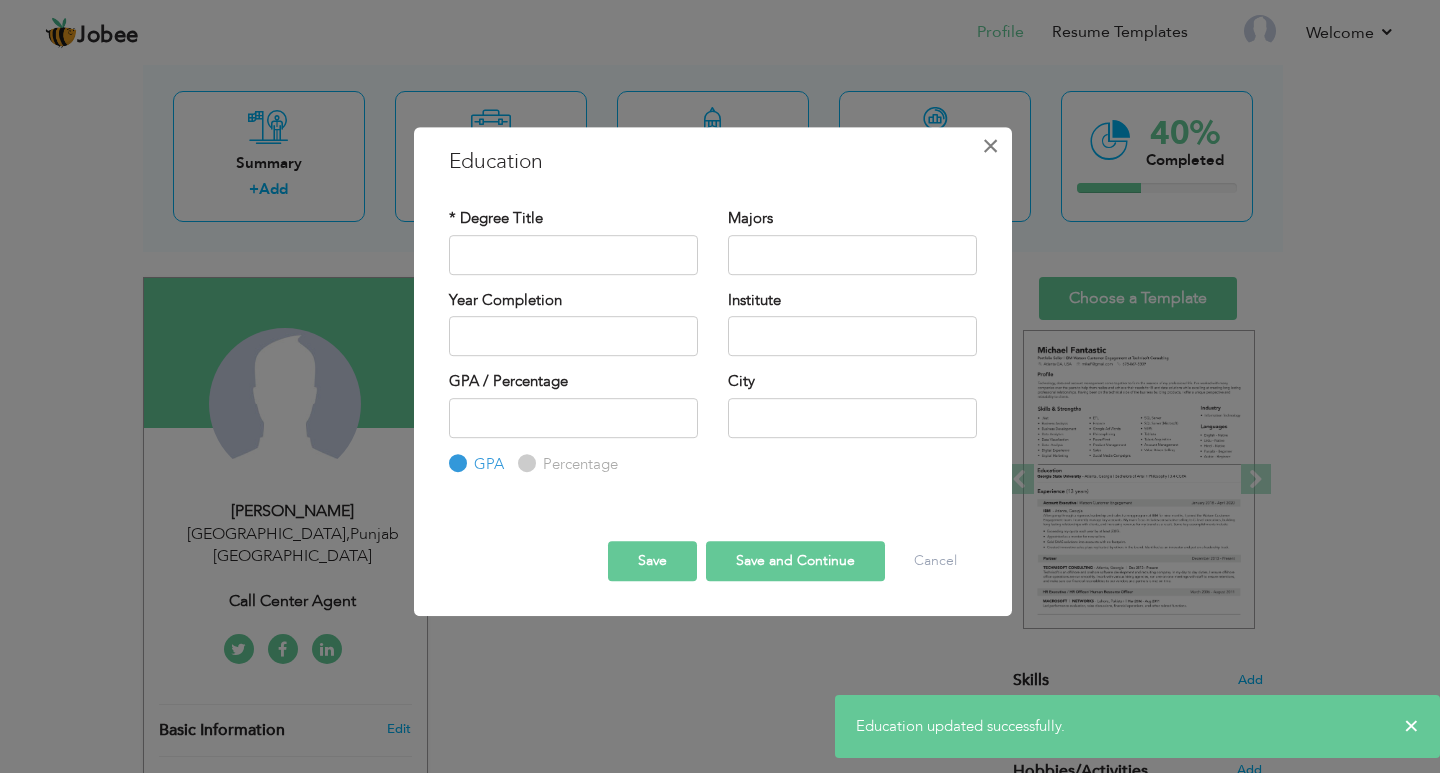 click on "×" at bounding box center [991, 146] 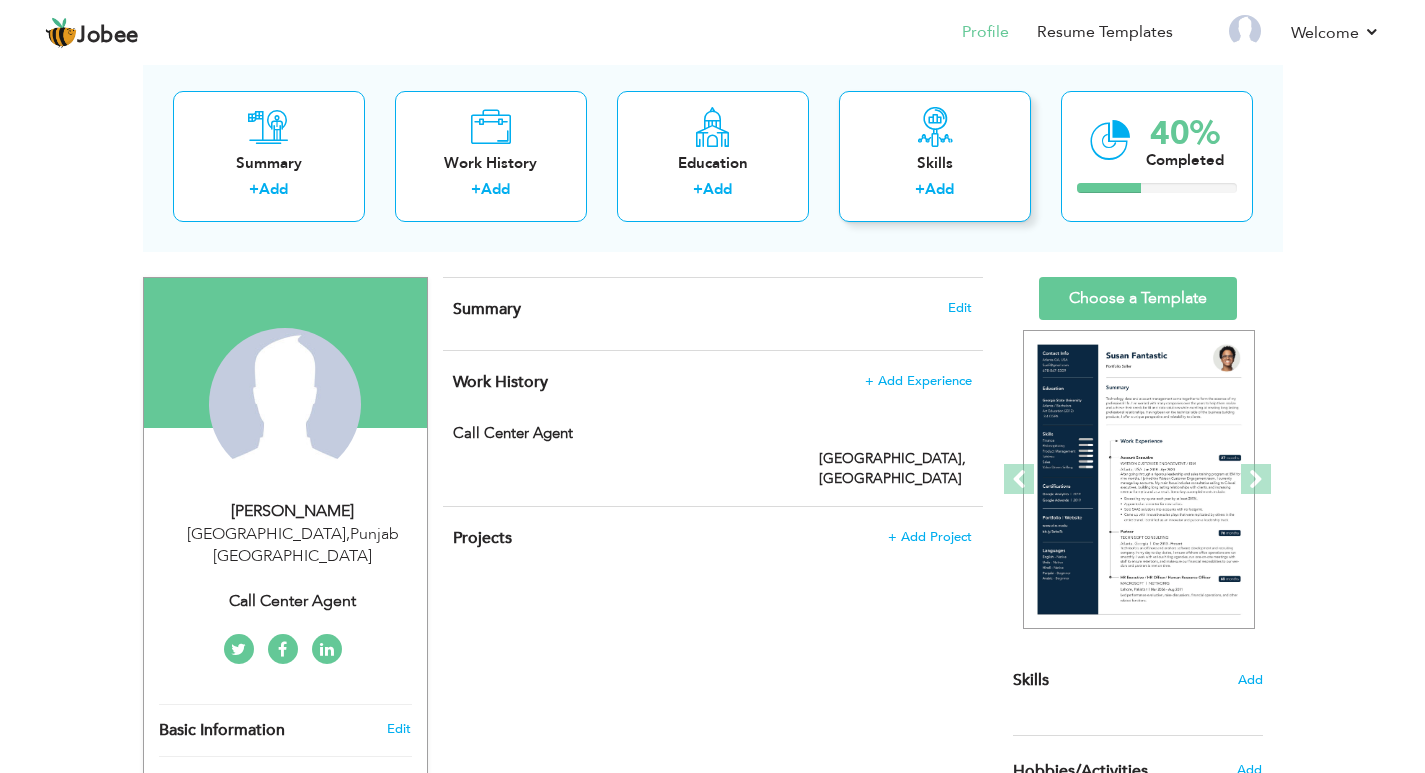 click on "Add" at bounding box center (939, 189) 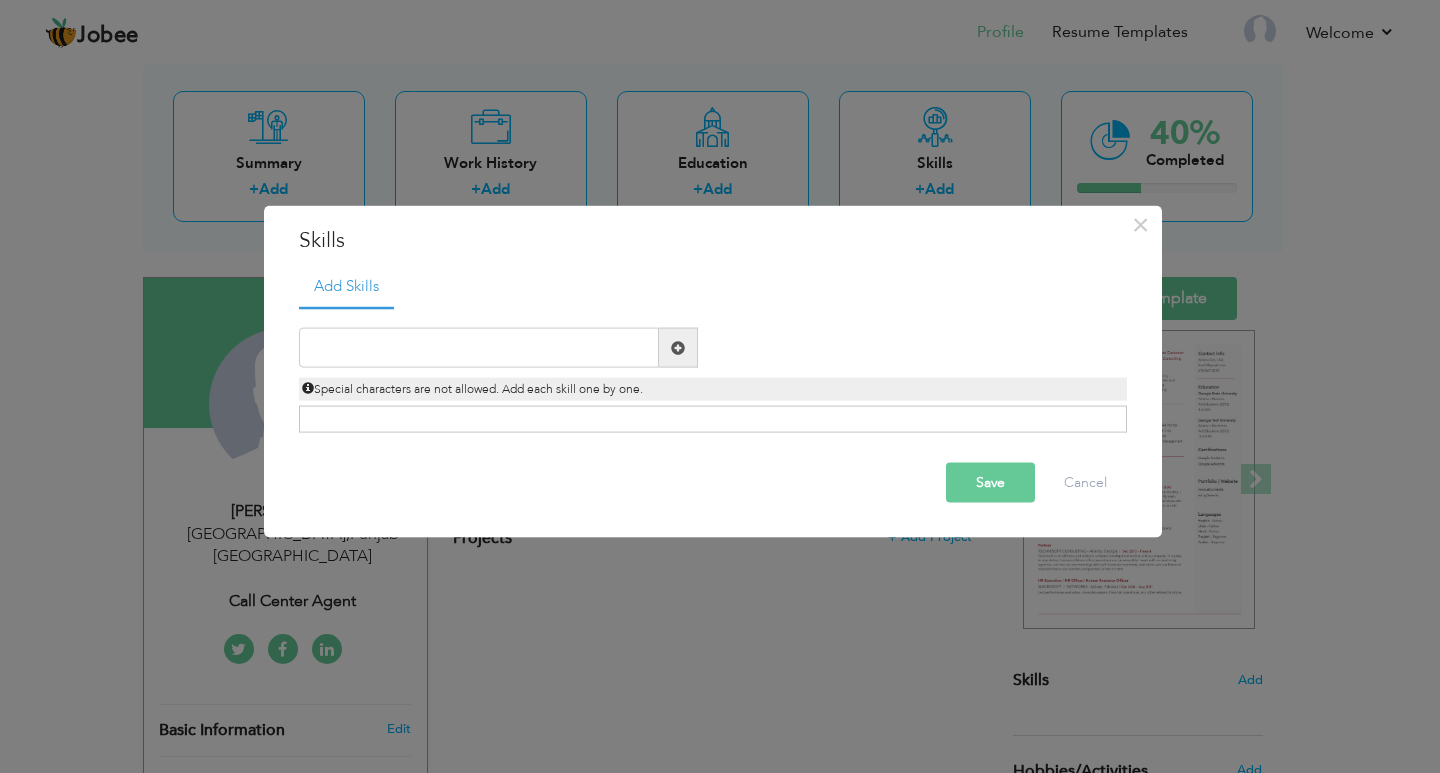 drag, startPoint x: 340, startPoint y: 395, endPoint x: 516, endPoint y: 387, distance: 176.18172 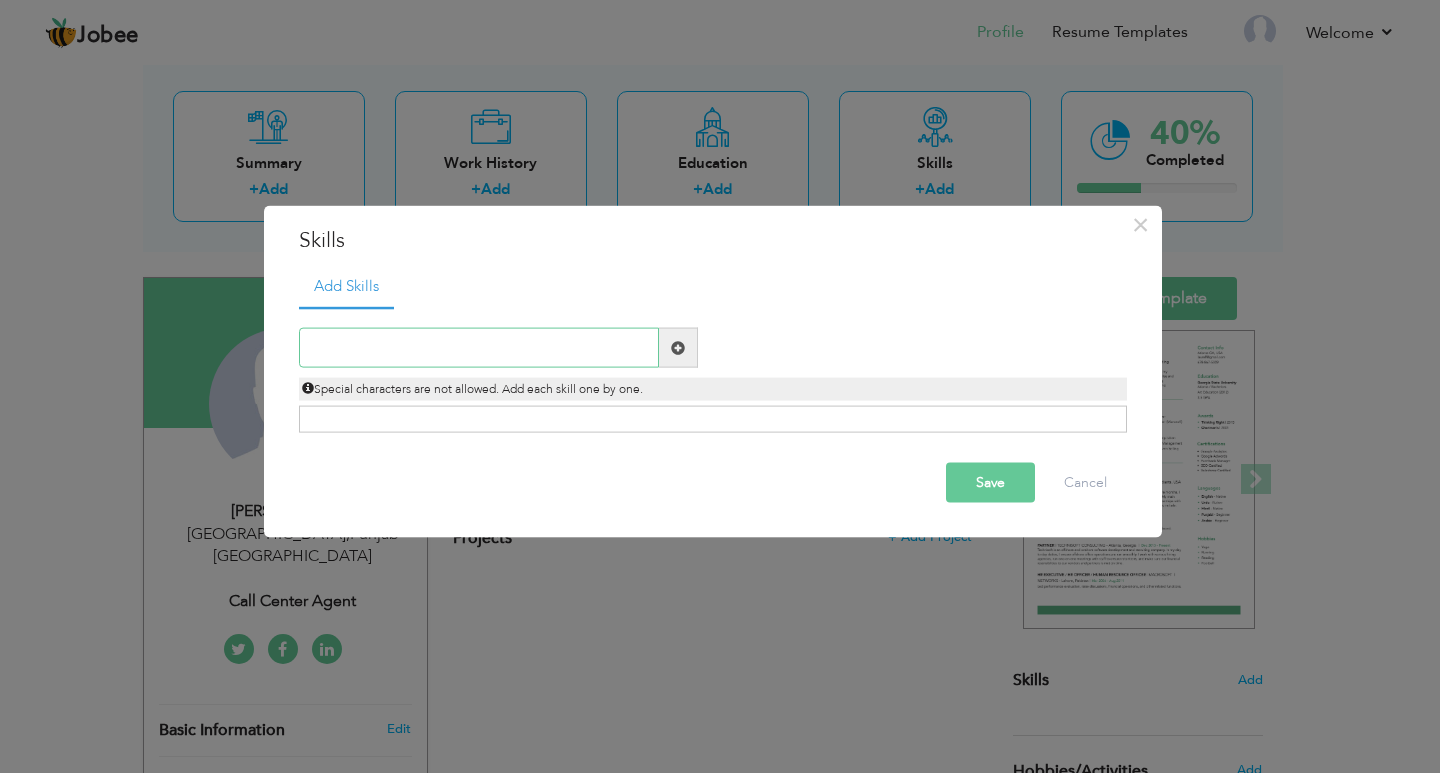 click at bounding box center (479, 348) 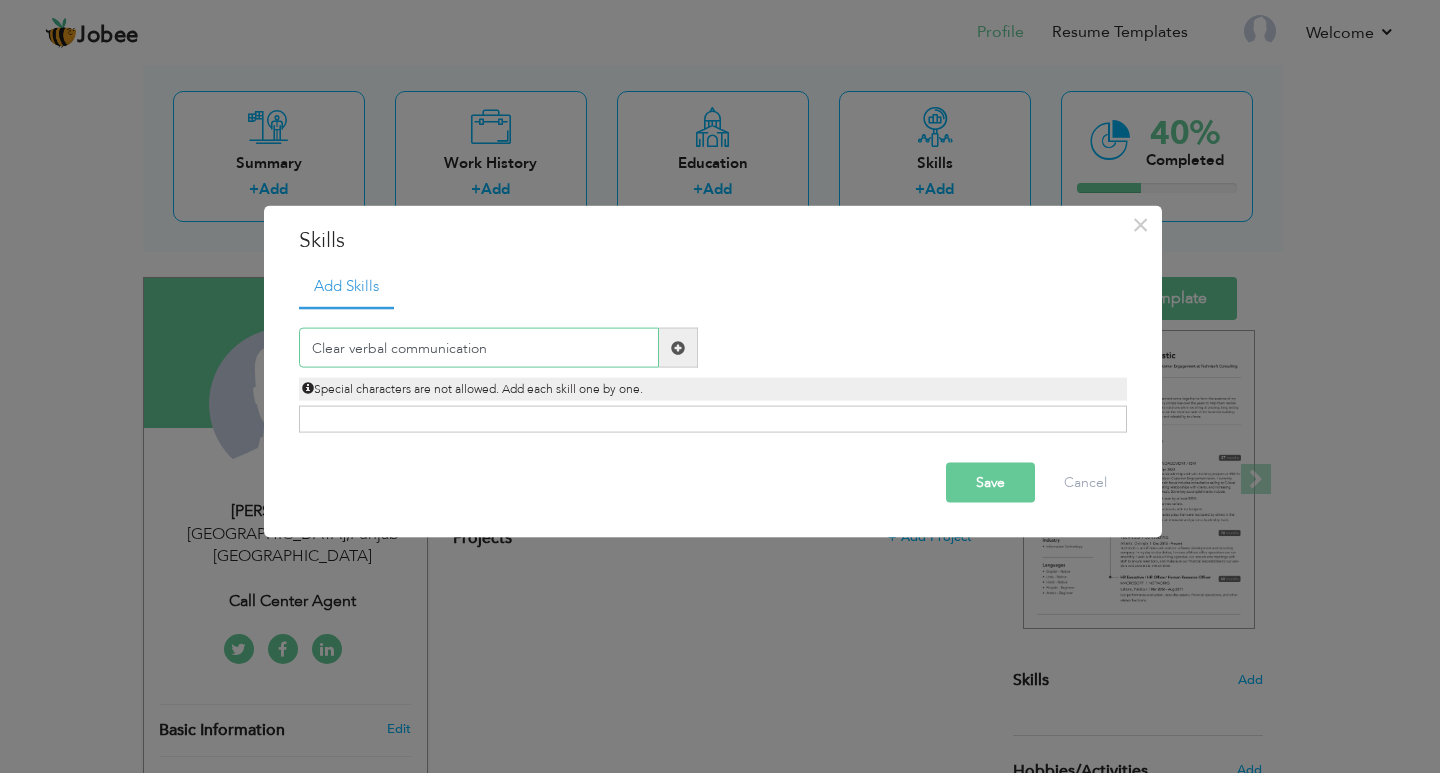 type on "Clear verbal communication" 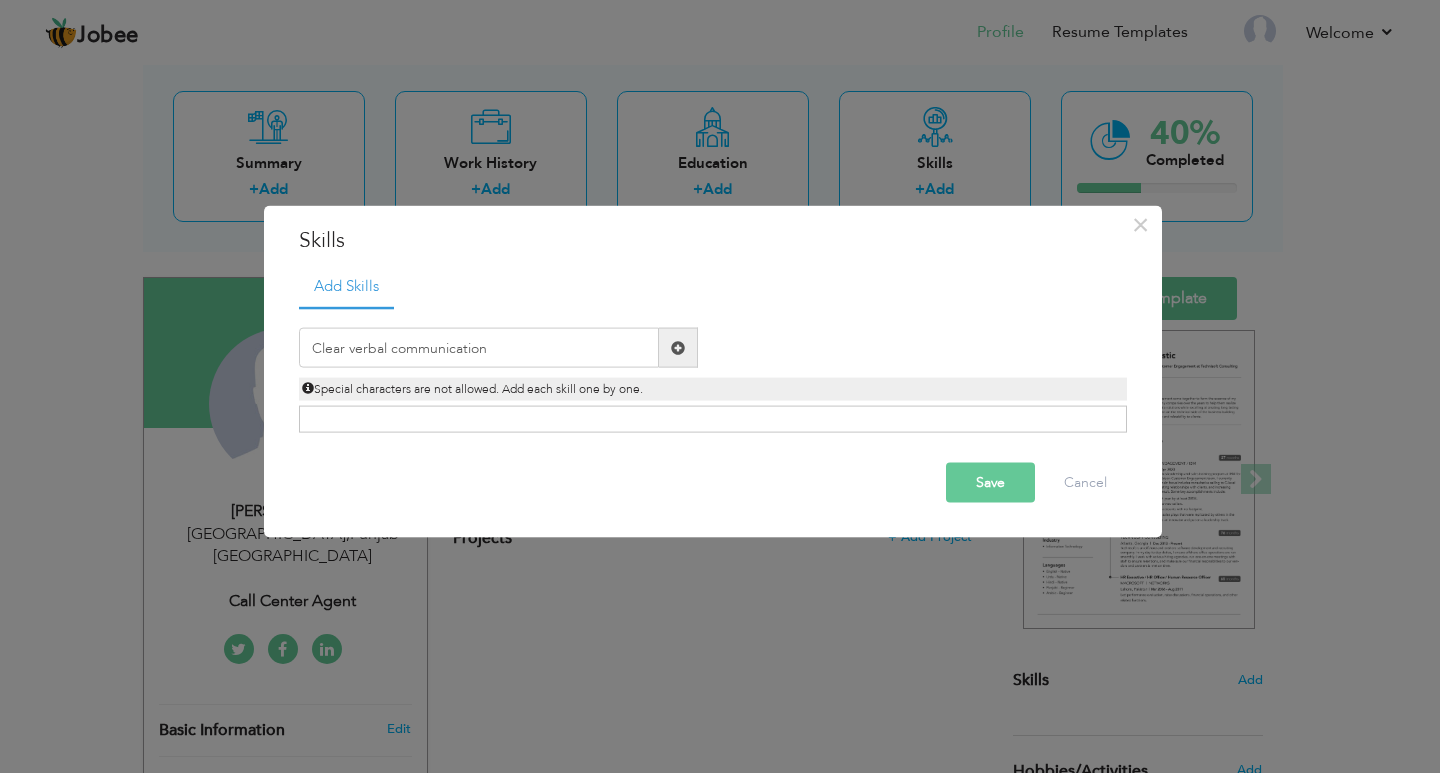 click at bounding box center [678, 347] 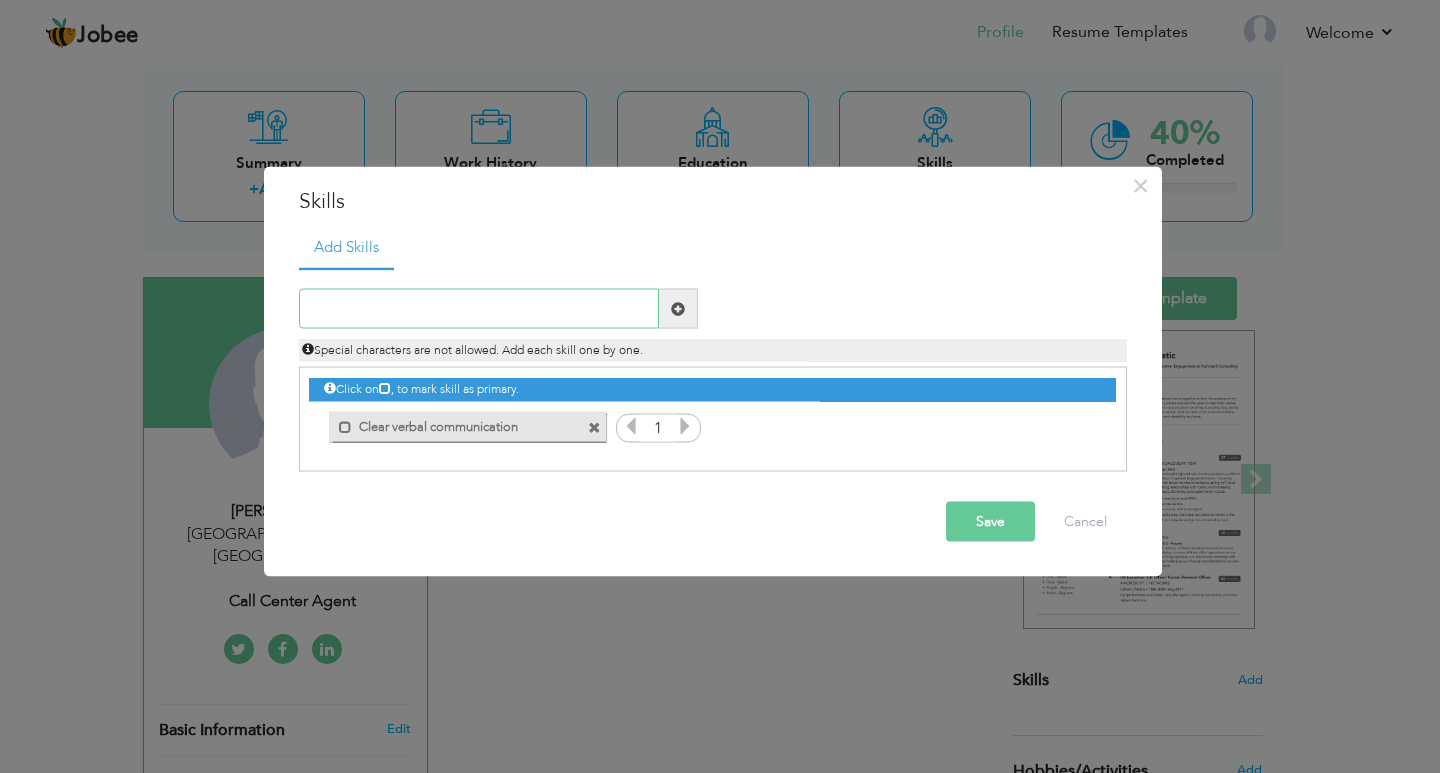 click at bounding box center (479, 309) 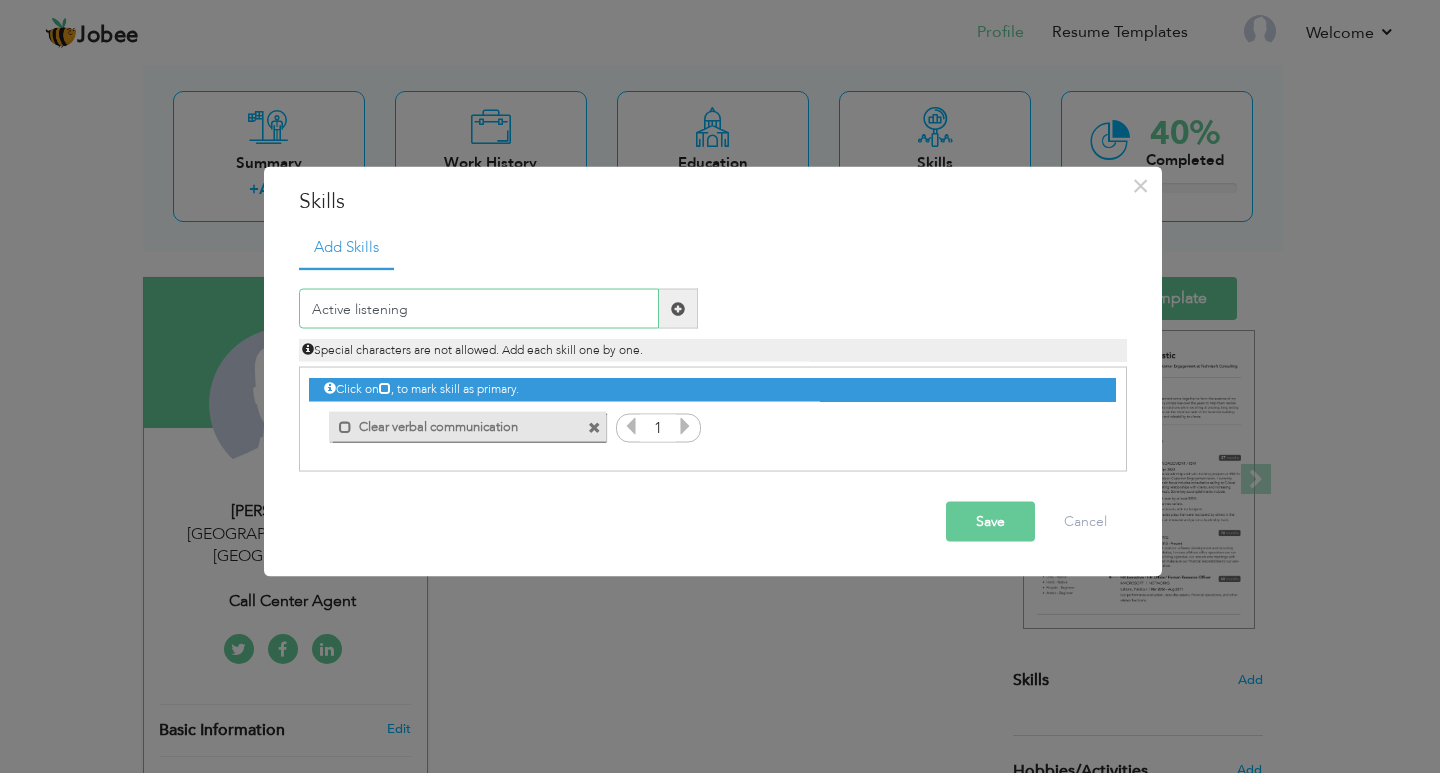 type on "Active listening" 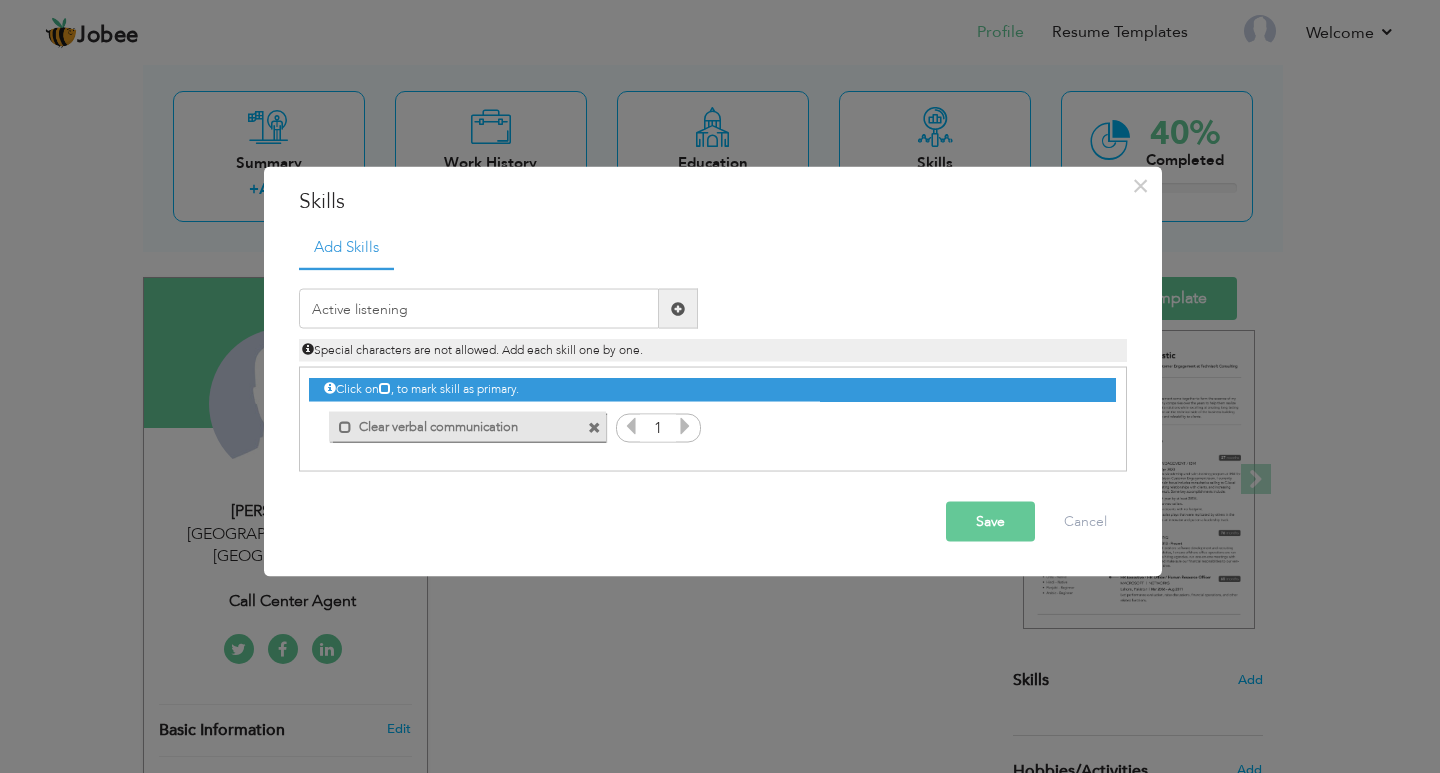 click at bounding box center (678, 308) 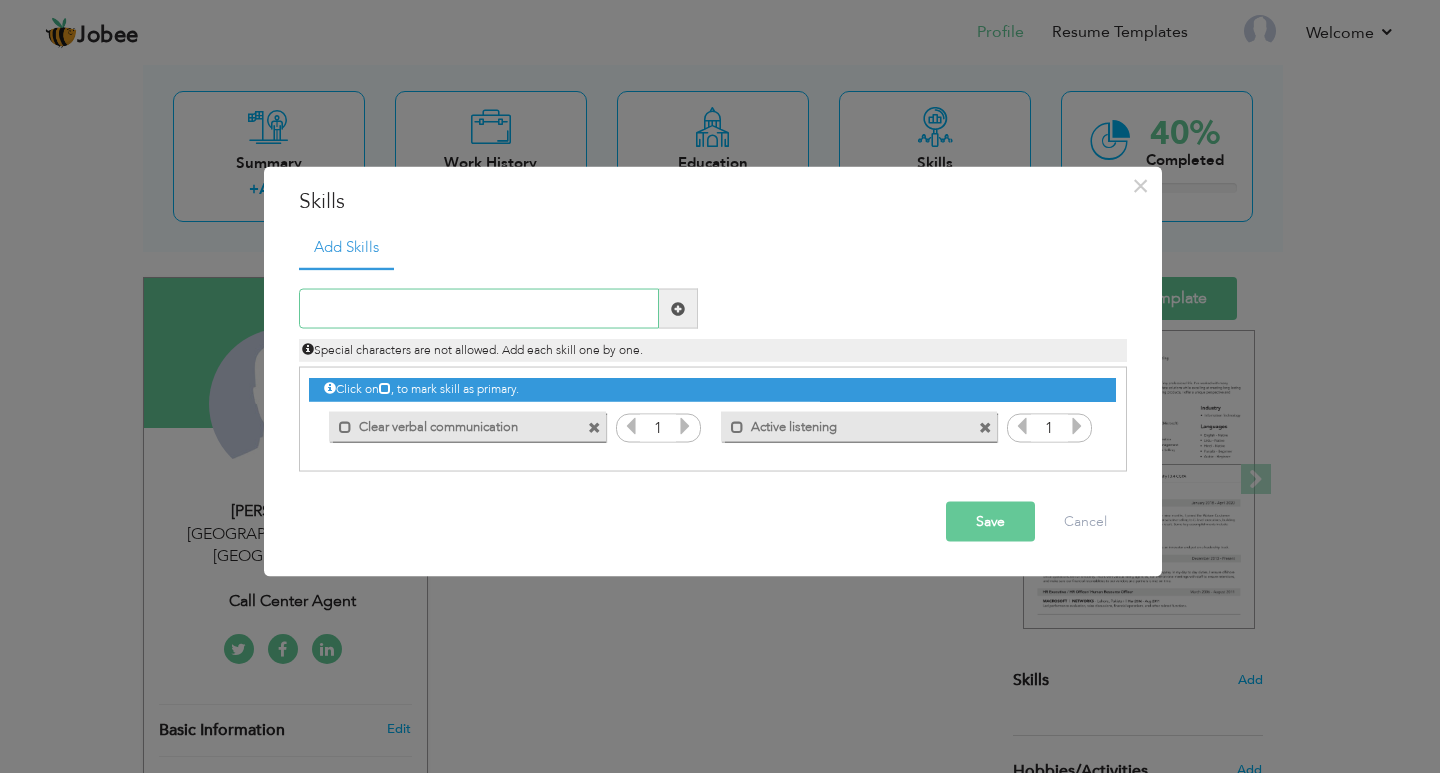 click at bounding box center [479, 309] 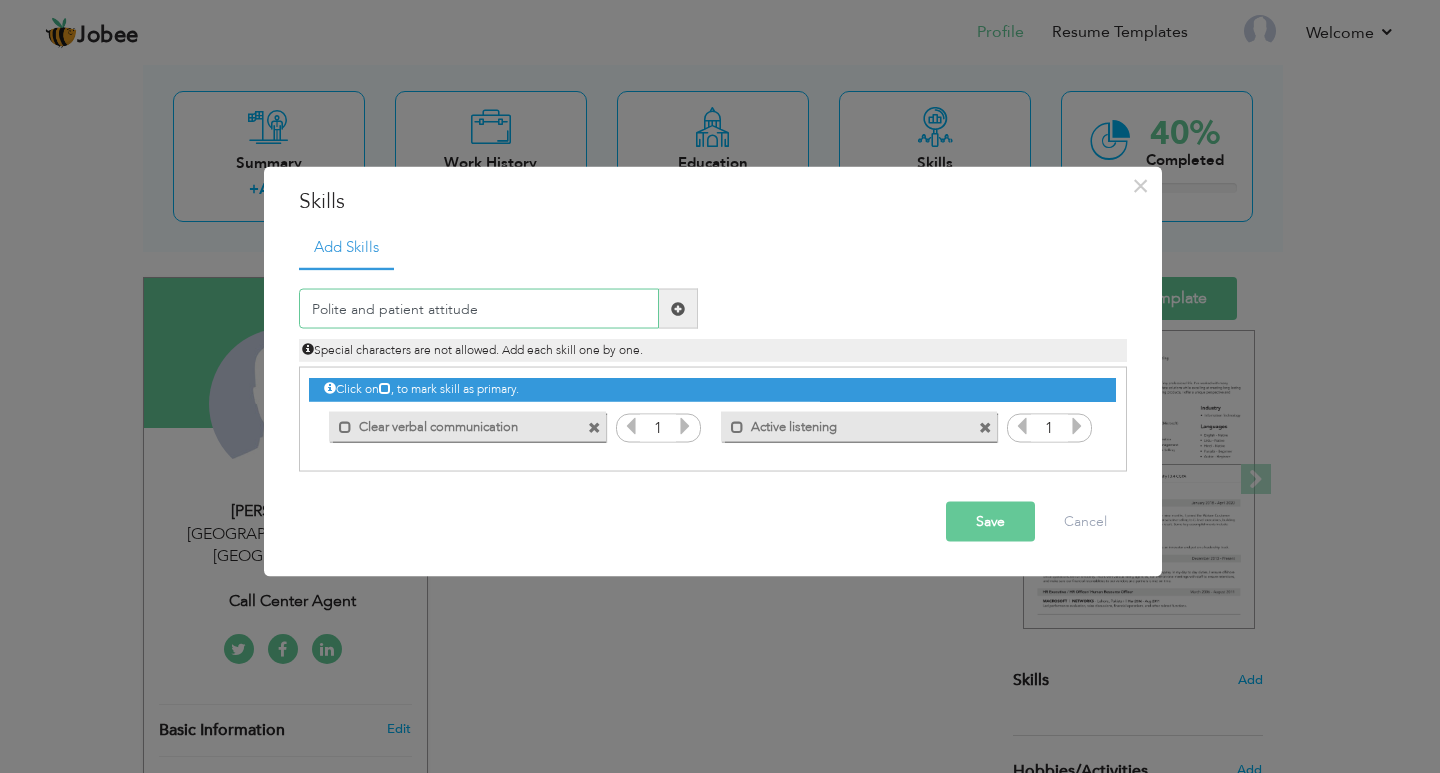 type on "Polite and patient attitude" 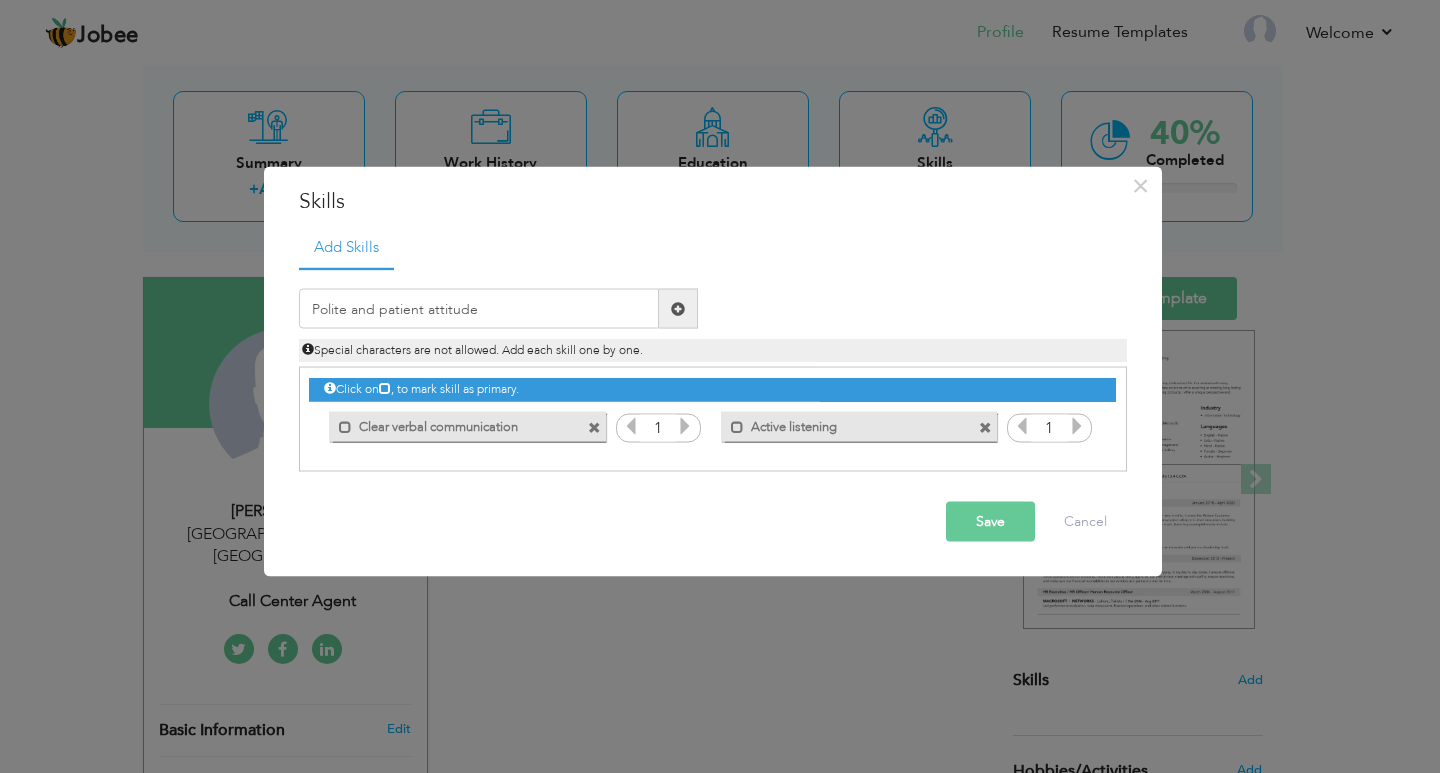 click at bounding box center (678, 309) 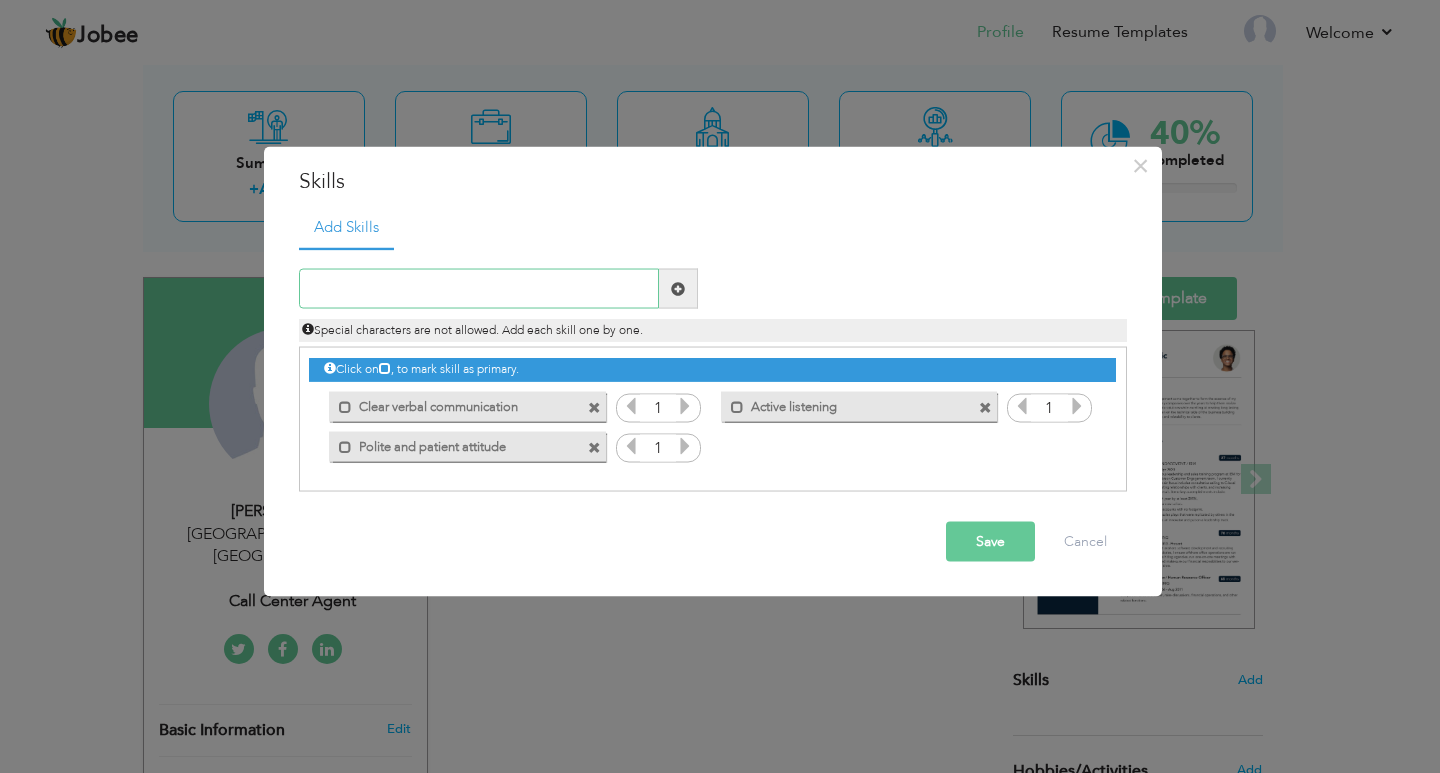 click at bounding box center (479, 289) 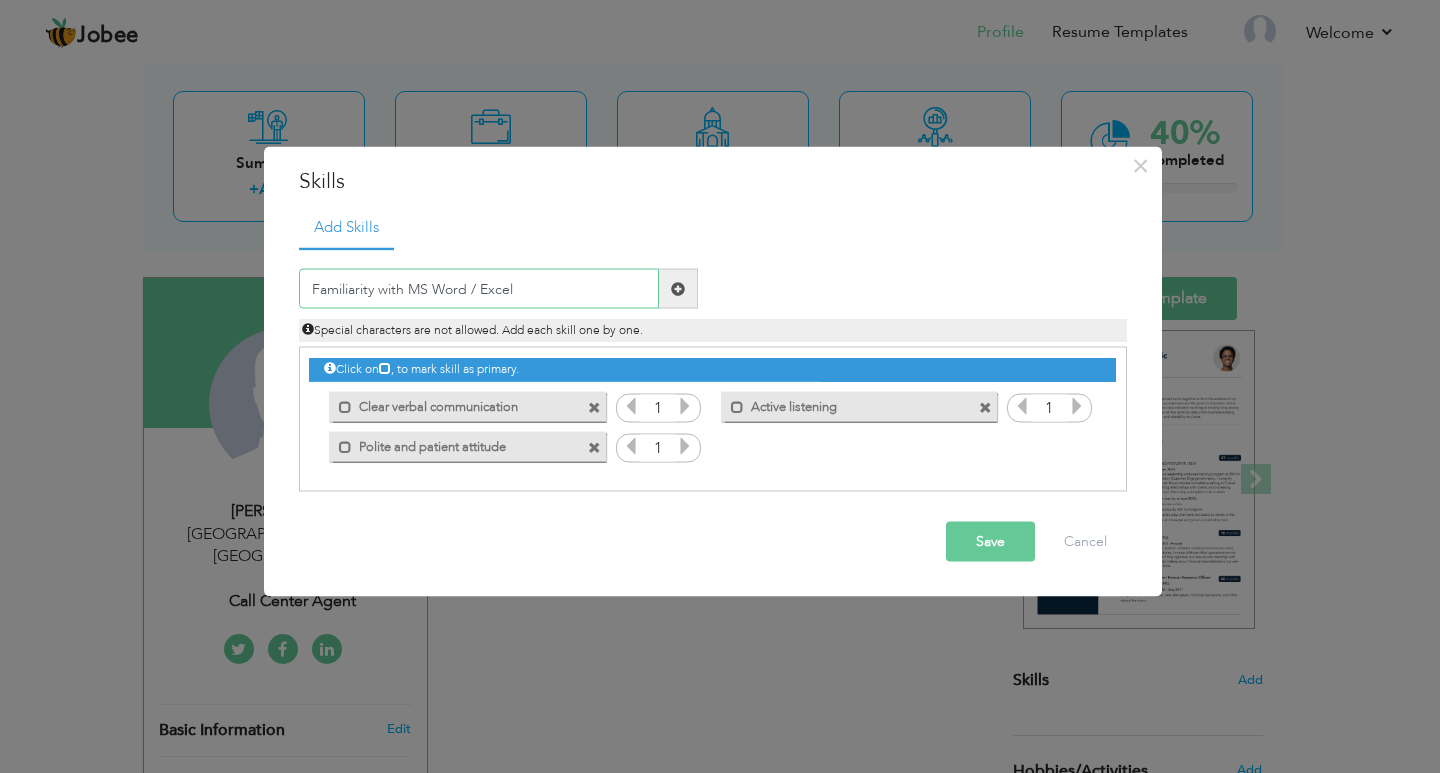 type on "Familiarity with MS Word / Excel" 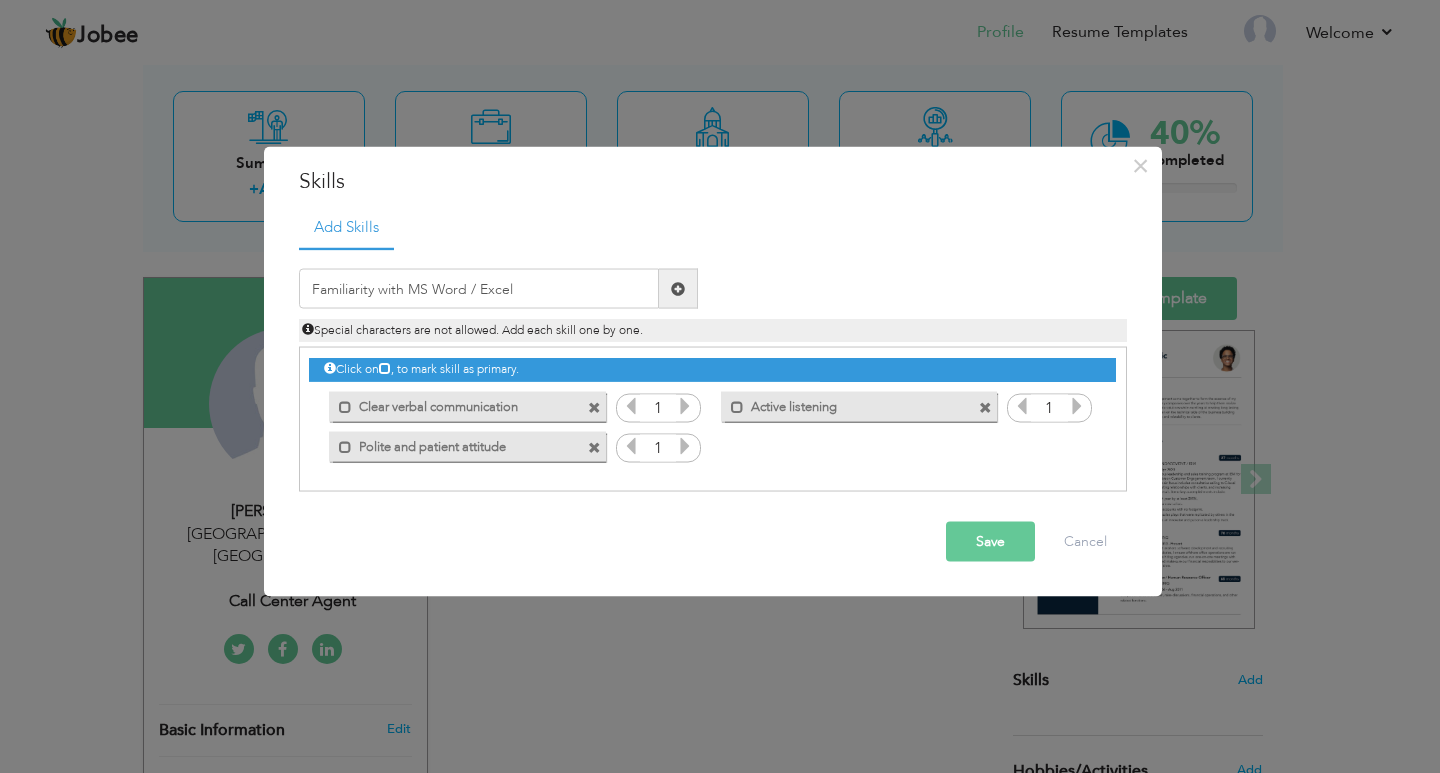 click at bounding box center (678, 289) 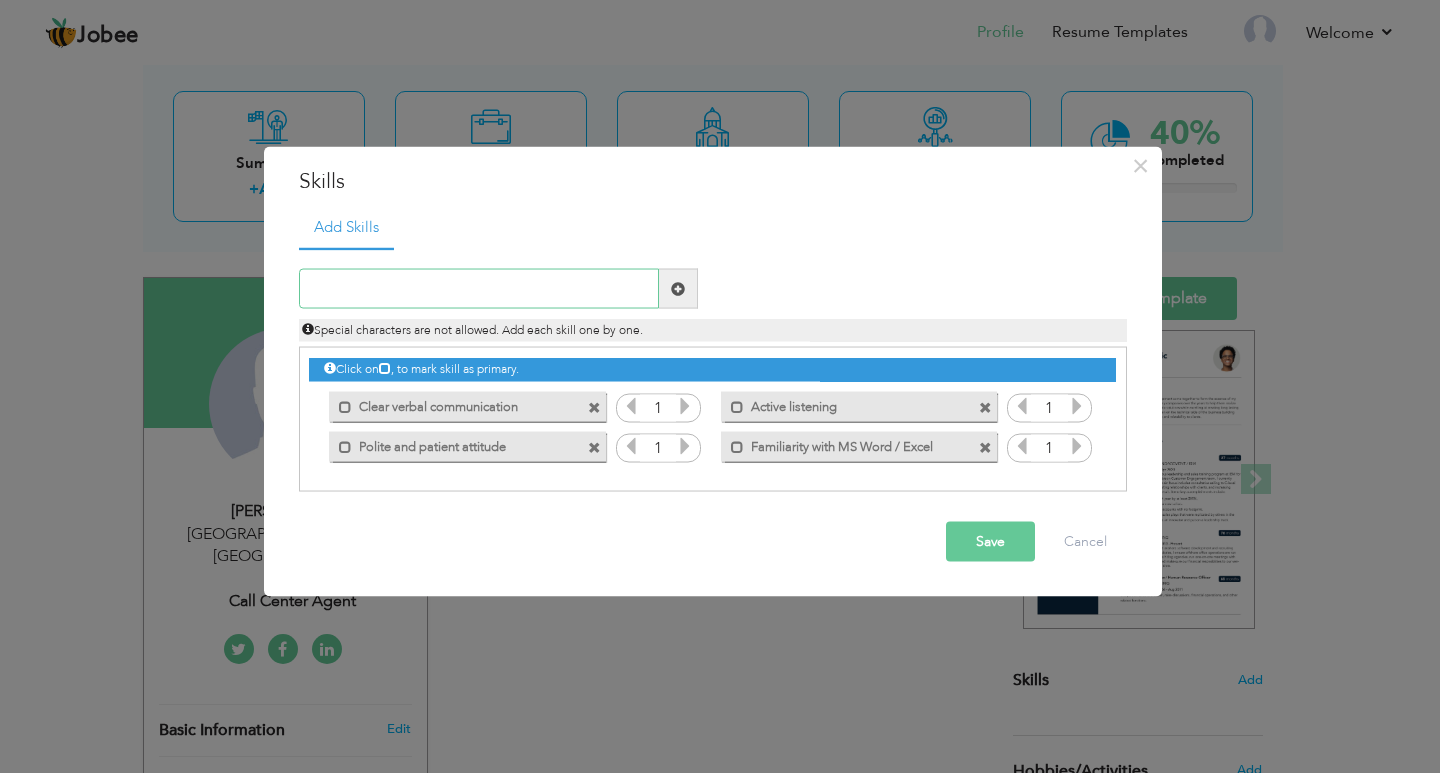 click at bounding box center (479, 289) 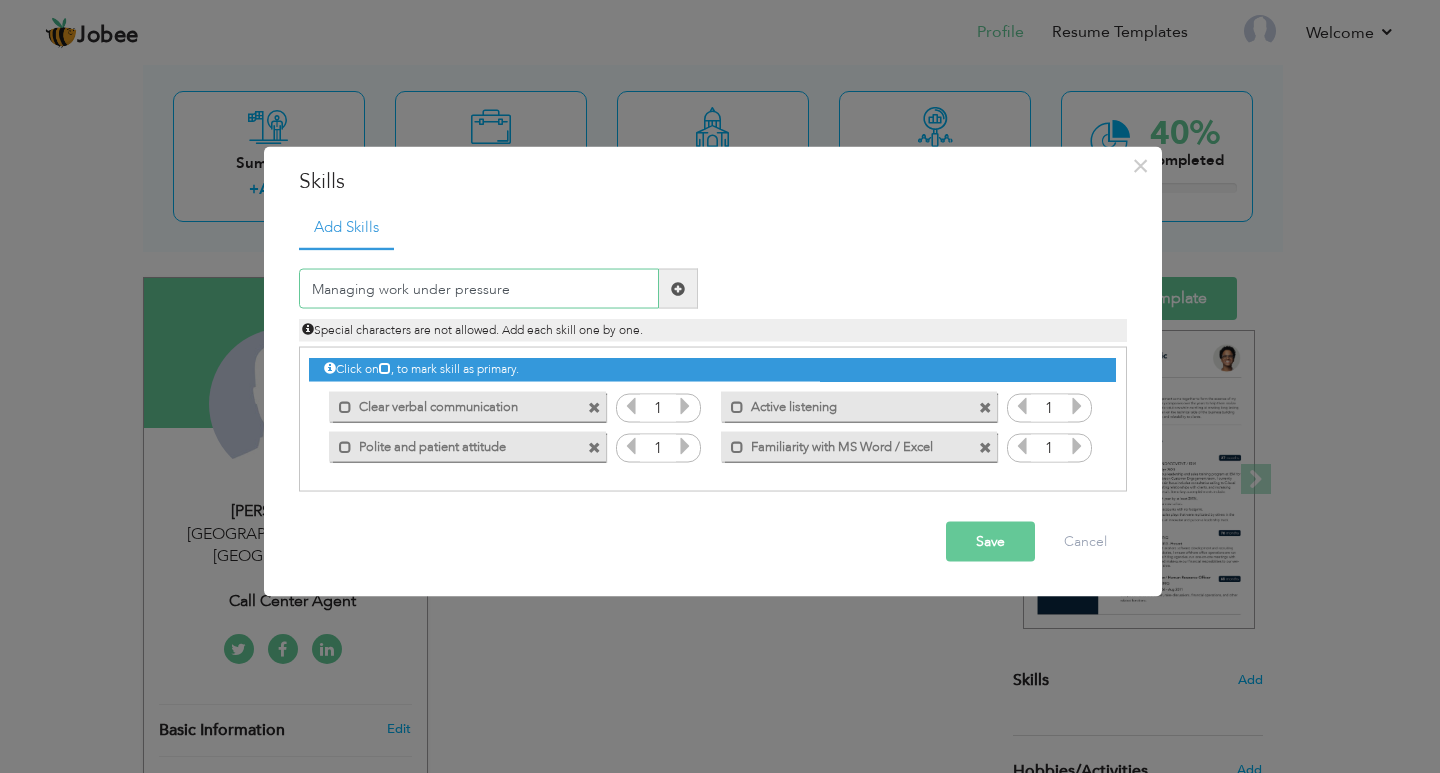 type on "Managing work under pressure" 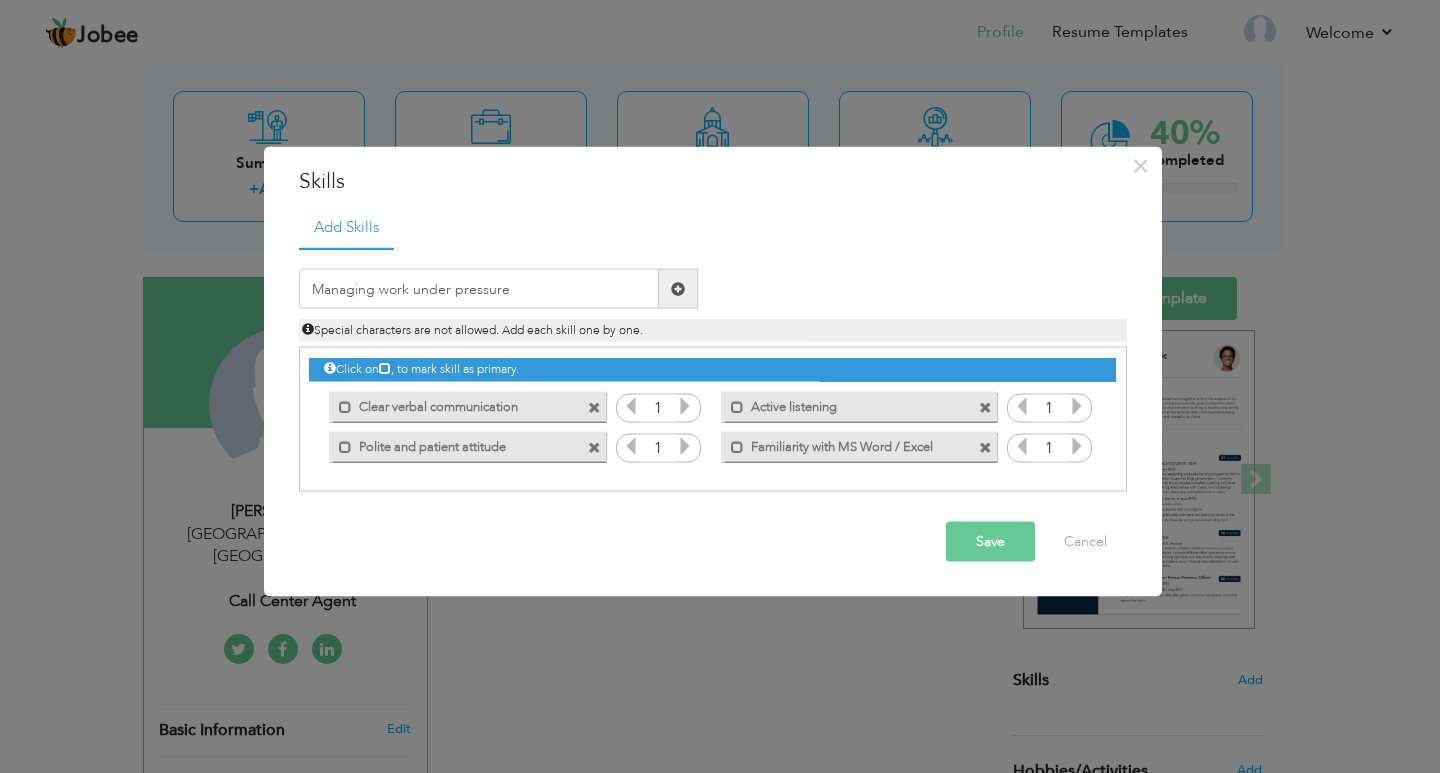 click at bounding box center (678, 288) 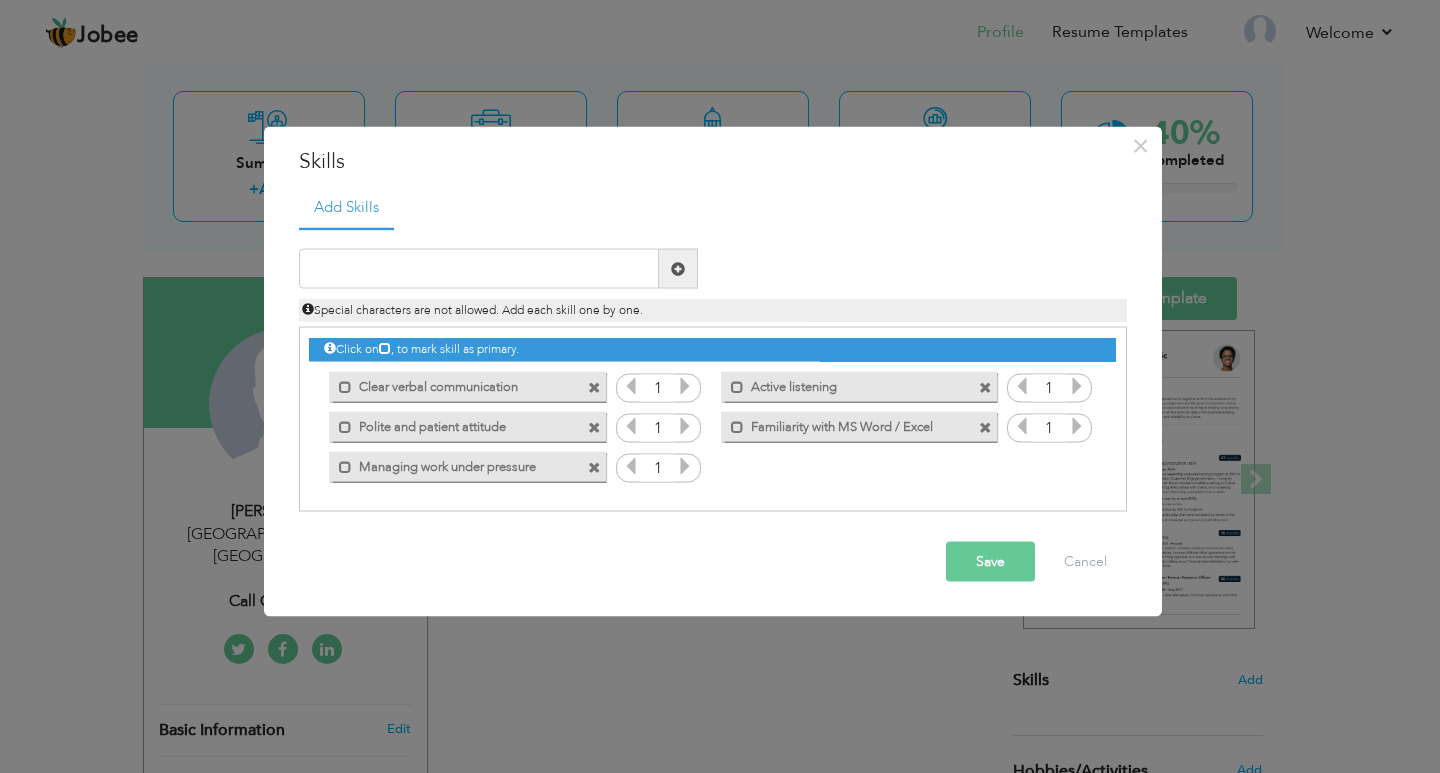 click on "Save" at bounding box center (990, 562) 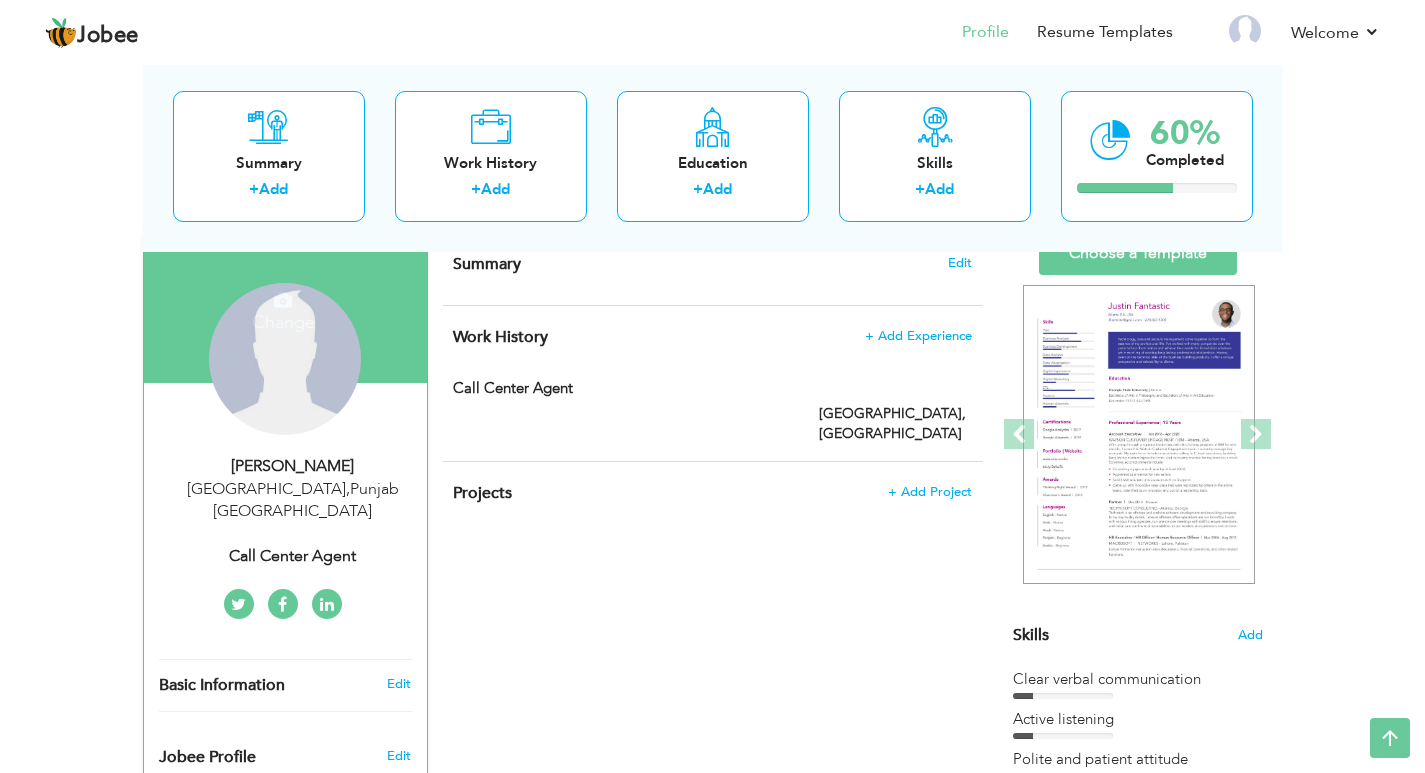 scroll, scrollTop: 100, scrollLeft: 0, axis: vertical 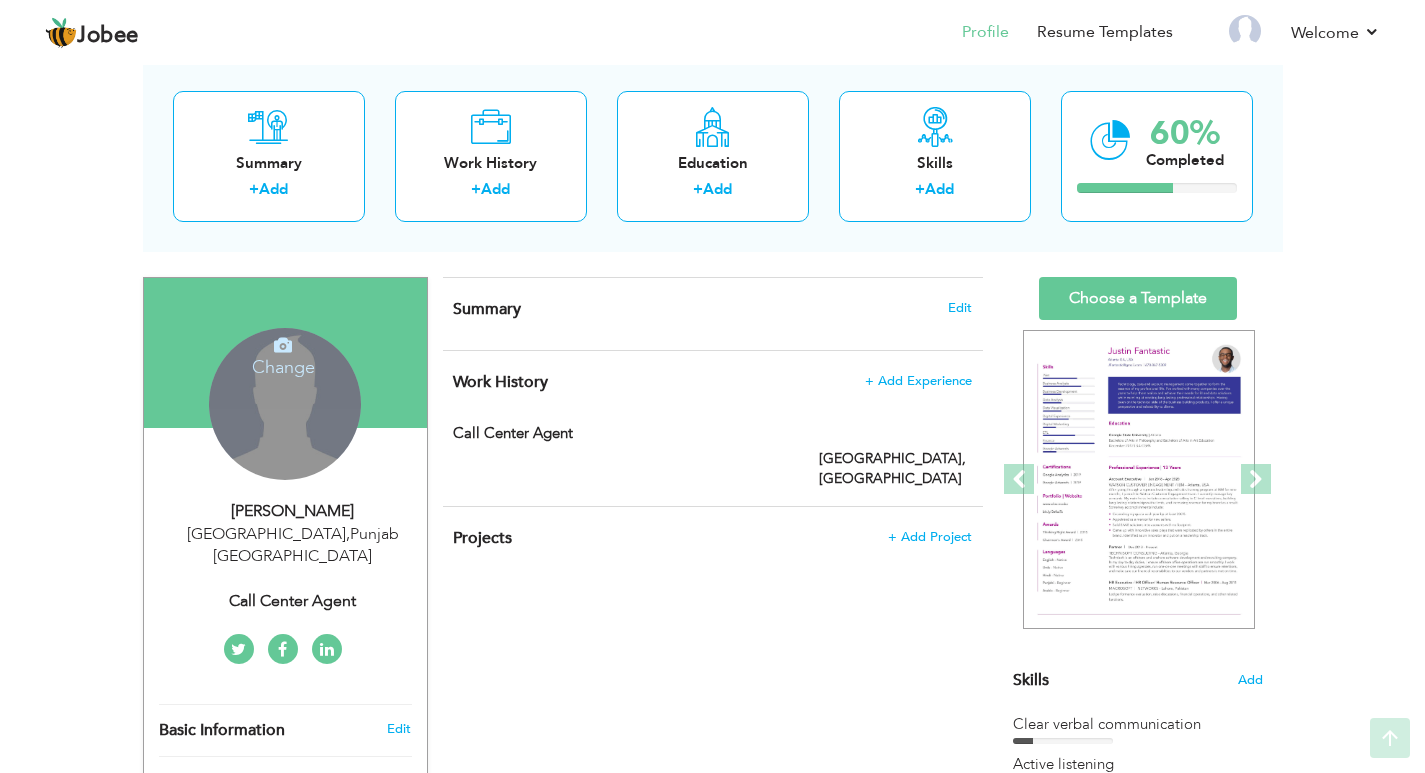 click on "Change
Remove" at bounding box center [285, 404] 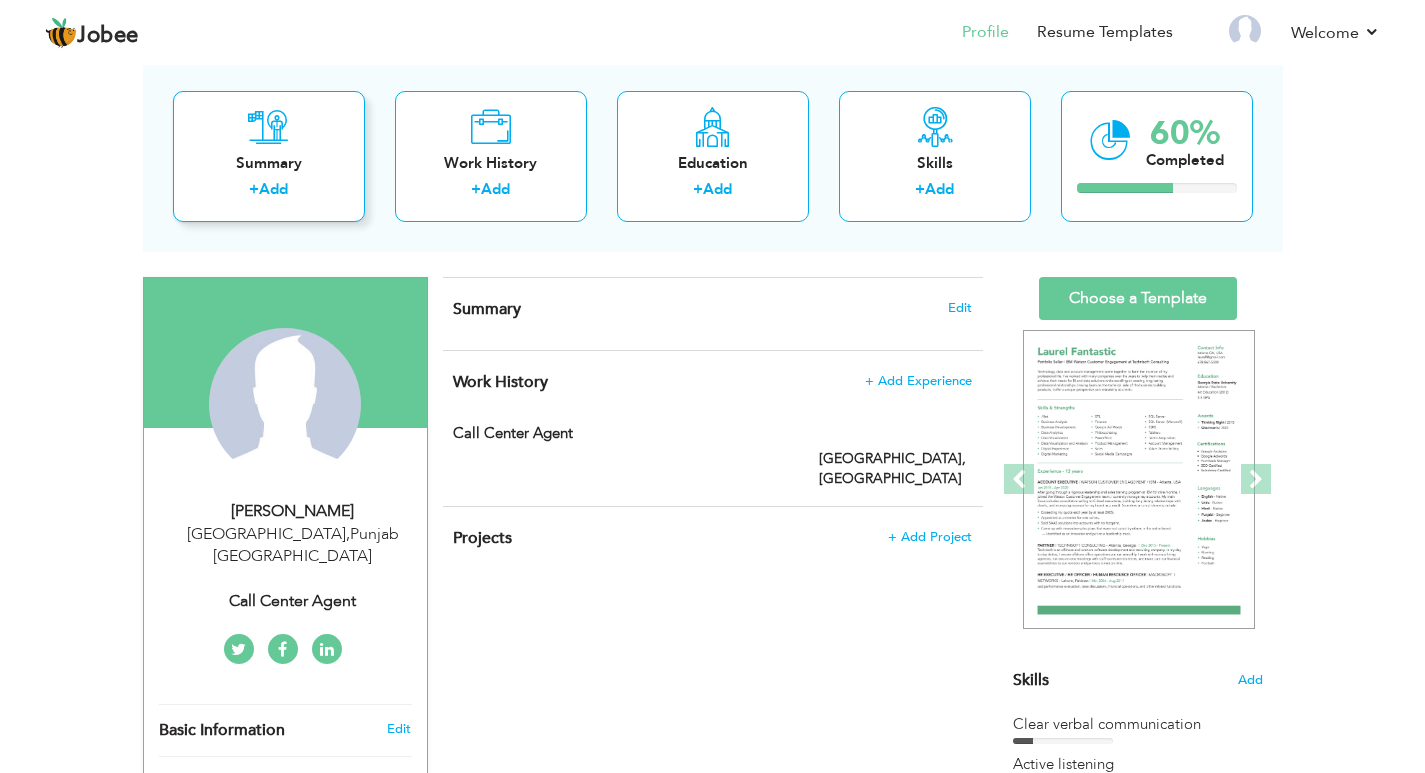 click on "Add" at bounding box center [273, 189] 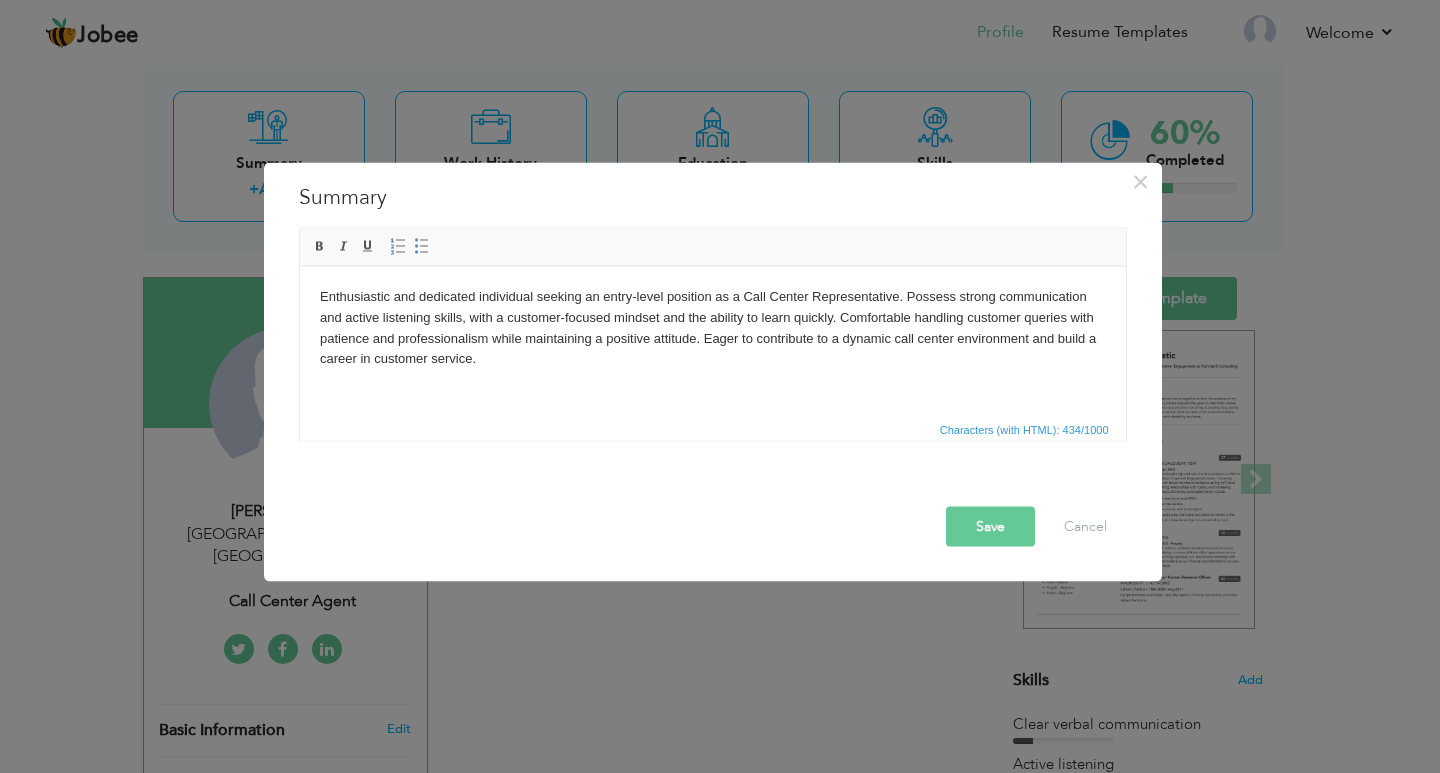 click on "Save" at bounding box center (990, 526) 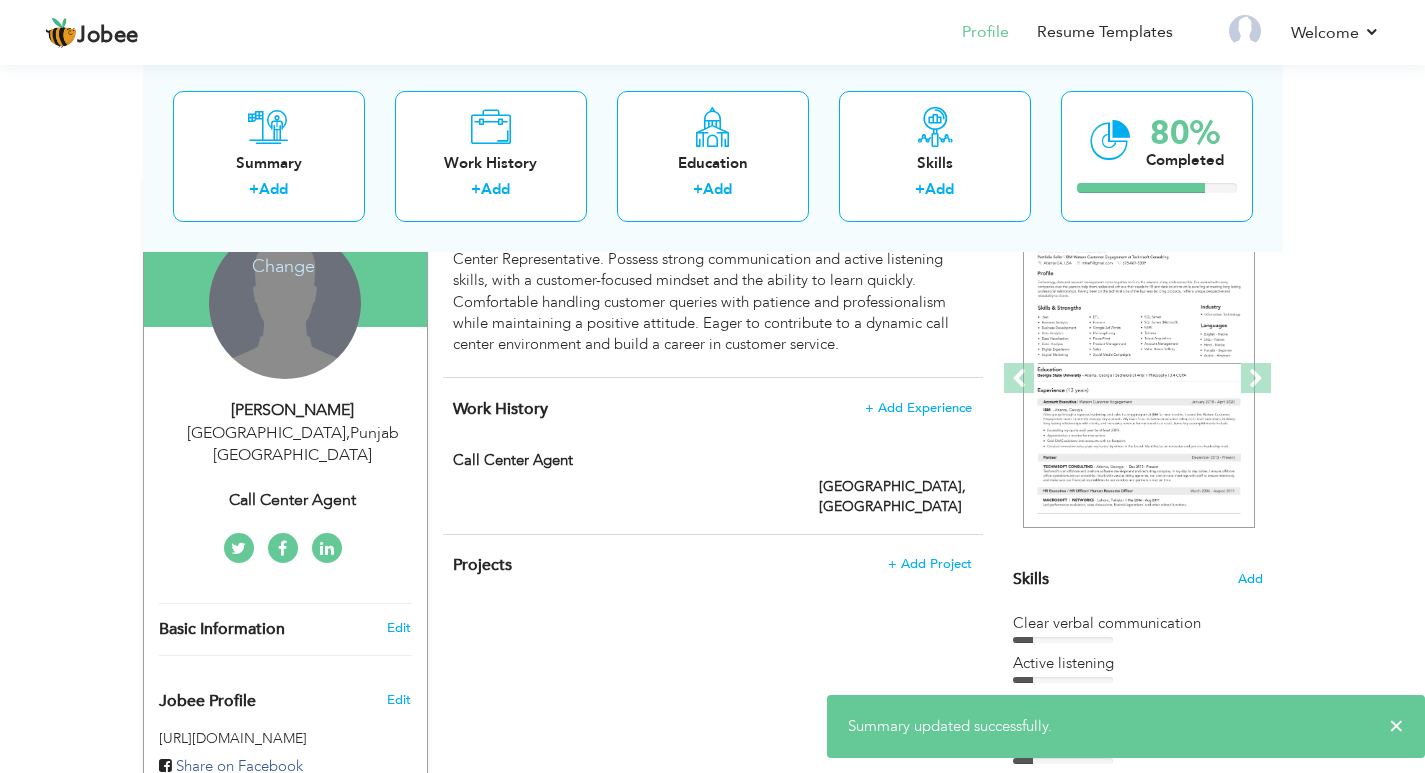 scroll, scrollTop: 200, scrollLeft: 0, axis: vertical 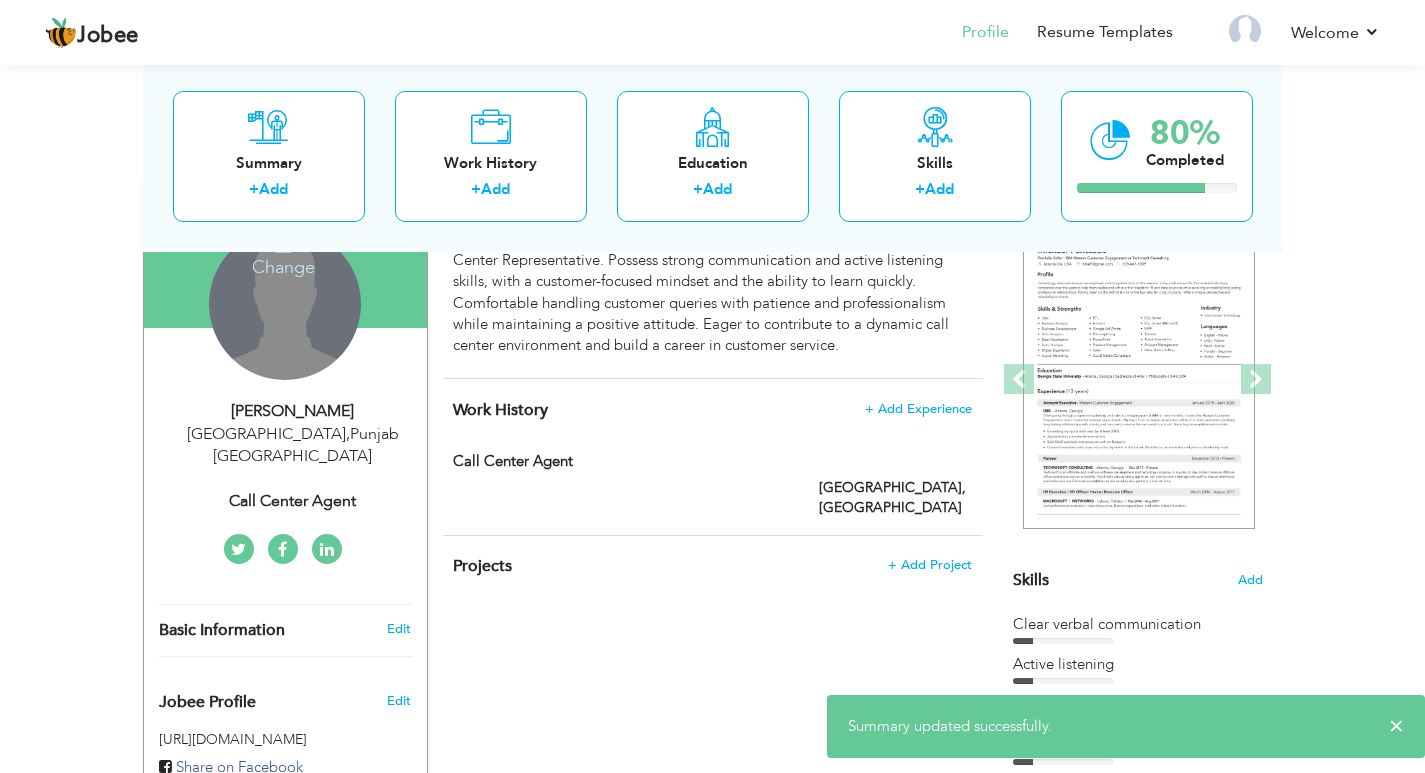 click at bounding box center [282, 550] 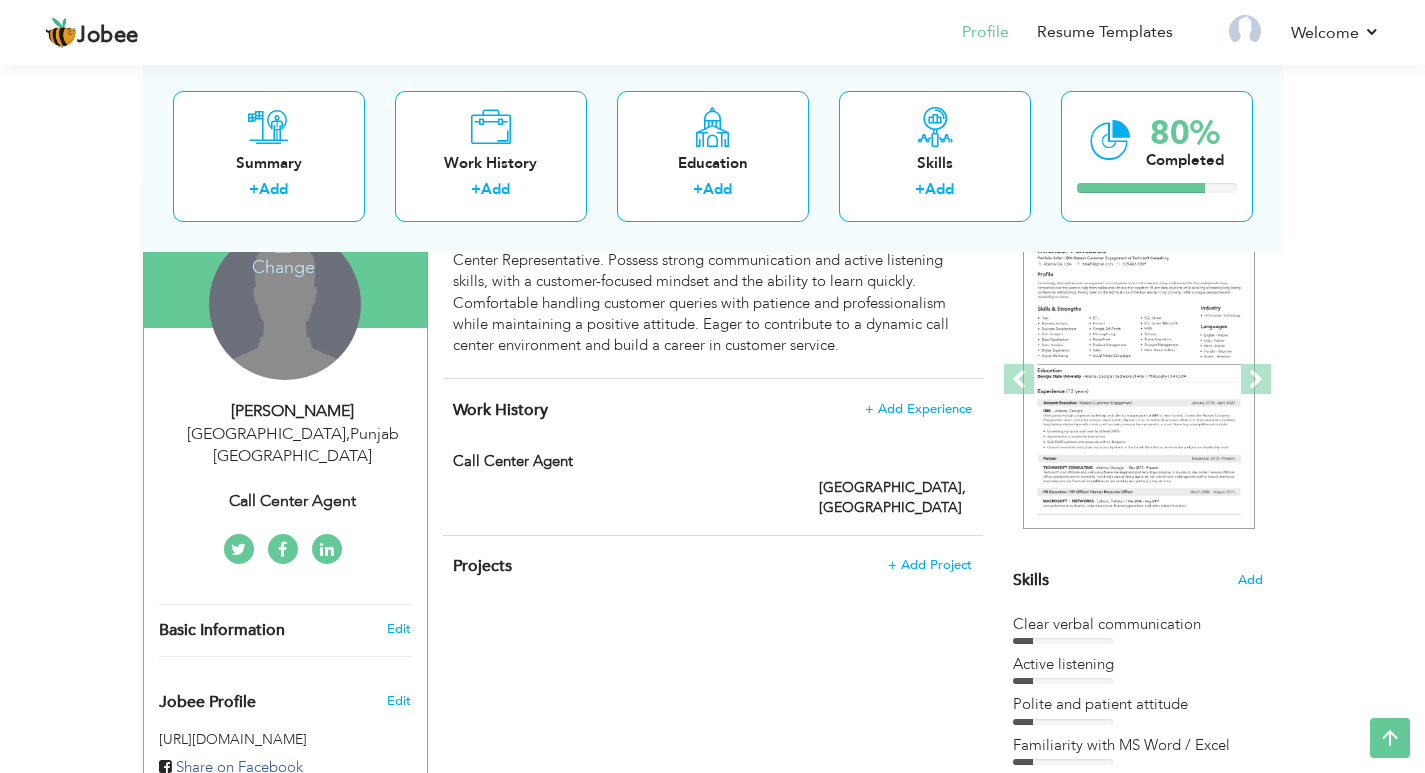 click at bounding box center [327, 550] 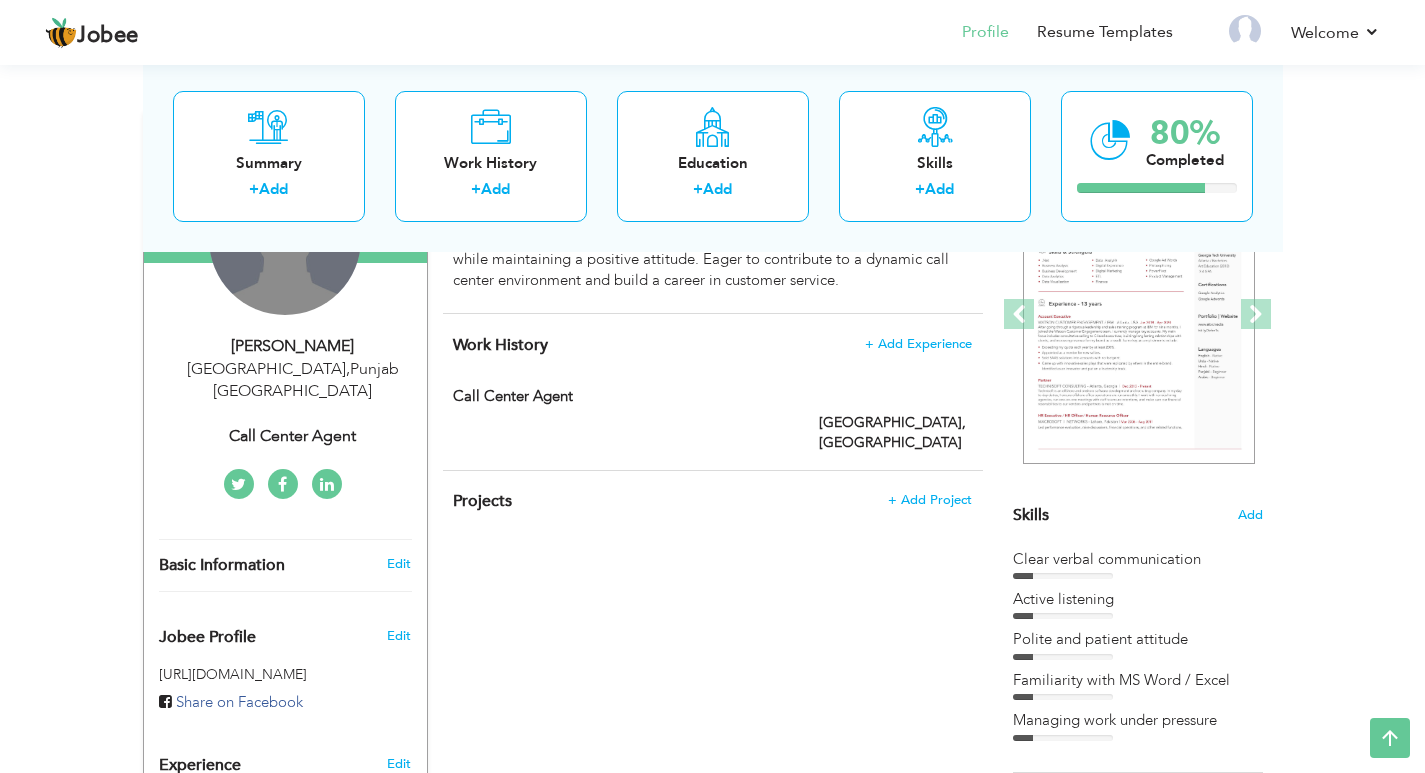 scroll, scrollTop: 365, scrollLeft: 0, axis: vertical 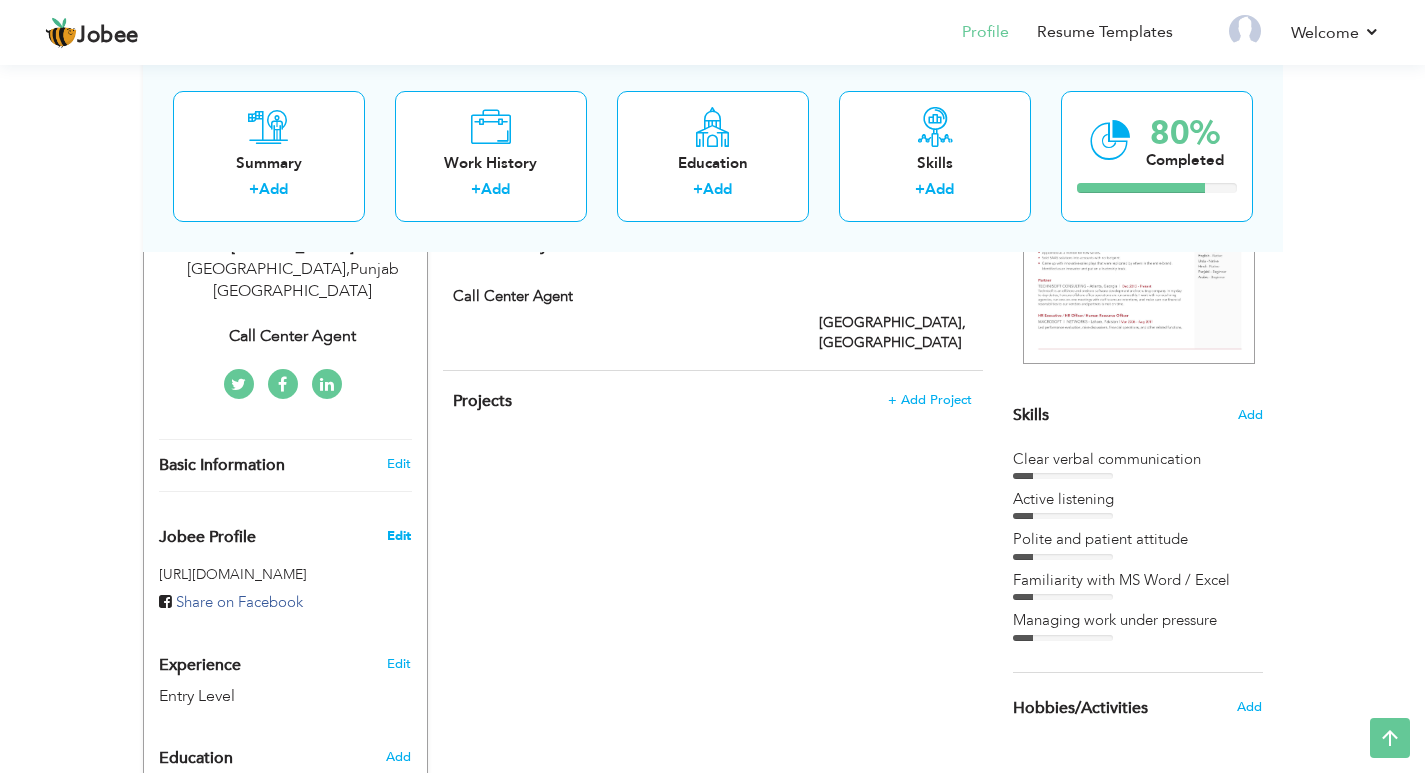click on "Edit" at bounding box center (399, 536) 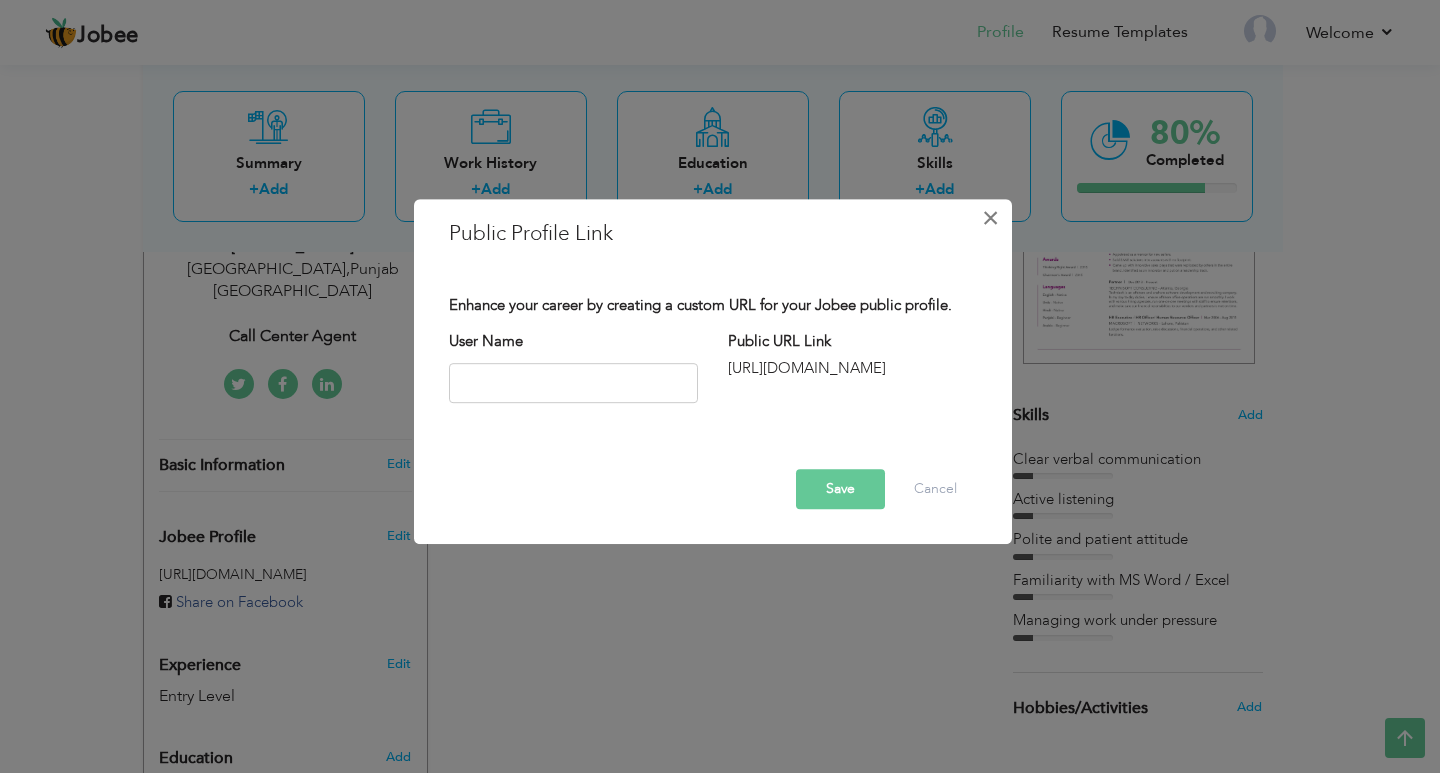 click on "×" at bounding box center (990, 218) 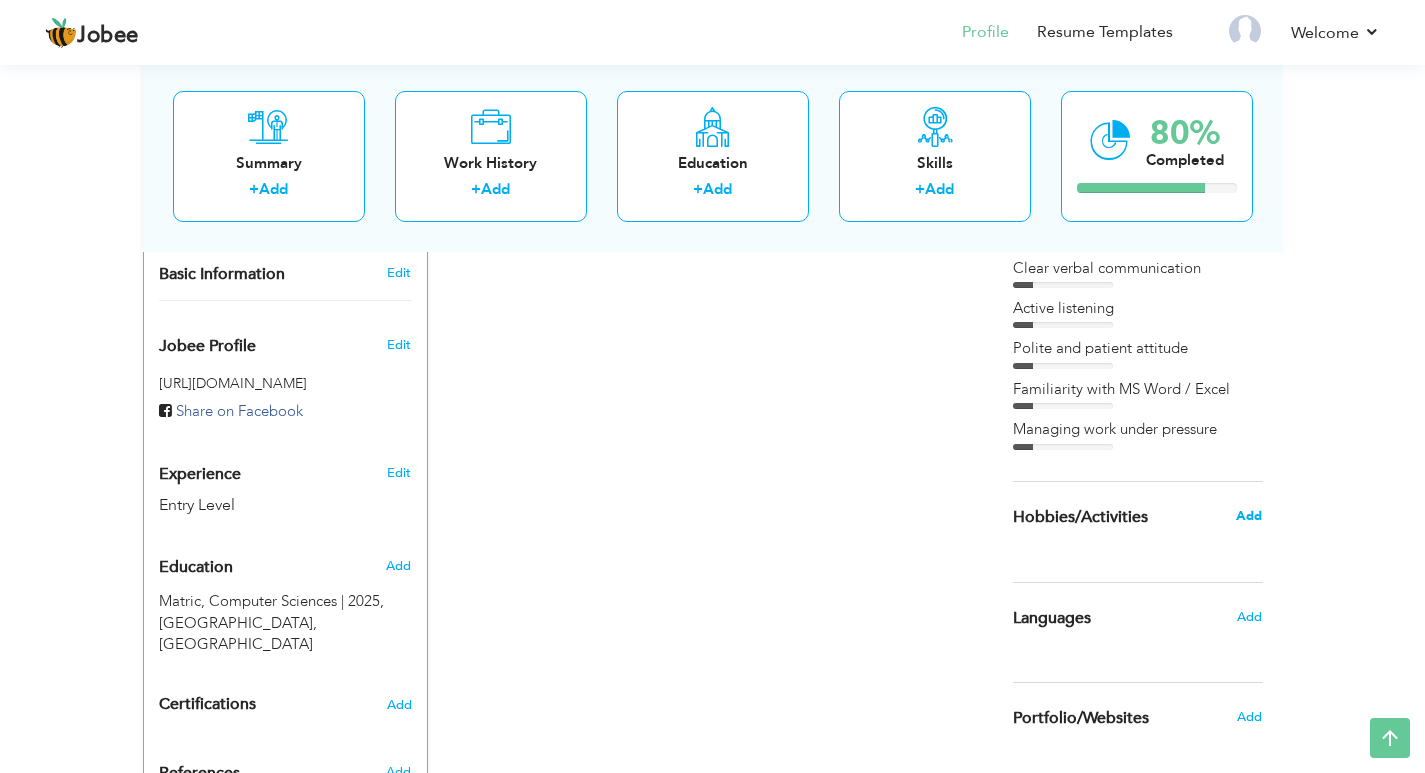scroll, scrollTop: 665, scrollLeft: 0, axis: vertical 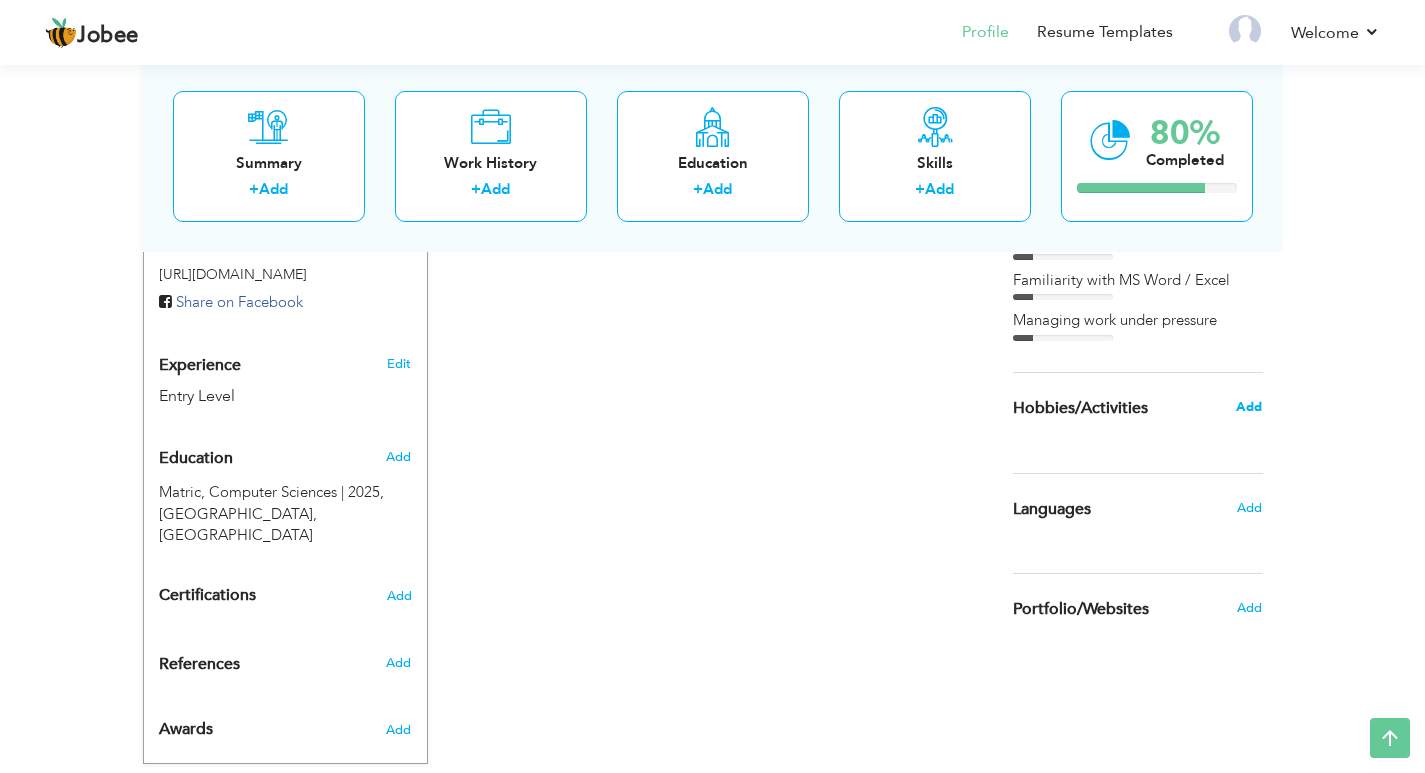click on "Add" at bounding box center [1249, 407] 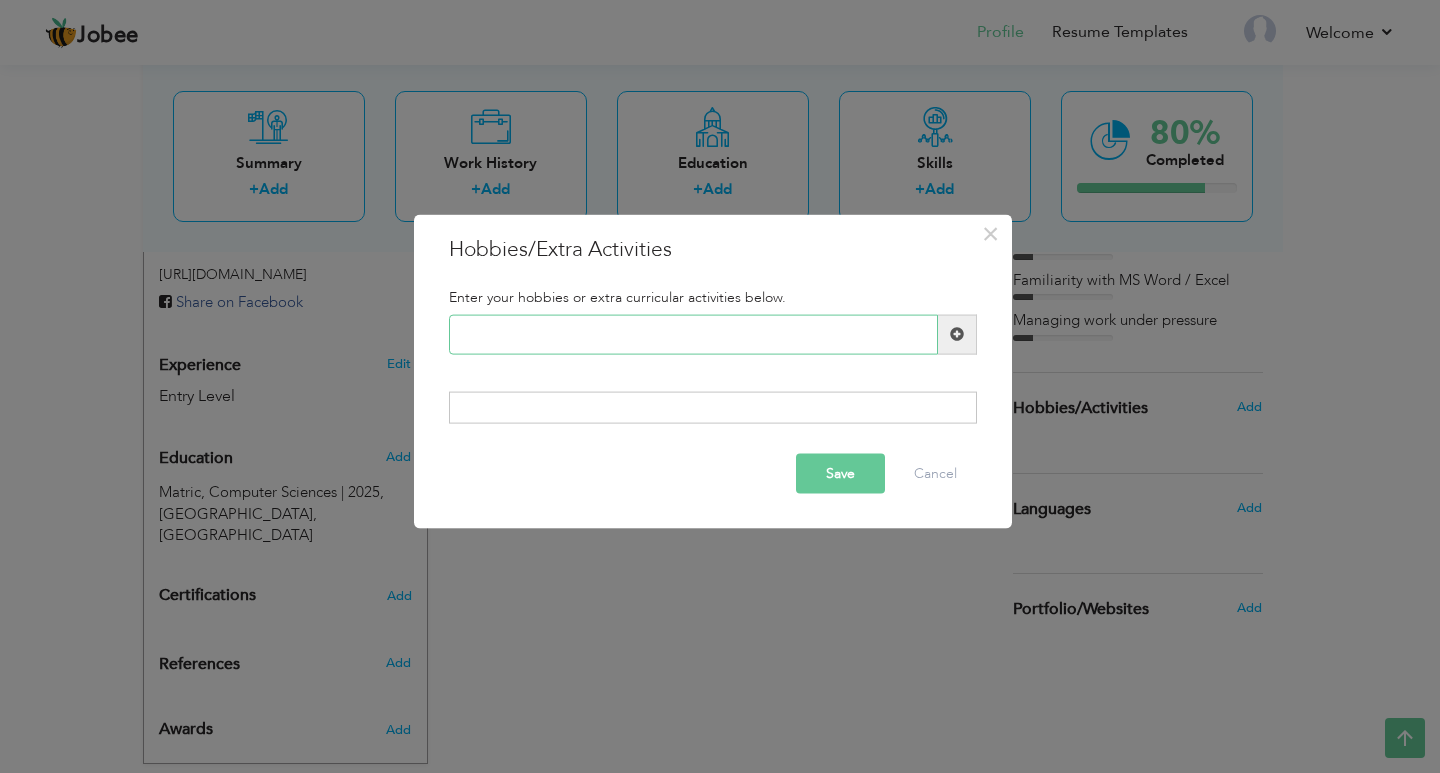 click at bounding box center [693, 334] 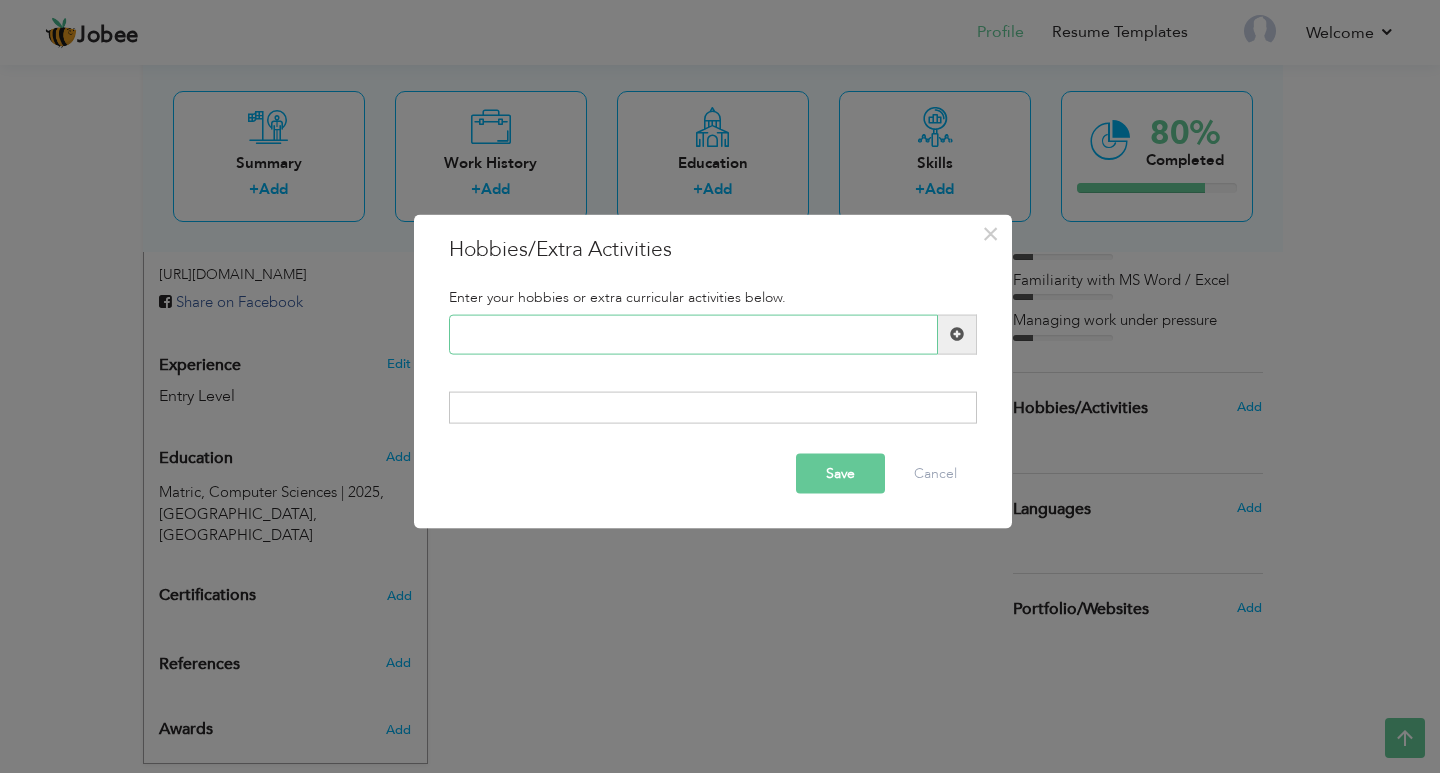 click at bounding box center (693, 334) 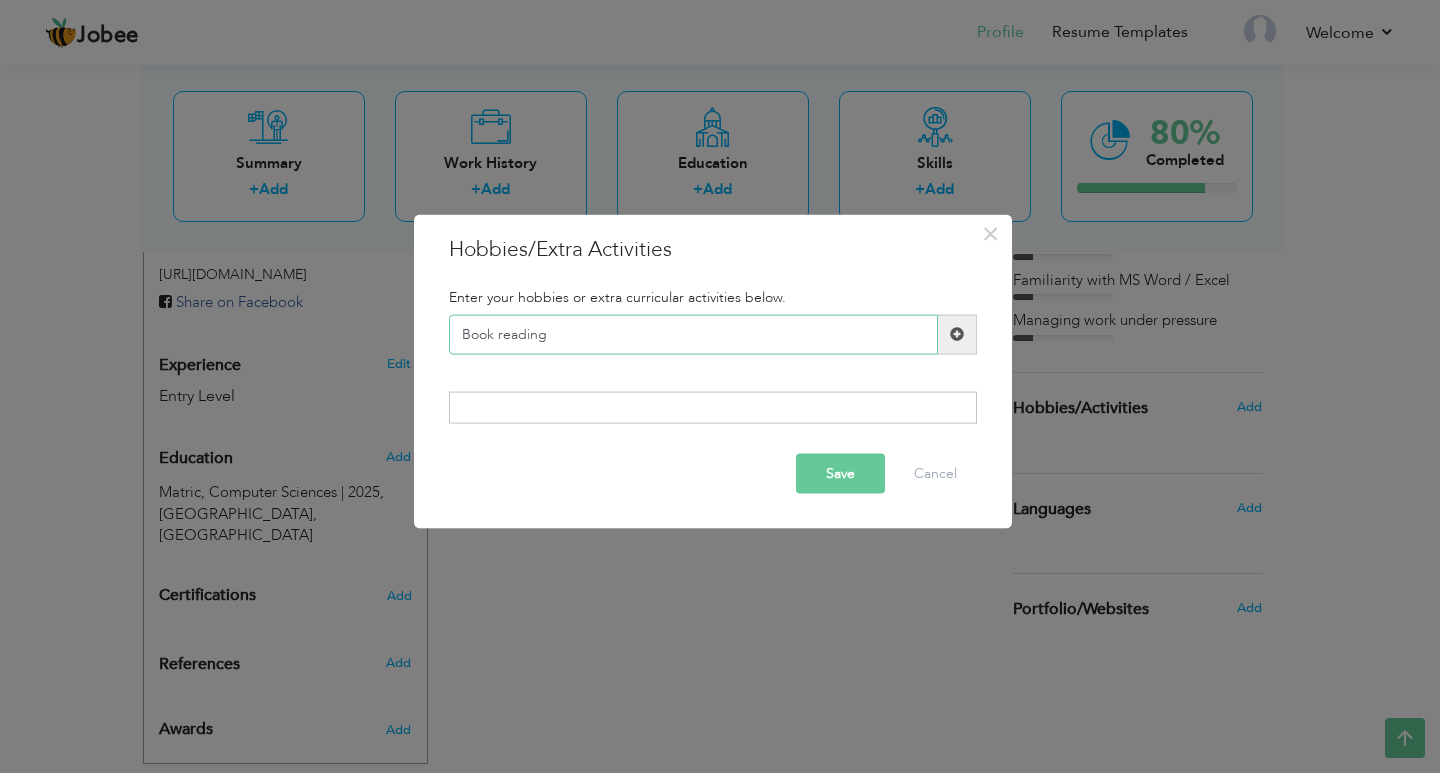 type on "Book reading" 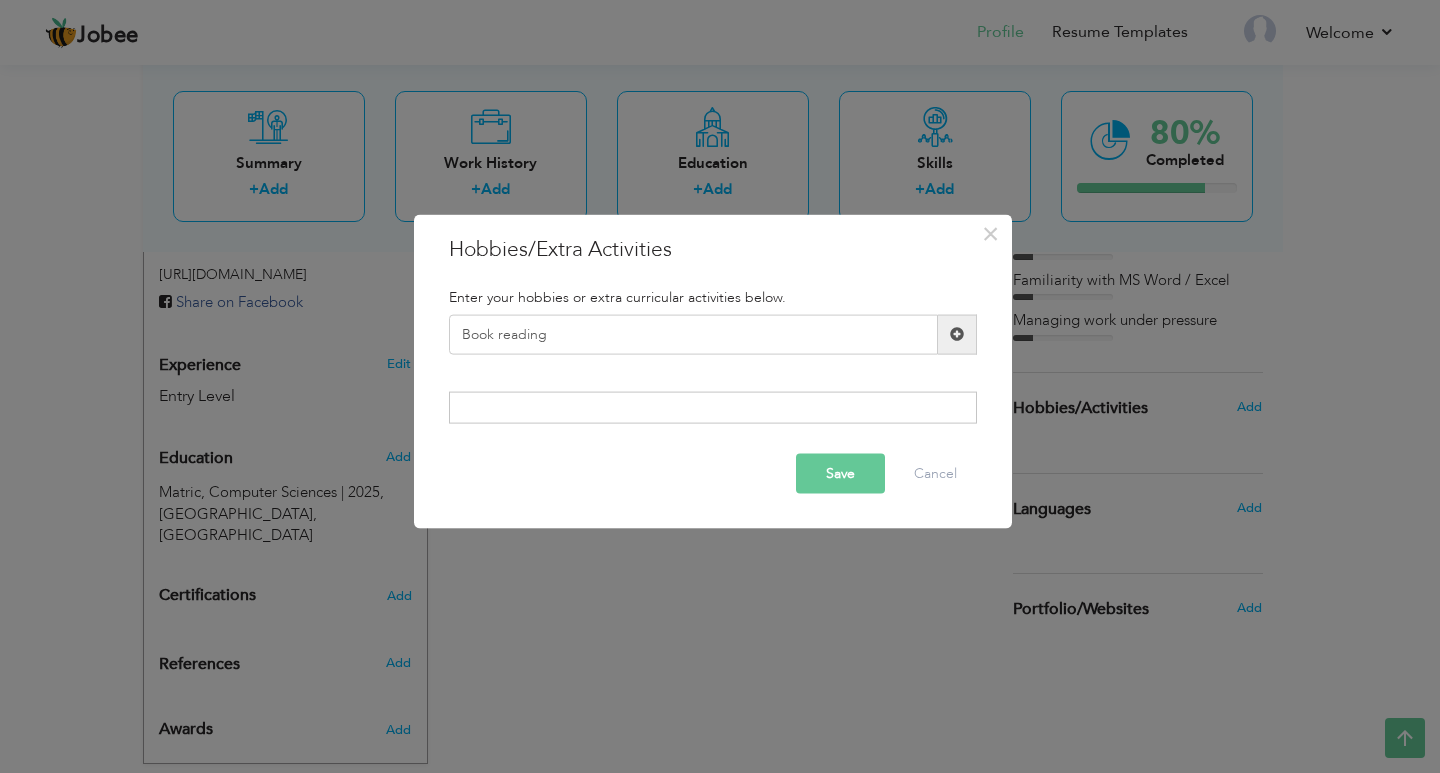 click at bounding box center (957, 334) 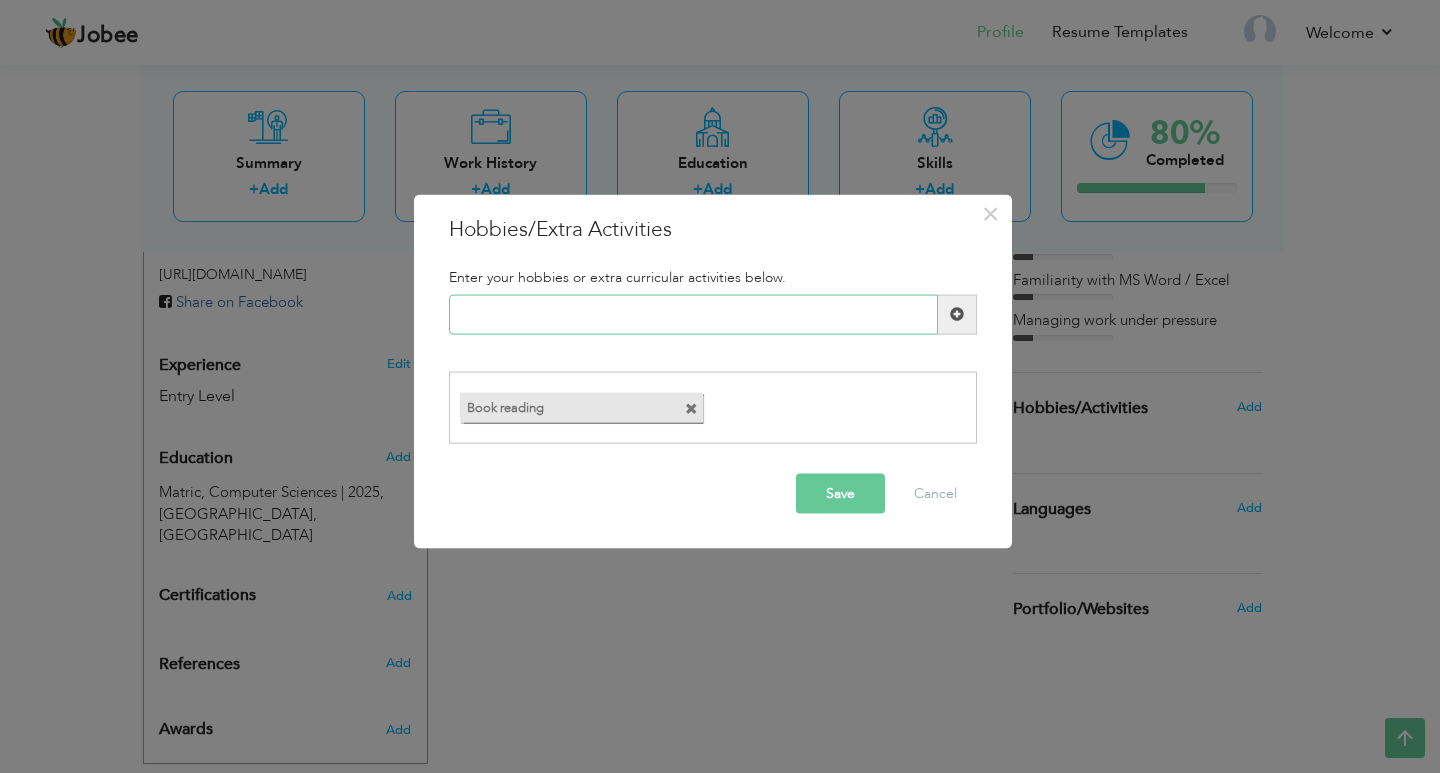 click at bounding box center (693, 314) 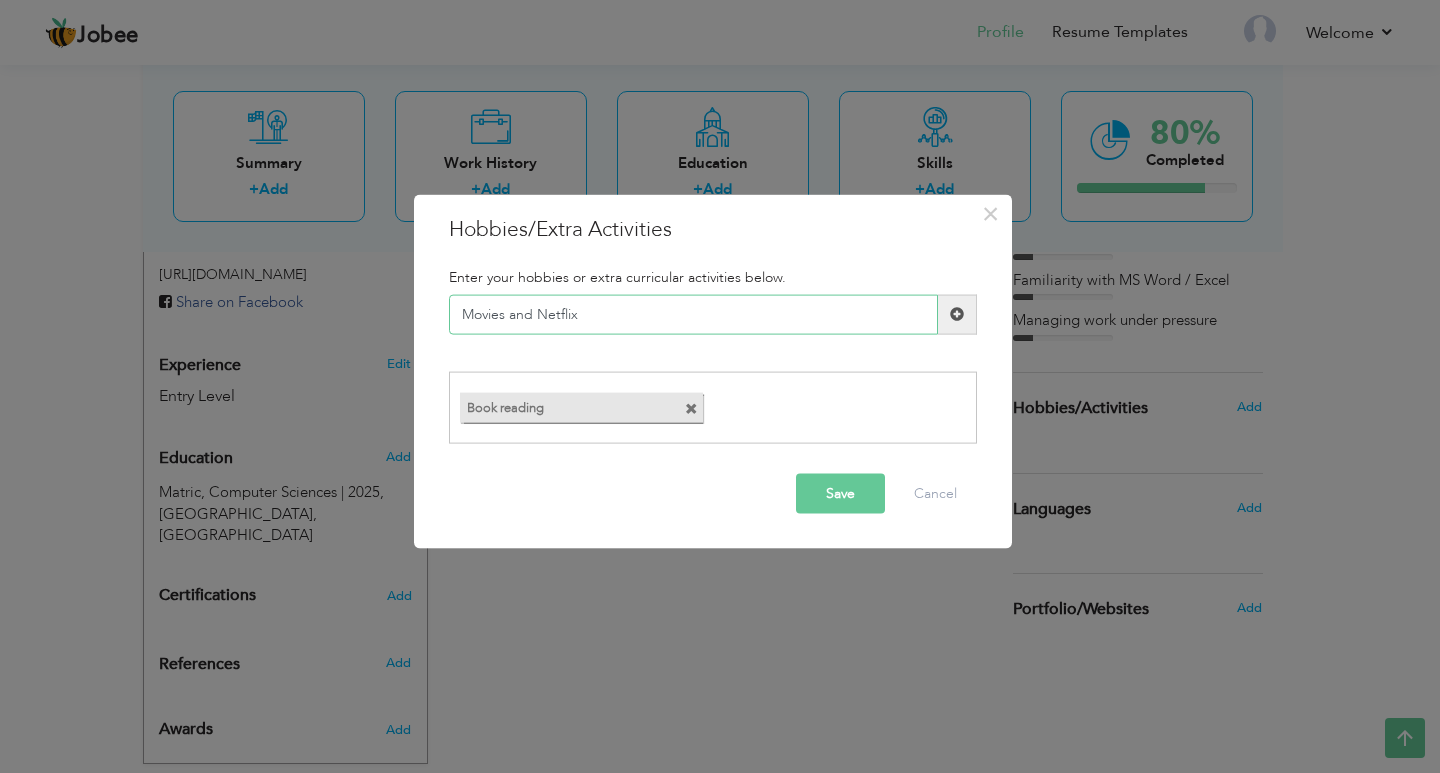type on "Movies and Netflix" 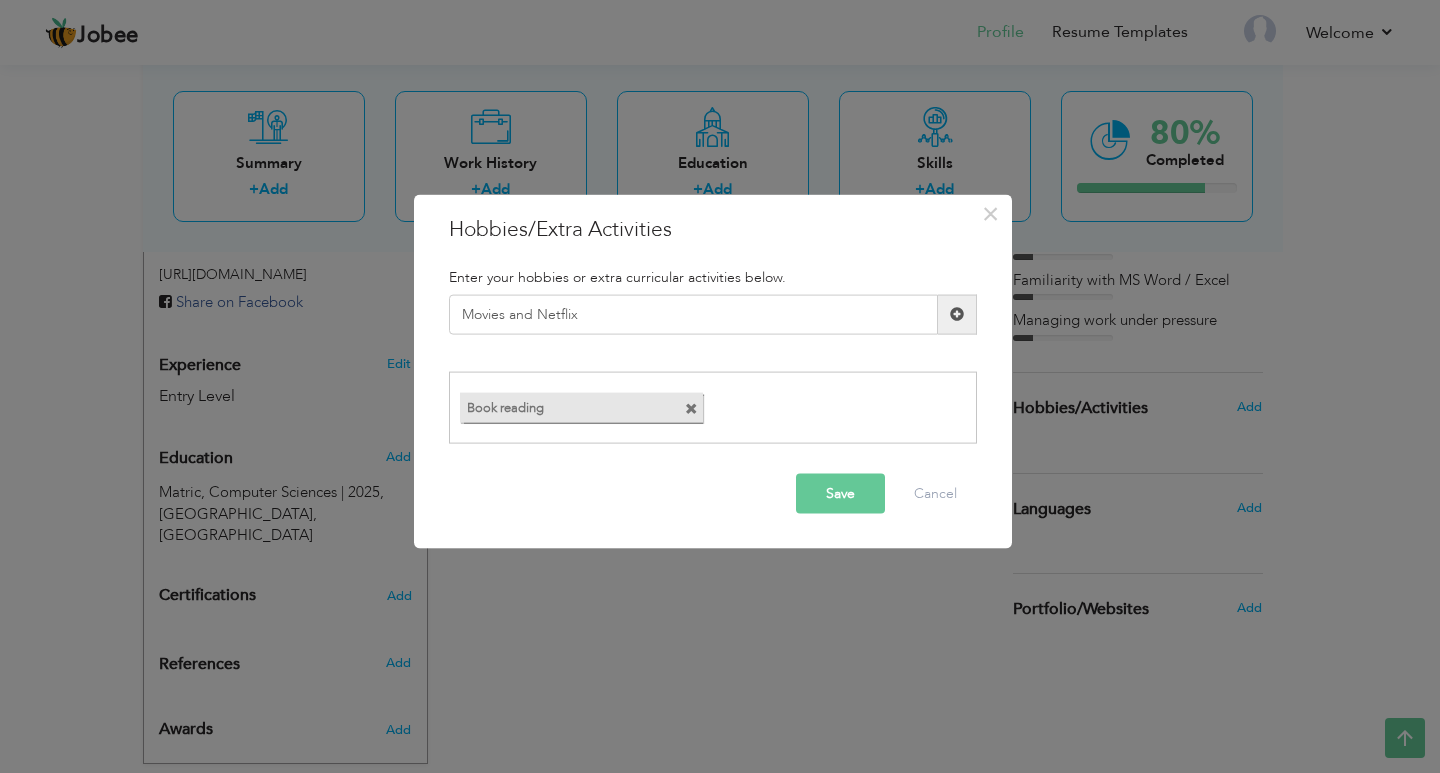drag, startPoint x: 434, startPoint y: 230, endPoint x: 728, endPoint y: 224, distance: 294.06122 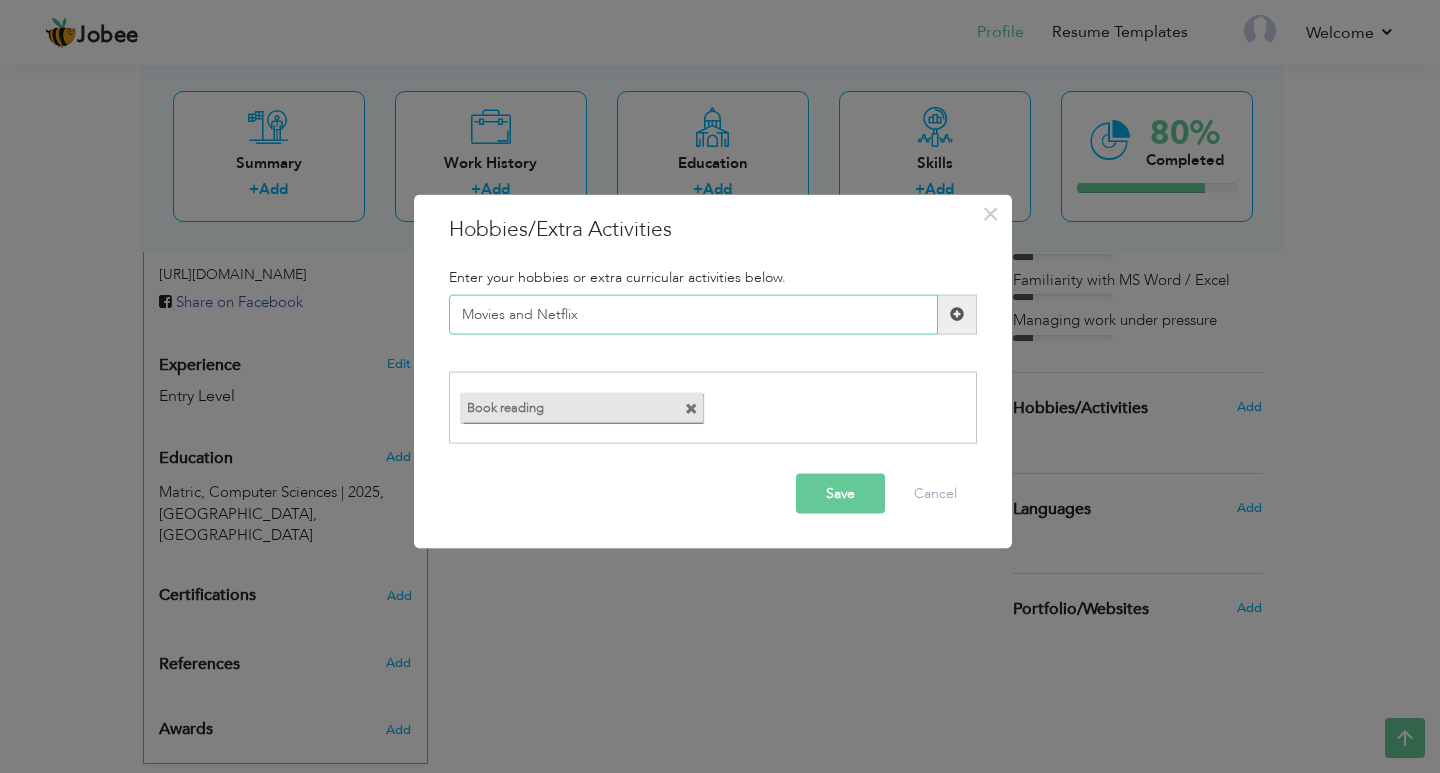 drag, startPoint x: 603, startPoint y: 313, endPoint x: 440, endPoint y: 324, distance: 163.37074 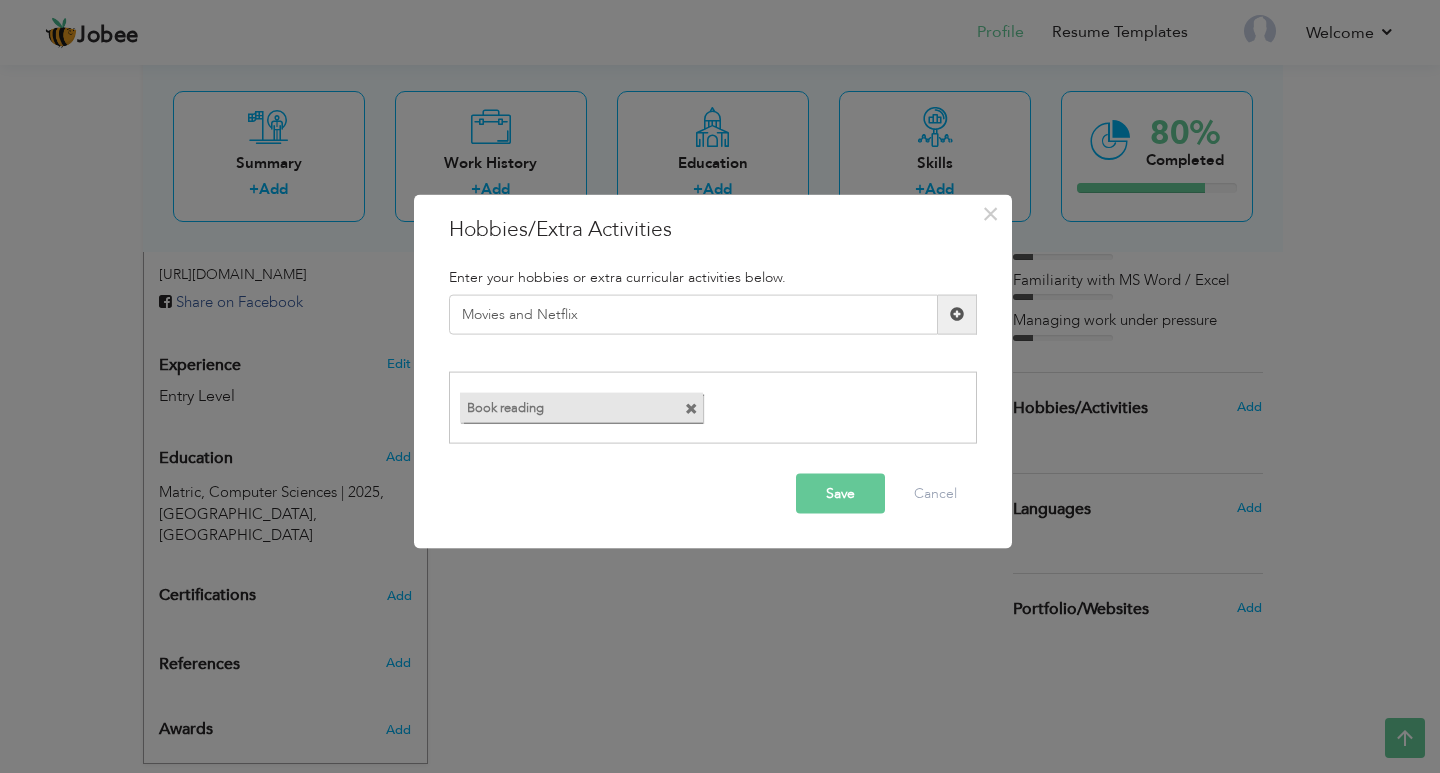 drag, startPoint x: 542, startPoint y: 273, endPoint x: 691, endPoint y: 266, distance: 149.16434 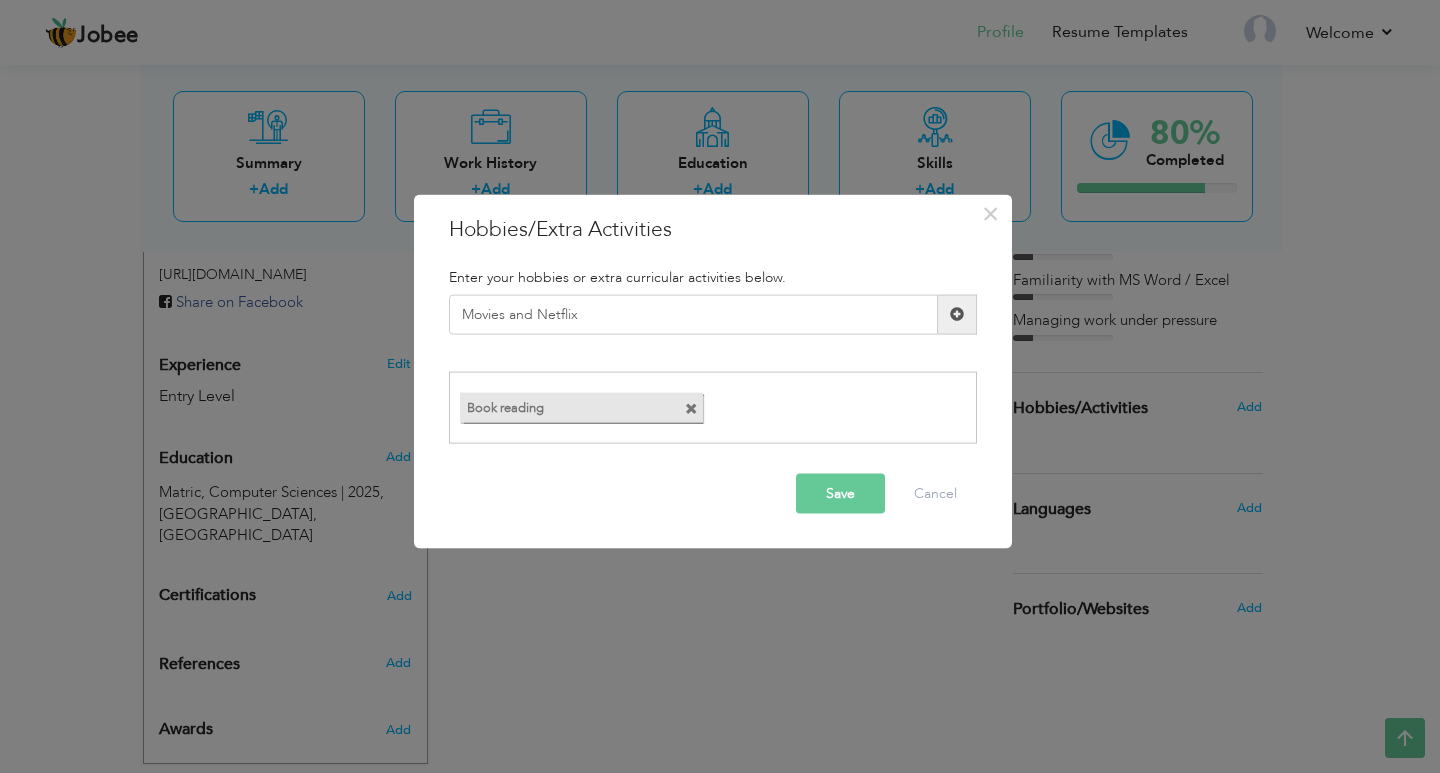 click at bounding box center (957, 314) 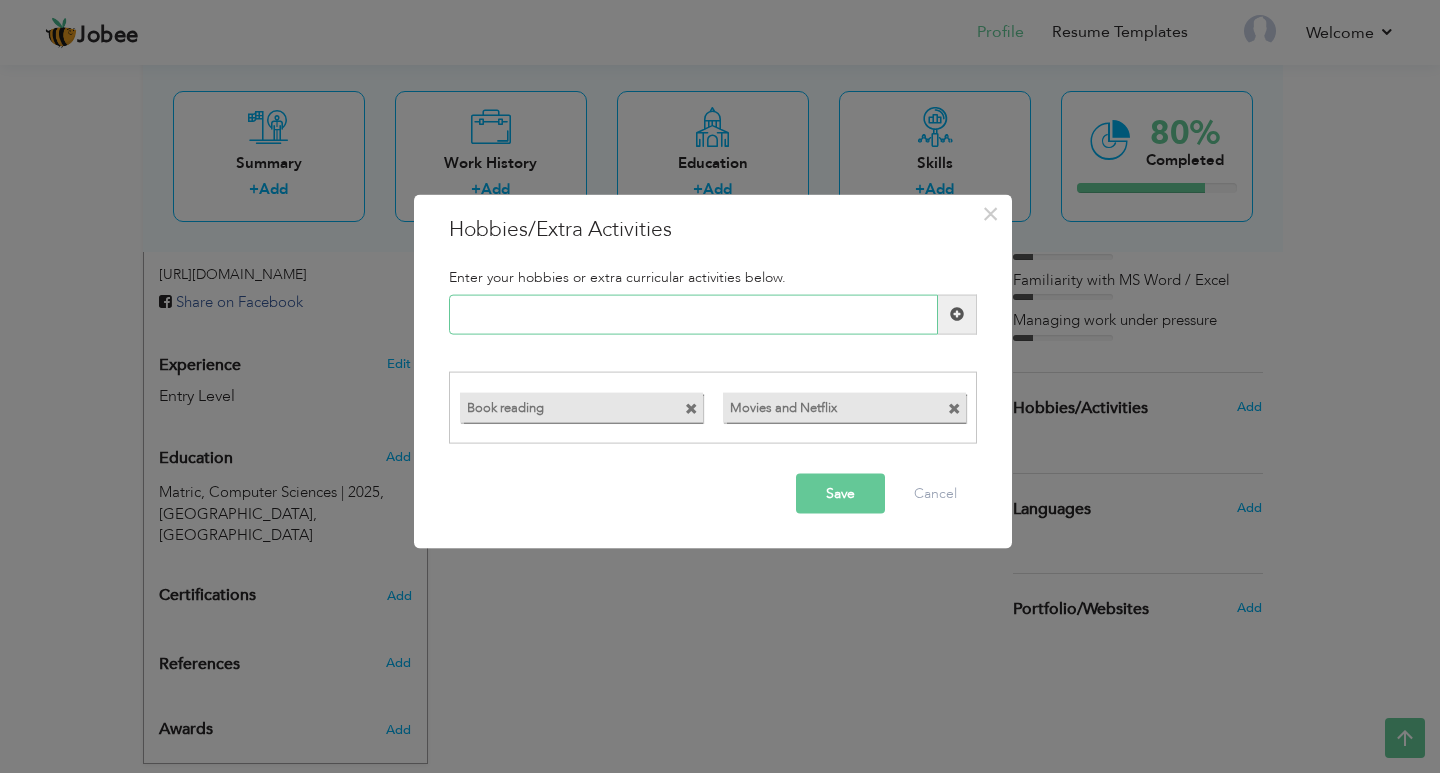 click at bounding box center [693, 314] 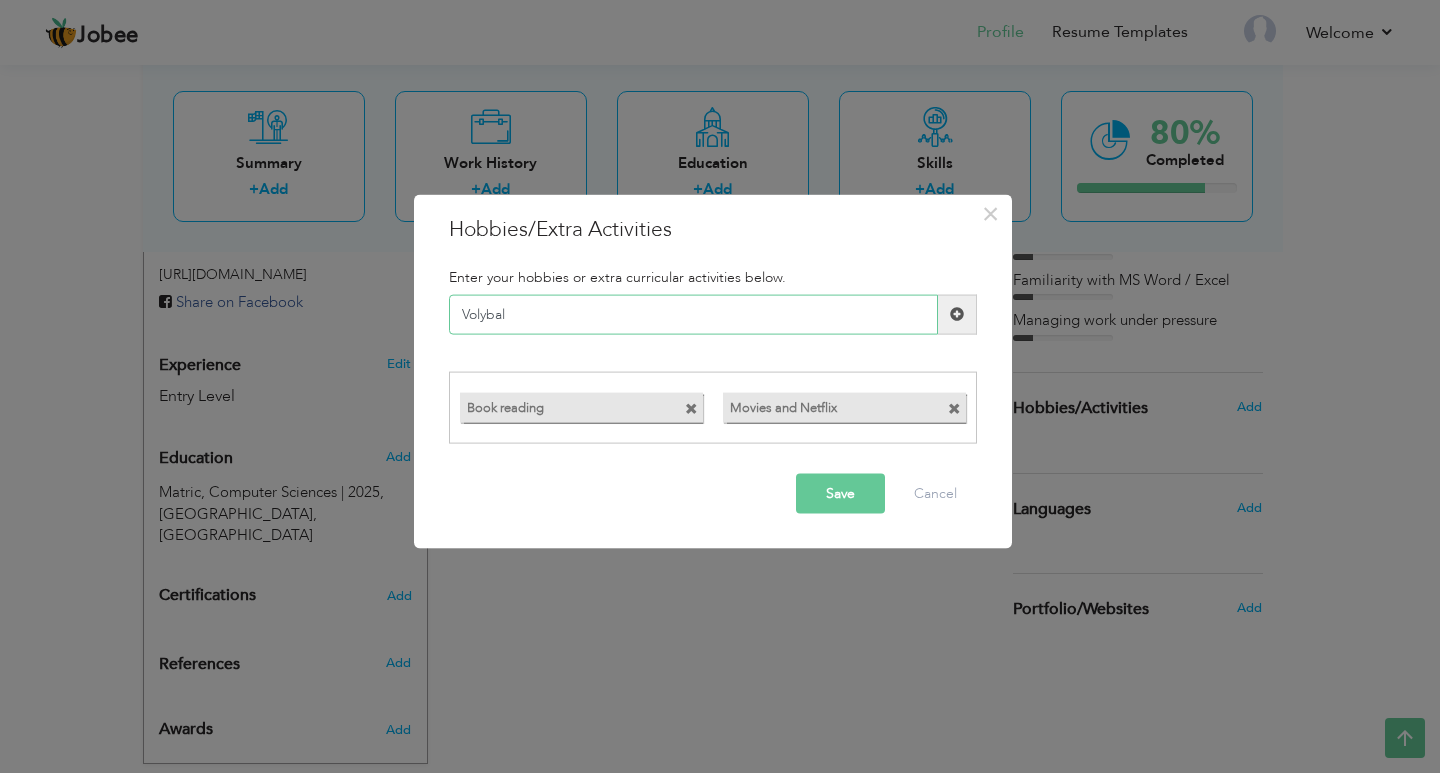 click on "Volybal" at bounding box center (693, 314) 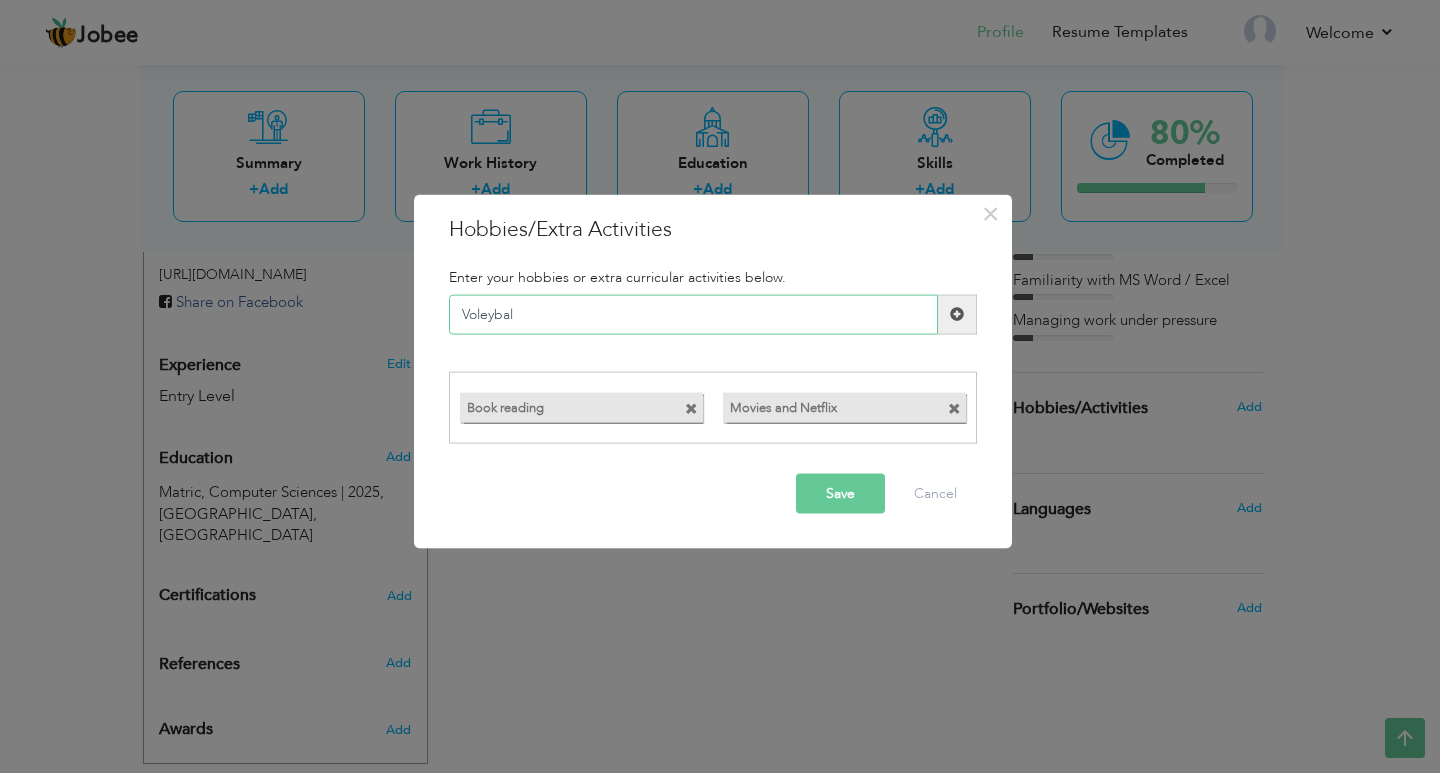 click on "Voleybal" at bounding box center [693, 314] 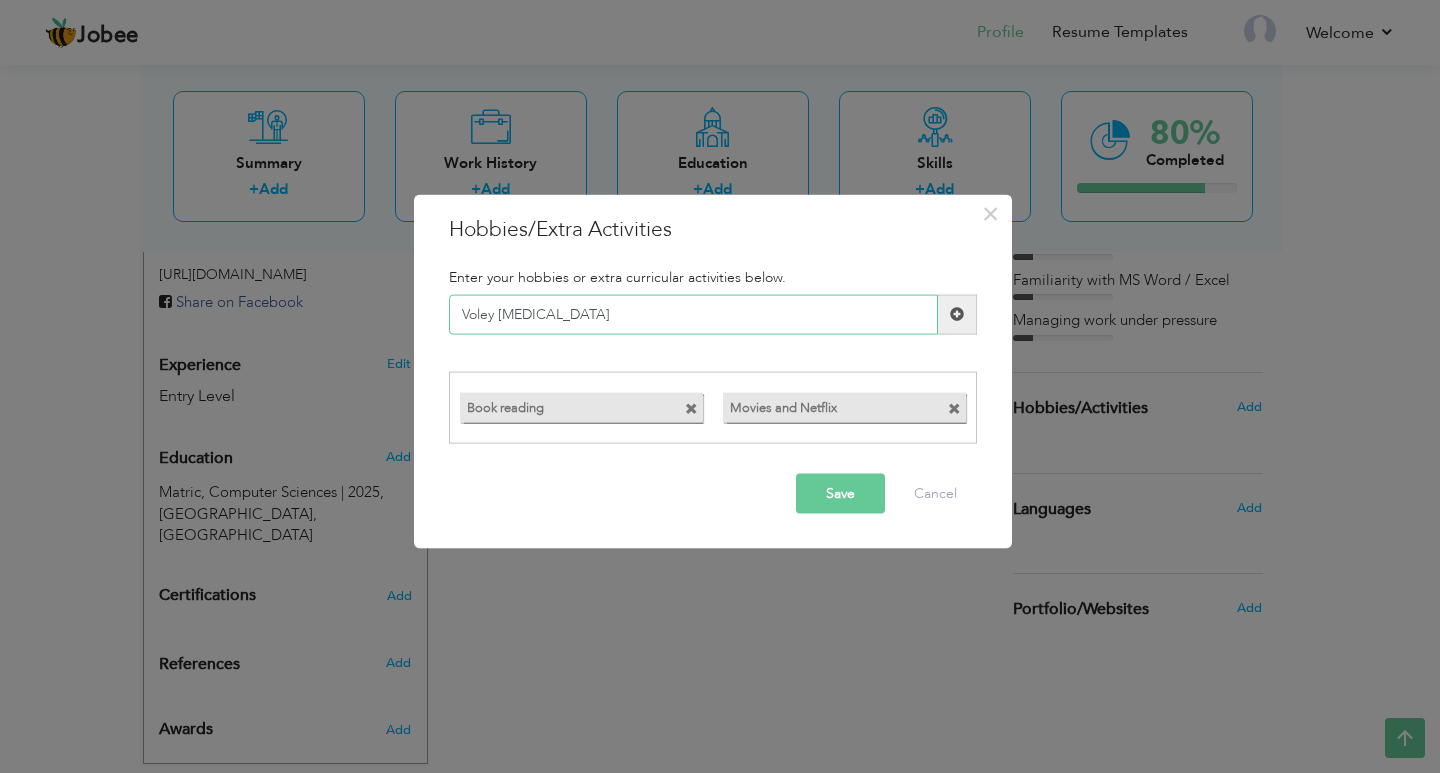 click on "Voley bal" at bounding box center [693, 314] 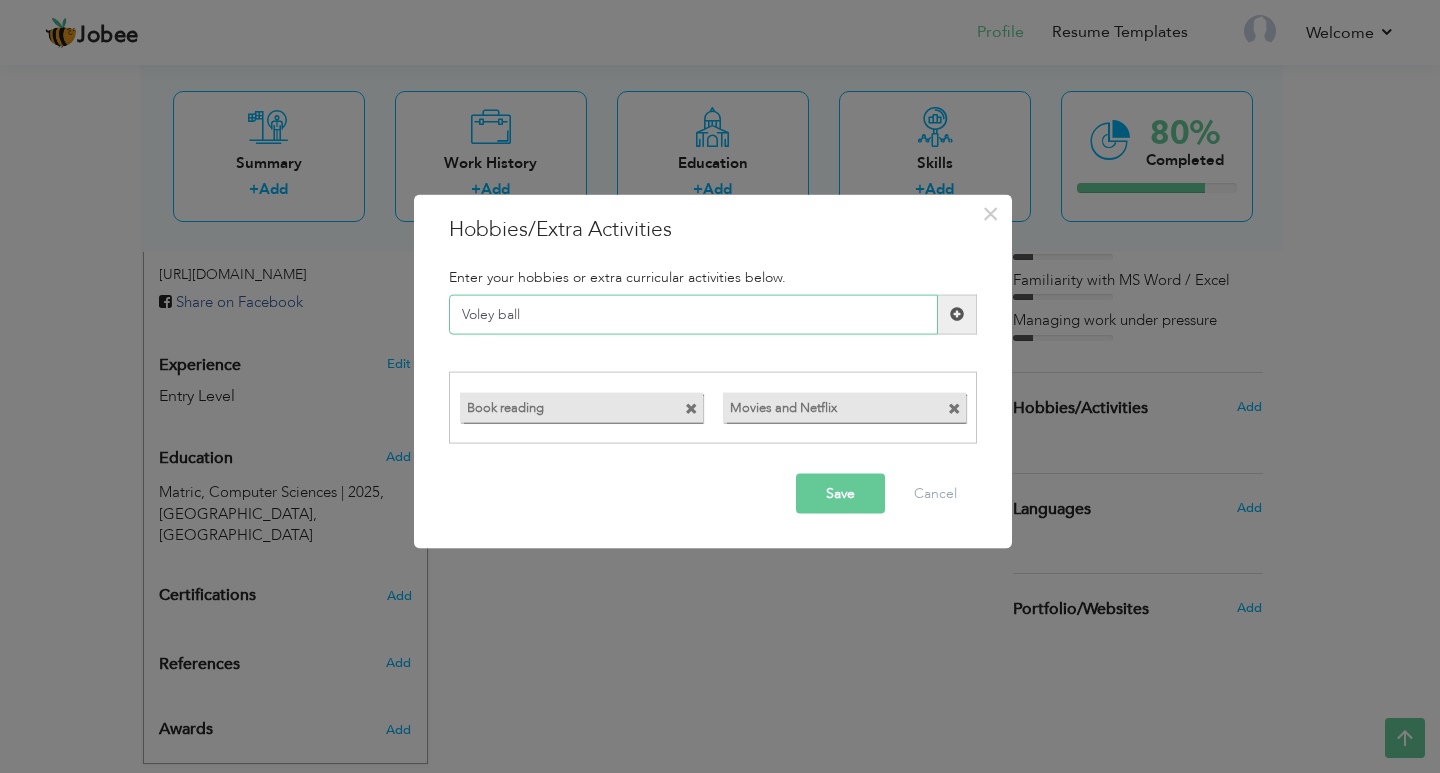 click on "Voley ball" at bounding box center (693, 314) 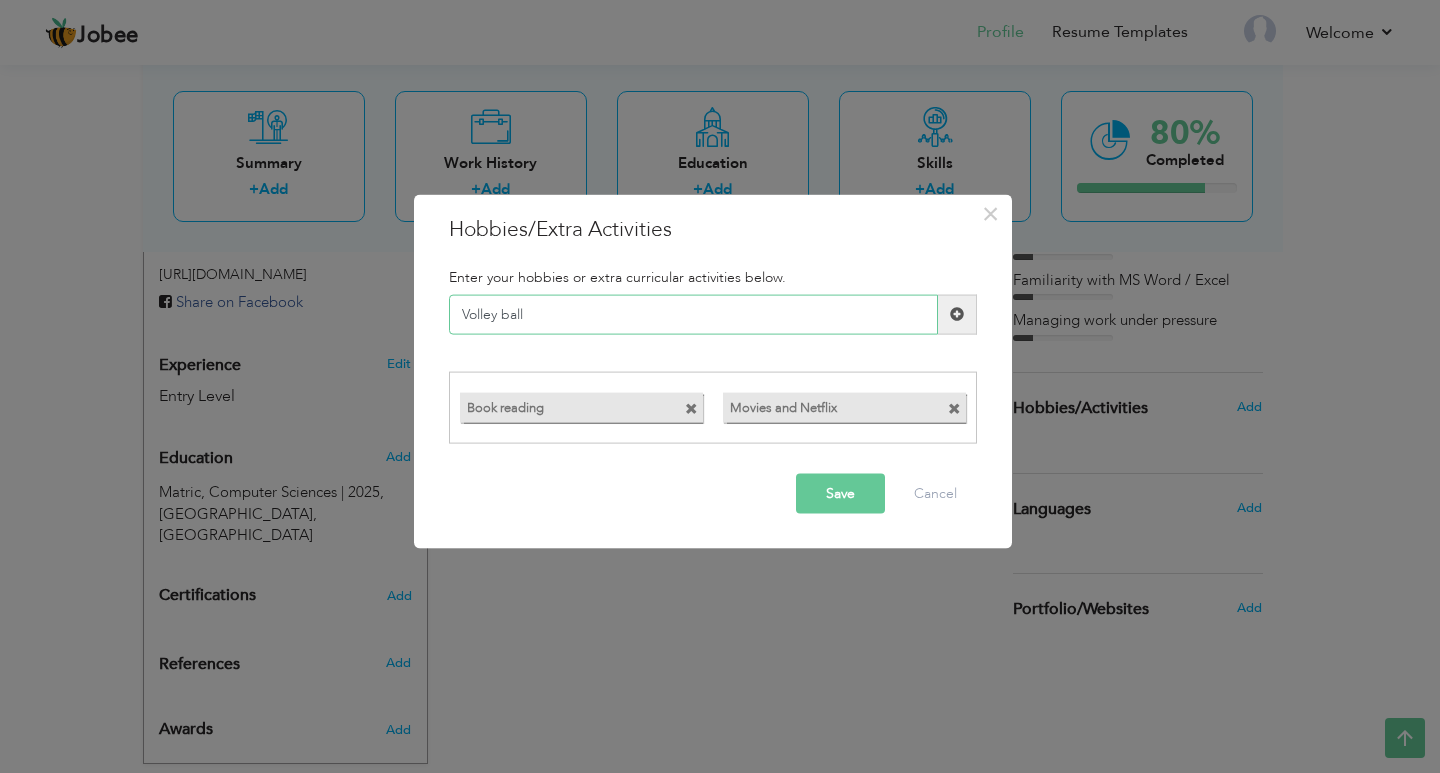 type on "Volley ball" 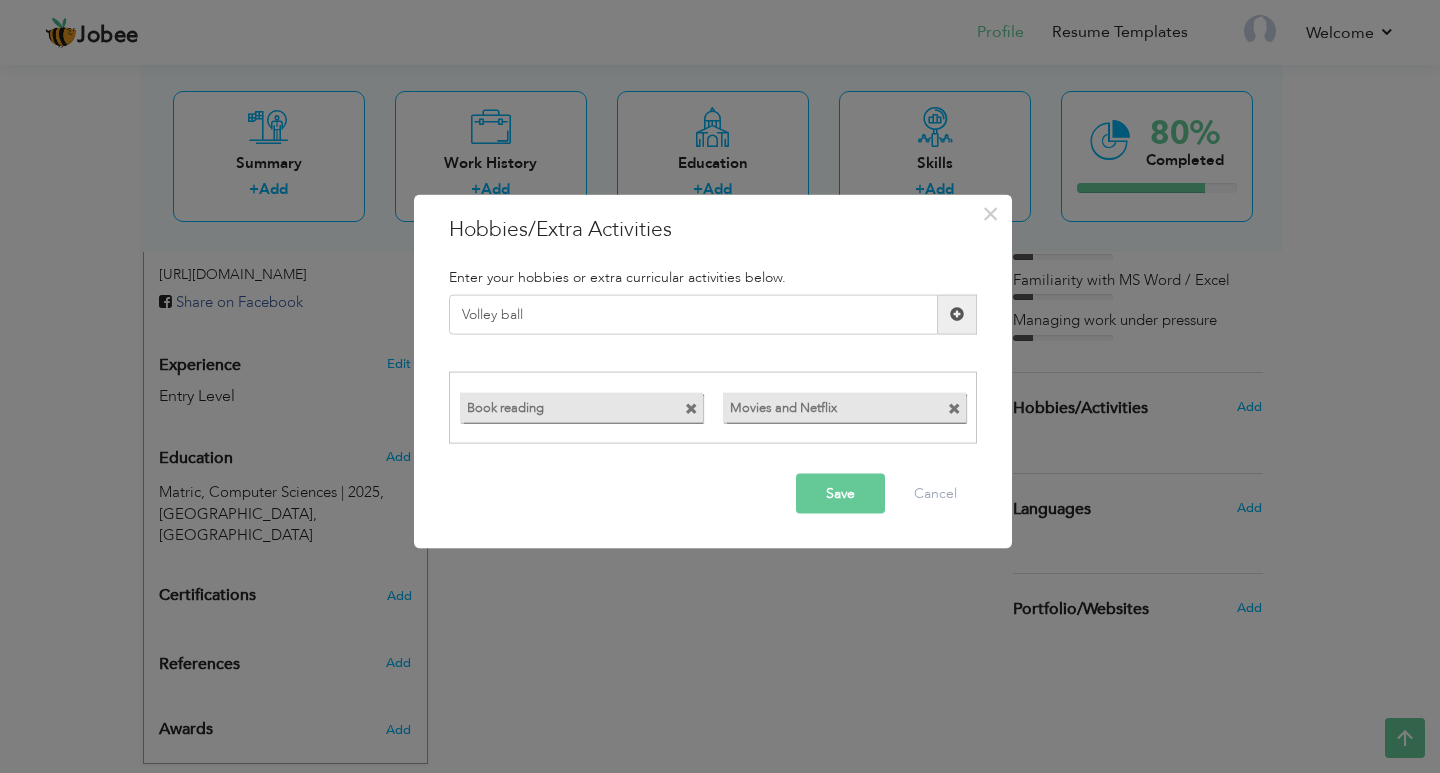 click on "Save" at bounding box center [840, 494] 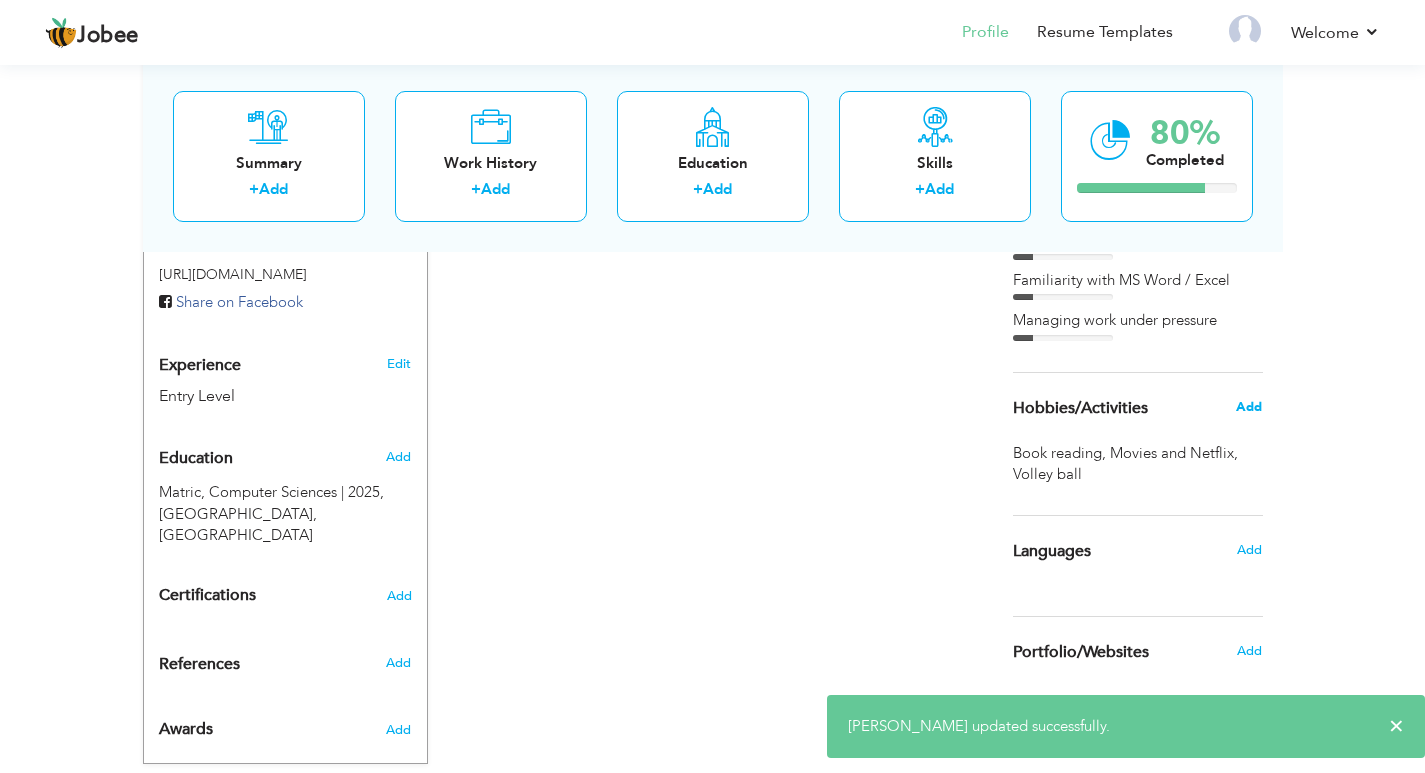 click on "Add" at bounding box center [1249, 407] 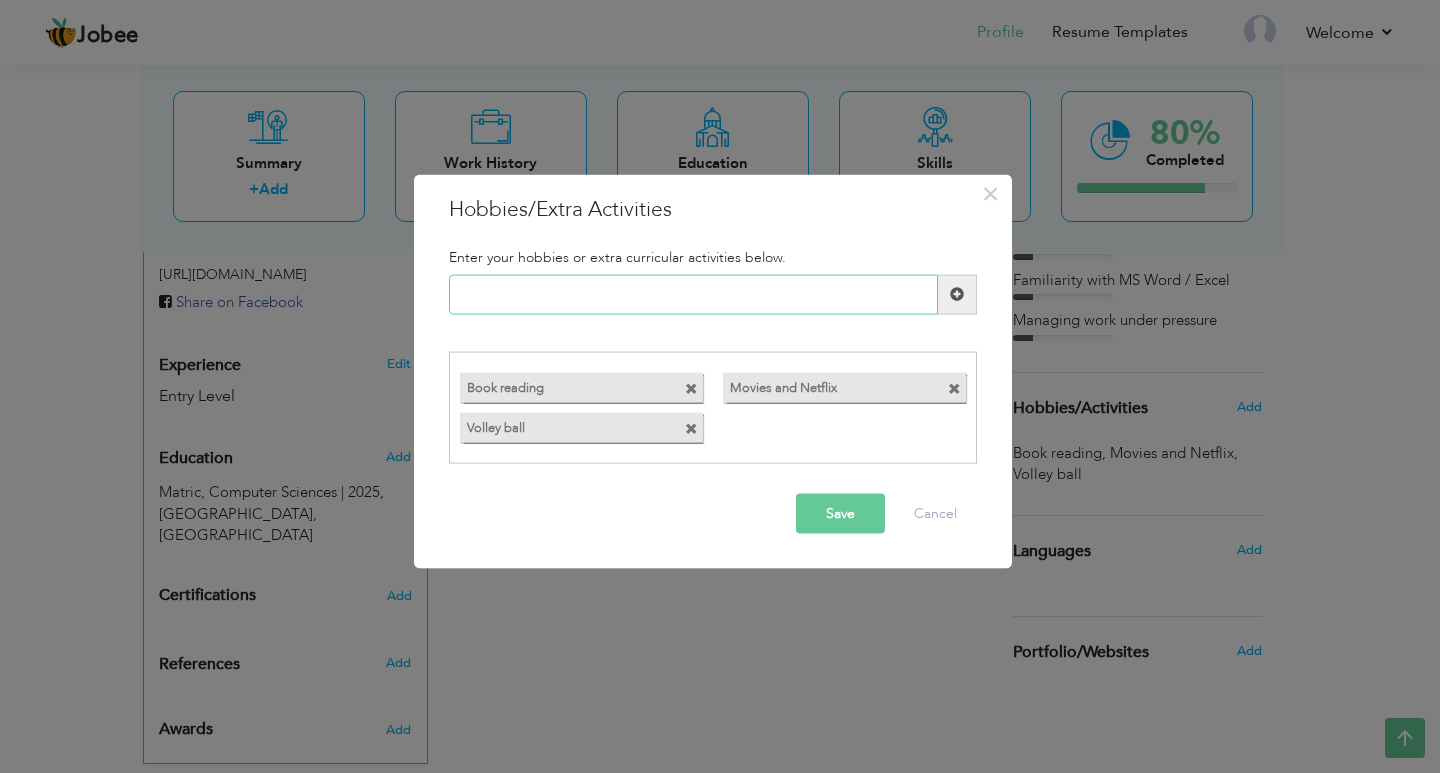 click at bounding box center (693, 294) 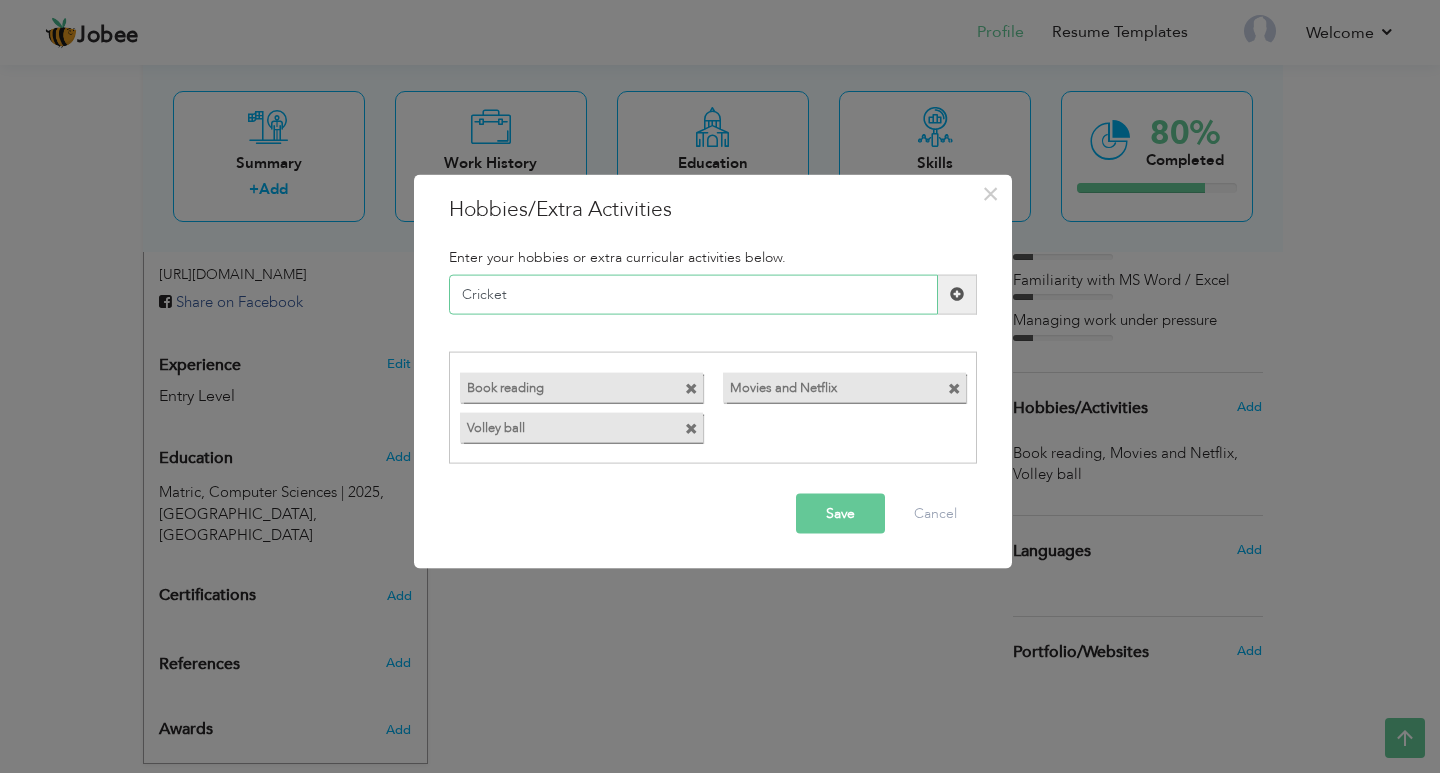 type on "Cricket" 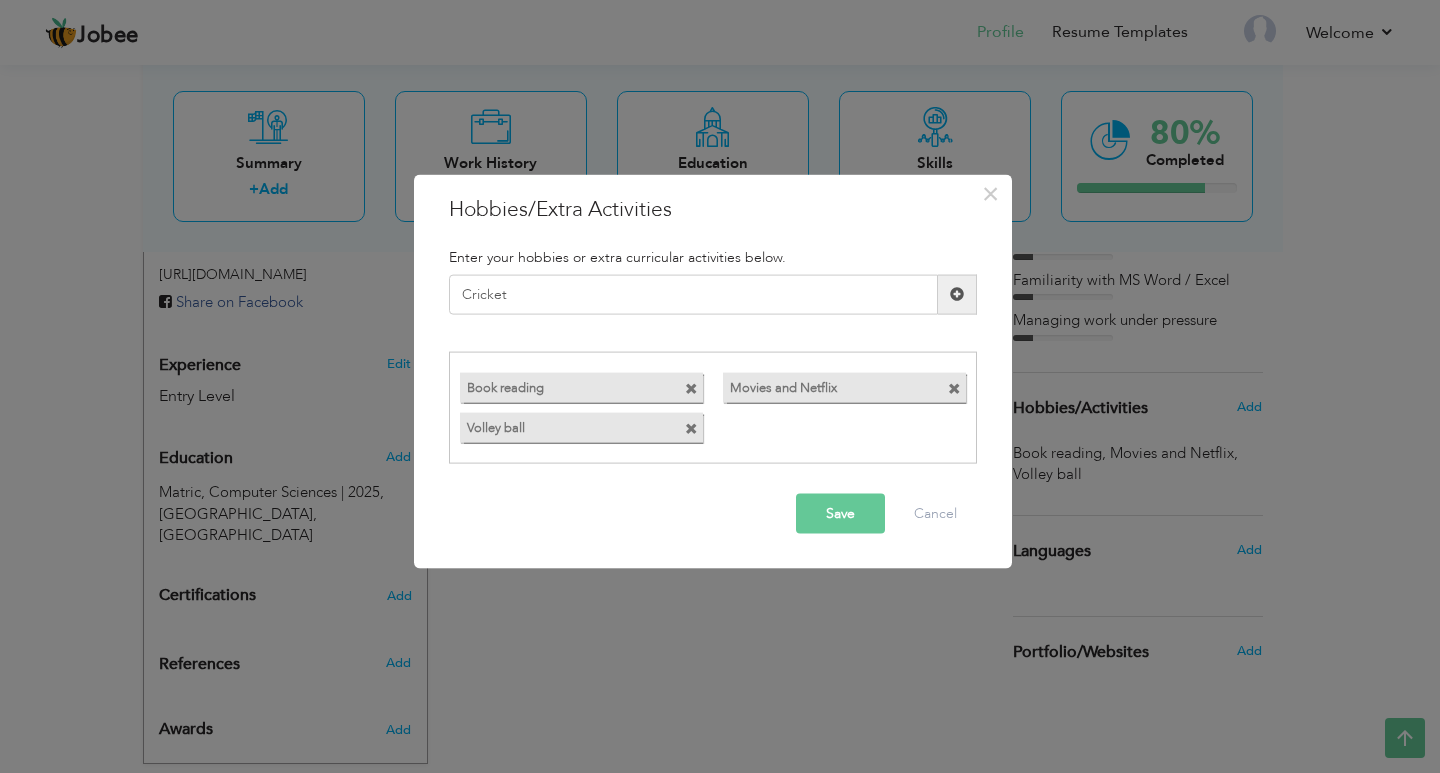 click at bounding box center [957, 294] 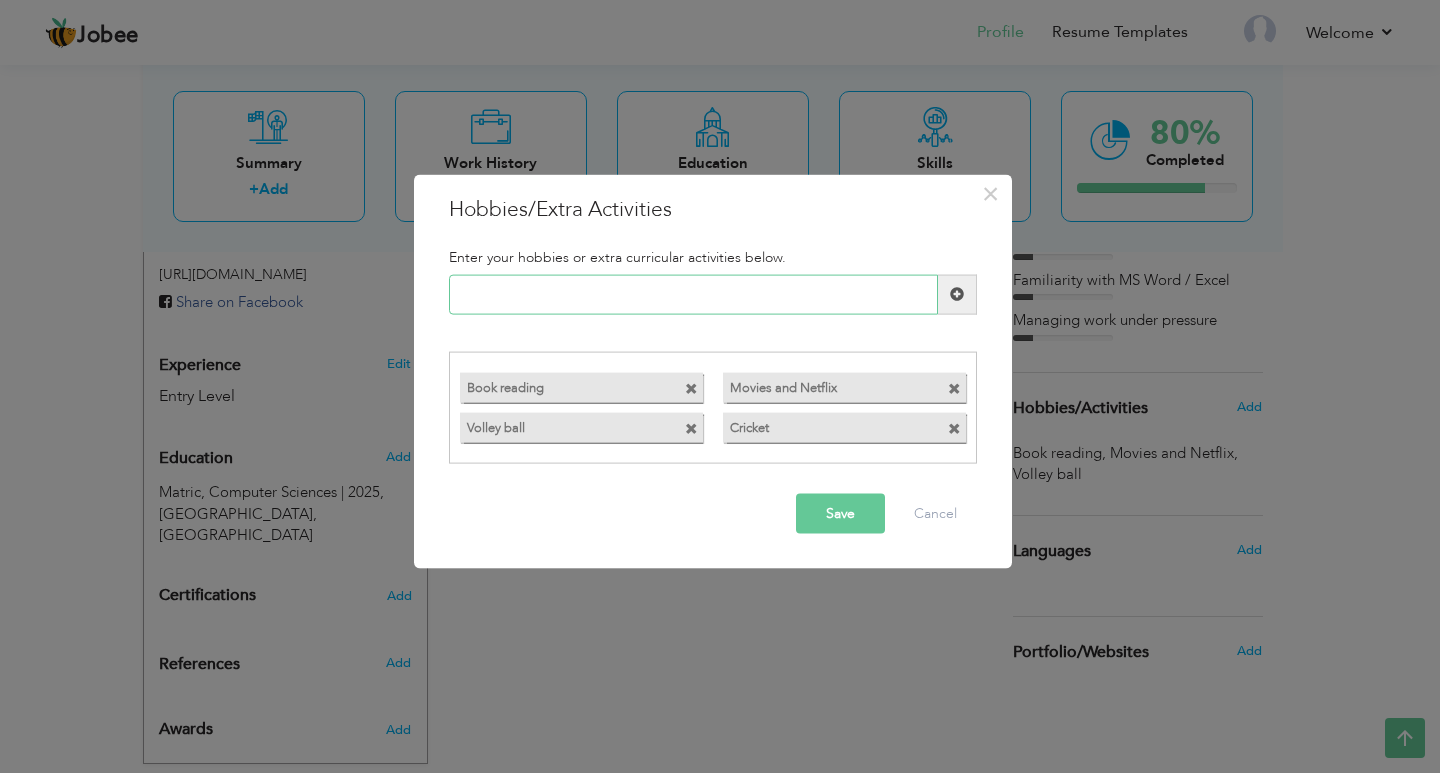 click at bounding box center [693, 294] 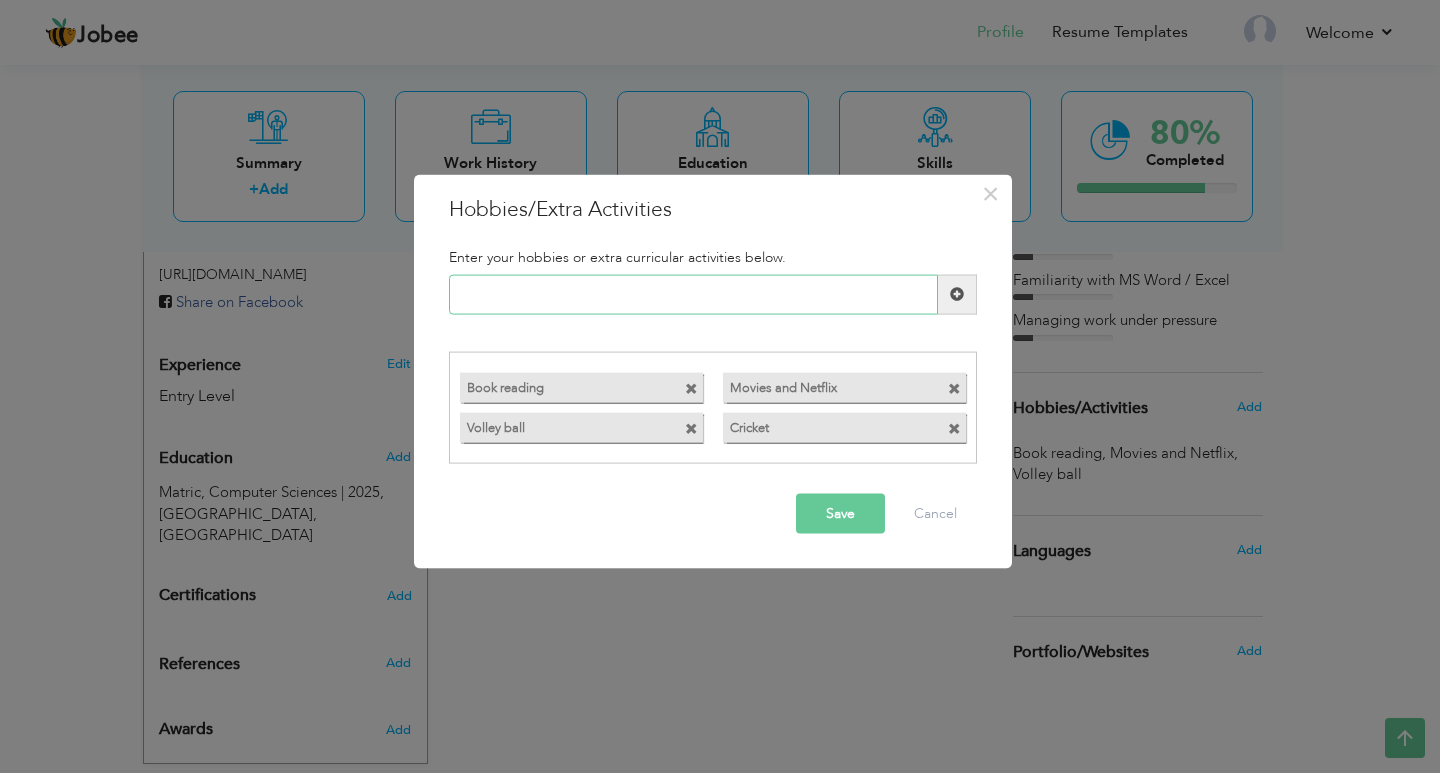 drag, startPoint x: 477, startPoint y: 295, endPoint x: 647, endPoint y: 331, distance: 173.76996 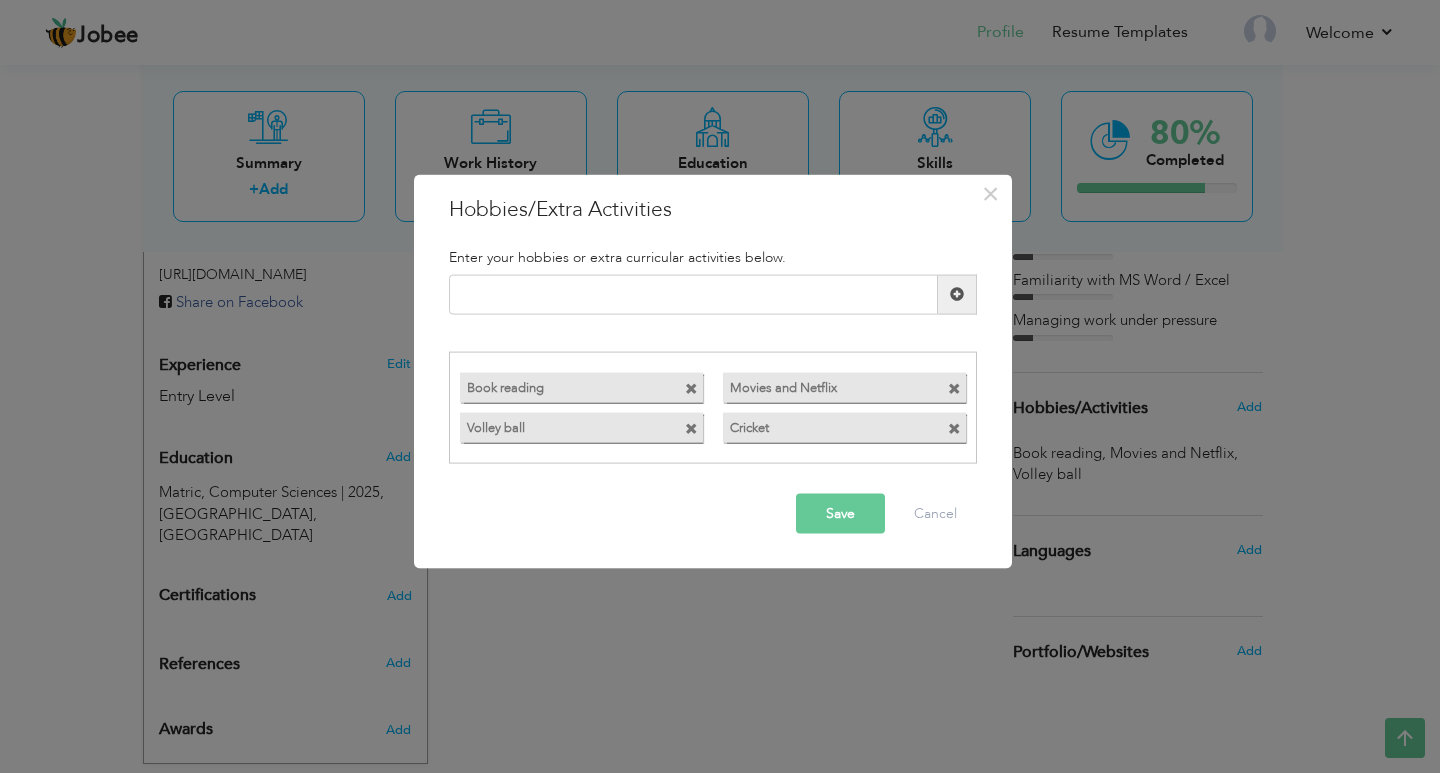 click on "Save" at bounding box center [840, 514] 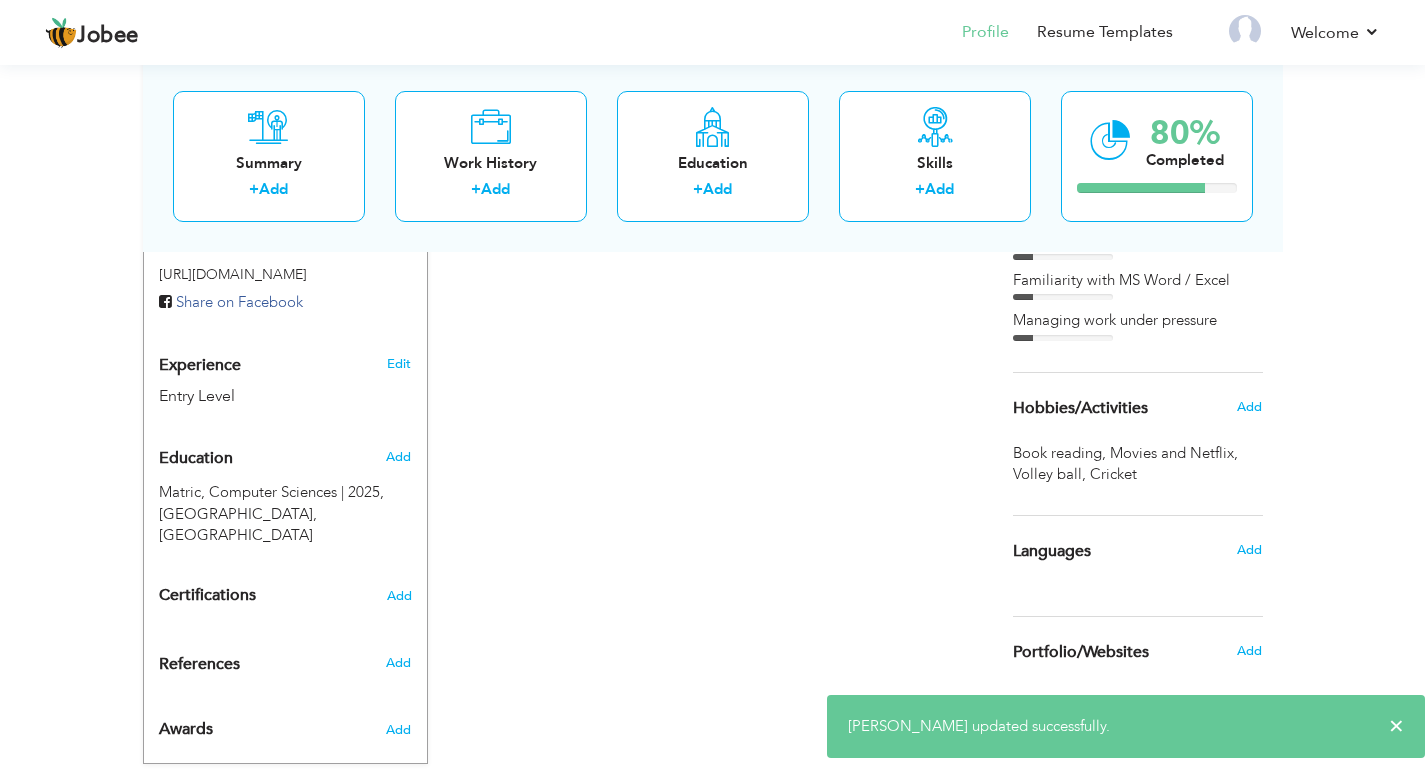 click on "Languages" at bounding box center [1114, 551] 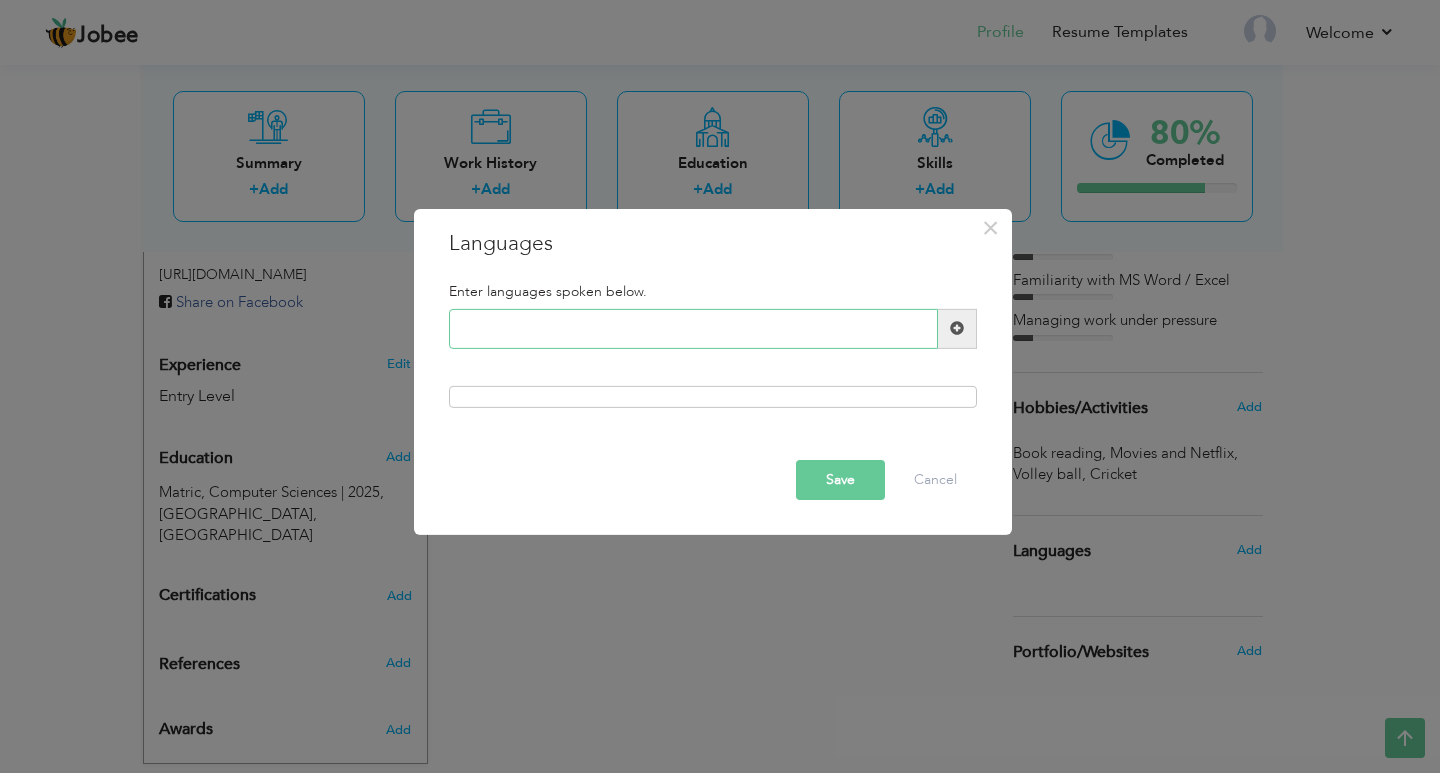 click at bounding box center (693, 329) 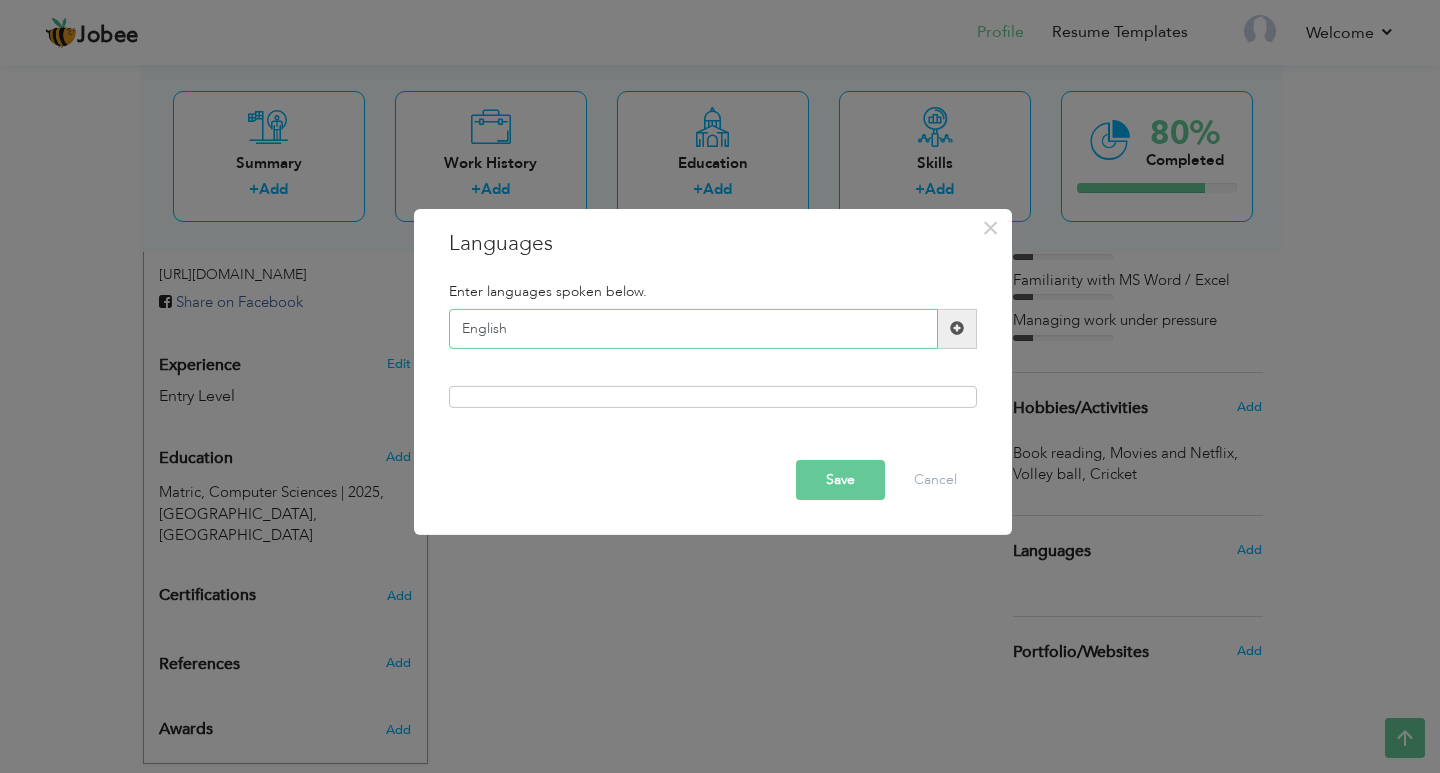 type on "English" 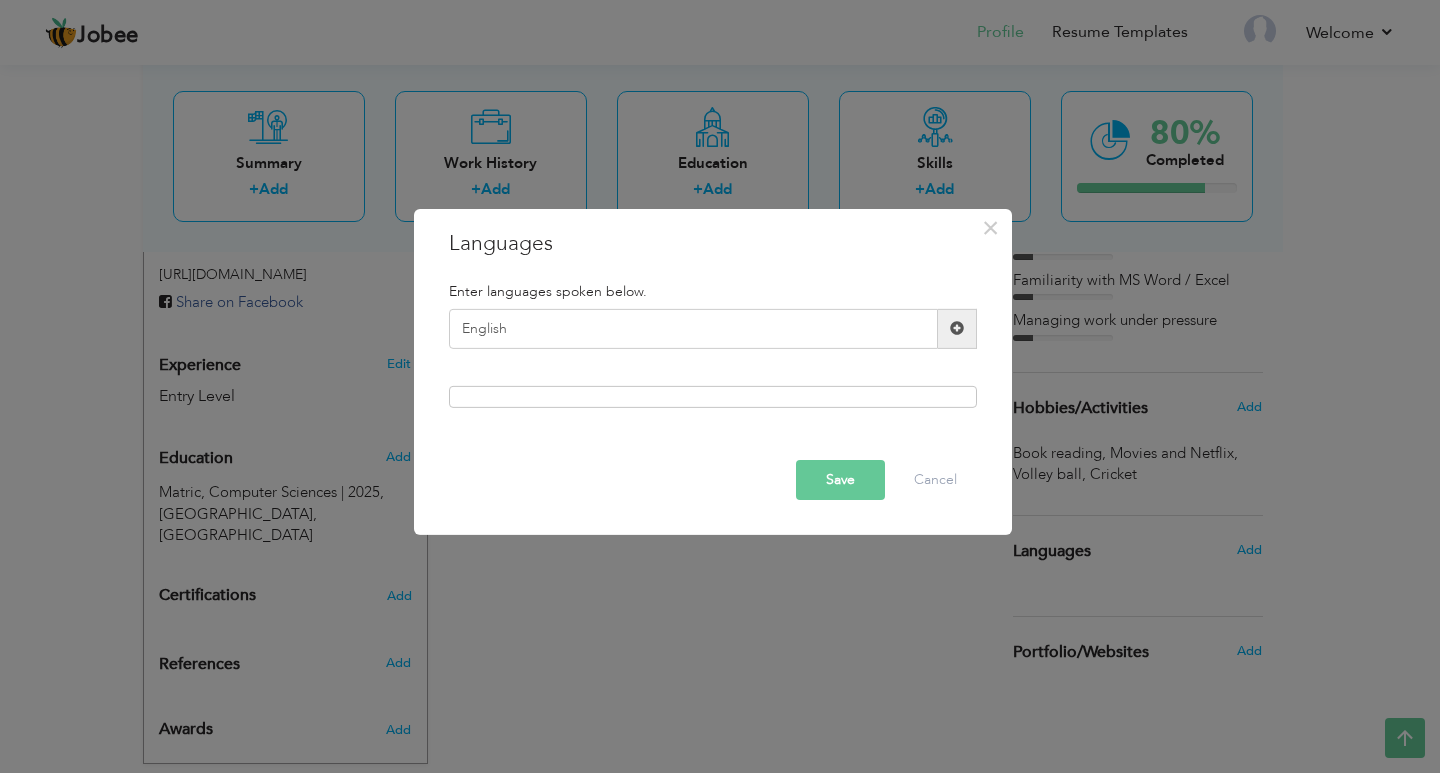 click at bounding box center [957, 328] 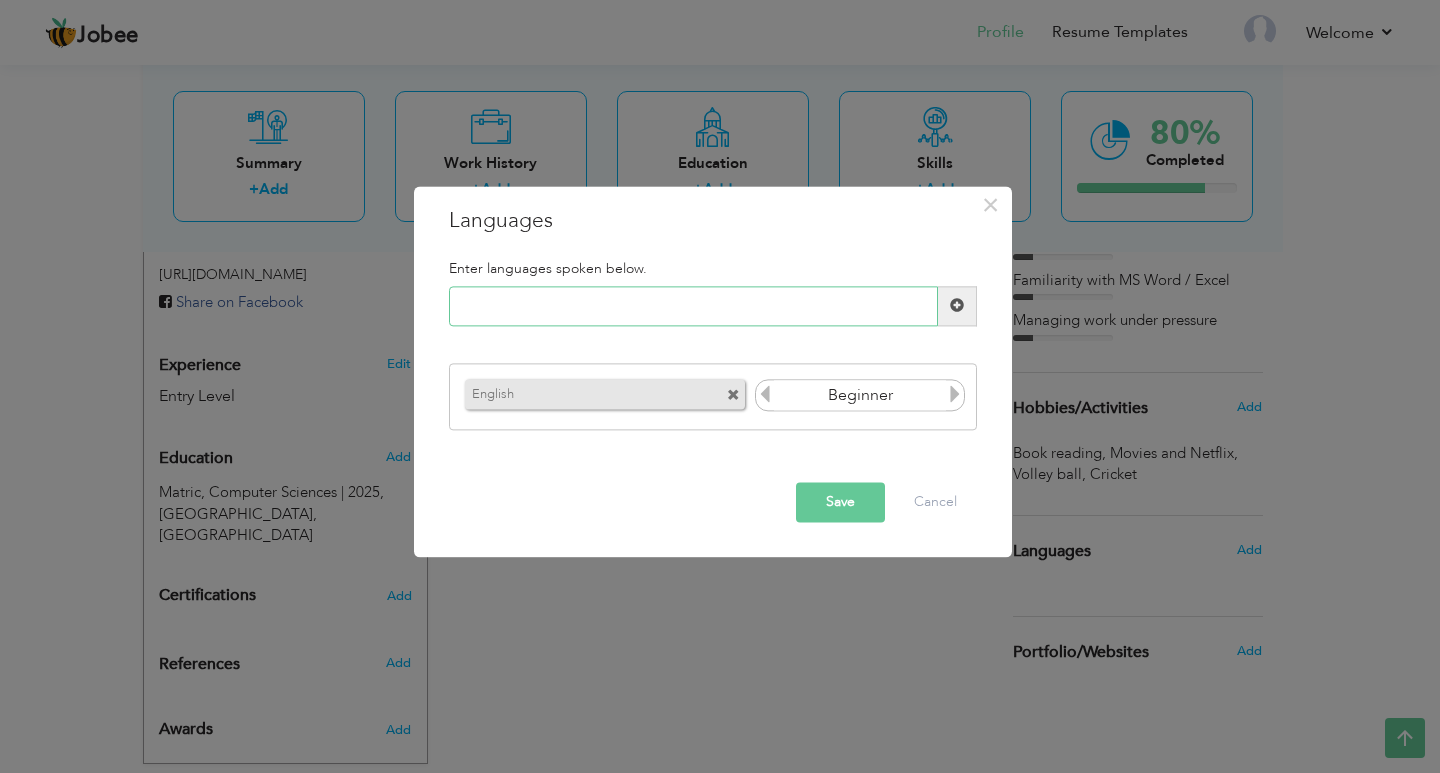 click at bounding box center [693, 306] 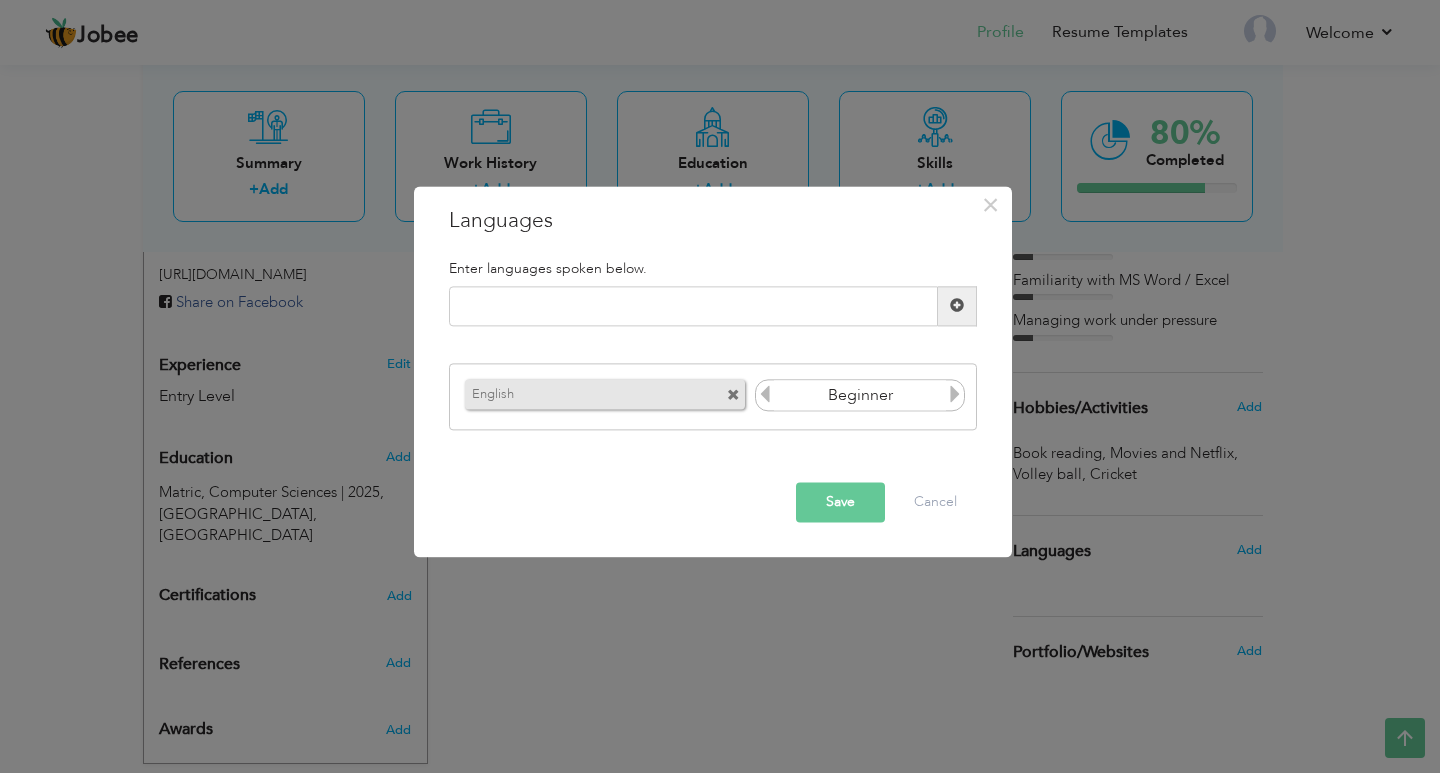 click at bounding box center (955, 395) 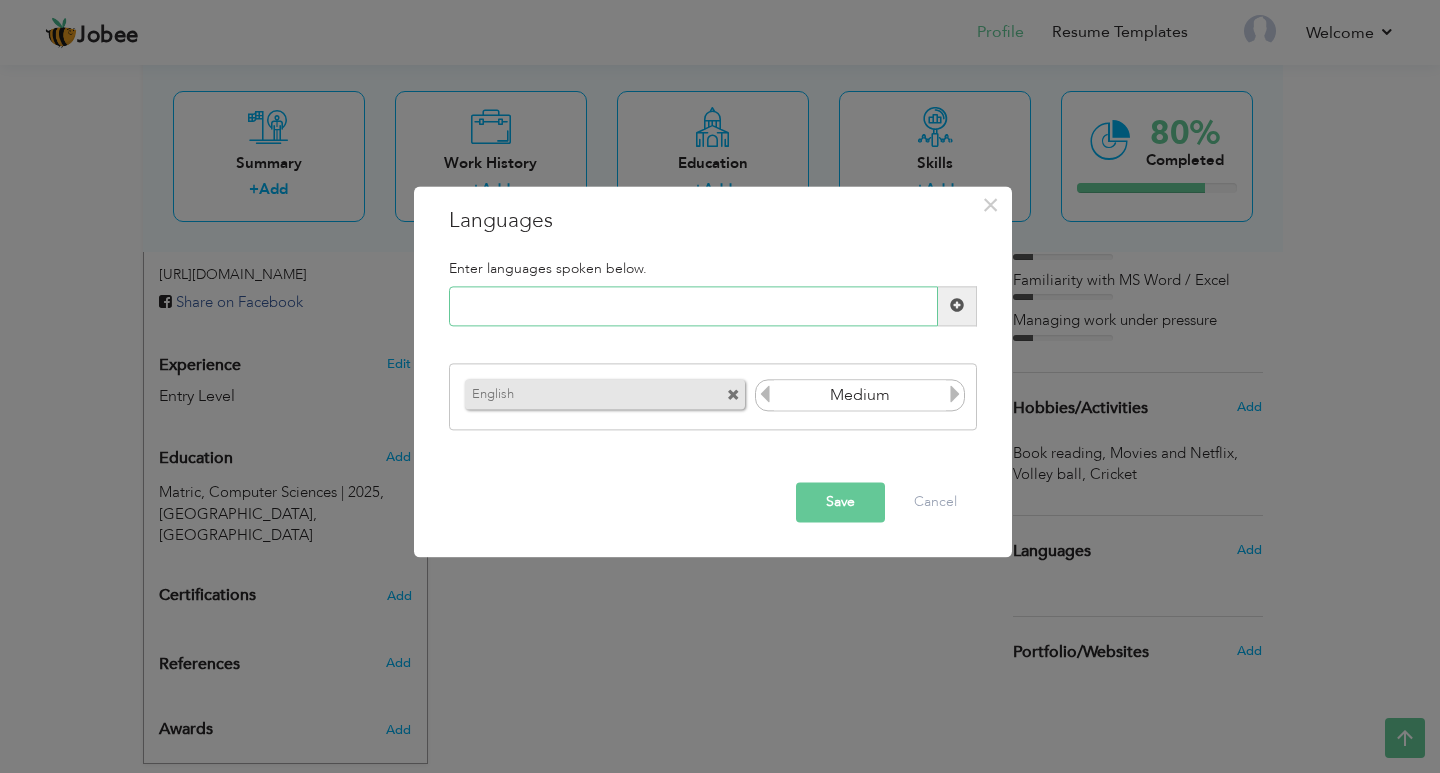 click at bounding box center (693, 306) 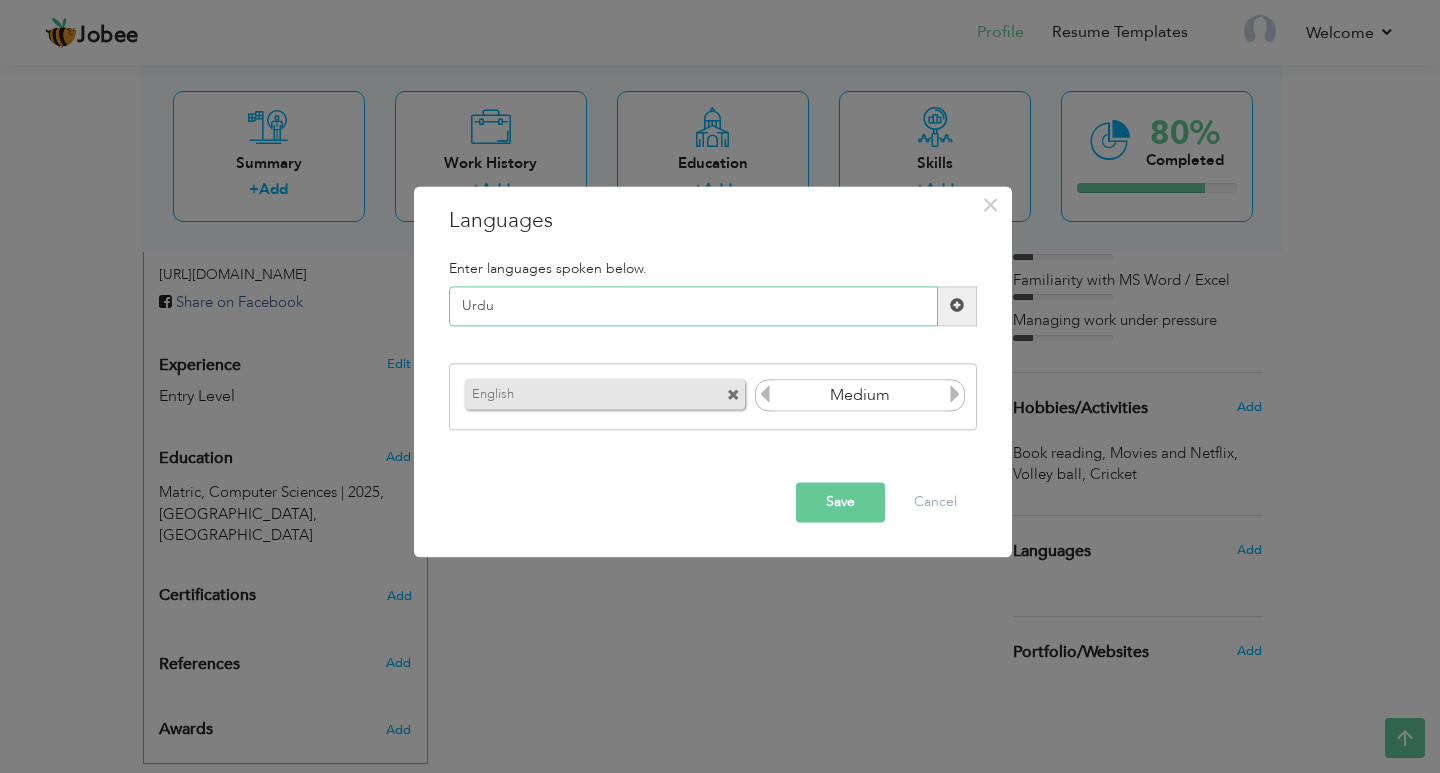 type on "Urdu" 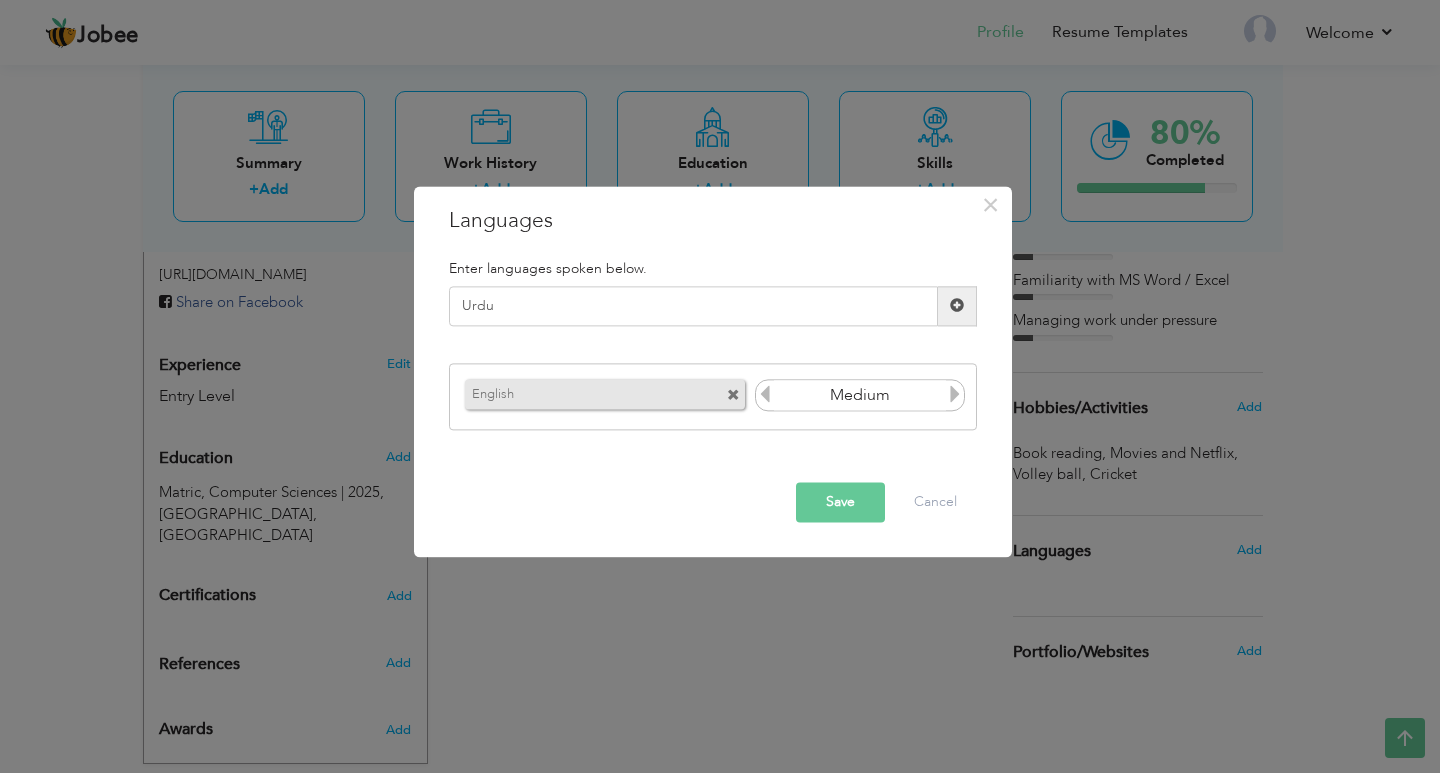 click at bounding box center (957, 306) 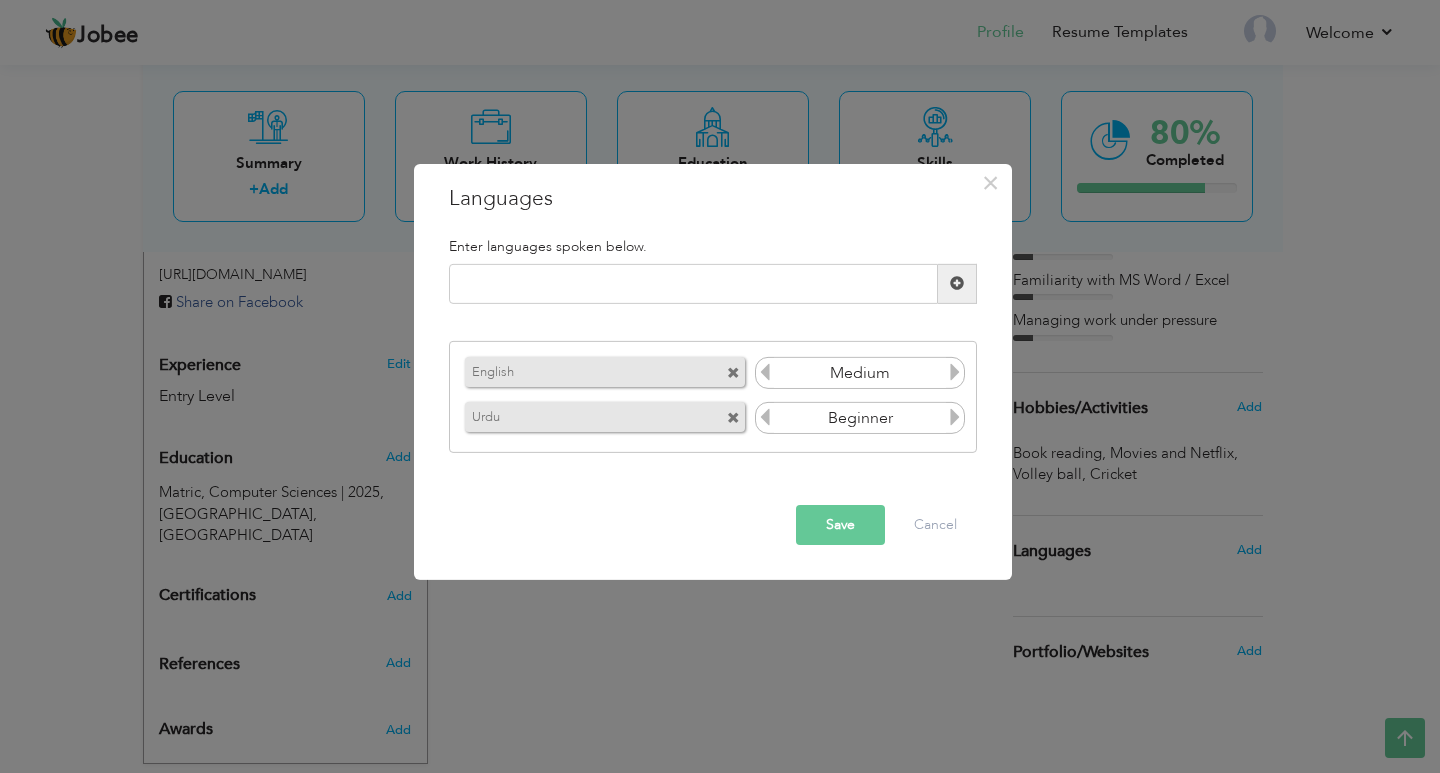click at bounding box center [955, 417] 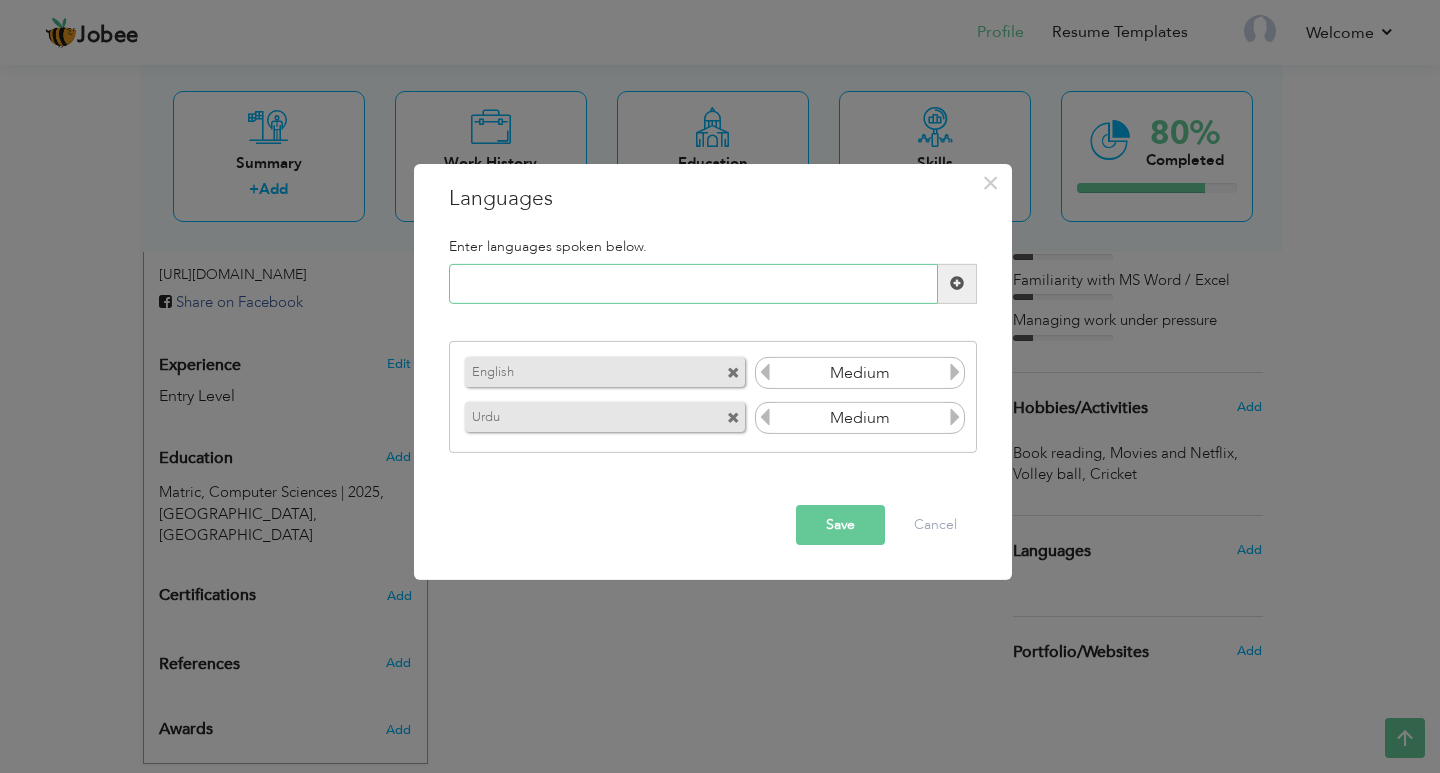 click at bounding box center [693, 284] 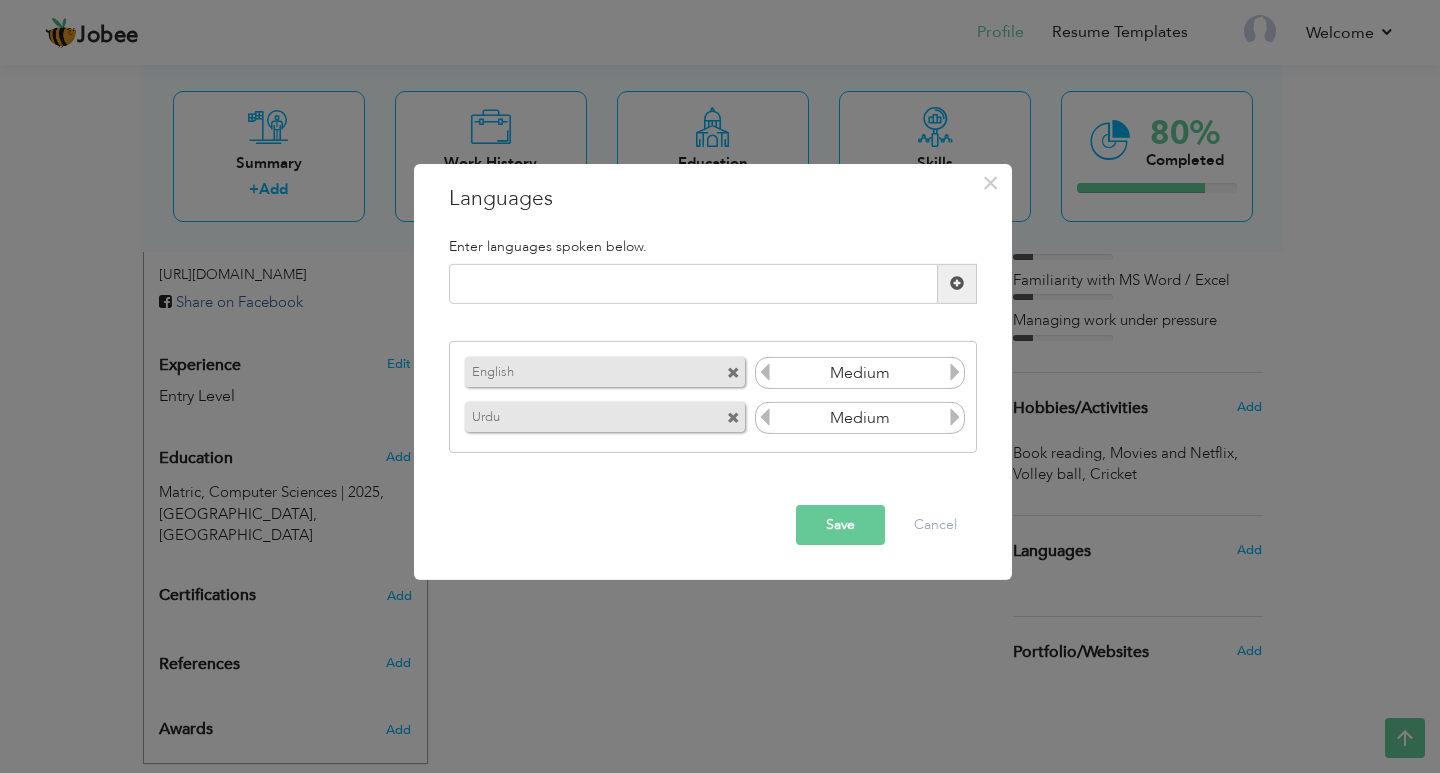 click on "Save" at bounding box center (840, 525) 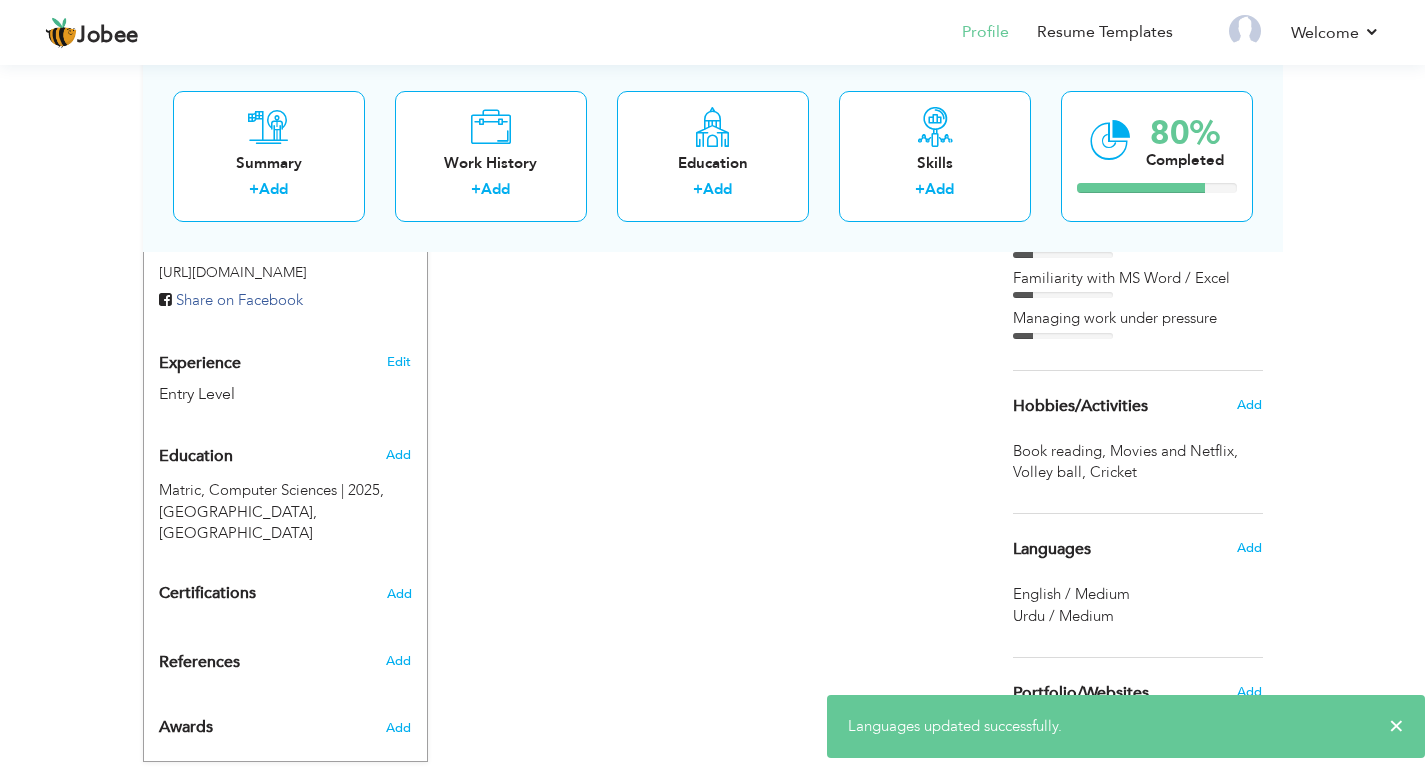 scroll, scrollTop: 707, scrollLeft: 0, axis: vertical 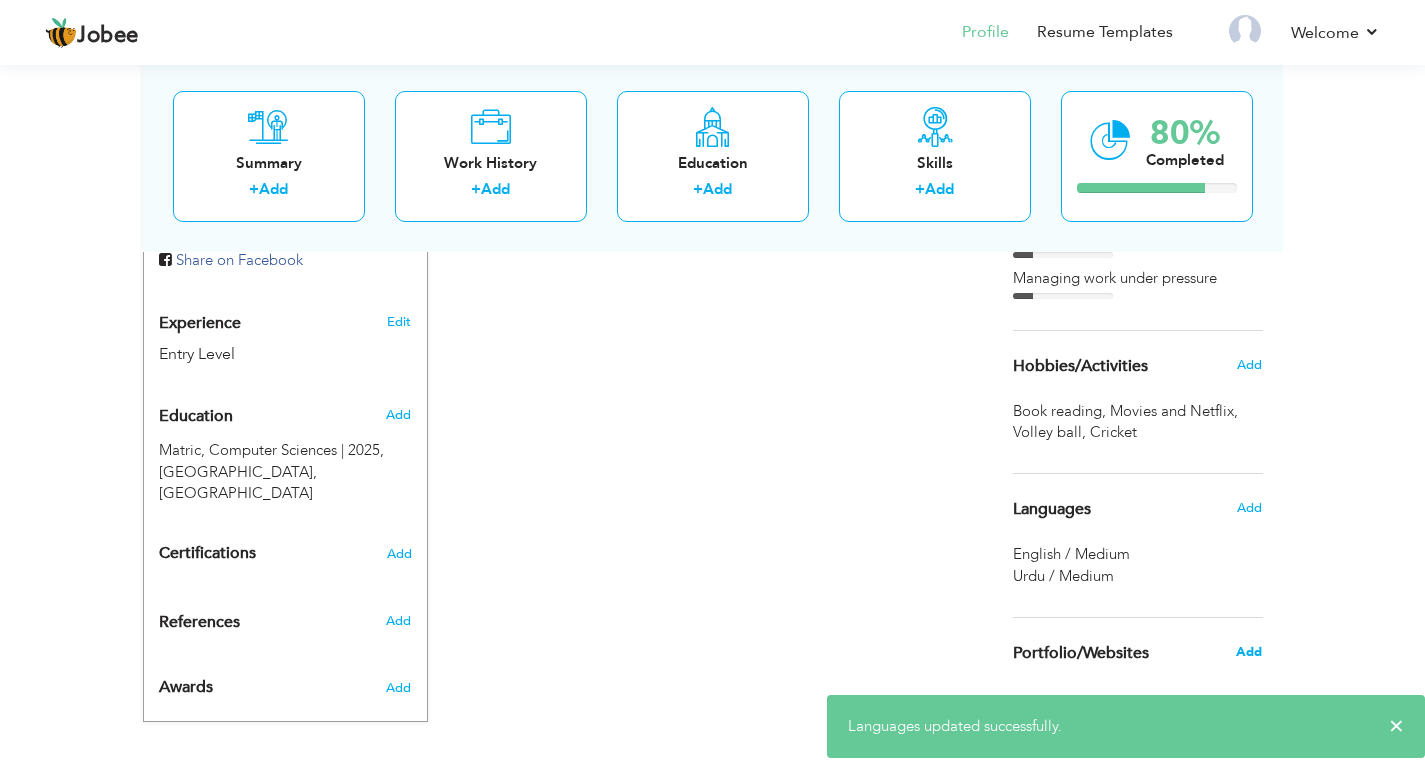 click on "Add" at bounding box center (1249, 652) 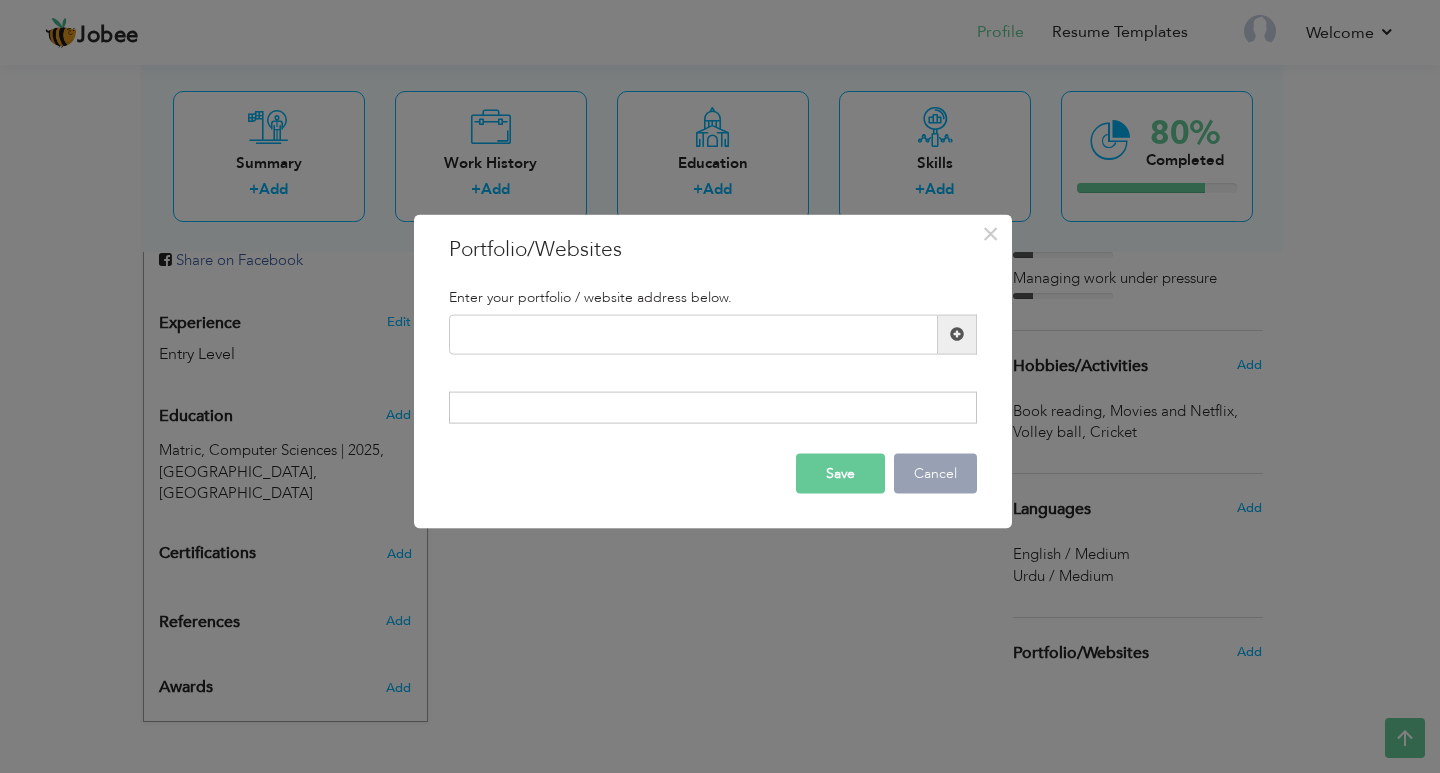 click on "Cancel" at bounding box center [935, 474] 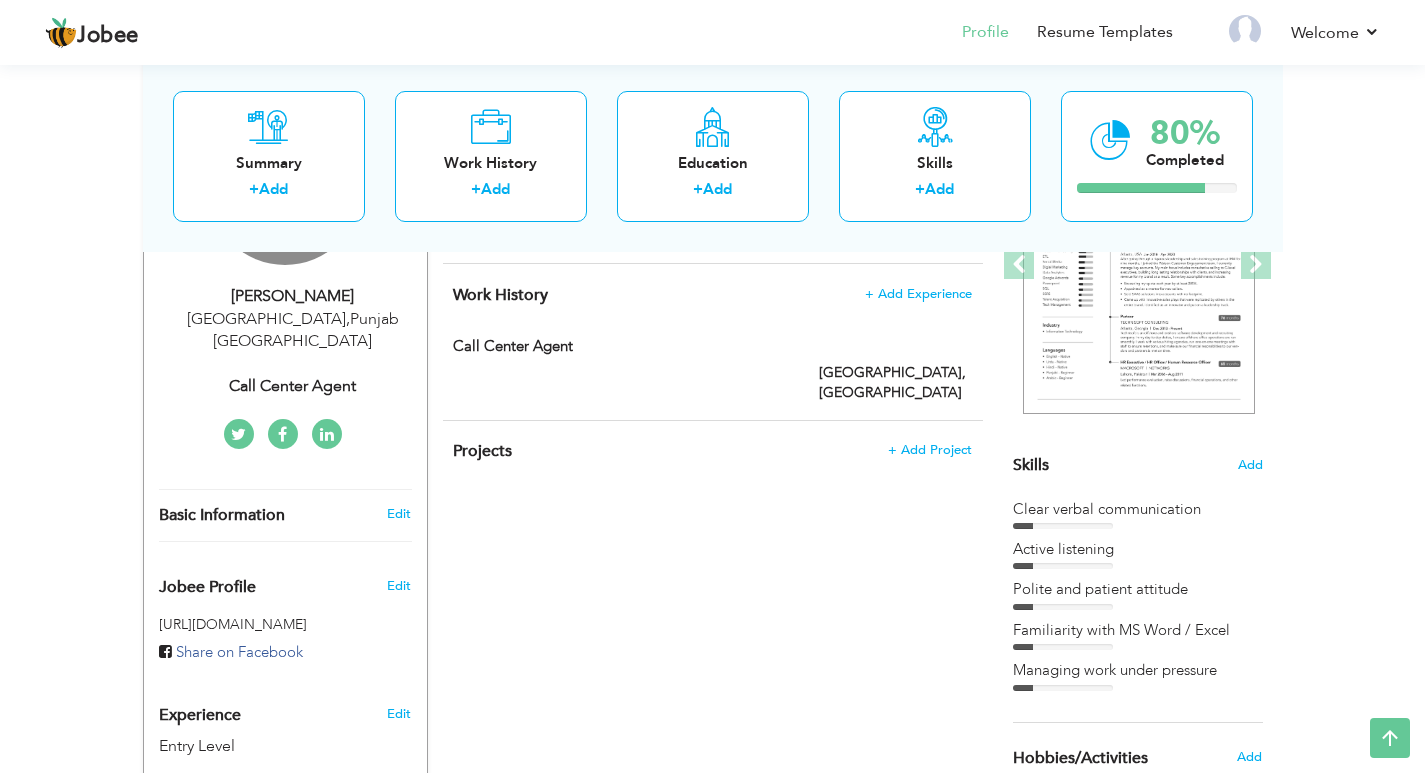 scroll, scrollTop: 207, scrollLeft: 0, axis: vertical 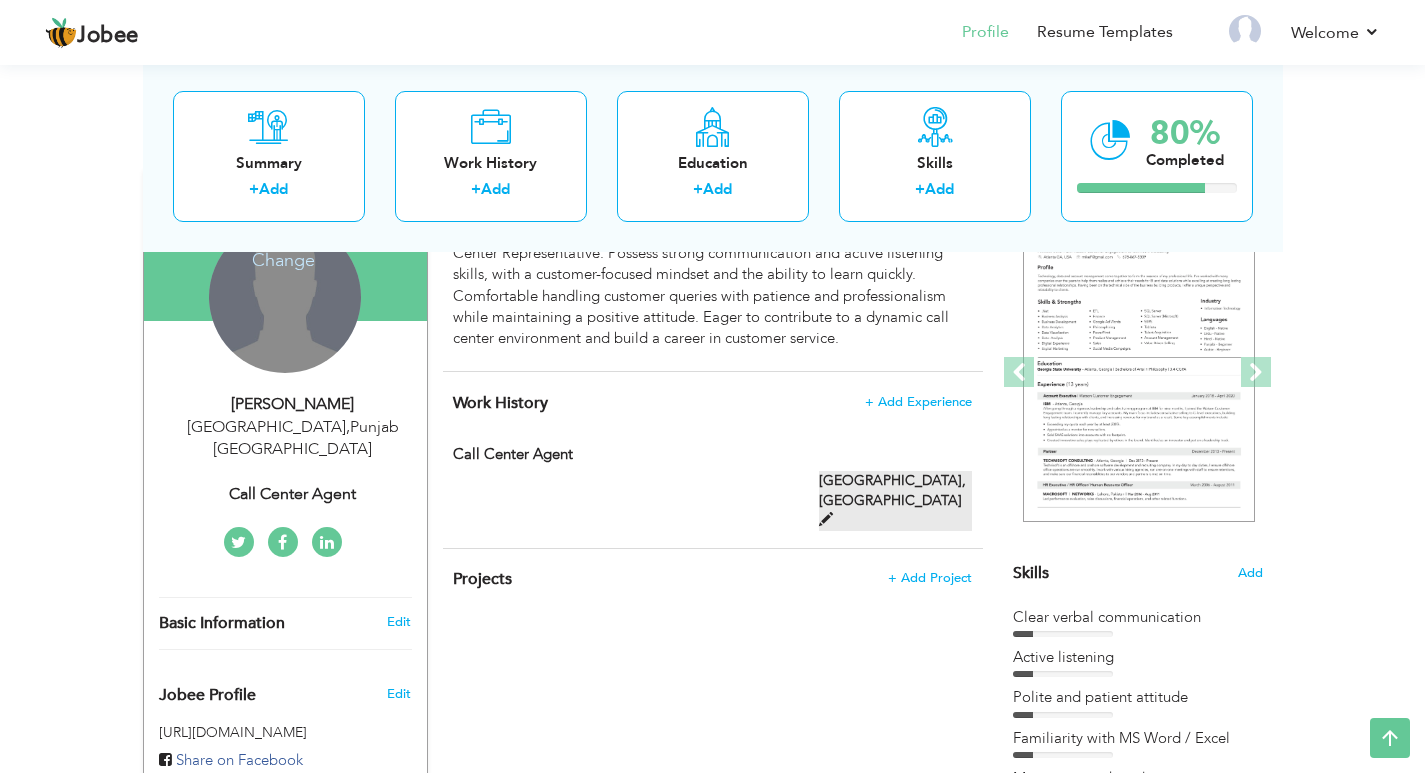 click at bounding box center (826, 519) 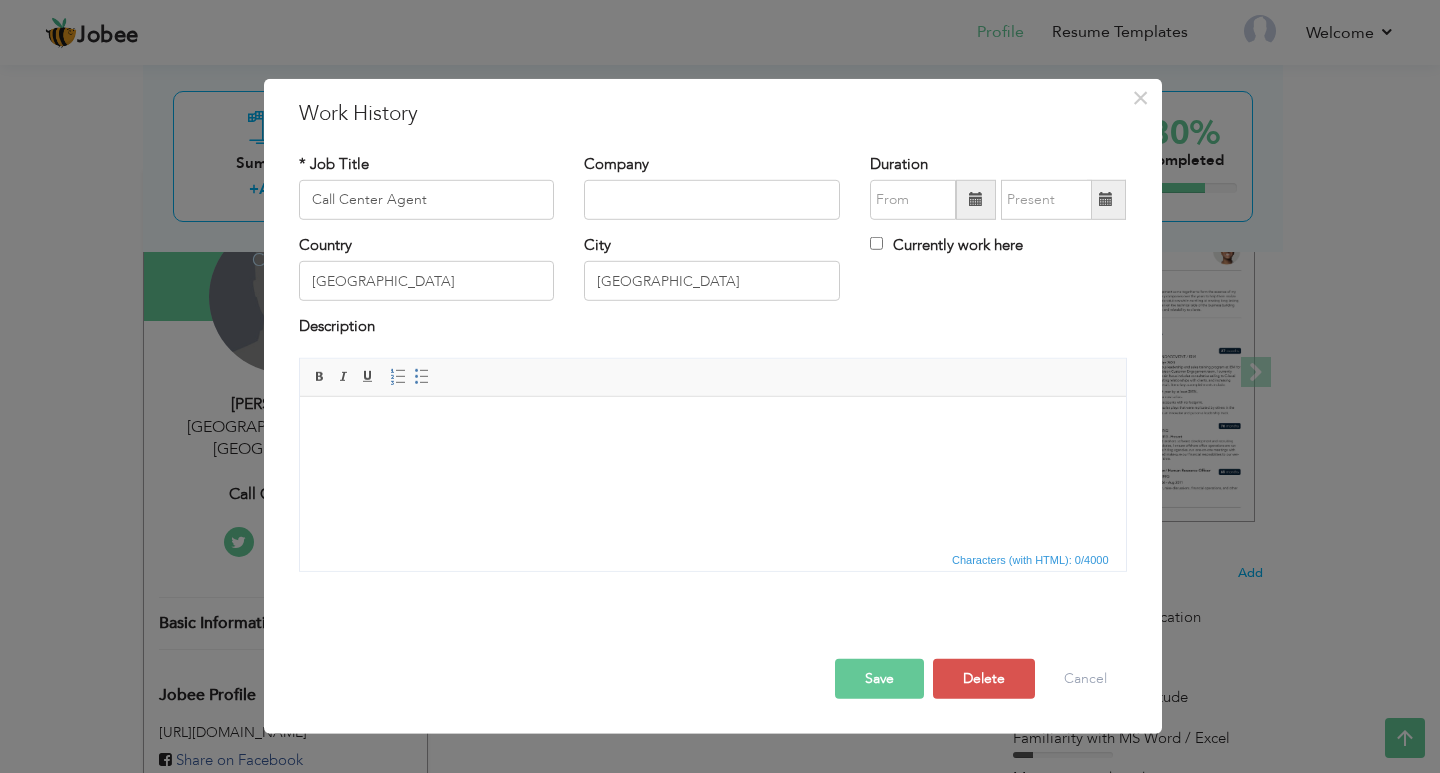 click at bounding box center [712, 426] 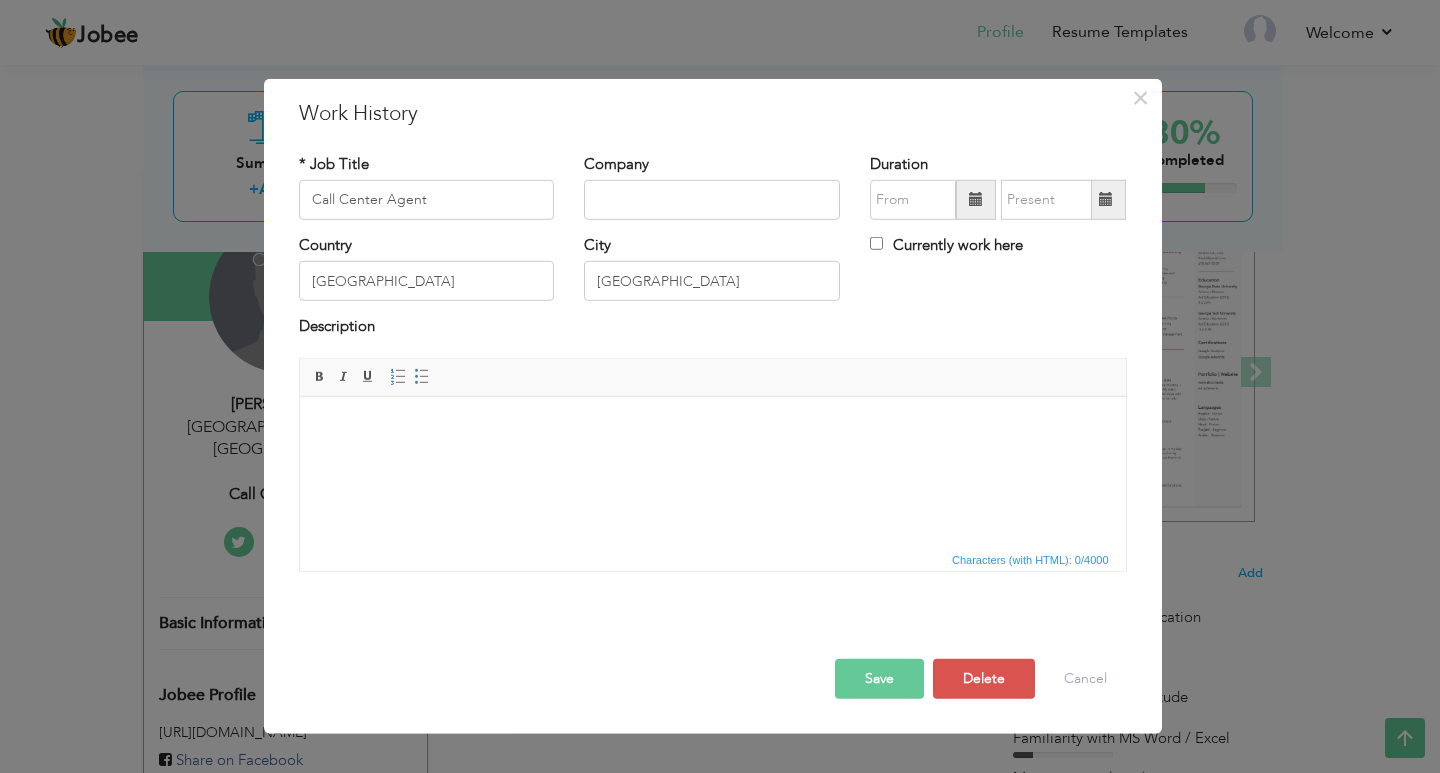 click at bounding box center [712, 426] 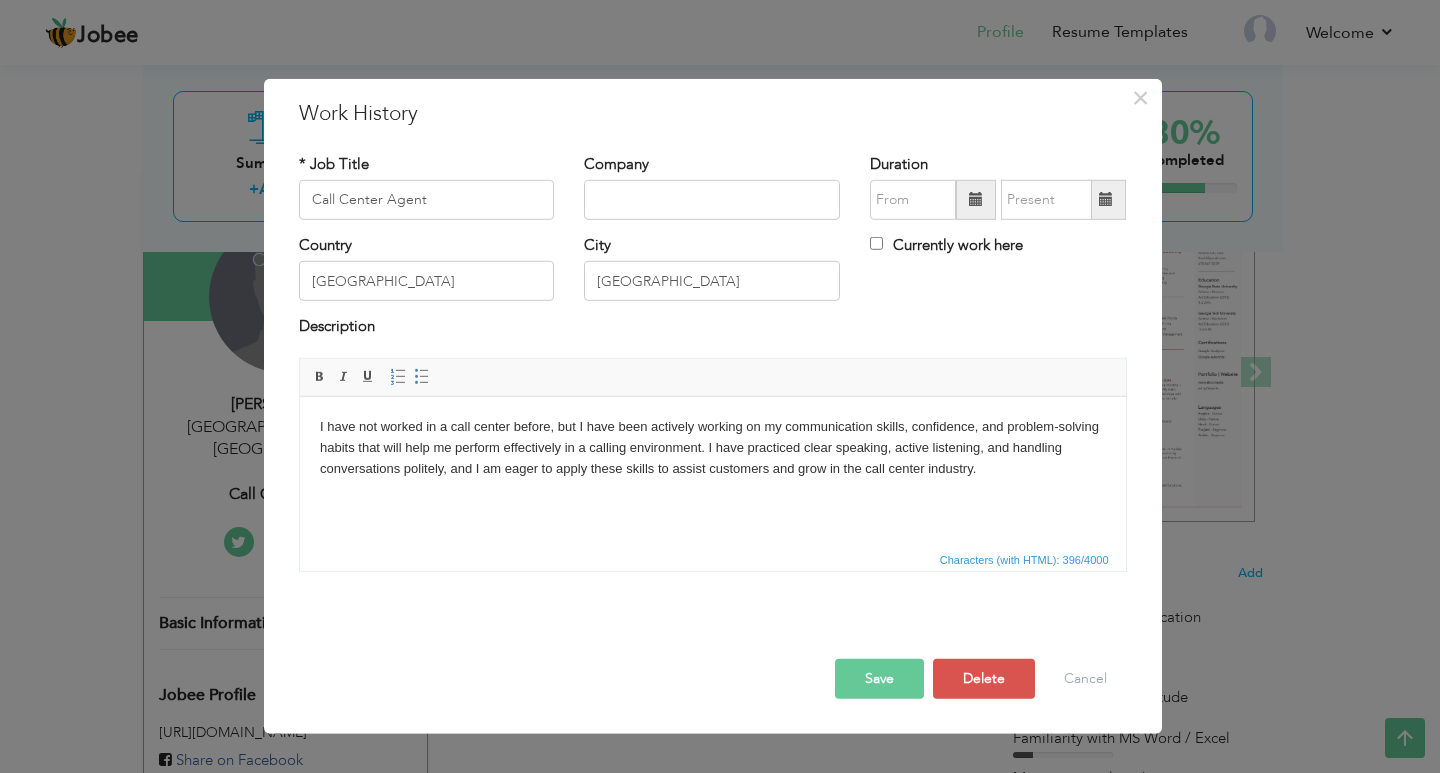 click on "Save" at bounding box center [879, 679] 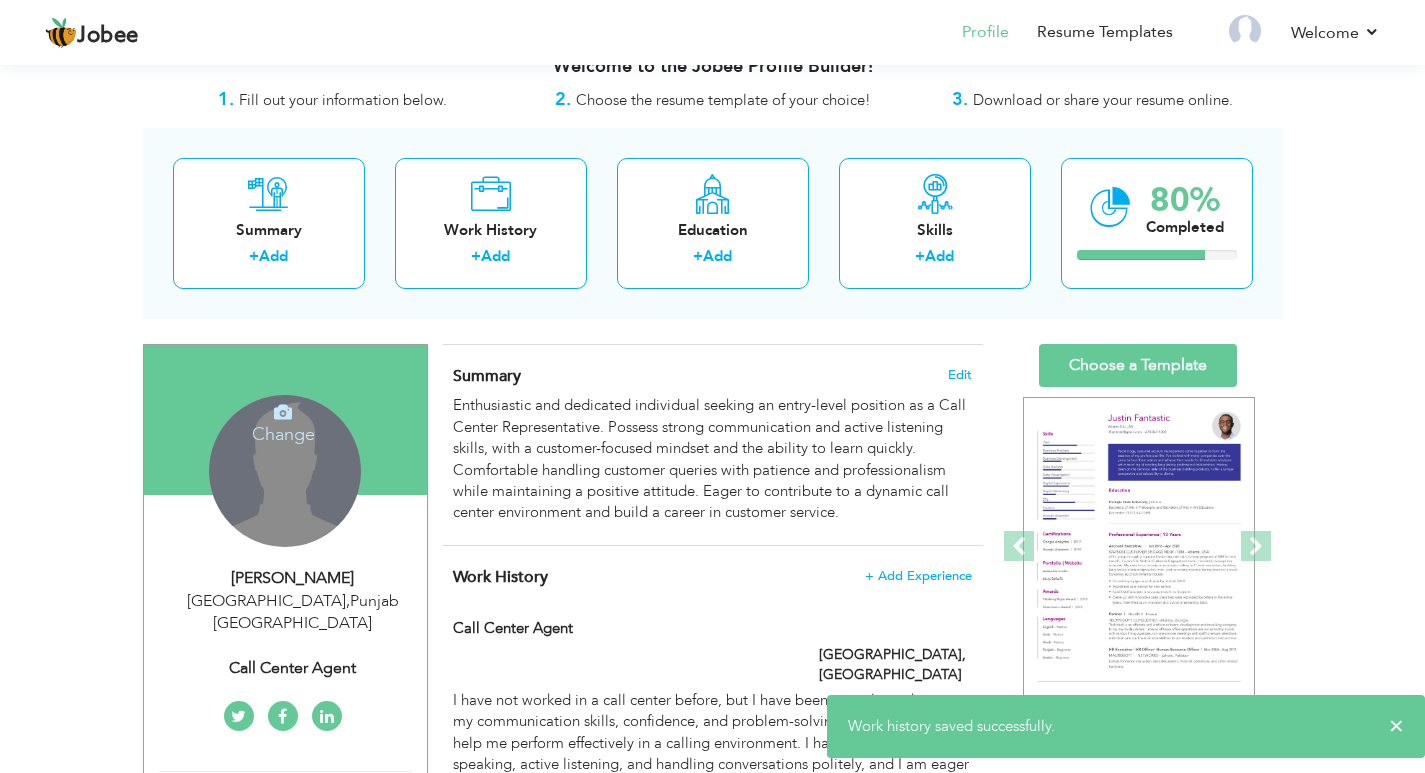 scroll, scrollTop: 0, scrollLeft: 0, axis: both 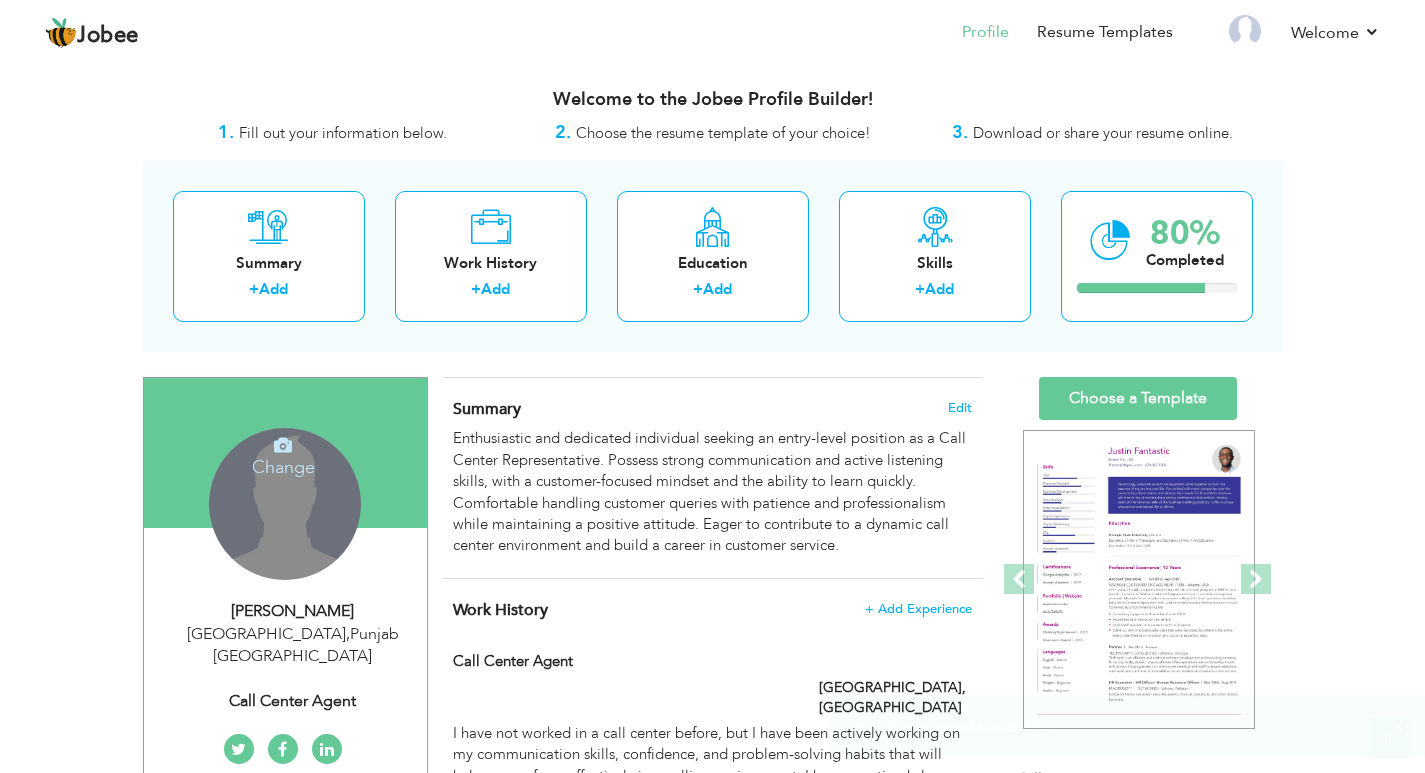 click on "Change
Remove" at bounding box center (285, 504) 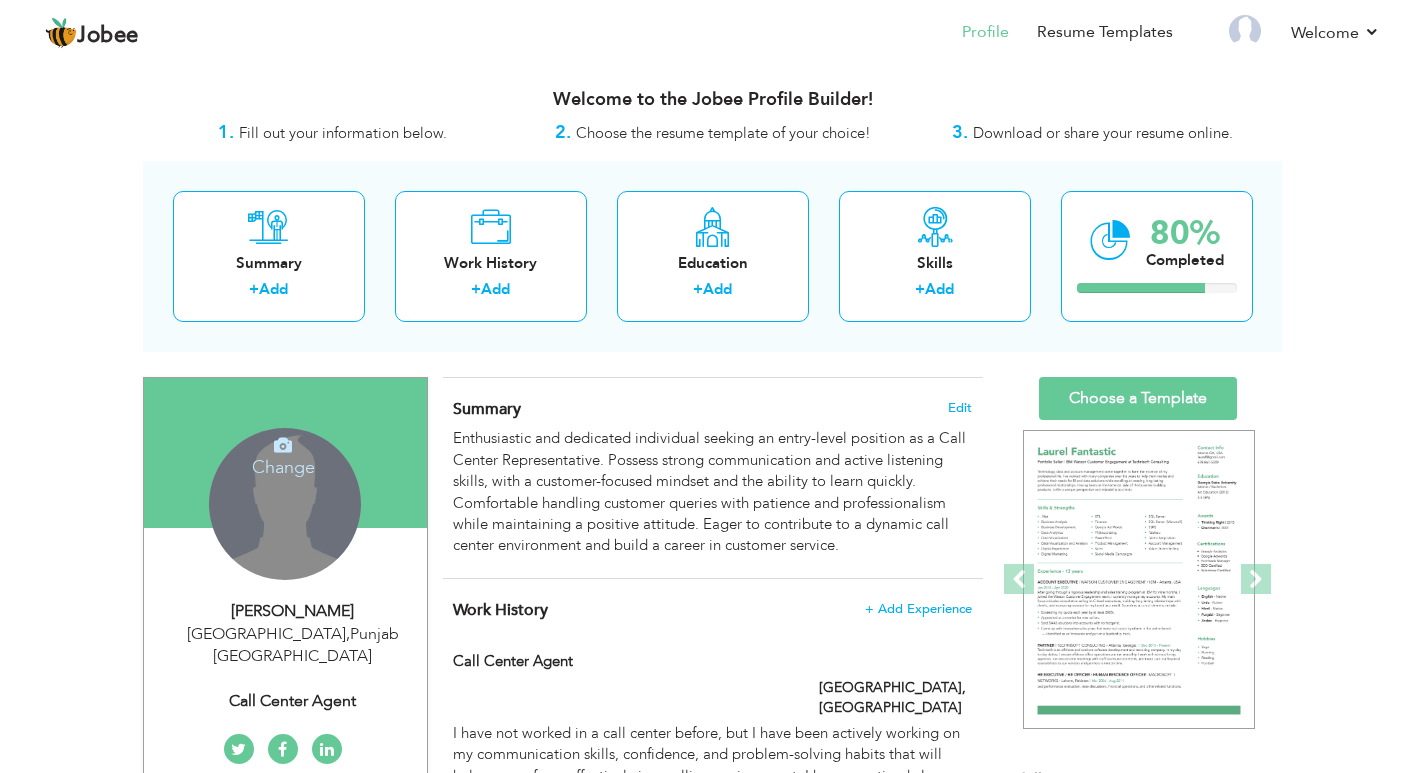 click at bounding box center (283, 445) 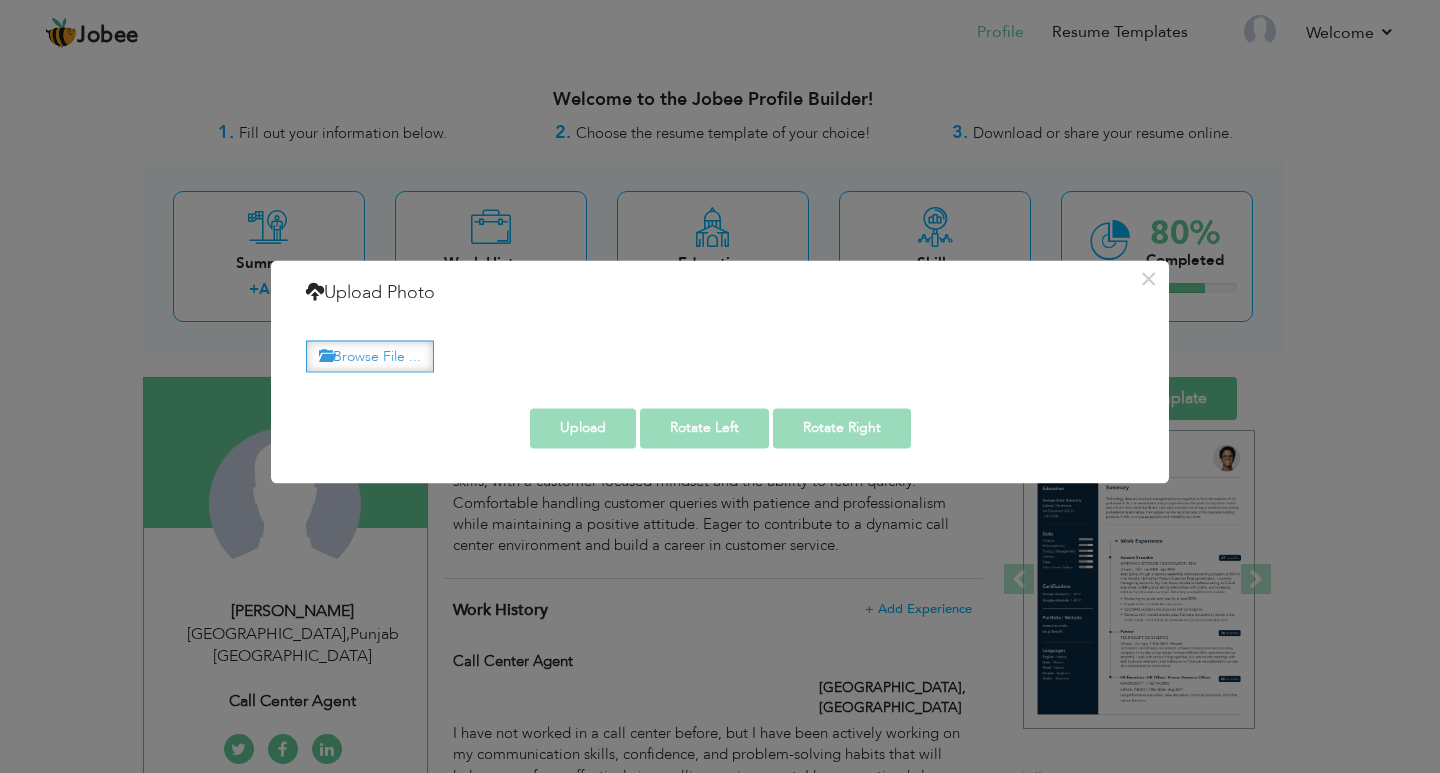 click on "Browse File ..." at bounding box center (370, 356) 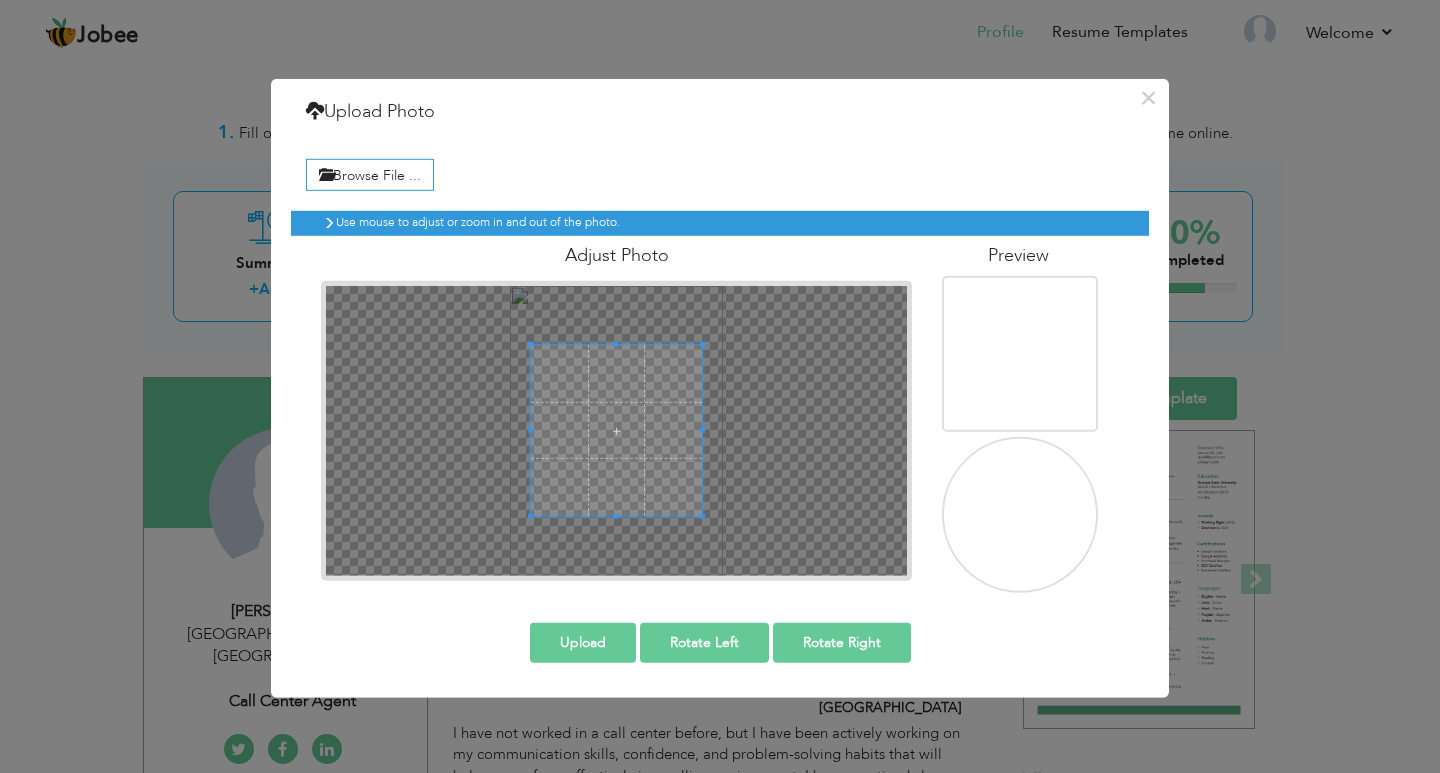 click at bounding box center [616, 344] 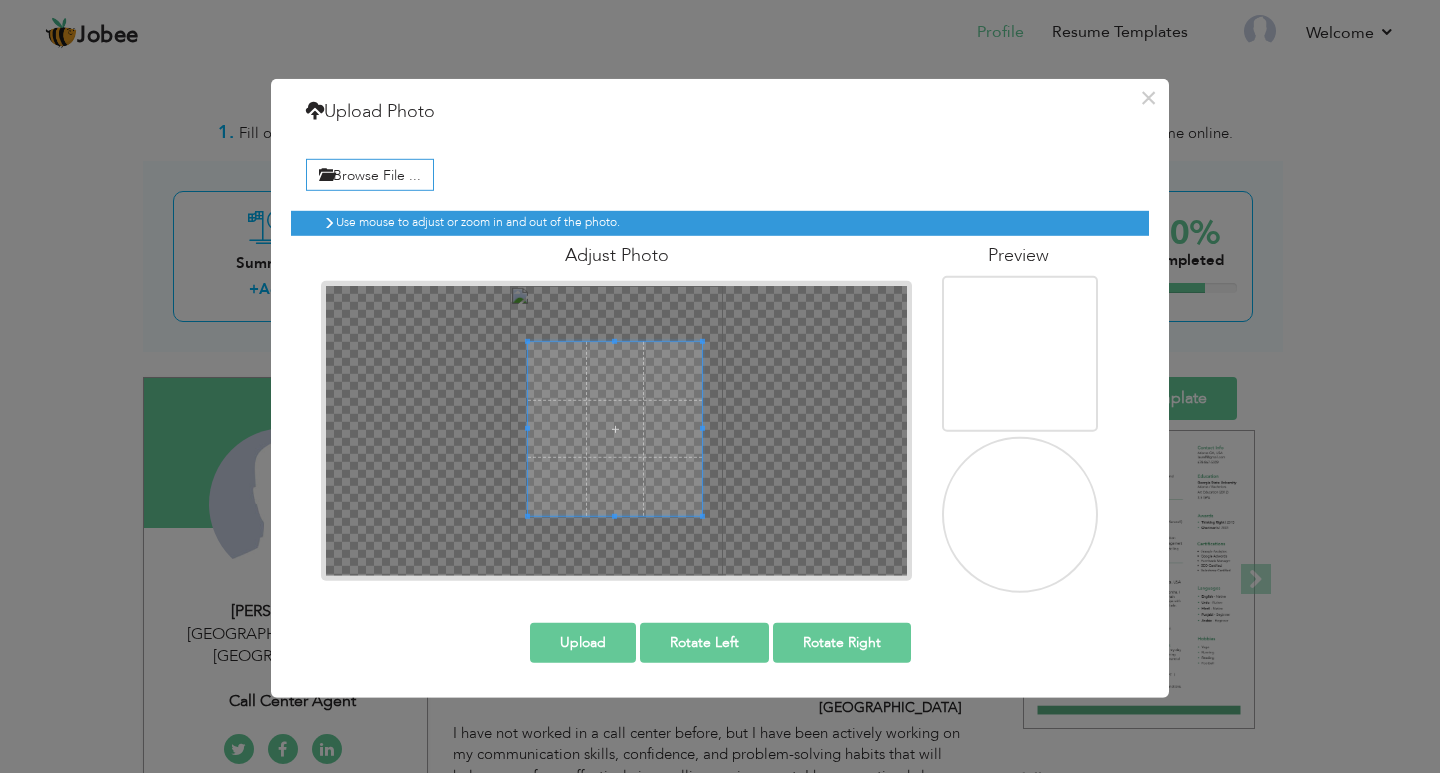 click at bounding box center [616, 430] 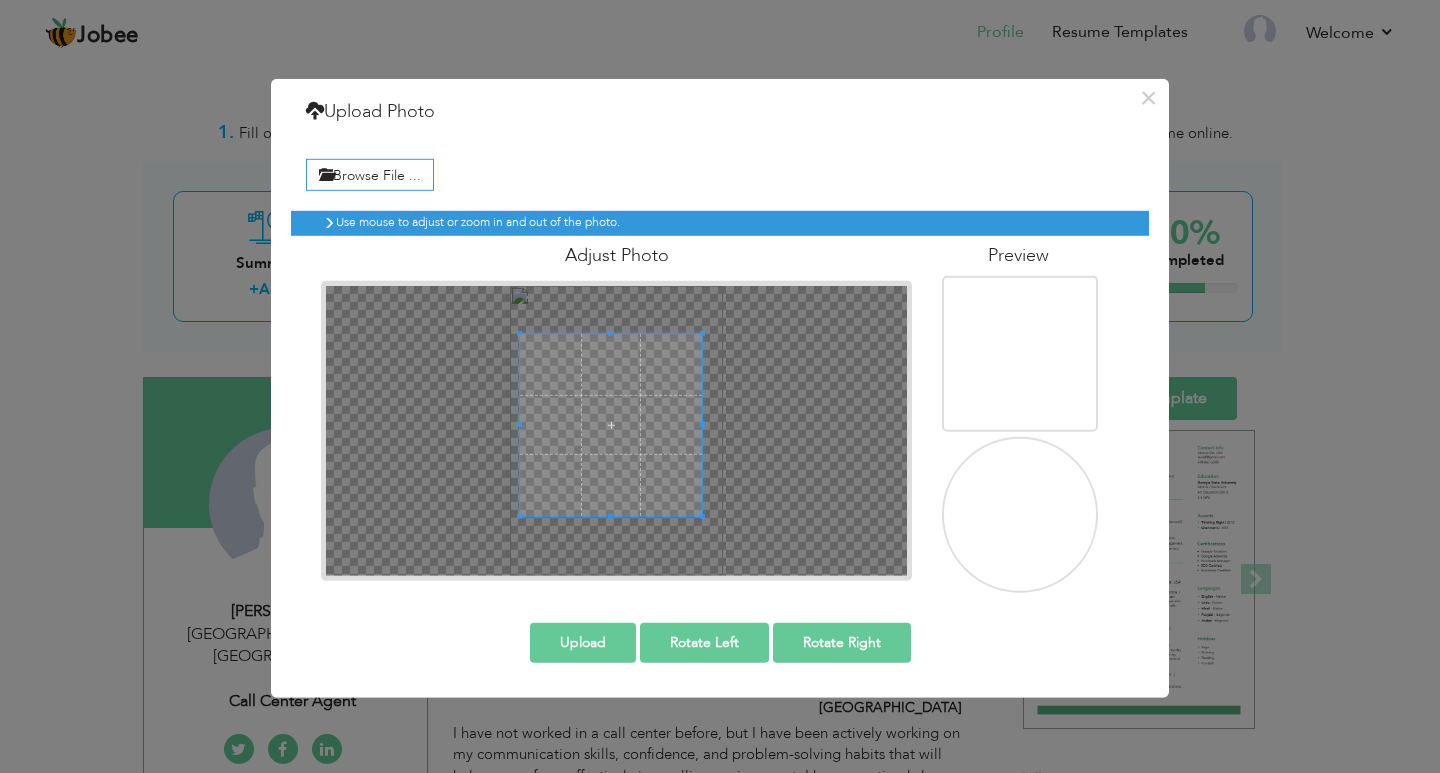 click at bounding box center (616, 430) 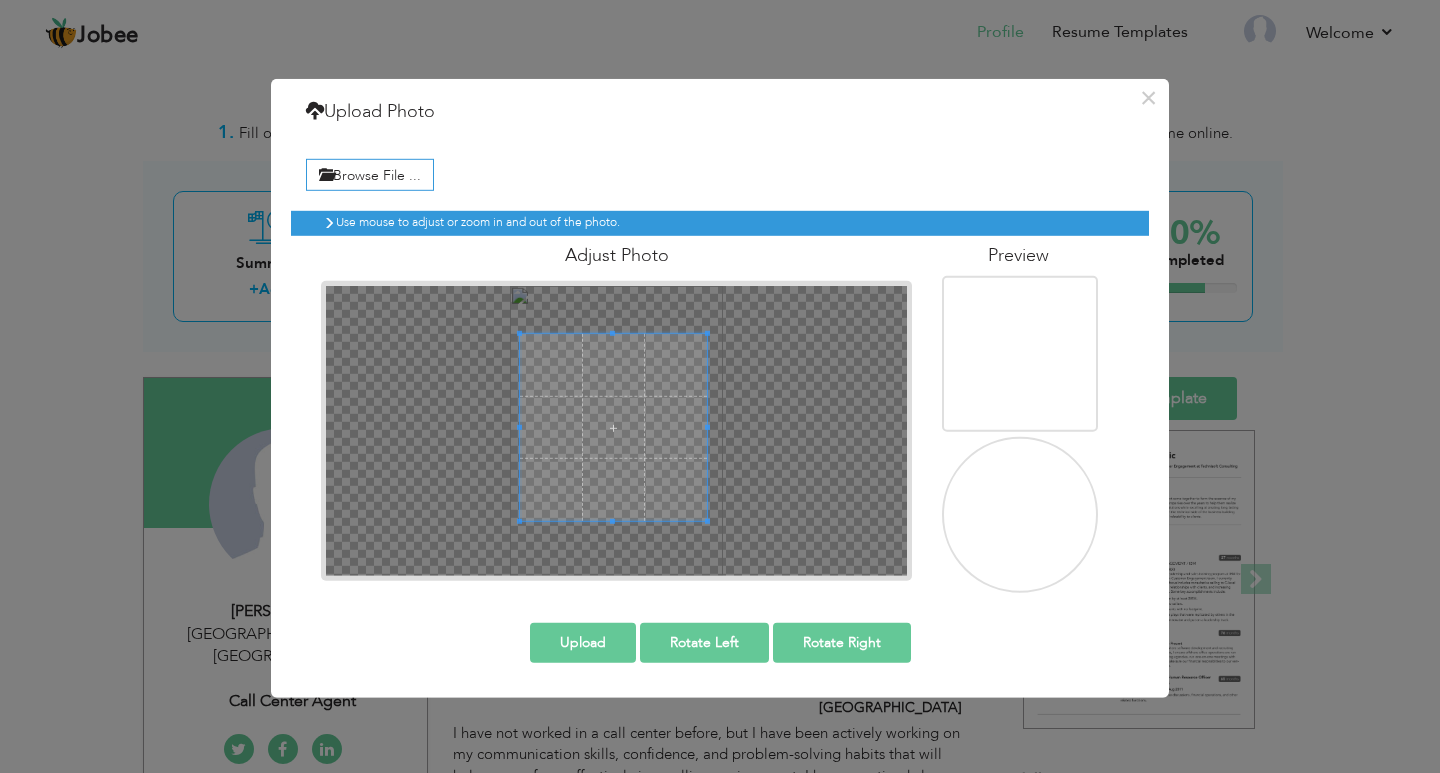 click at bounding box center (616, 430) 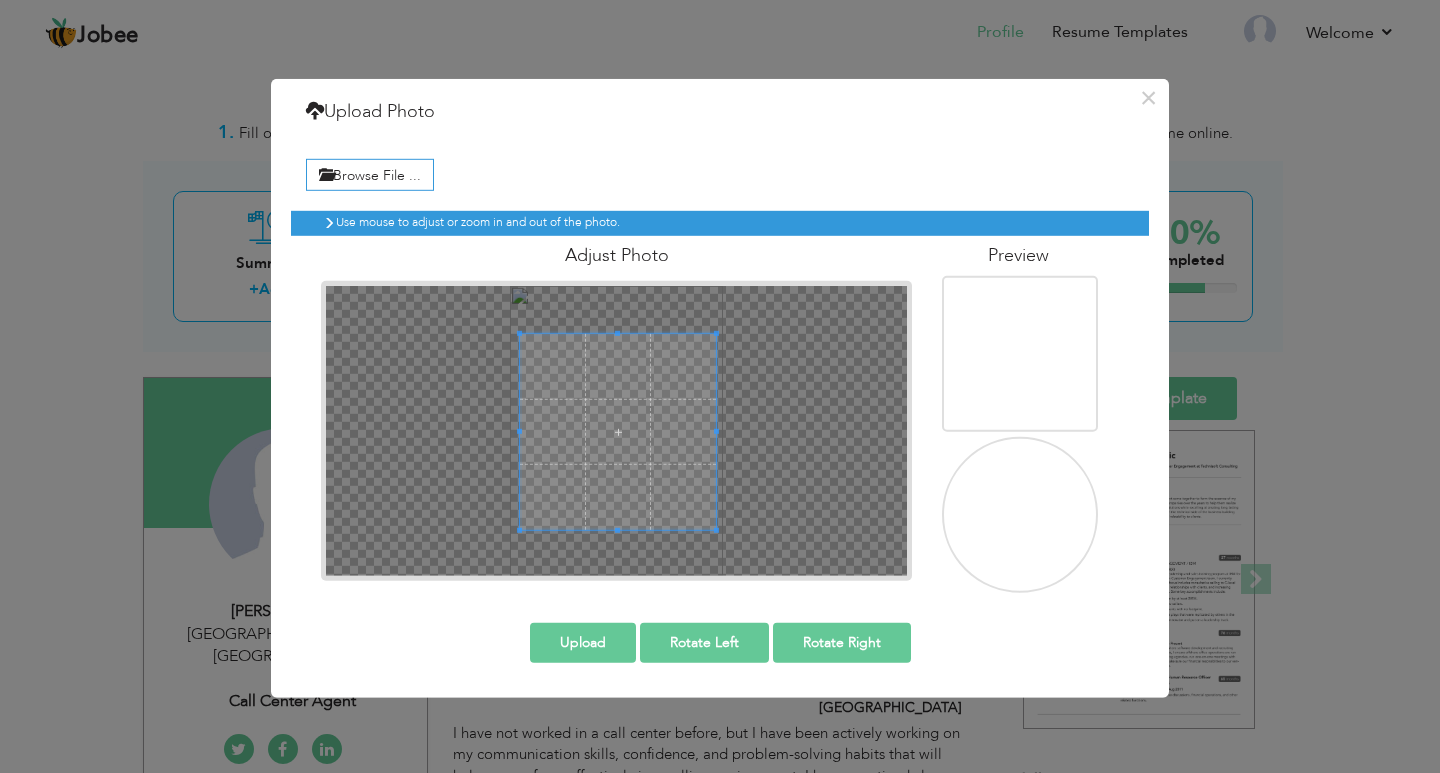 click at bounding box center (616, 430) 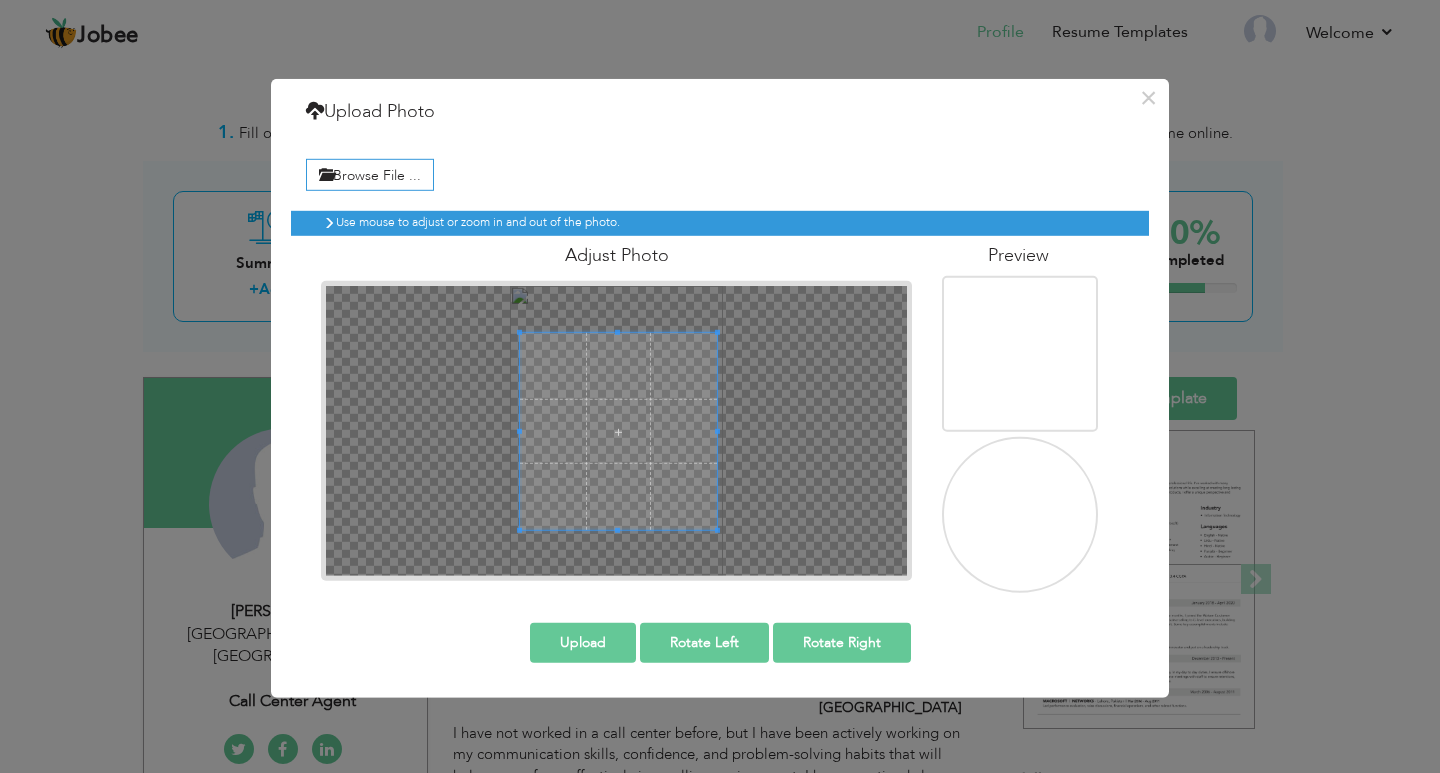click at bounding box center (519, 530) 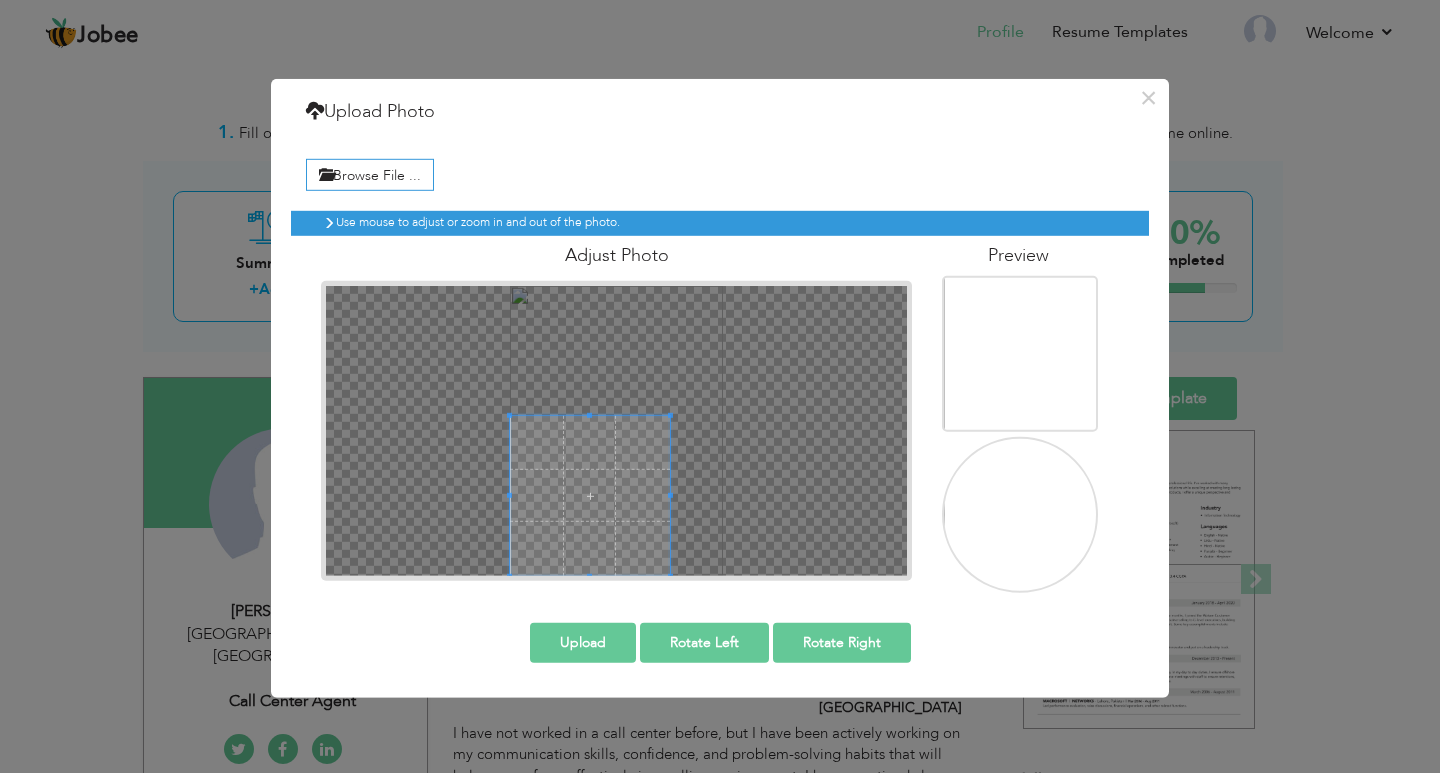 click at bounding box center [616, 430] 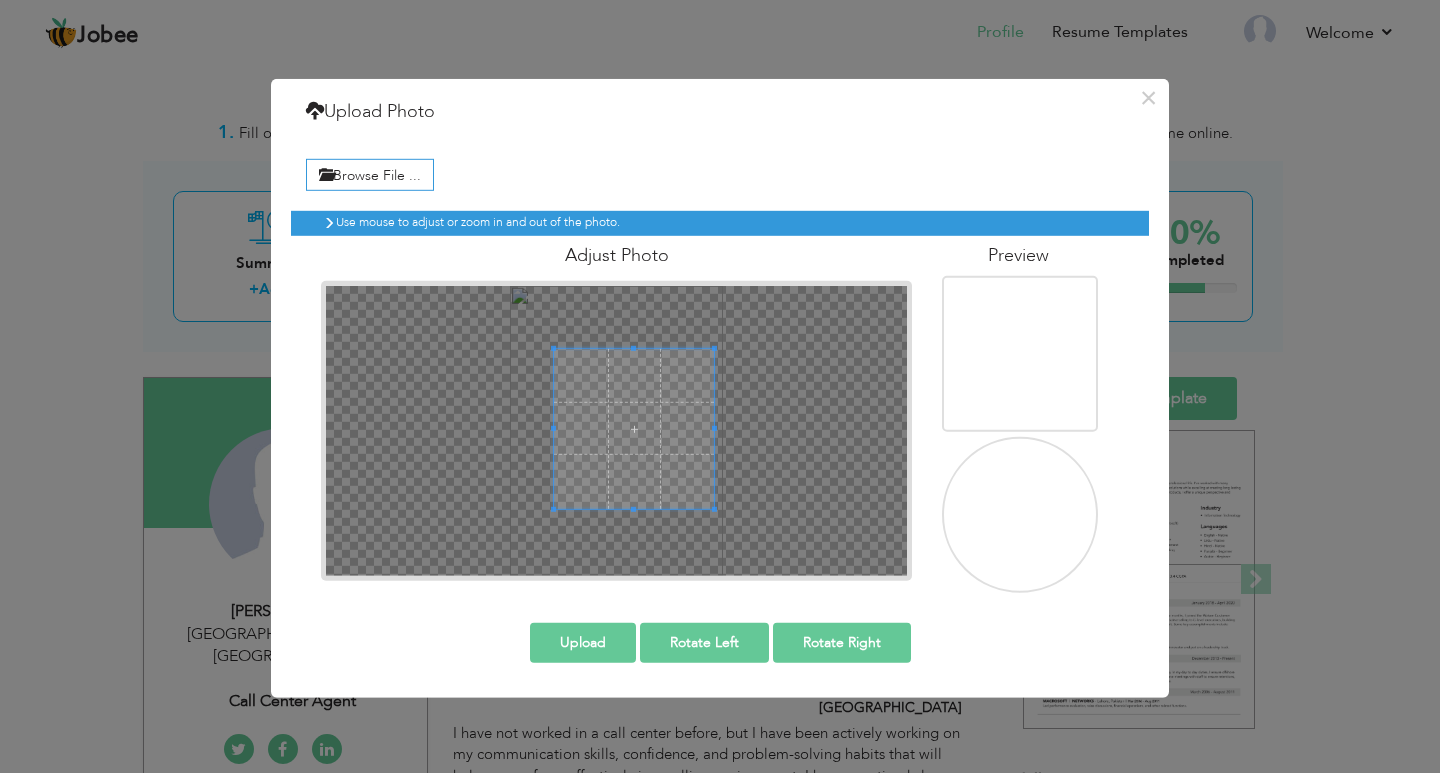 click at bounding box center (634, 428) 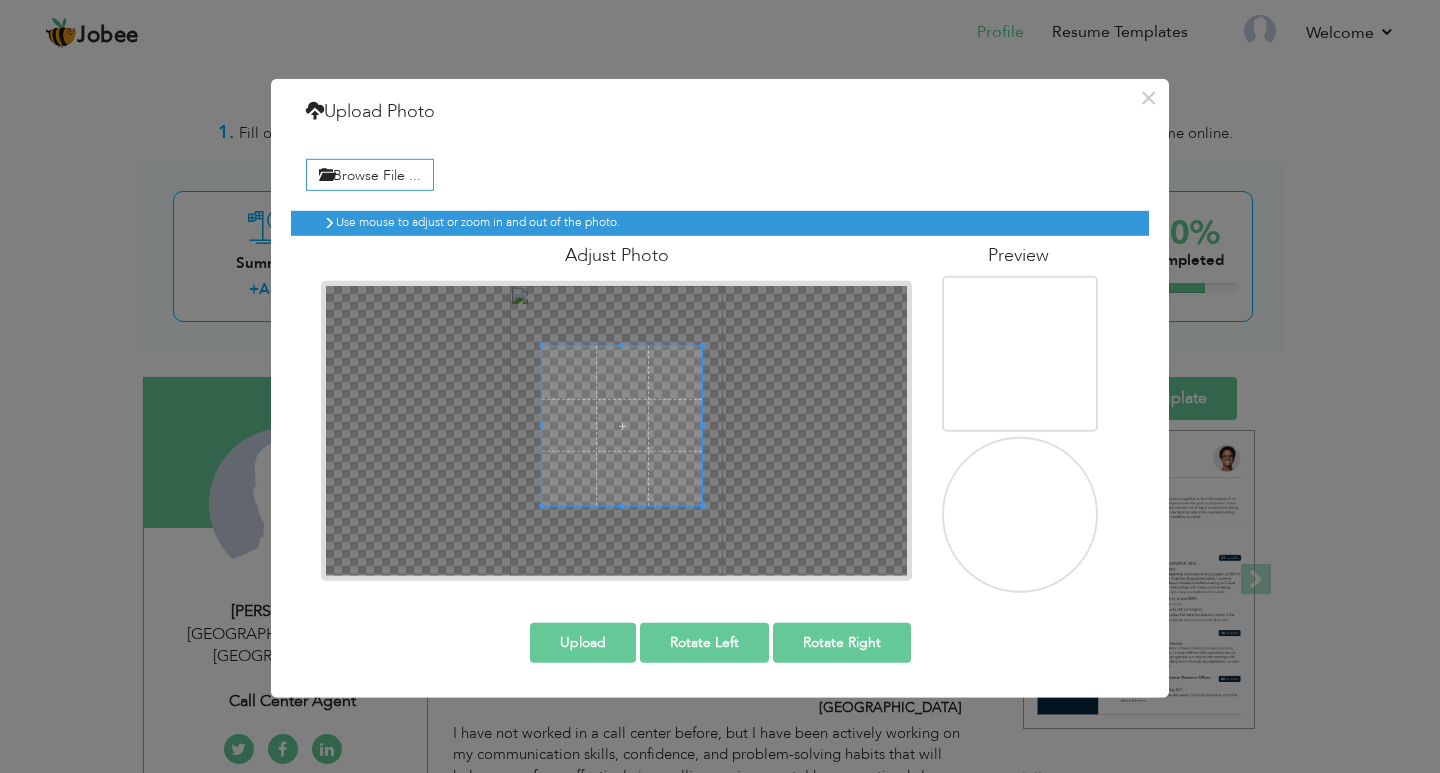 click at bounding box center [622, 425] 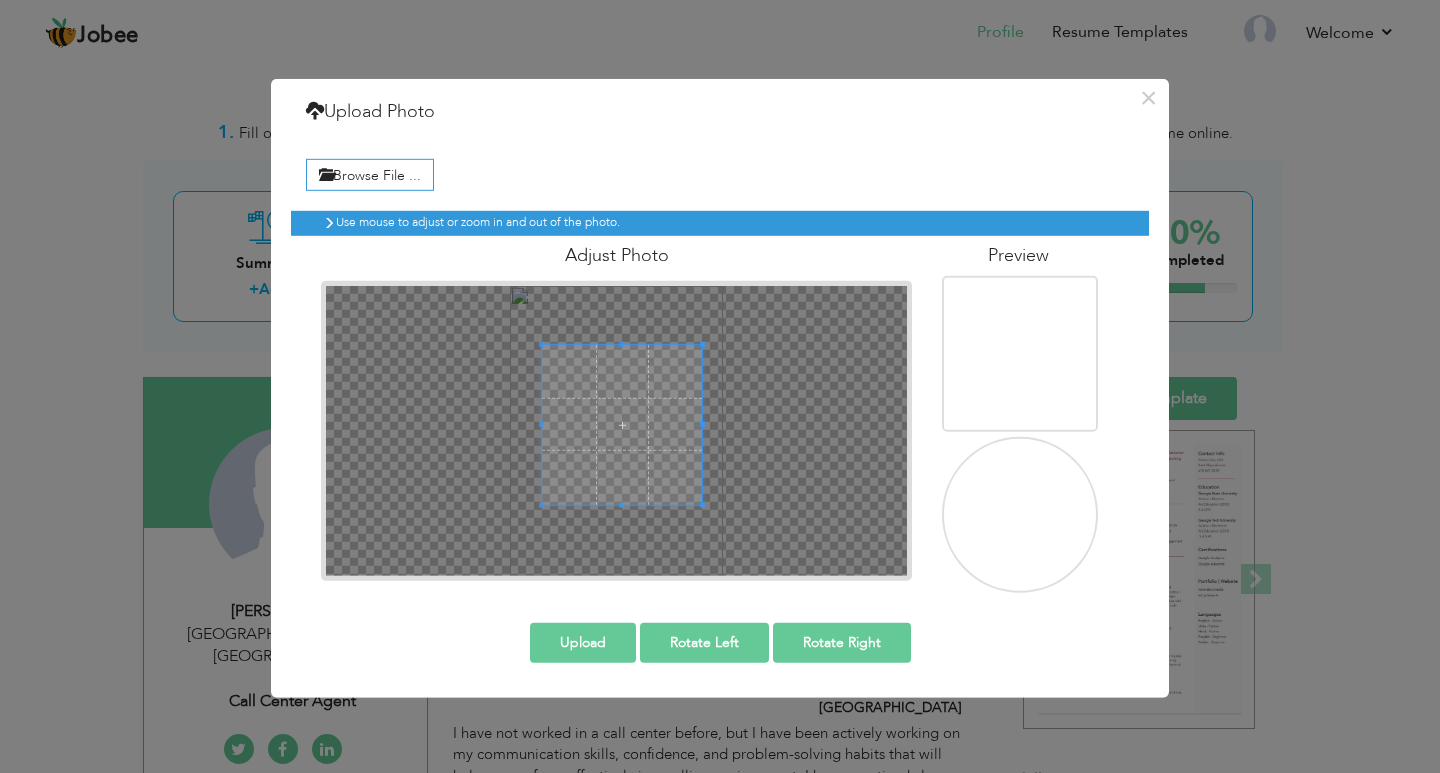 click at bounding box center [622, 424] 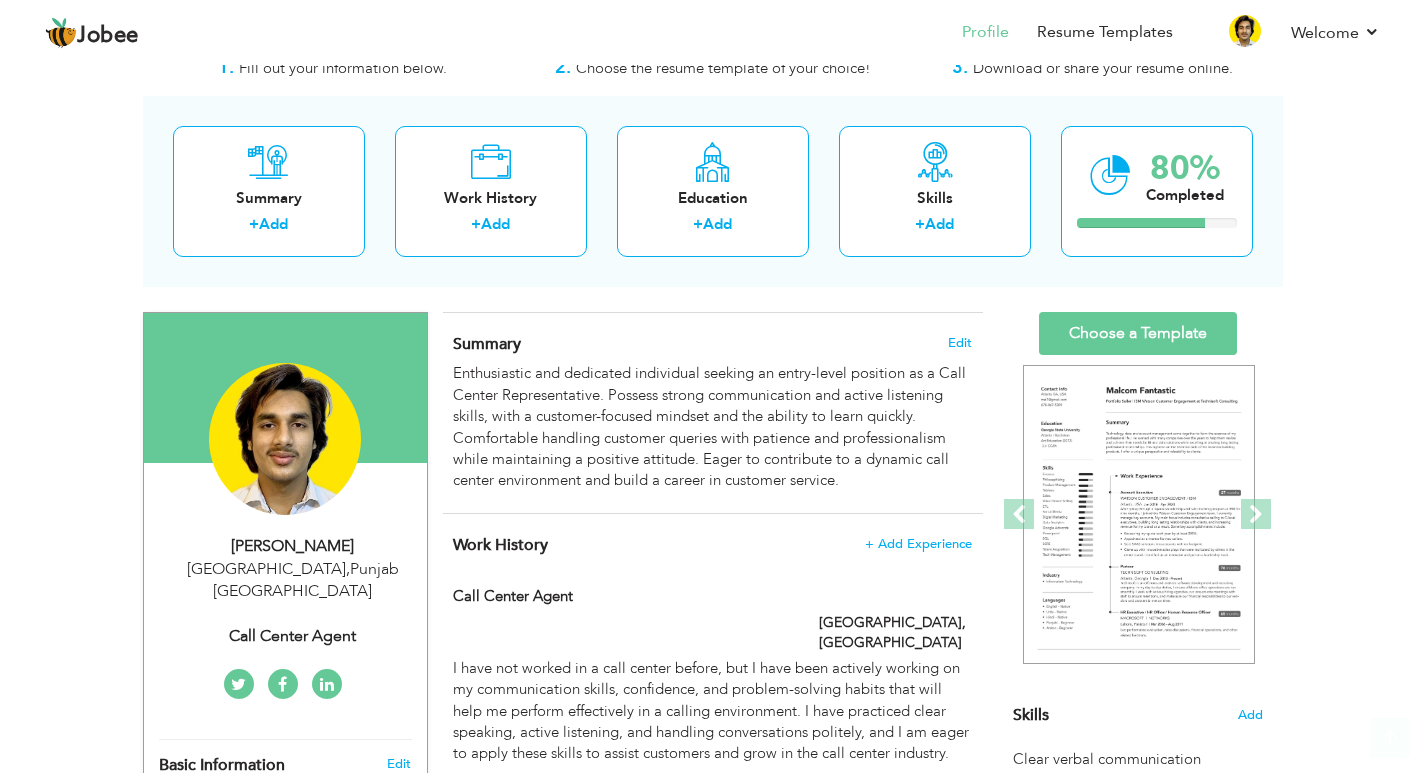 scroll, scrollTop: 100, scrollLeft: 0, axis: vertical 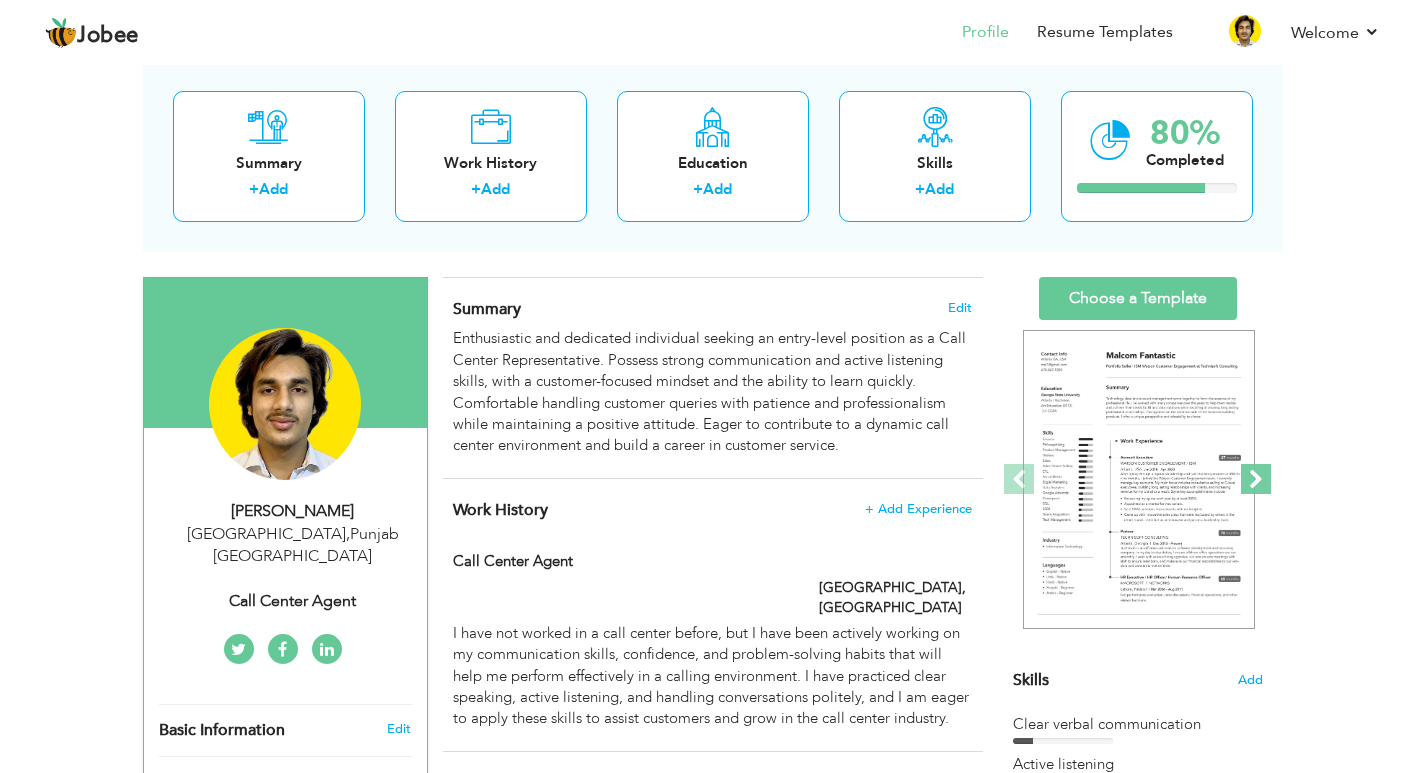click at bounding box center (1256, 479) 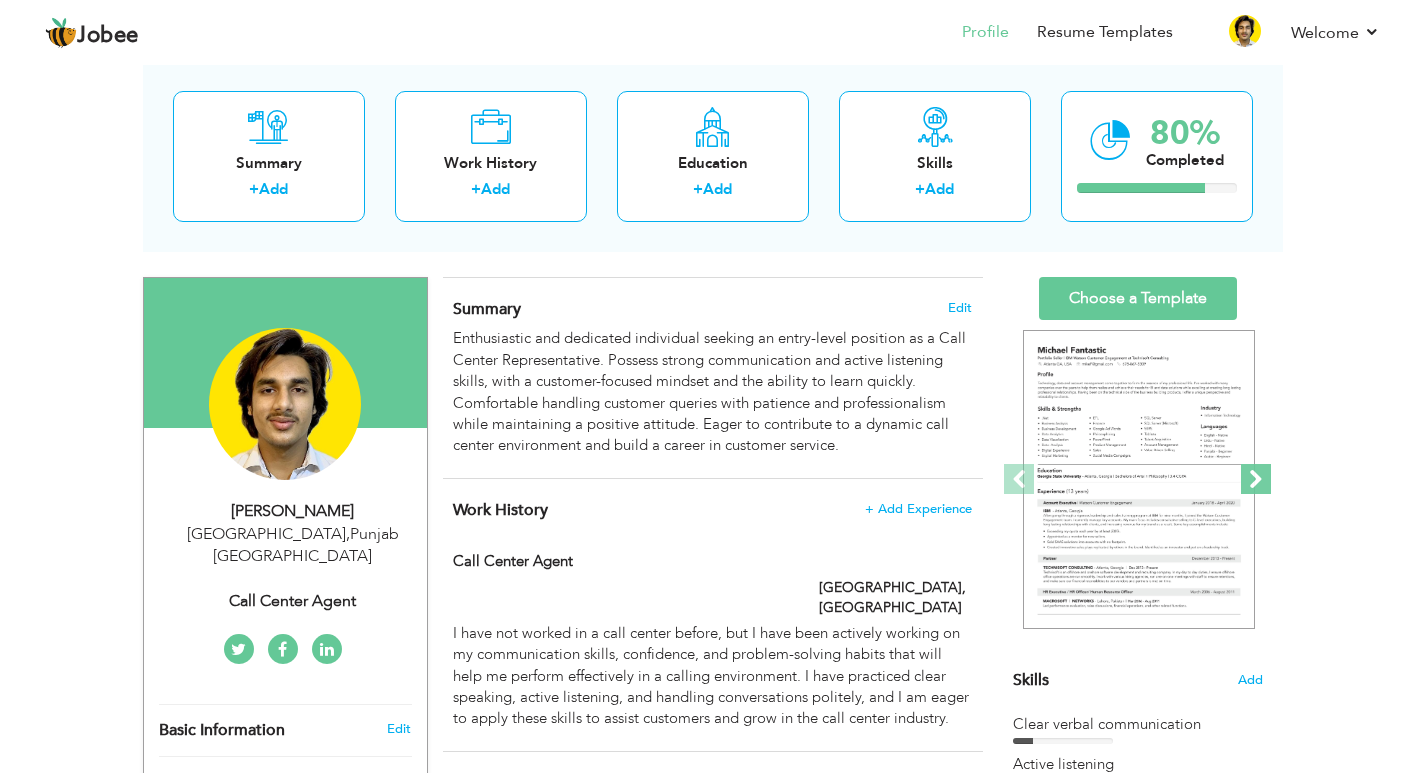 click at bounding box center (1256, 479) 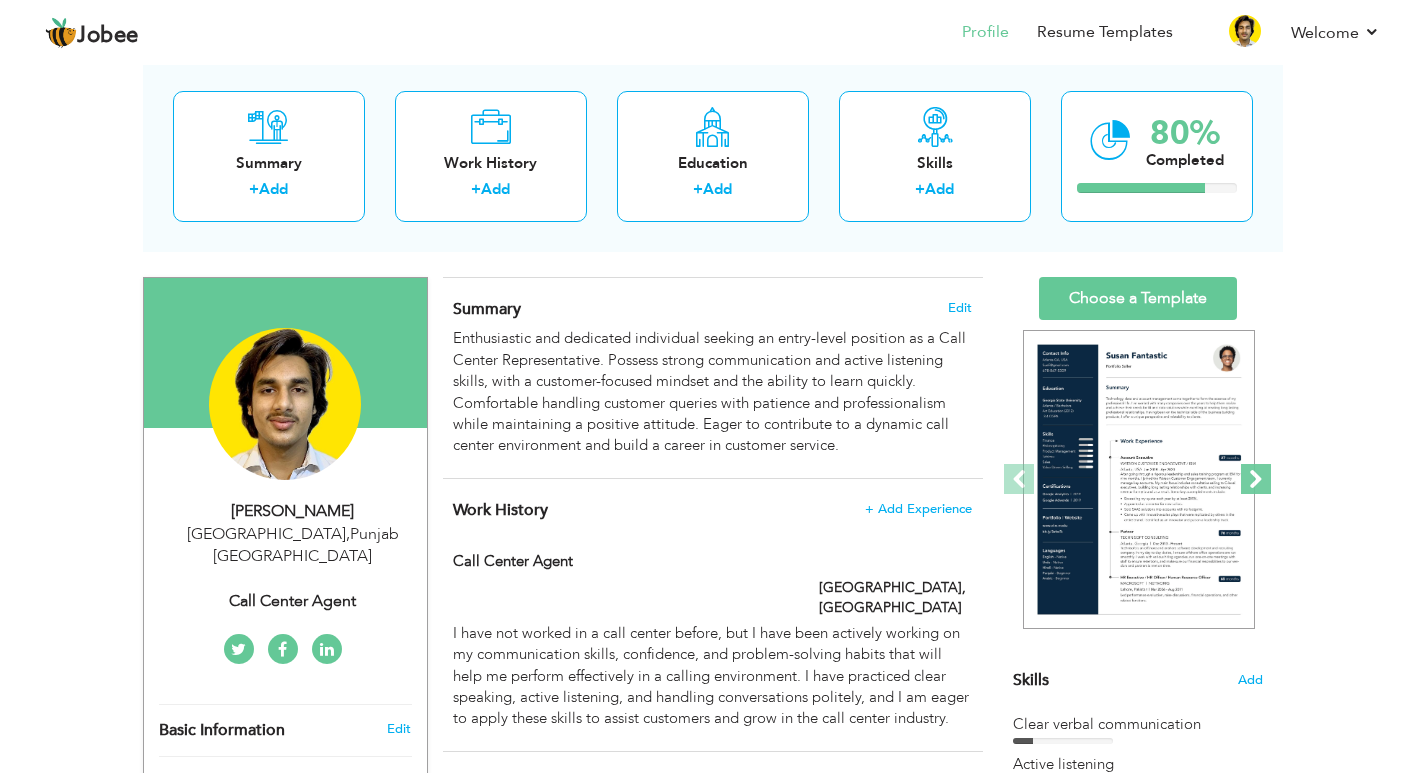 click at bounding box center (1256, 479) 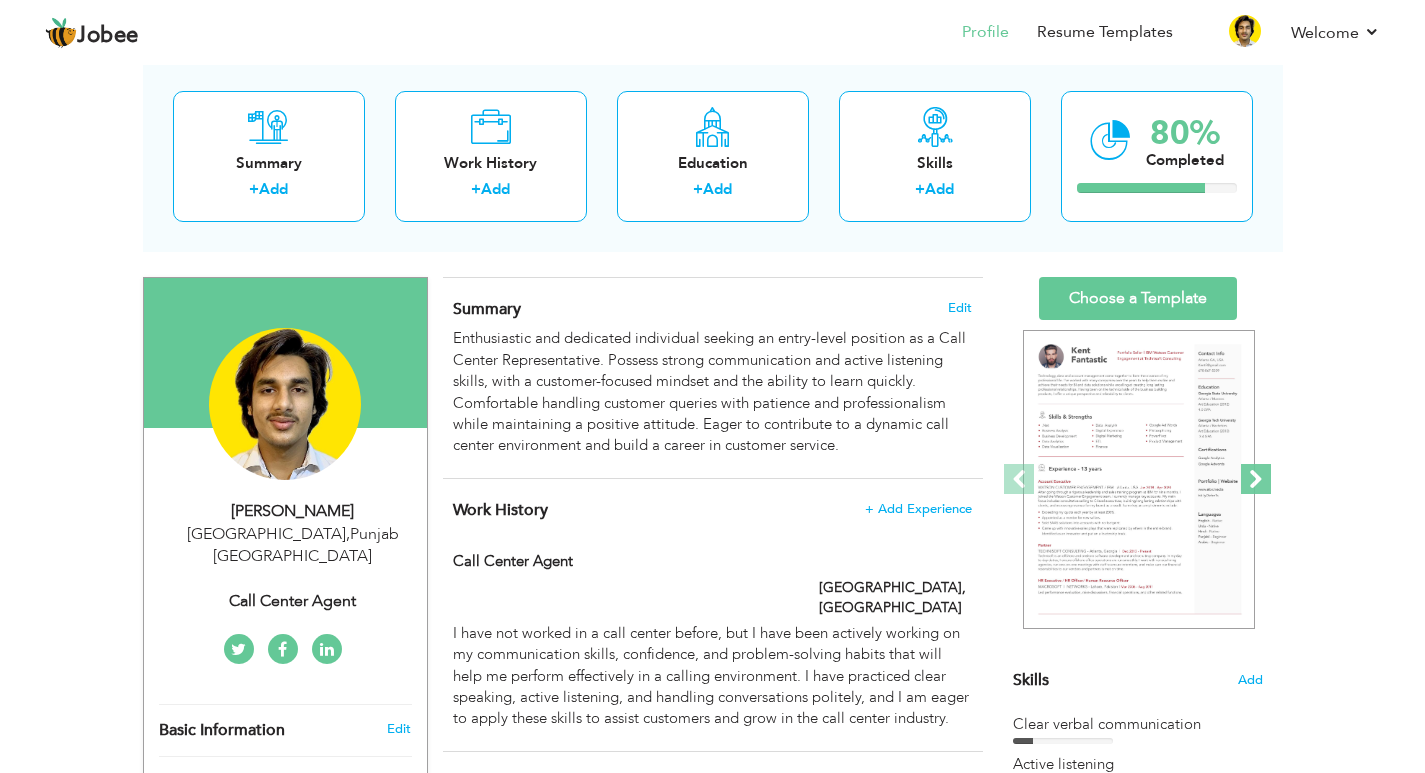 click at bounding box center (1256, 479) 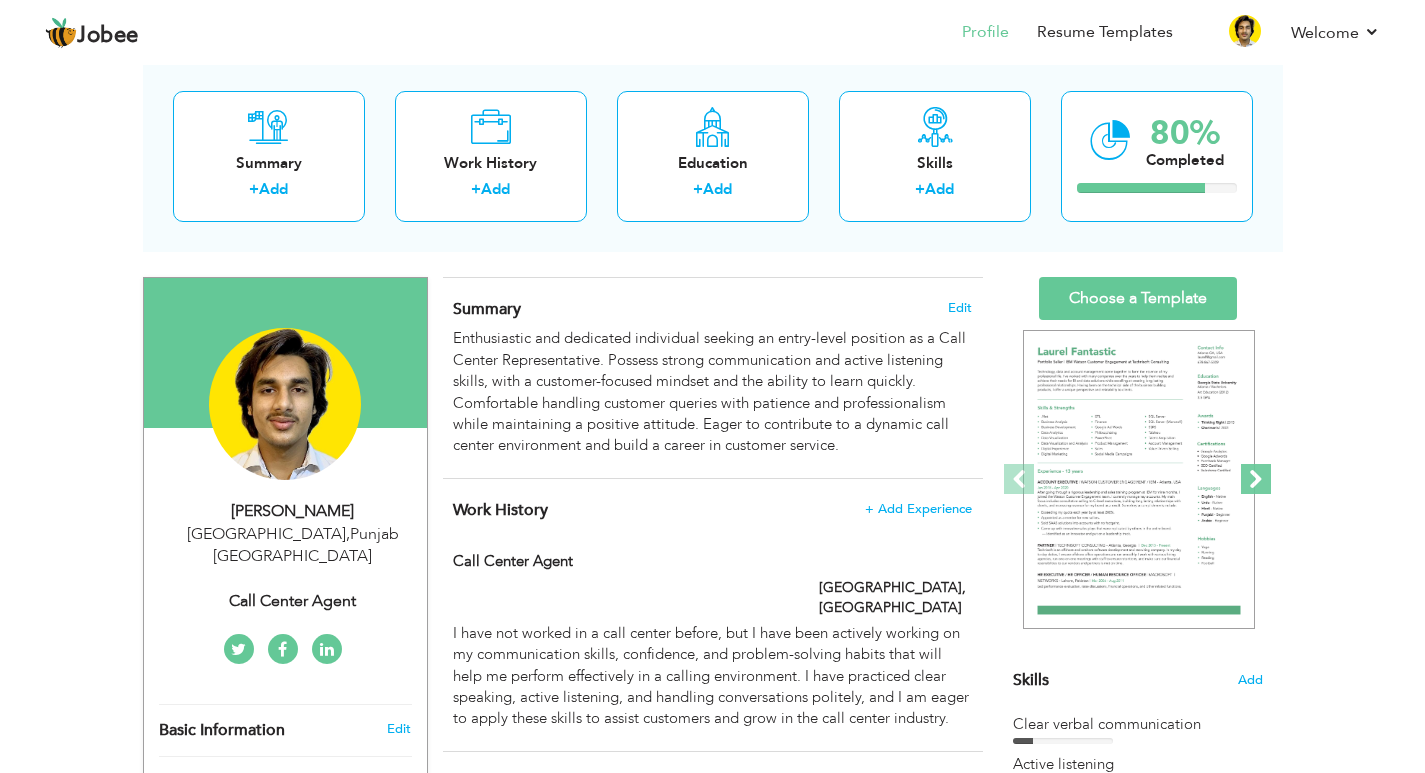 click at bounding box center [1256, 479] 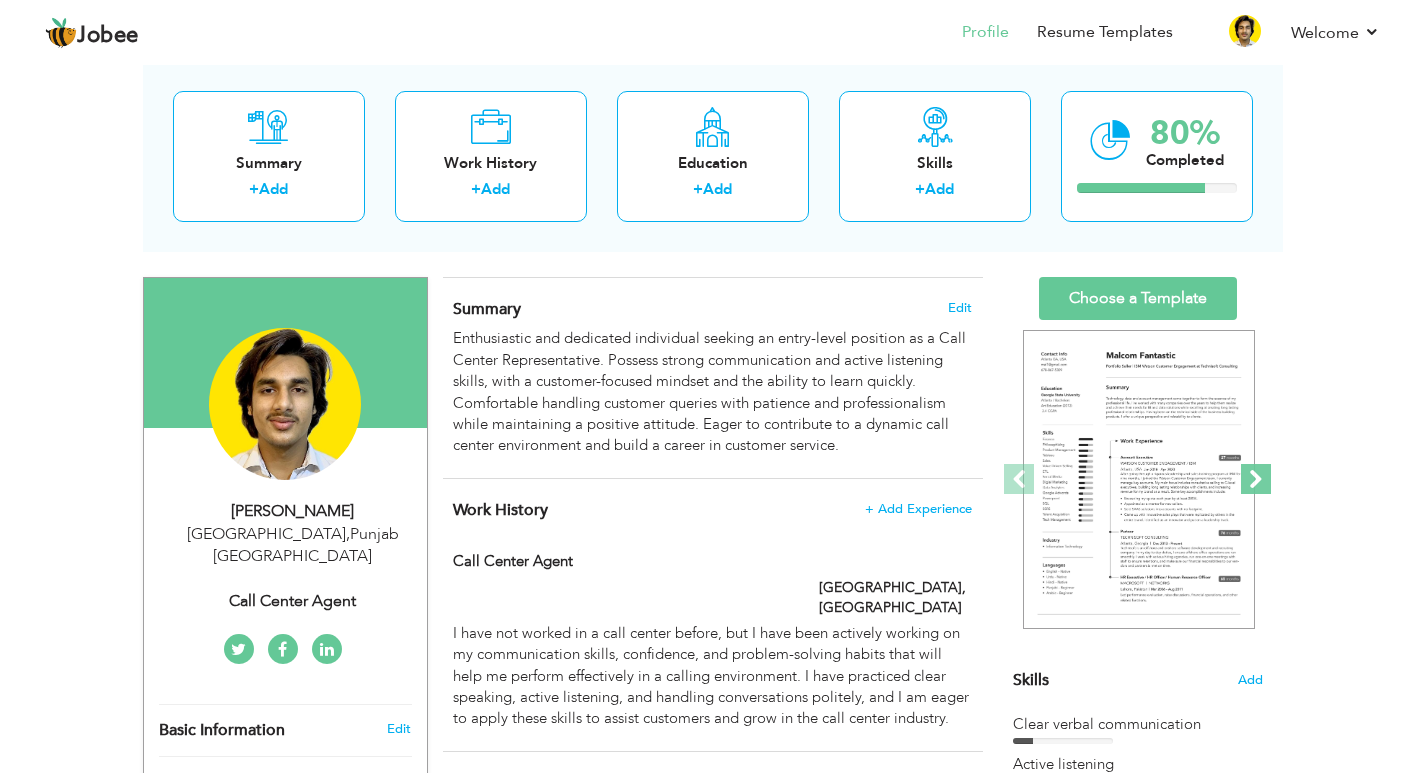 click at bounding box center (1256, 479) 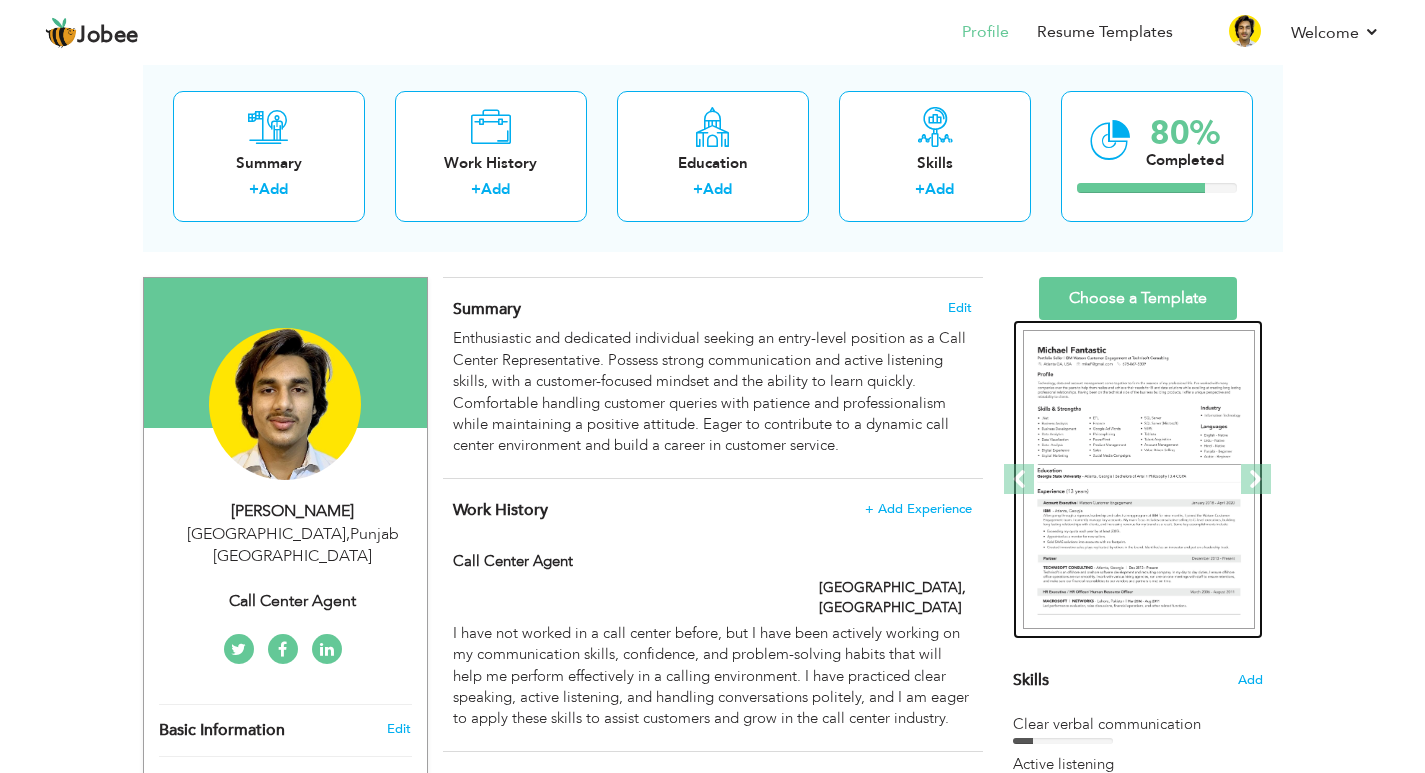 click at bounding box center [1139, 480] 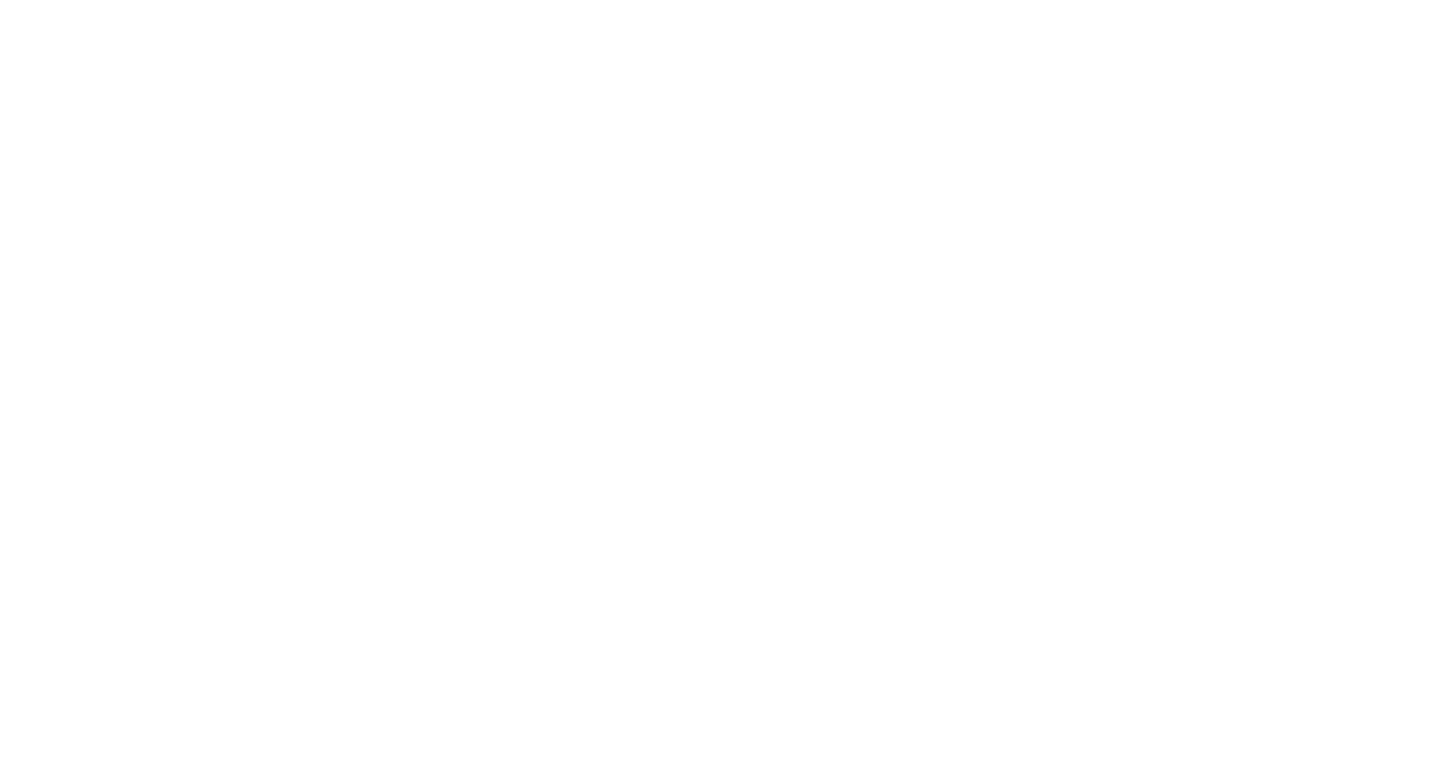 scroll, scrollTop: 0, scrollLeft: 0, axis: both 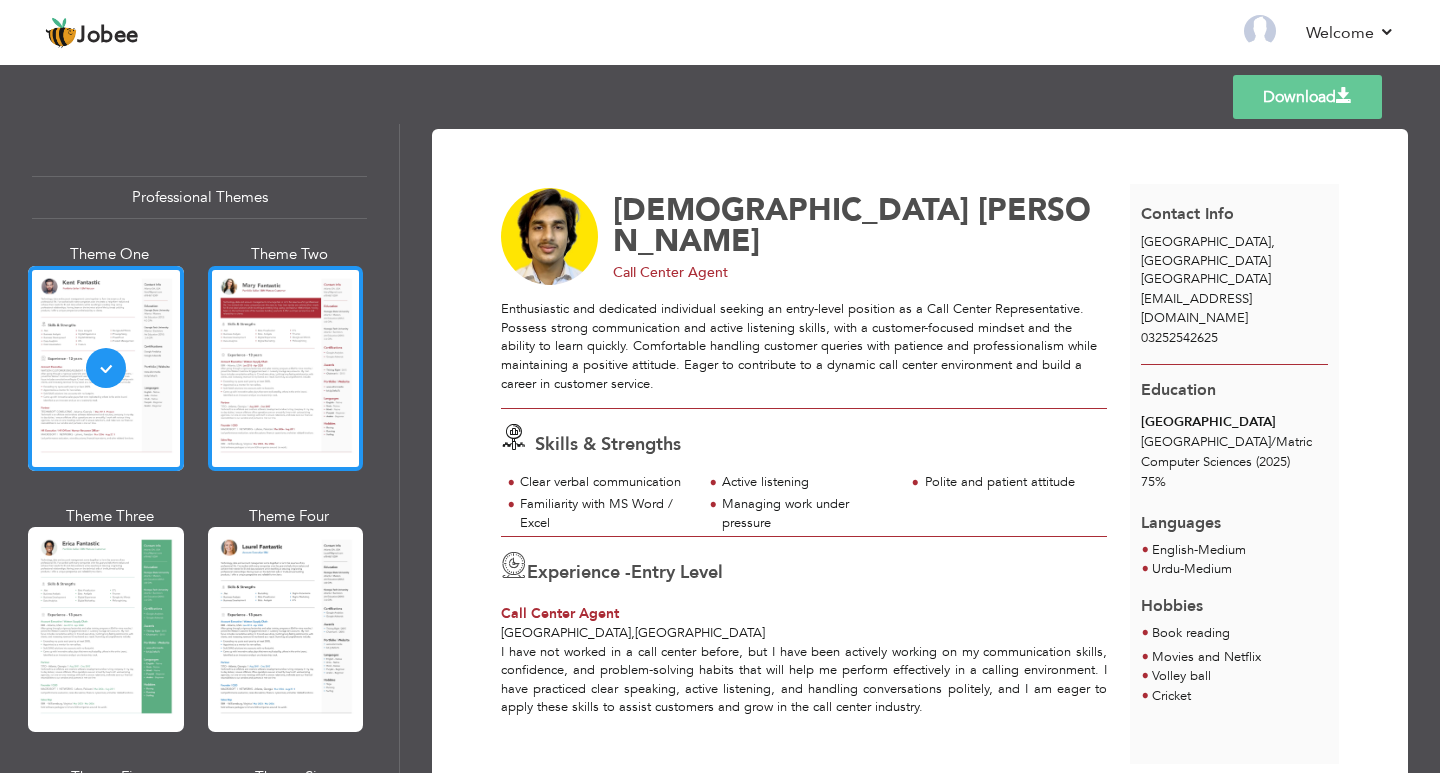 click at bounding box center (286, 368) 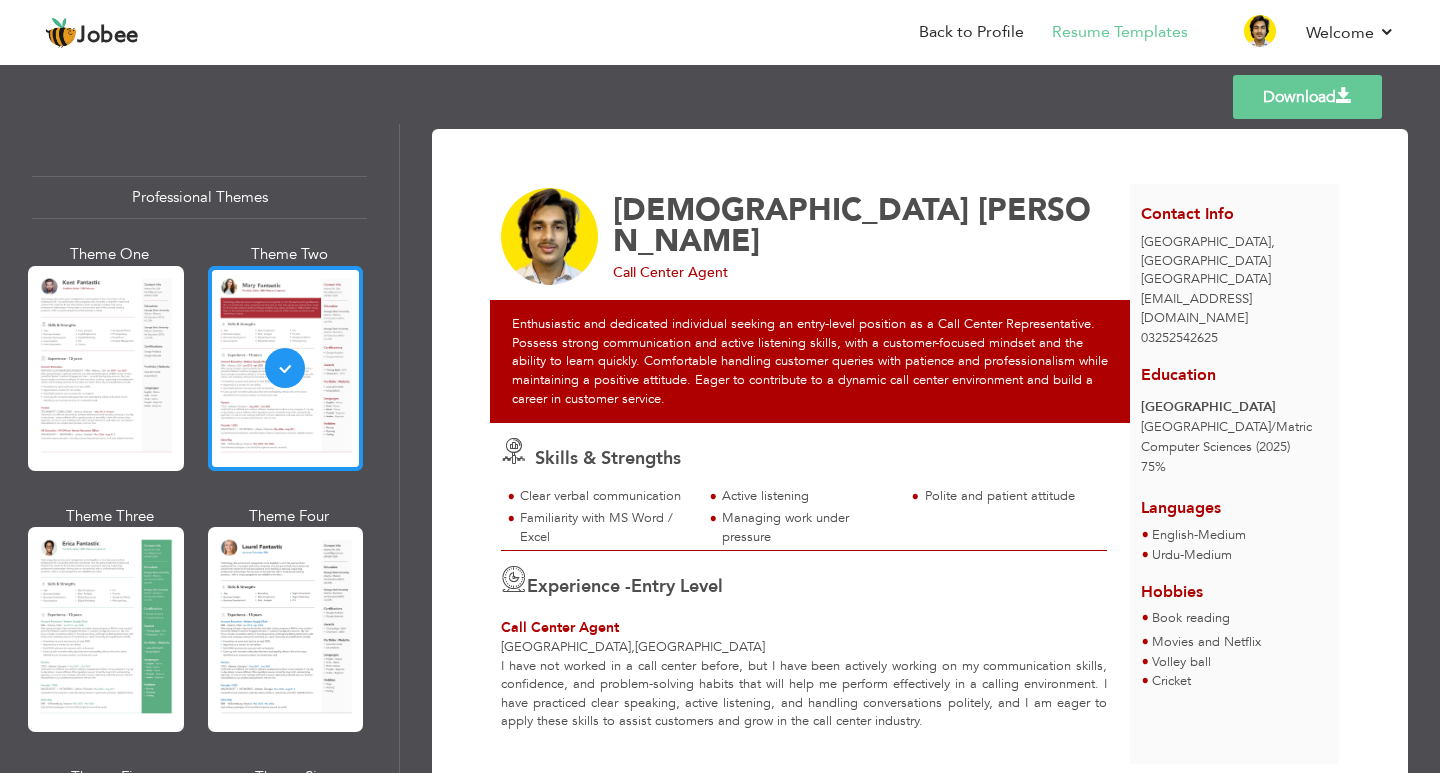 scroll, scrollTop: 100, scrollLeft: 0, axis: vertical 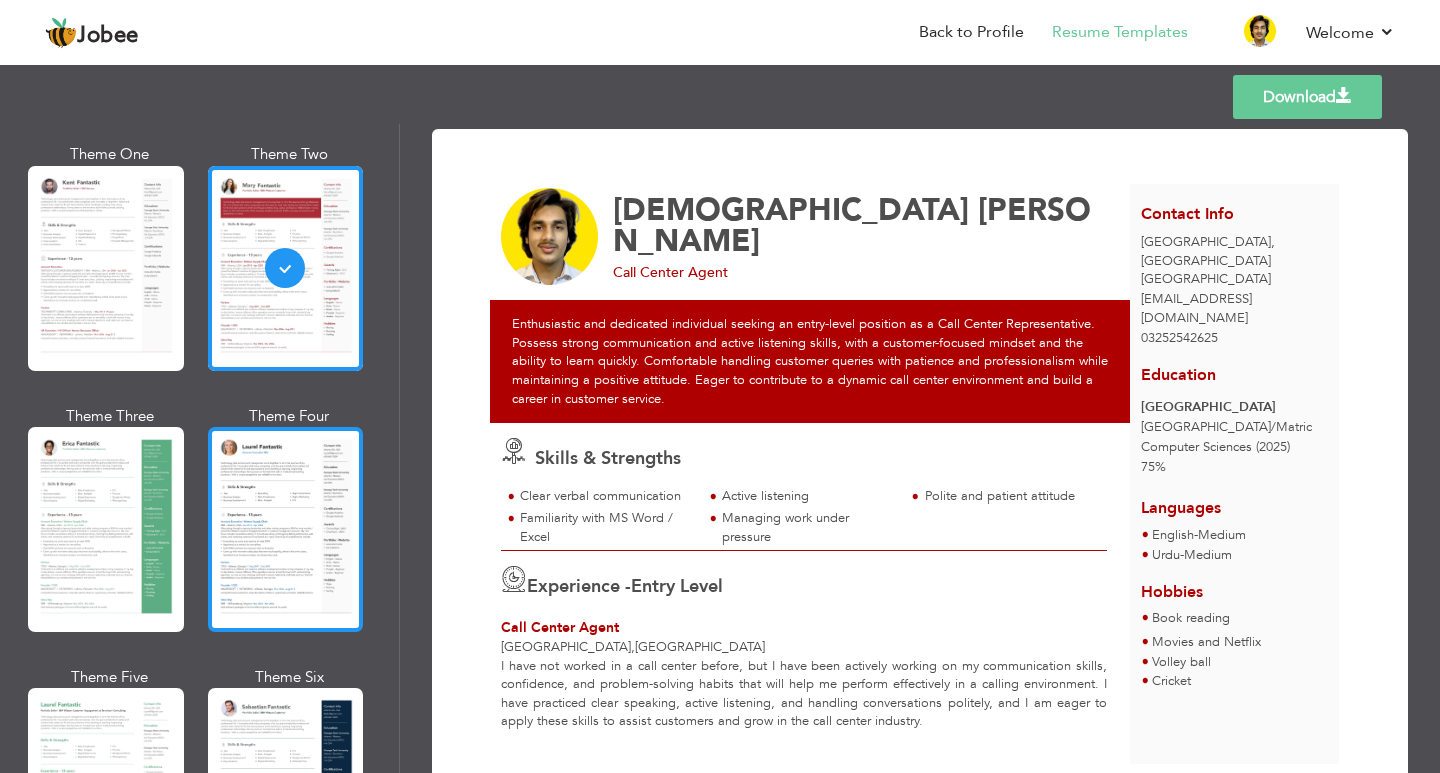 click at bounding box center [286, 529] 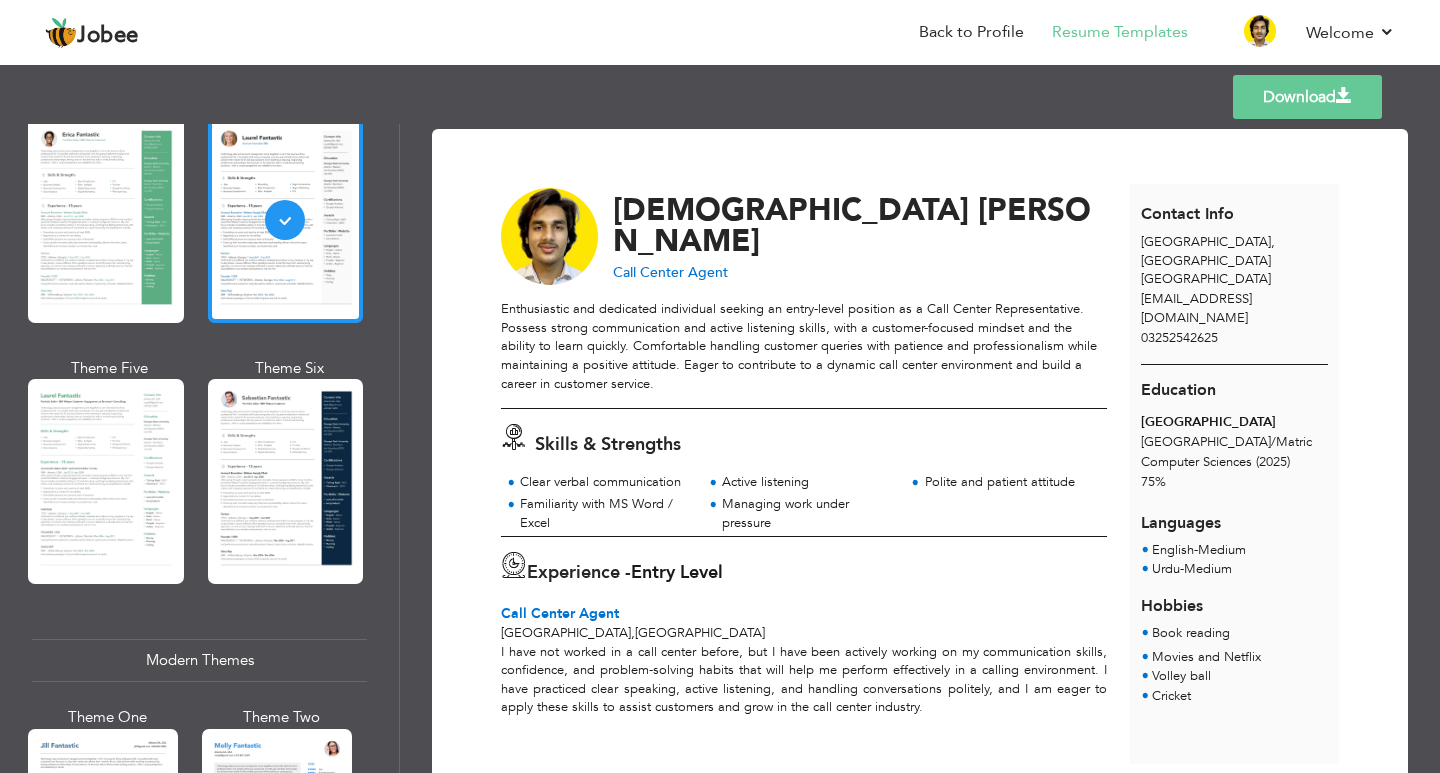 scroll, scrollTop: 600, scrollLeft: 0, axis: vertical 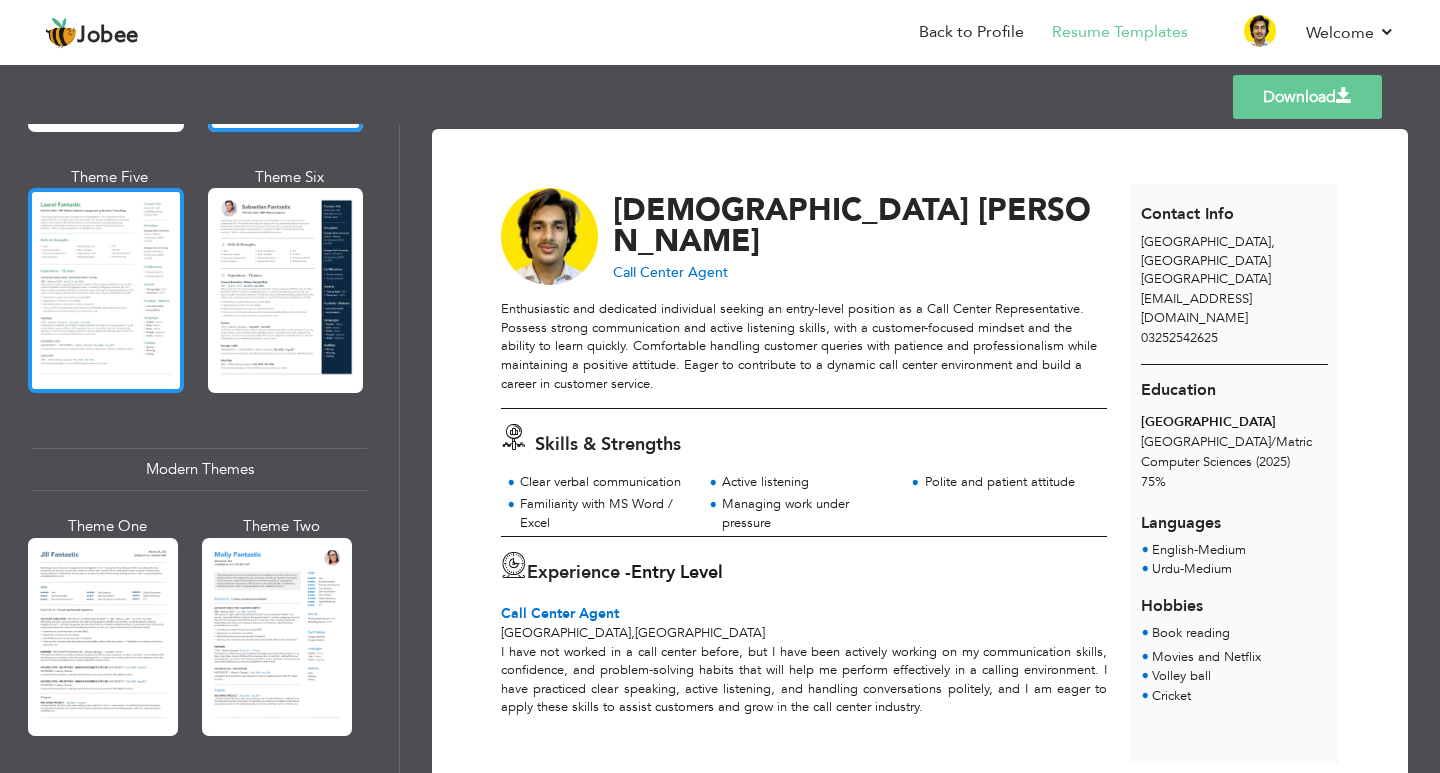 click at bounding box center [106, 290] 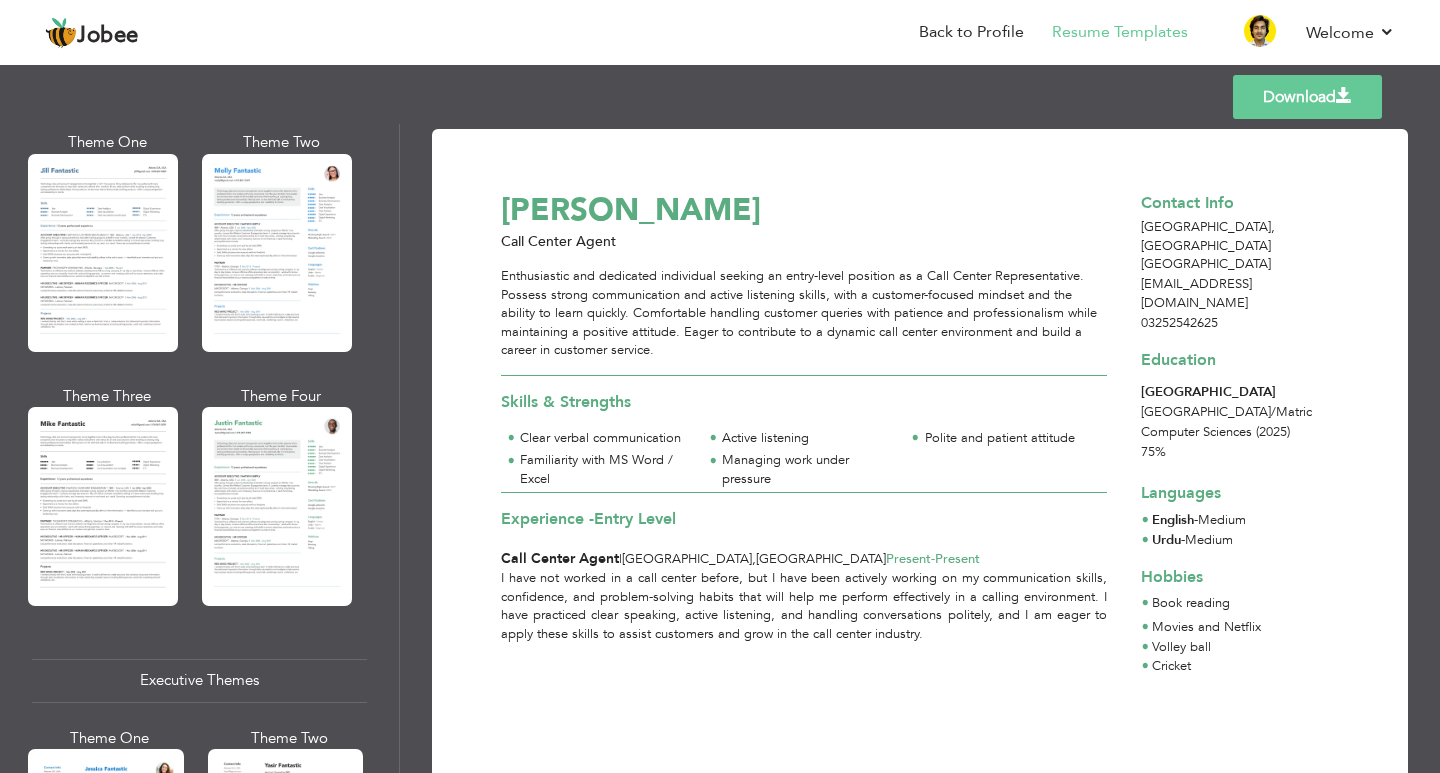 scroll, scrollTop: 1000, scrollLeft: 0, axis: vertical 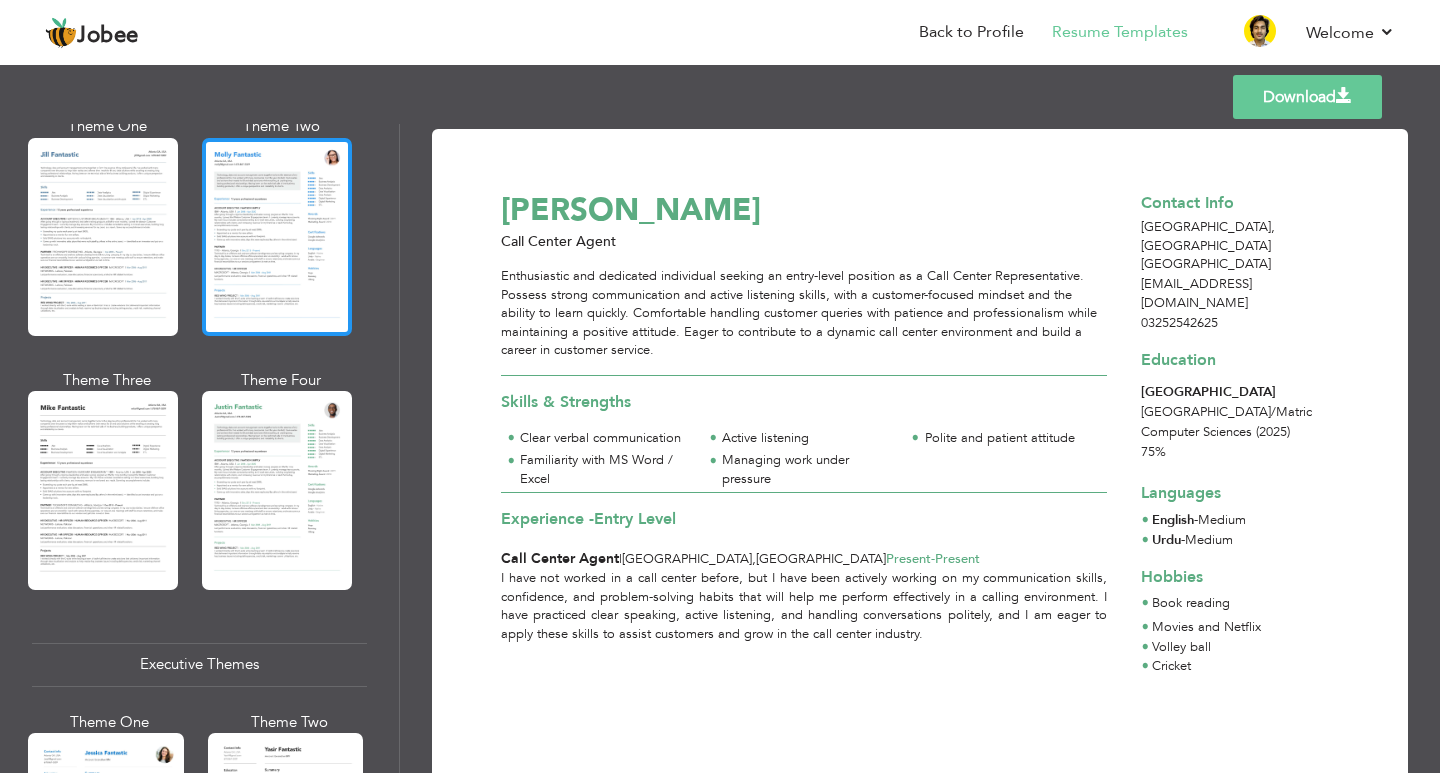 click at bounding box center [277, 237] 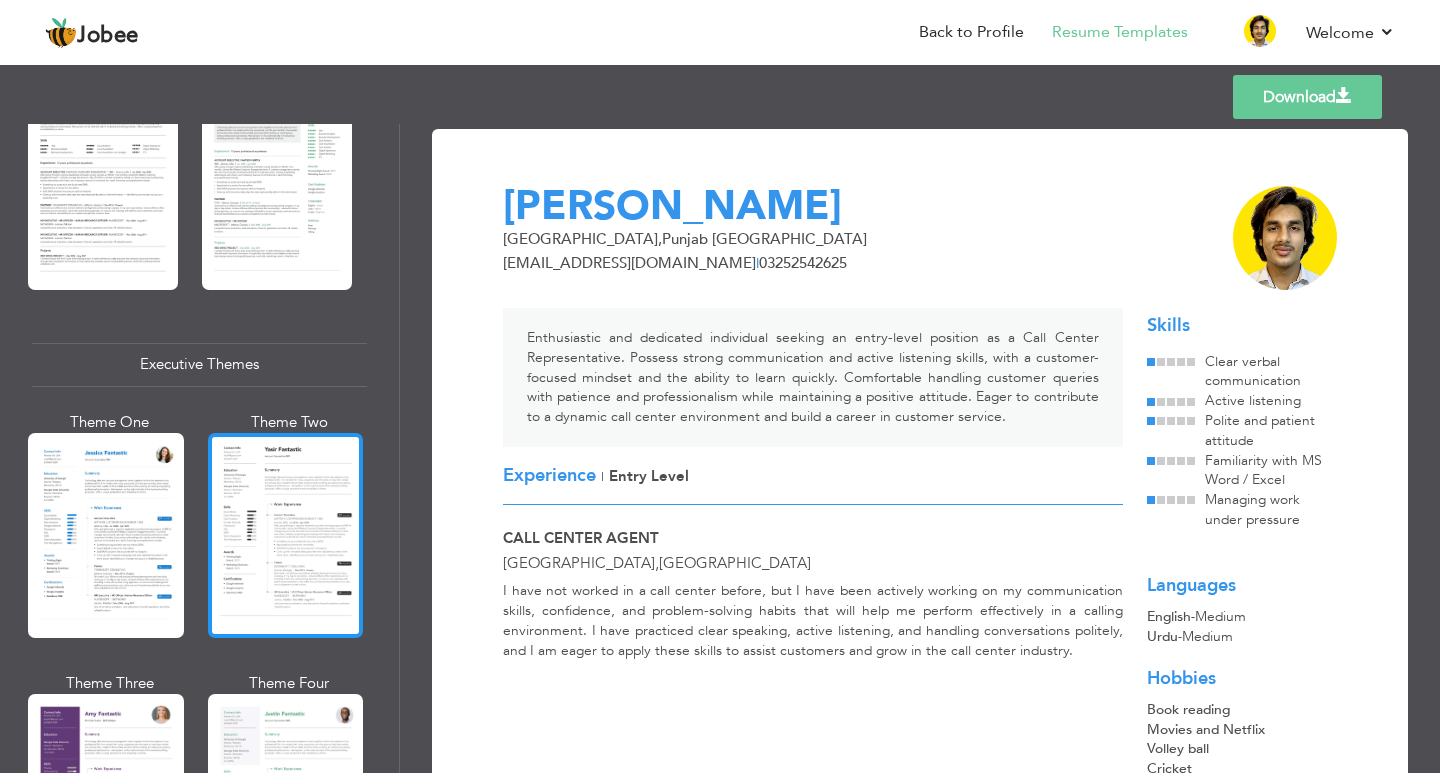 scroll, scrollTop: 1500, scrollLeft: 0, axis: vertical 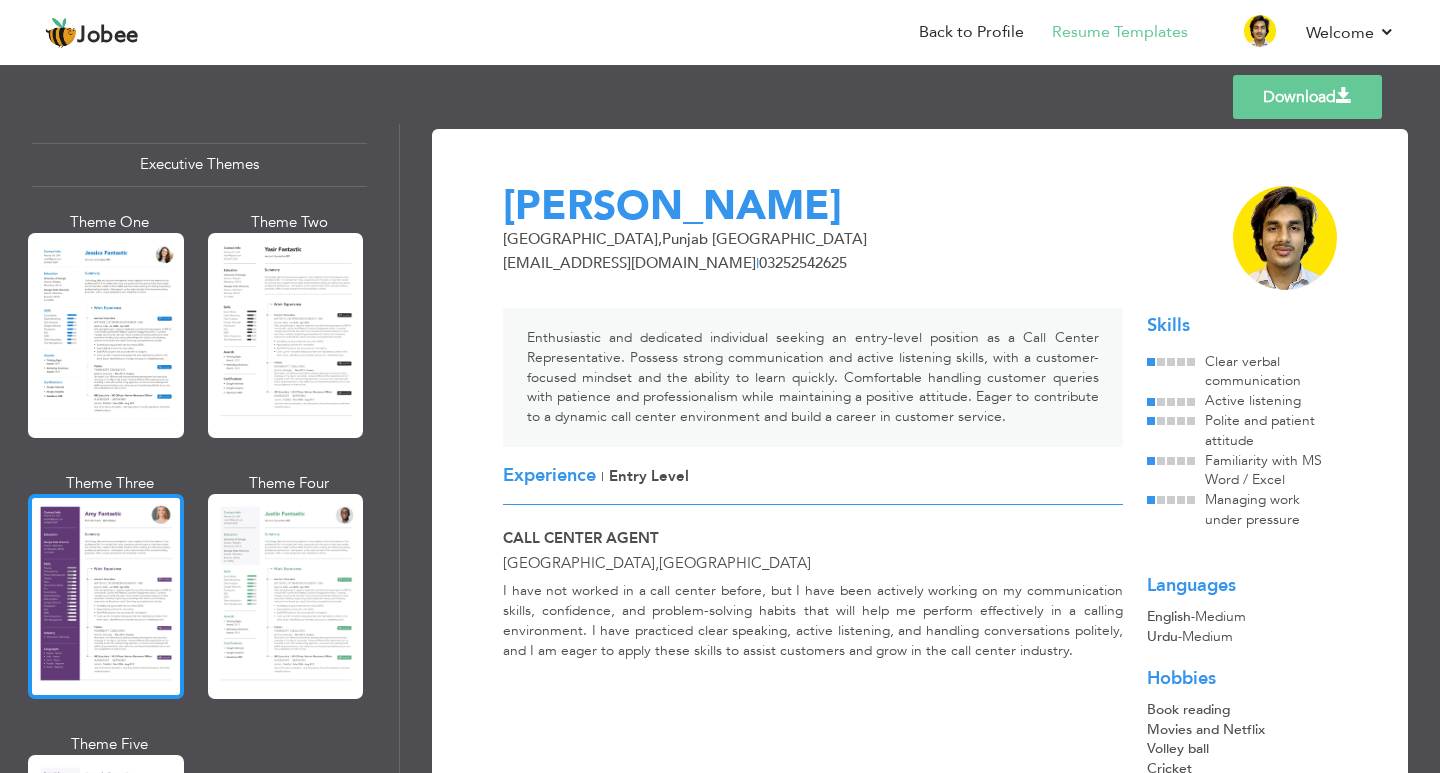 click at bounding box center (106, 596) 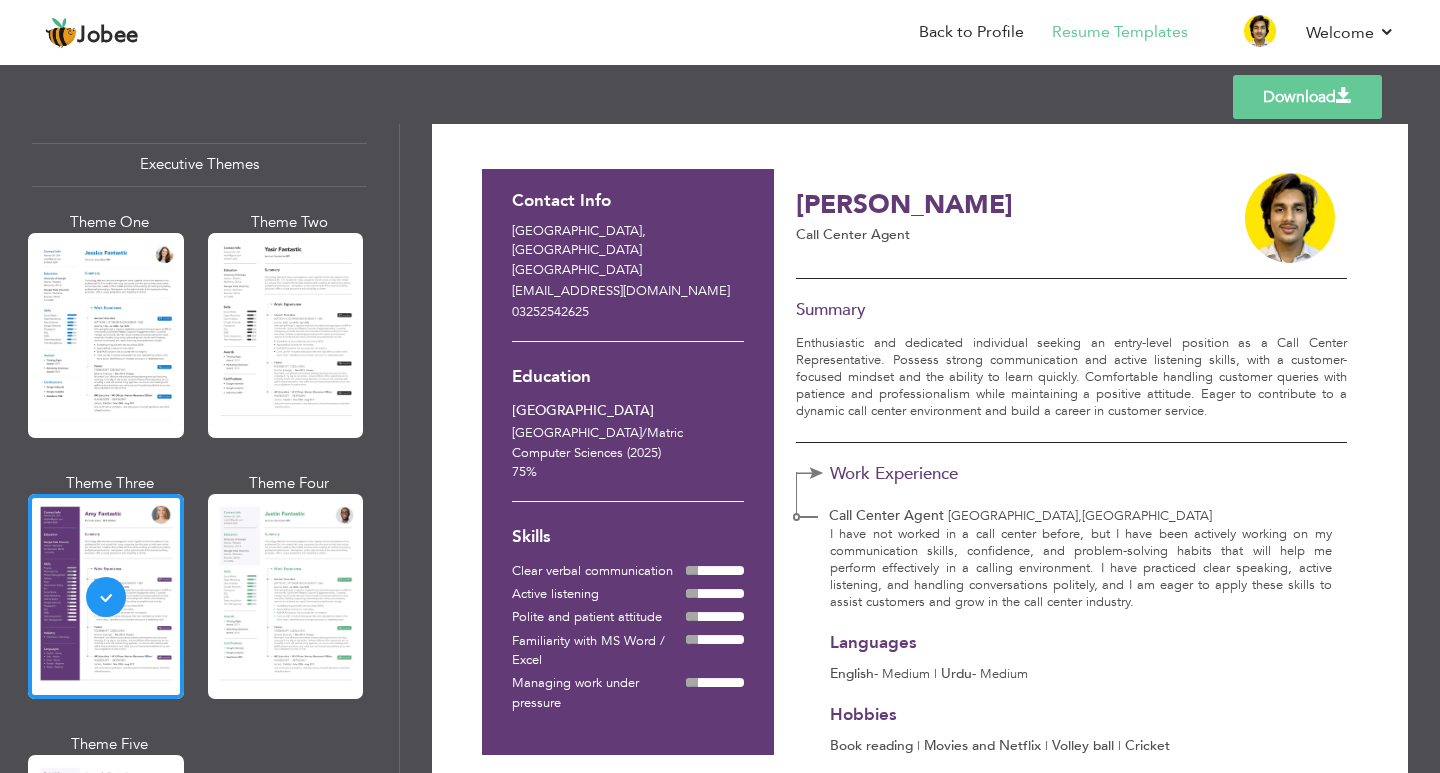 scroll, scrollTop: 0, scrollLeft: 0, axis: both 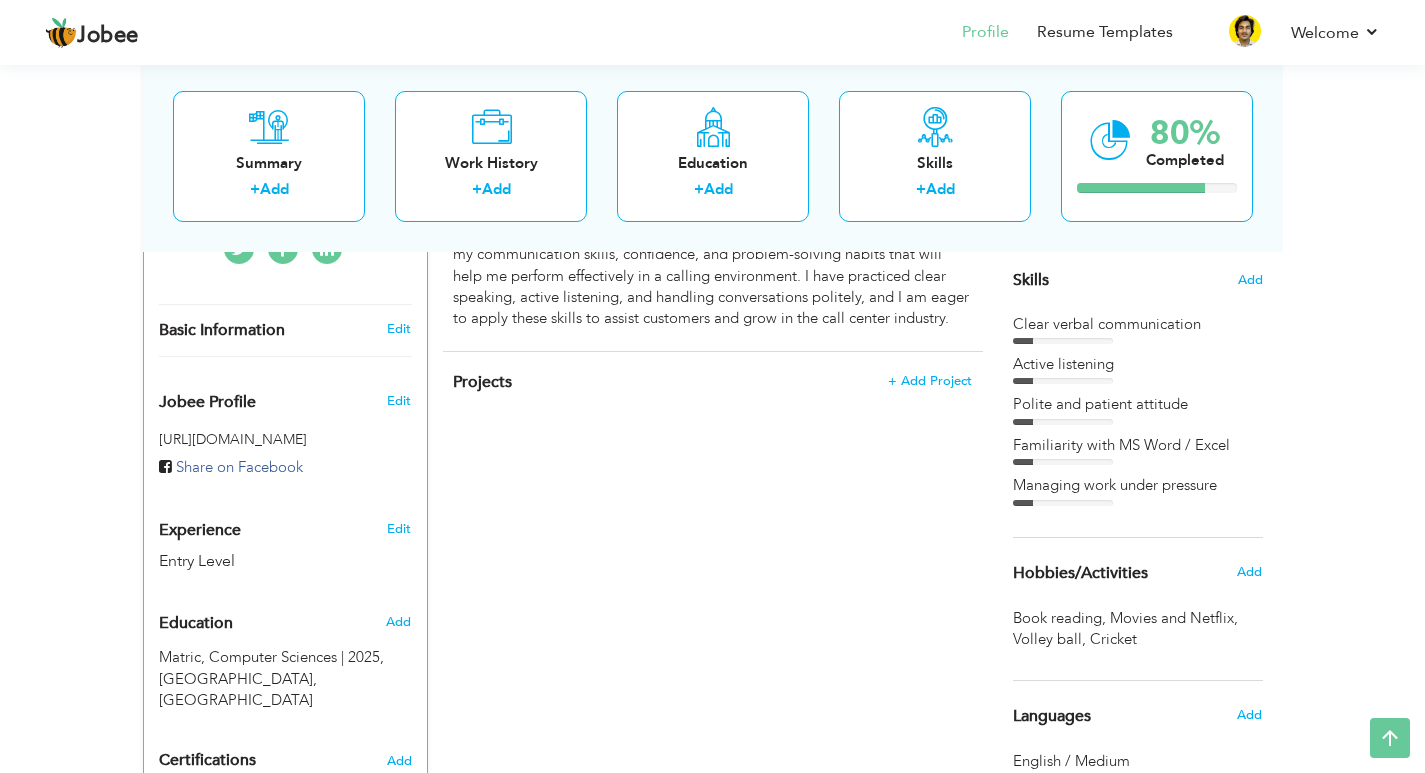 click on "Clear verbal communication
Active listening
Polite and patient attitude" at bounding box center [1138, 410] 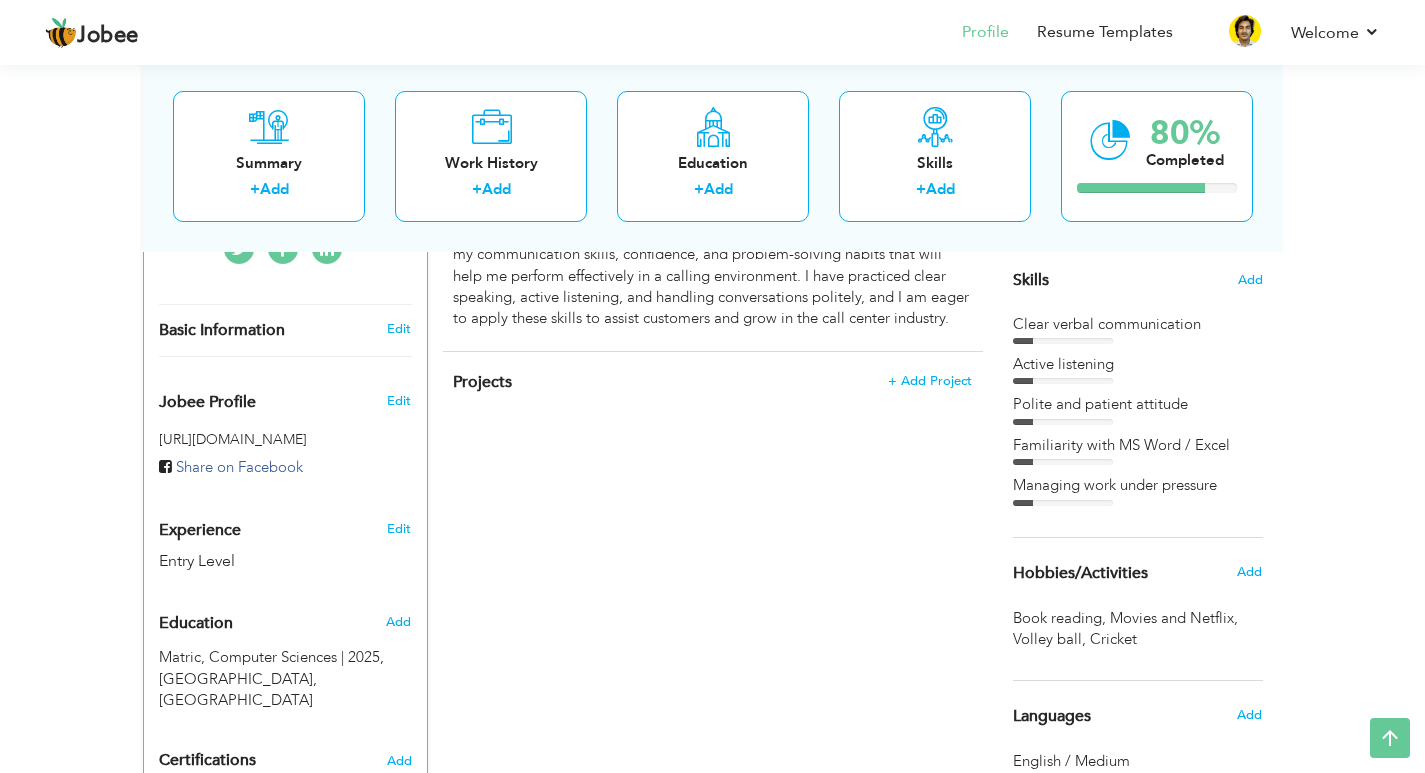click on "Skills
Add" at bounding box center (1138, 84) 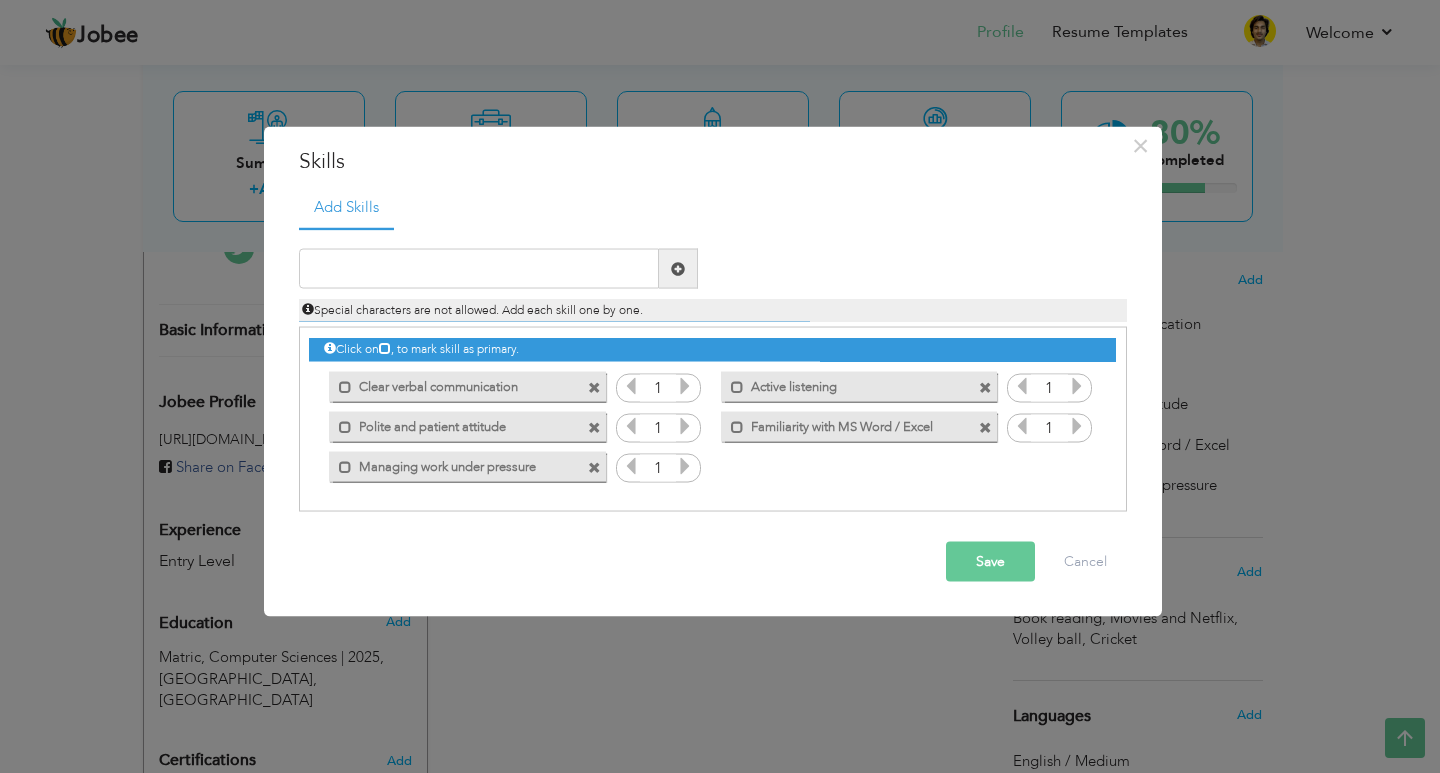 click at bounding box center [685, 386] 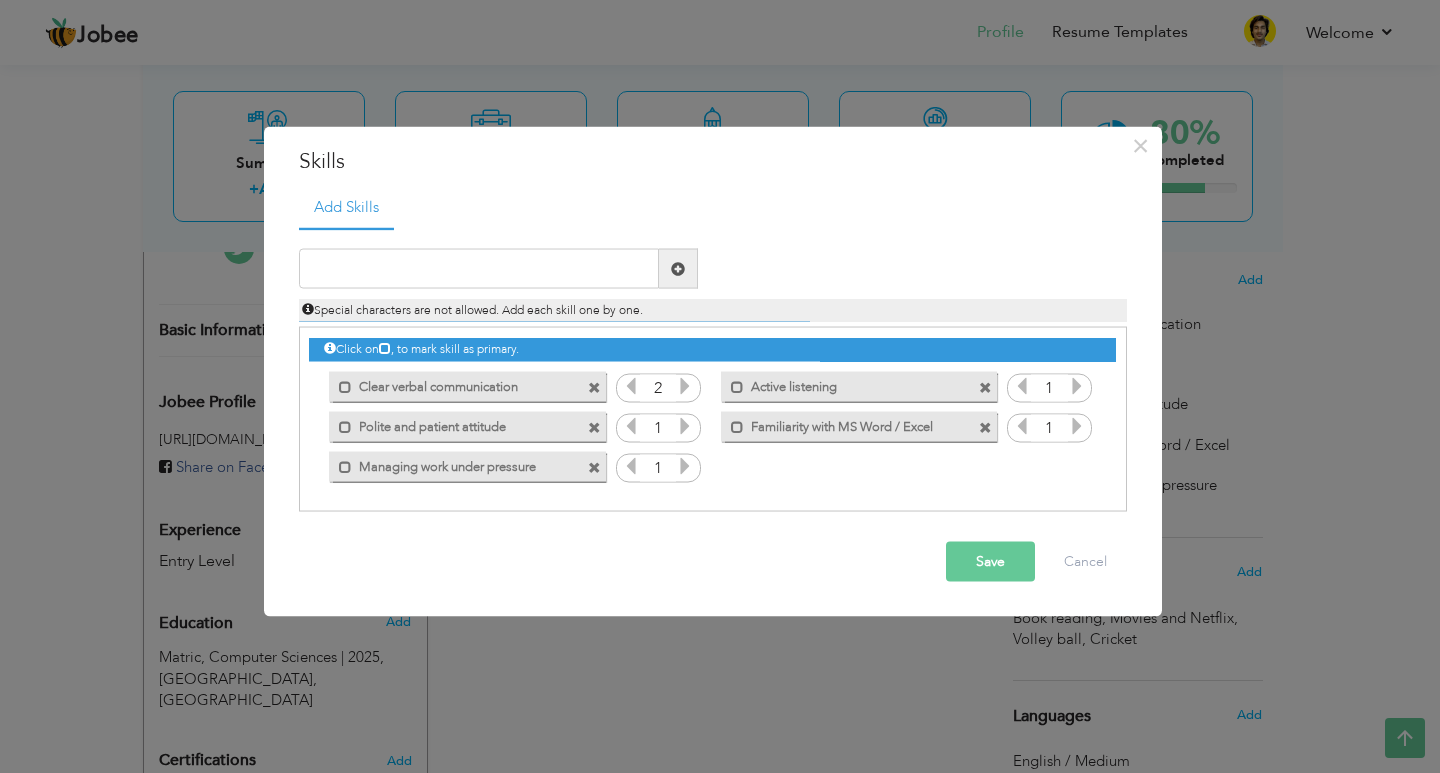 click at bounding box center [685, 386] 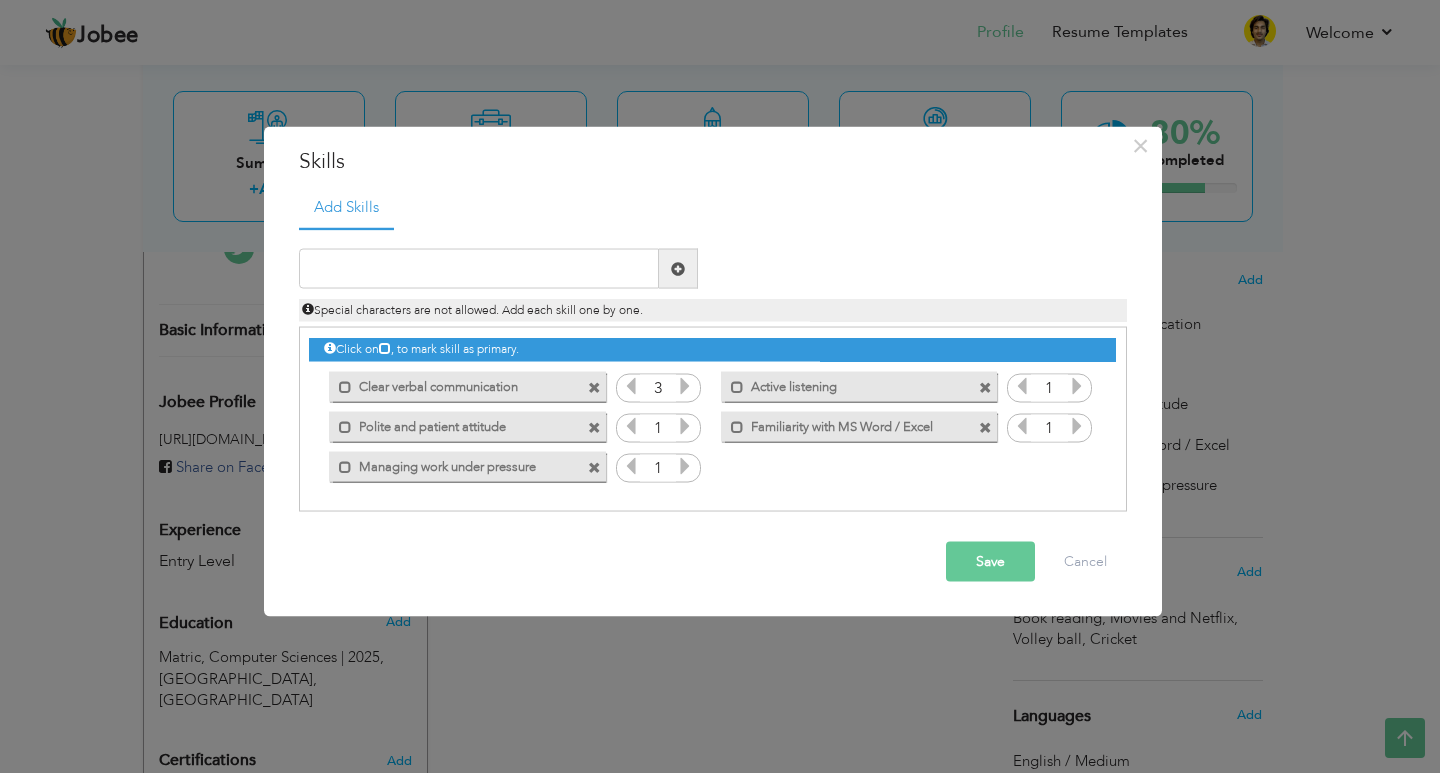 click at bounding box center (685, 426) 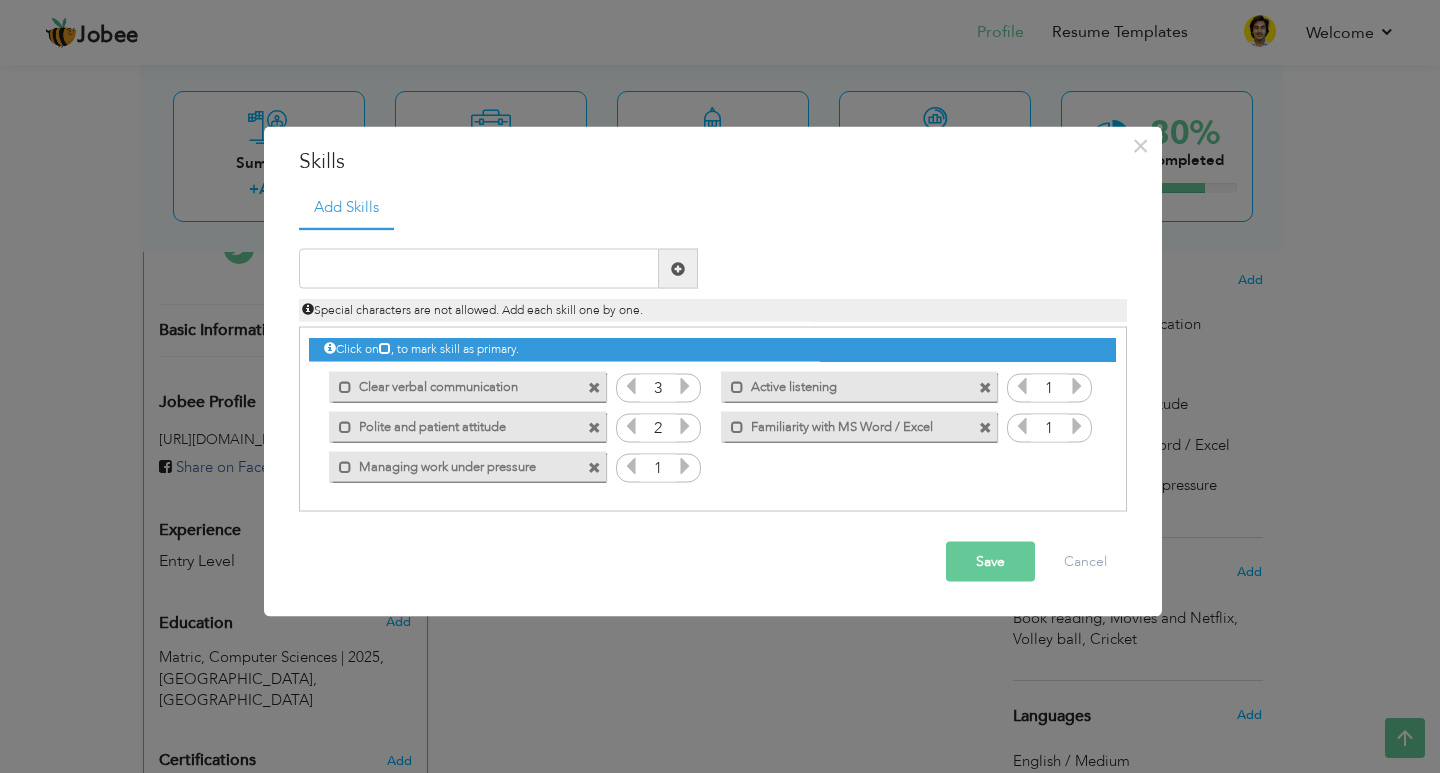 click at bounding box center (685, 426) 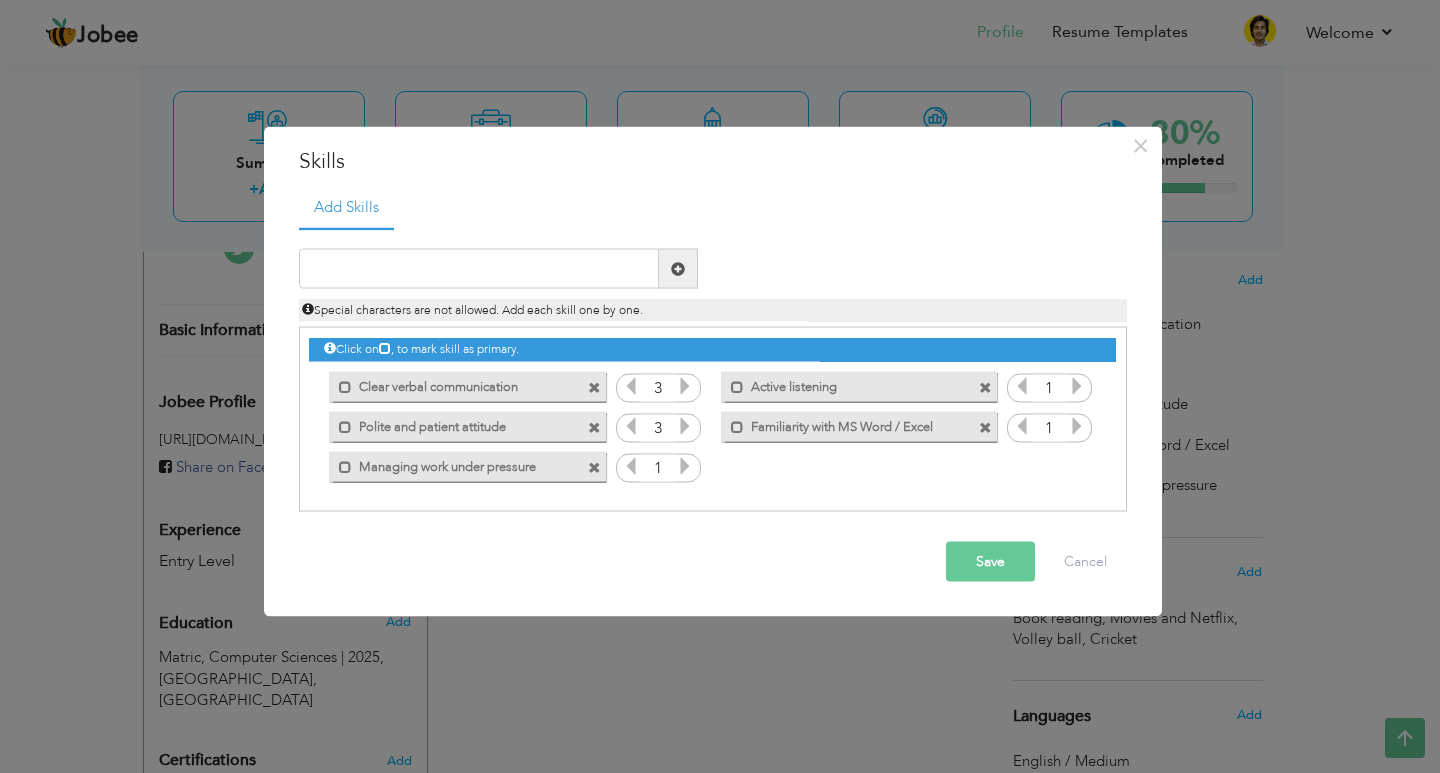 click at bounding box center (685, 426) 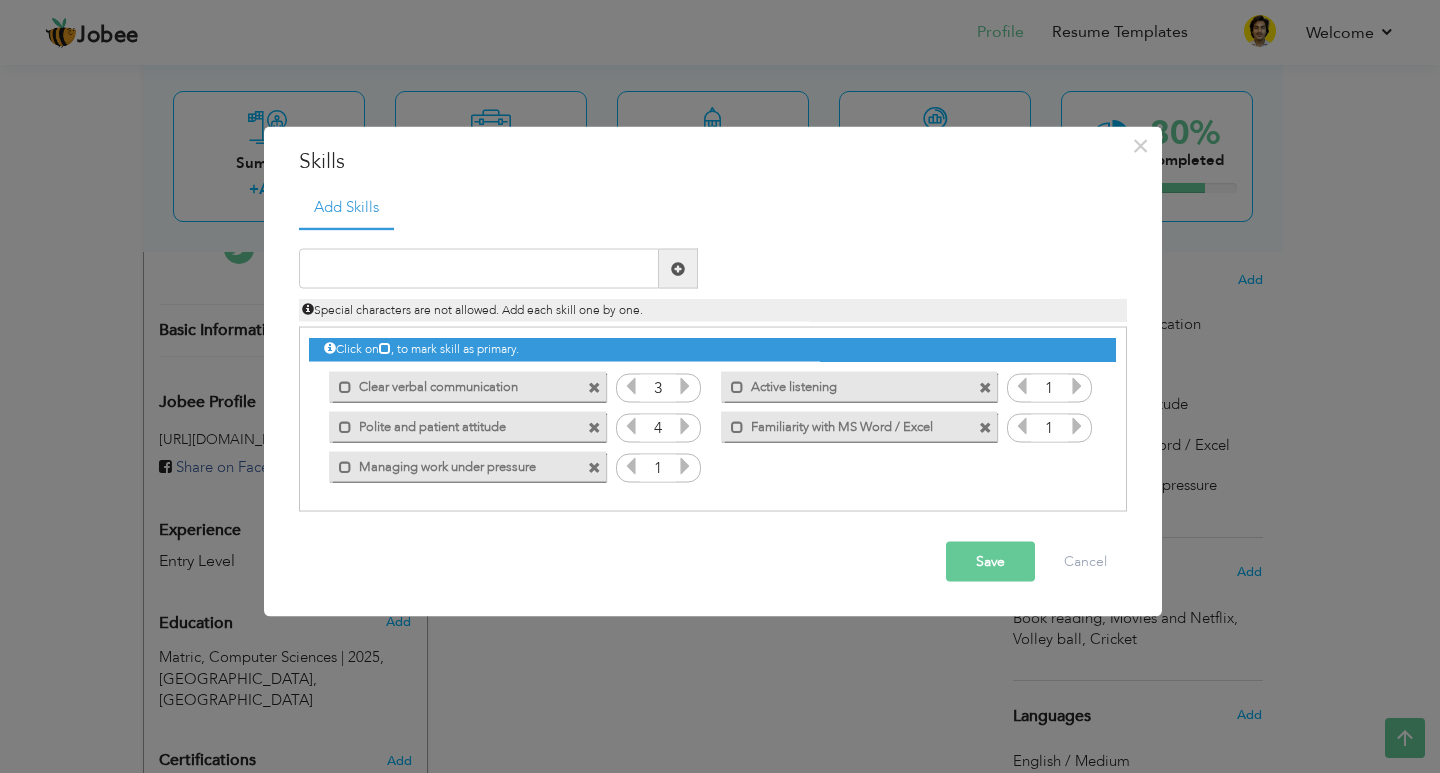 click at bounding box center [685, 466] 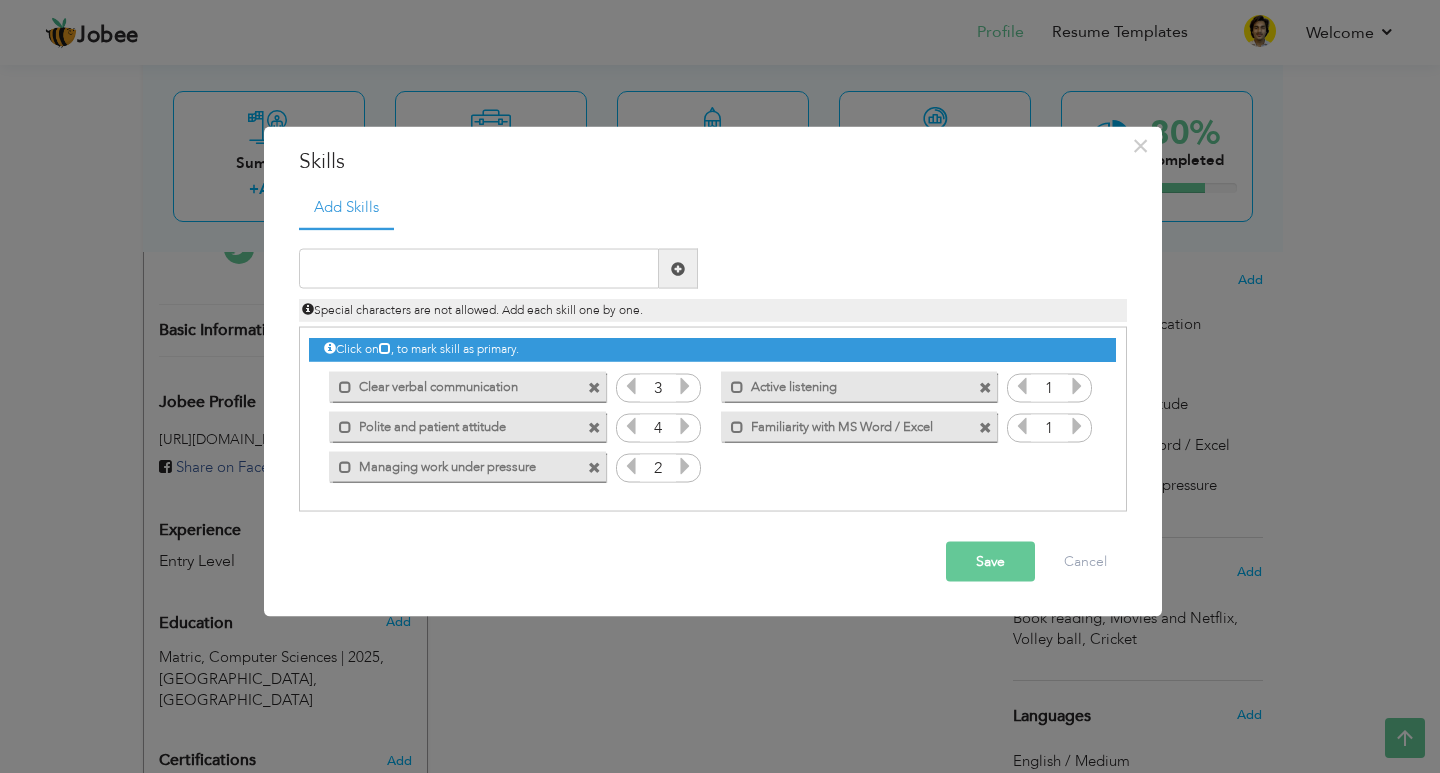 click at bounding box center (1077, 386) 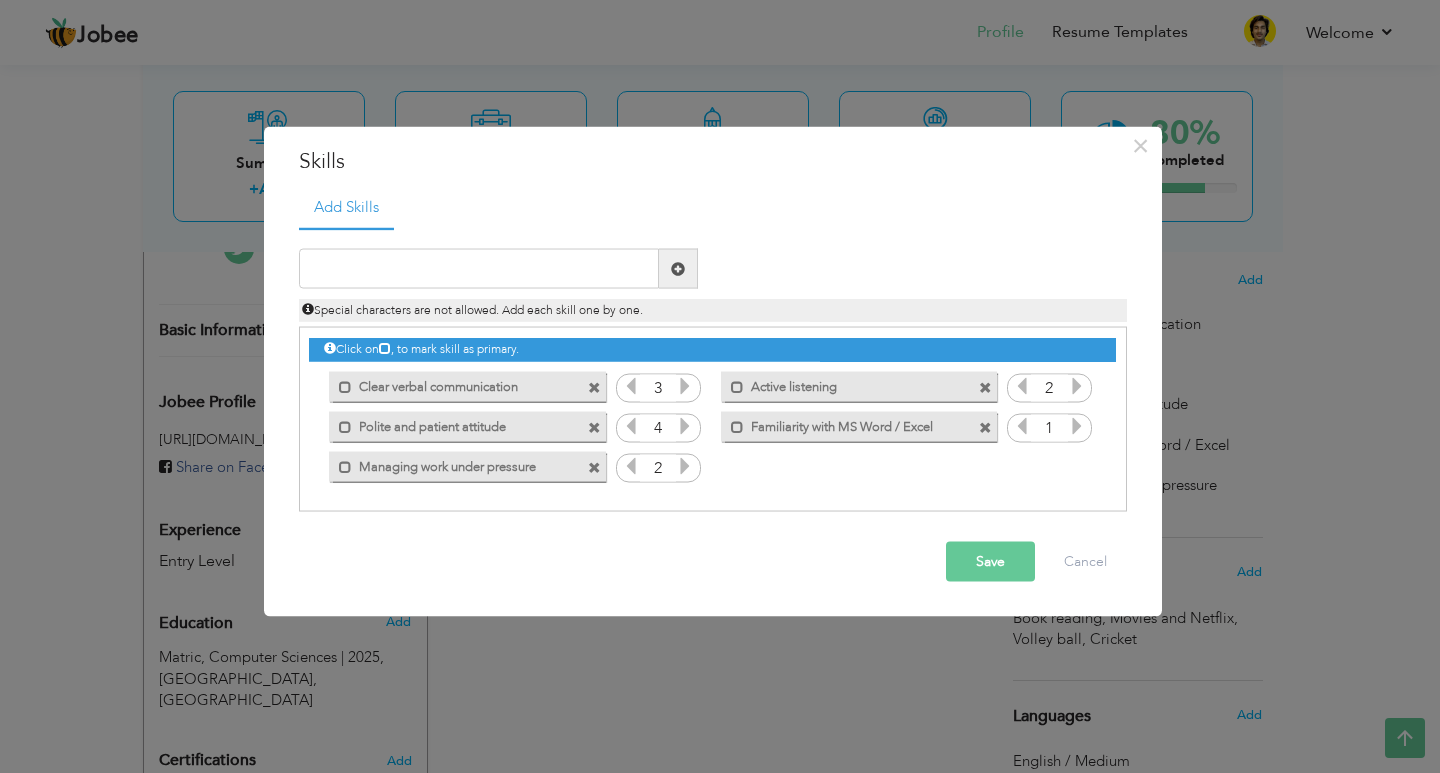 click at bounding box center (1077, 386) 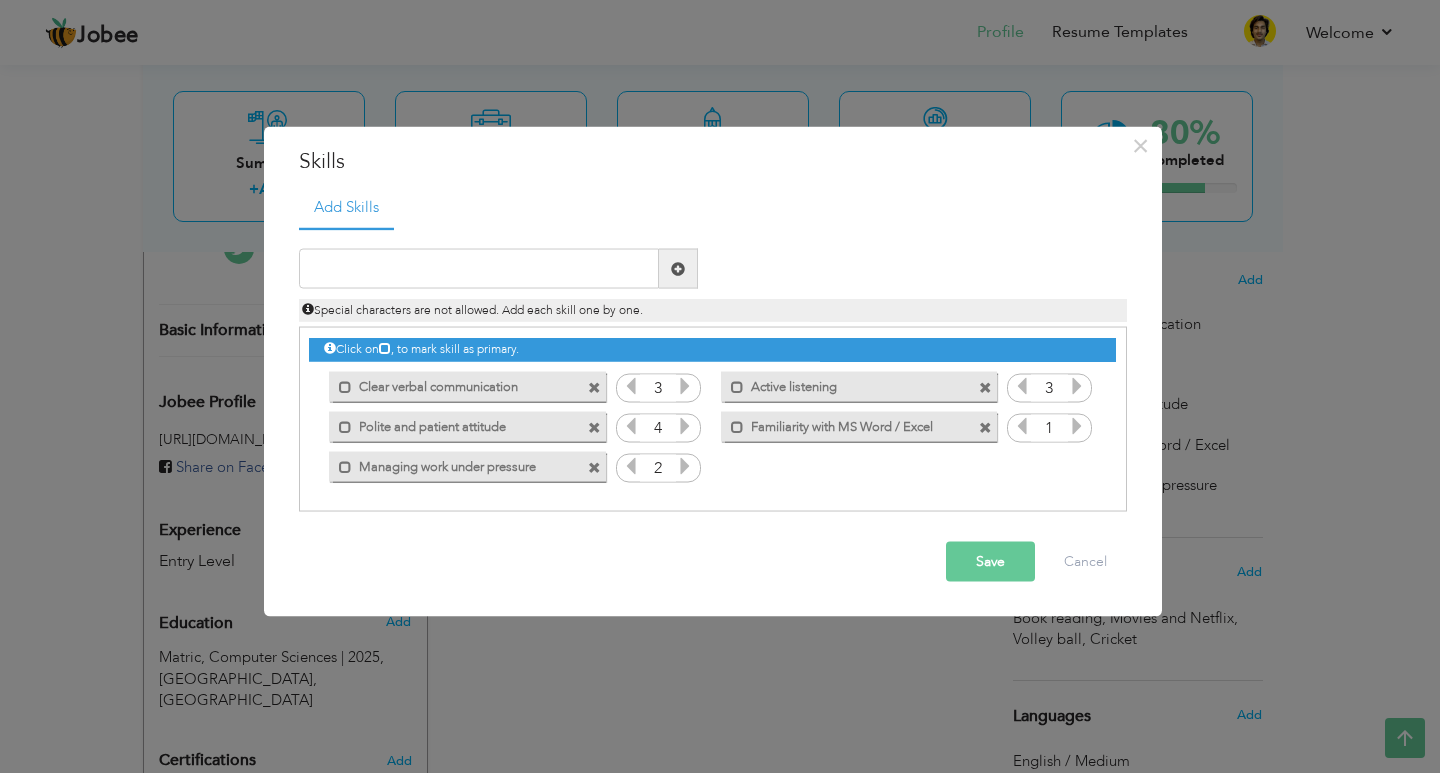 click at bounding box center [1077, 386] 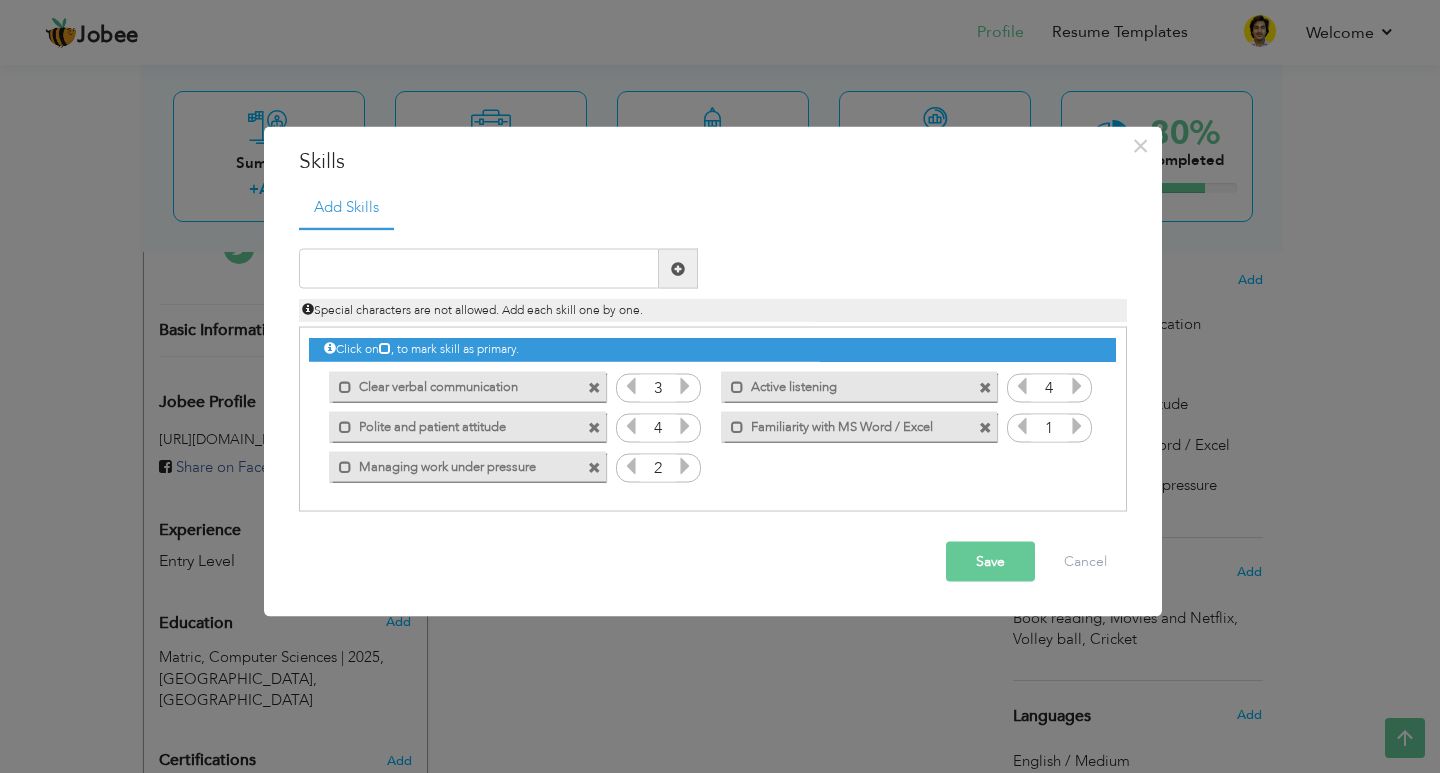 click at bounding box center [1077, 386] 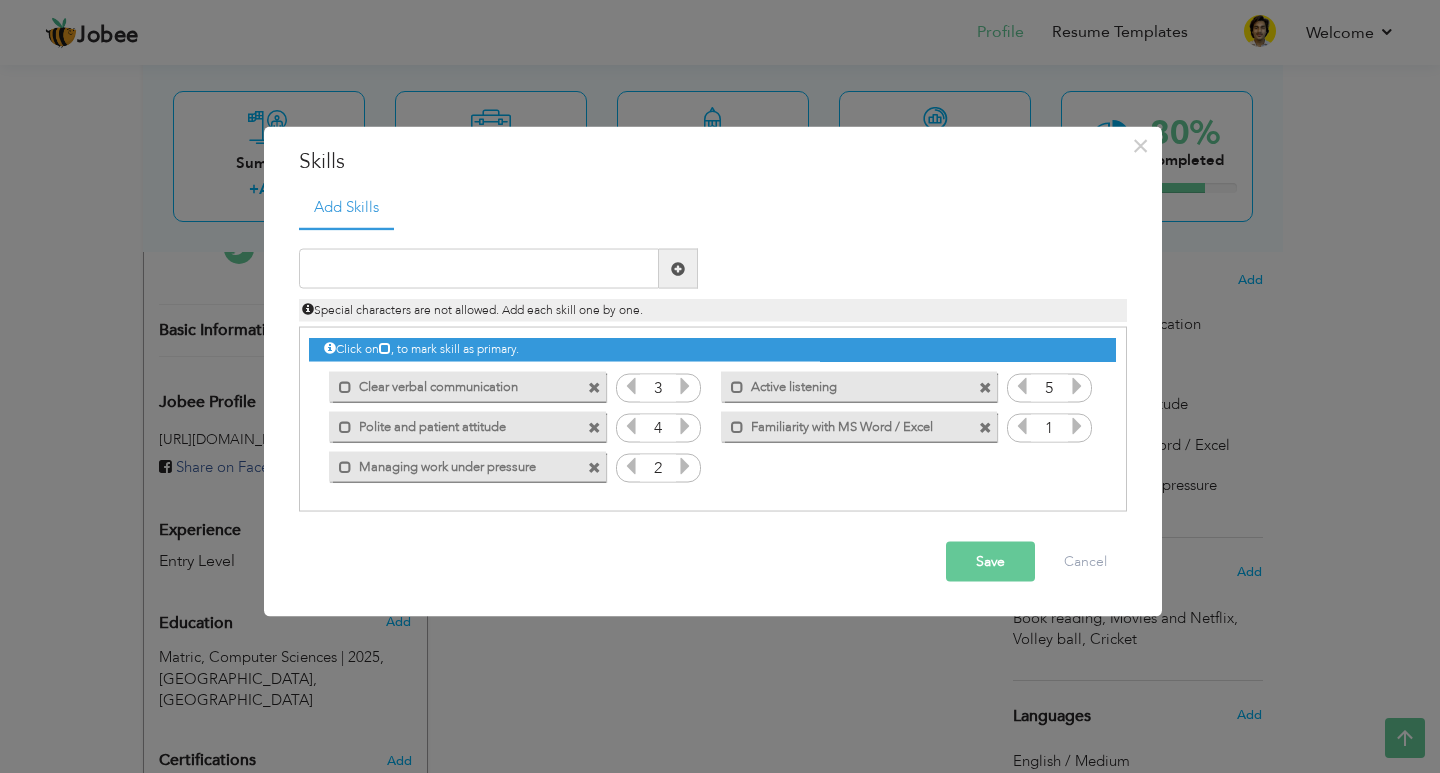 drag, startPoint x: 545, startPoint y: 469, endPoint x: 390, endPoint y: 467, distance: 155.01291 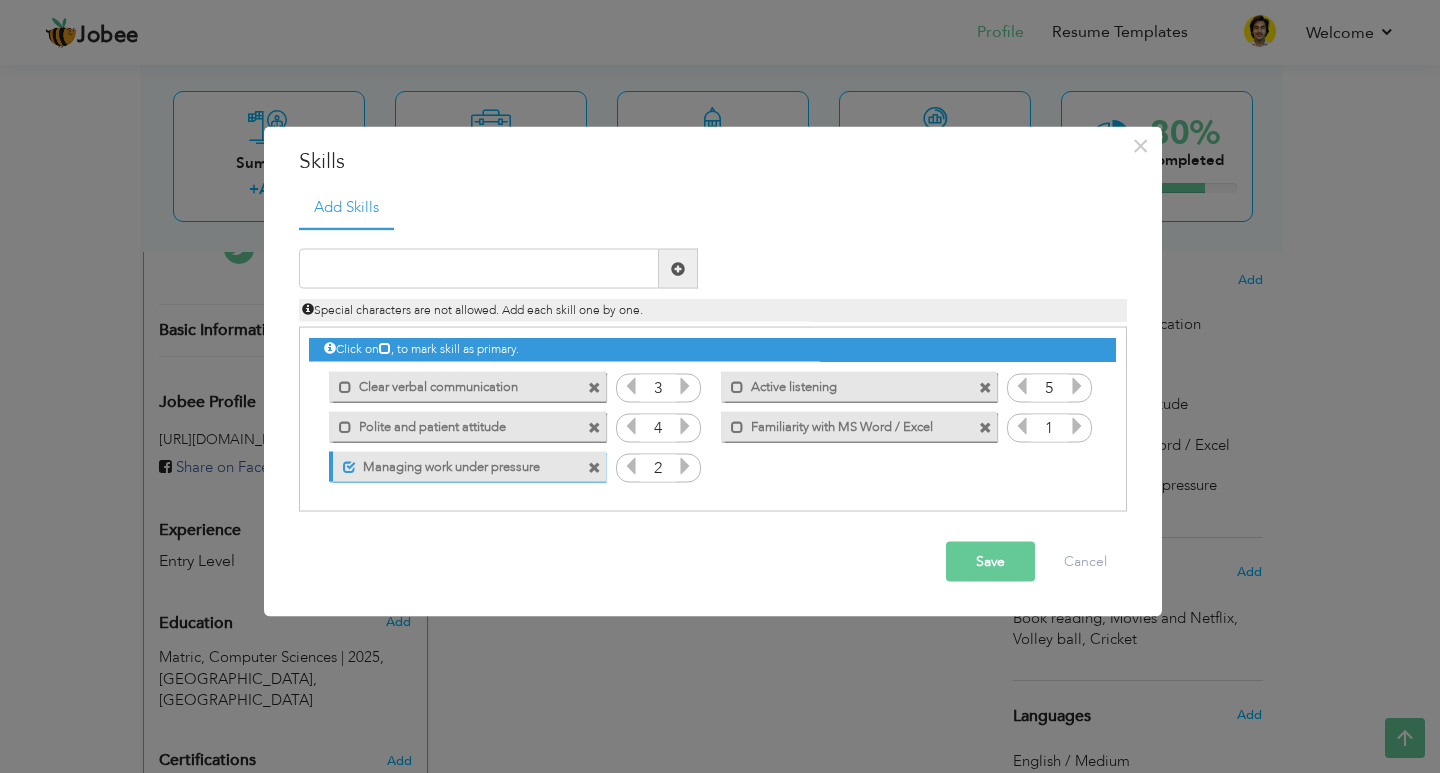 click on "Managing work under pressure" at bounding box center (455, 463) 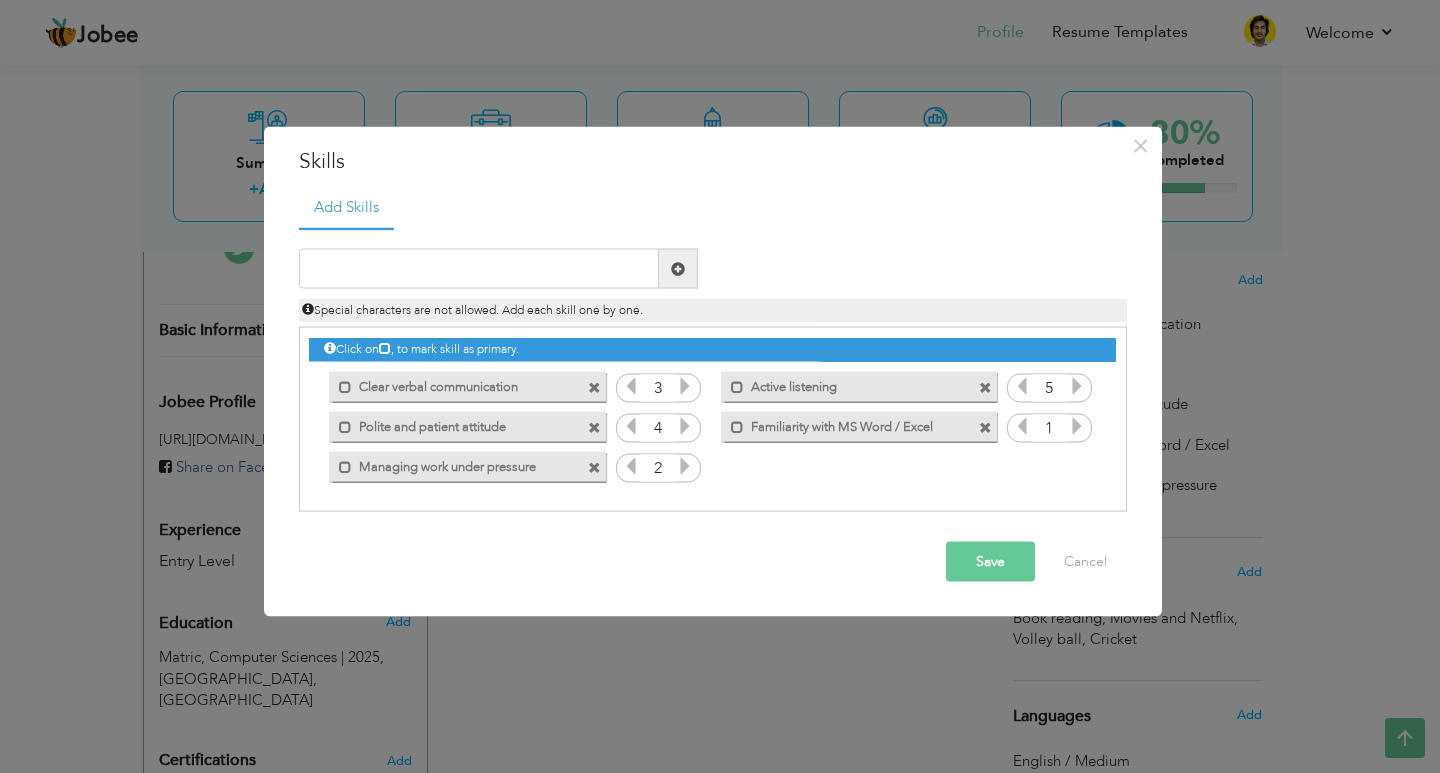 click at bounding box center (1077, 426) 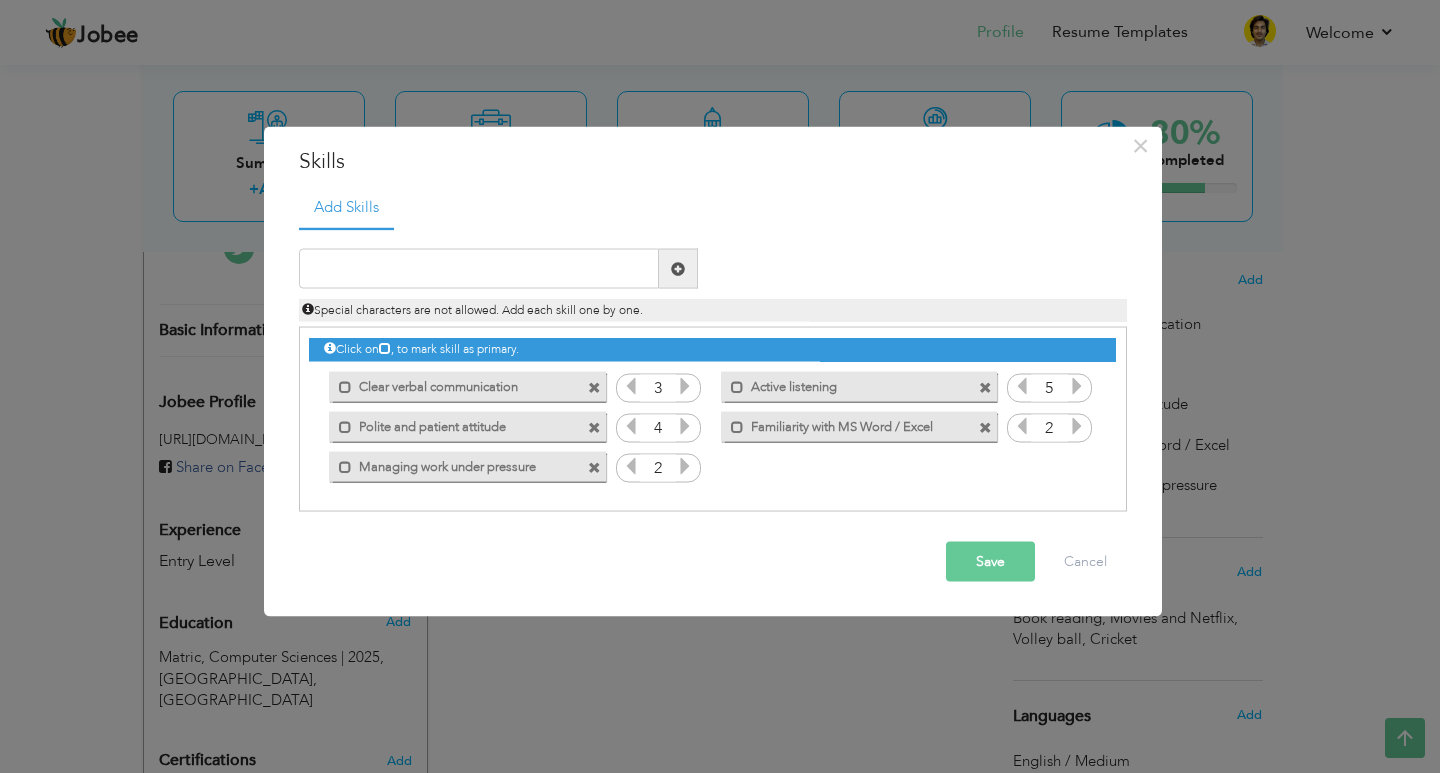 click on "Save" at bounding box center [990, 562] 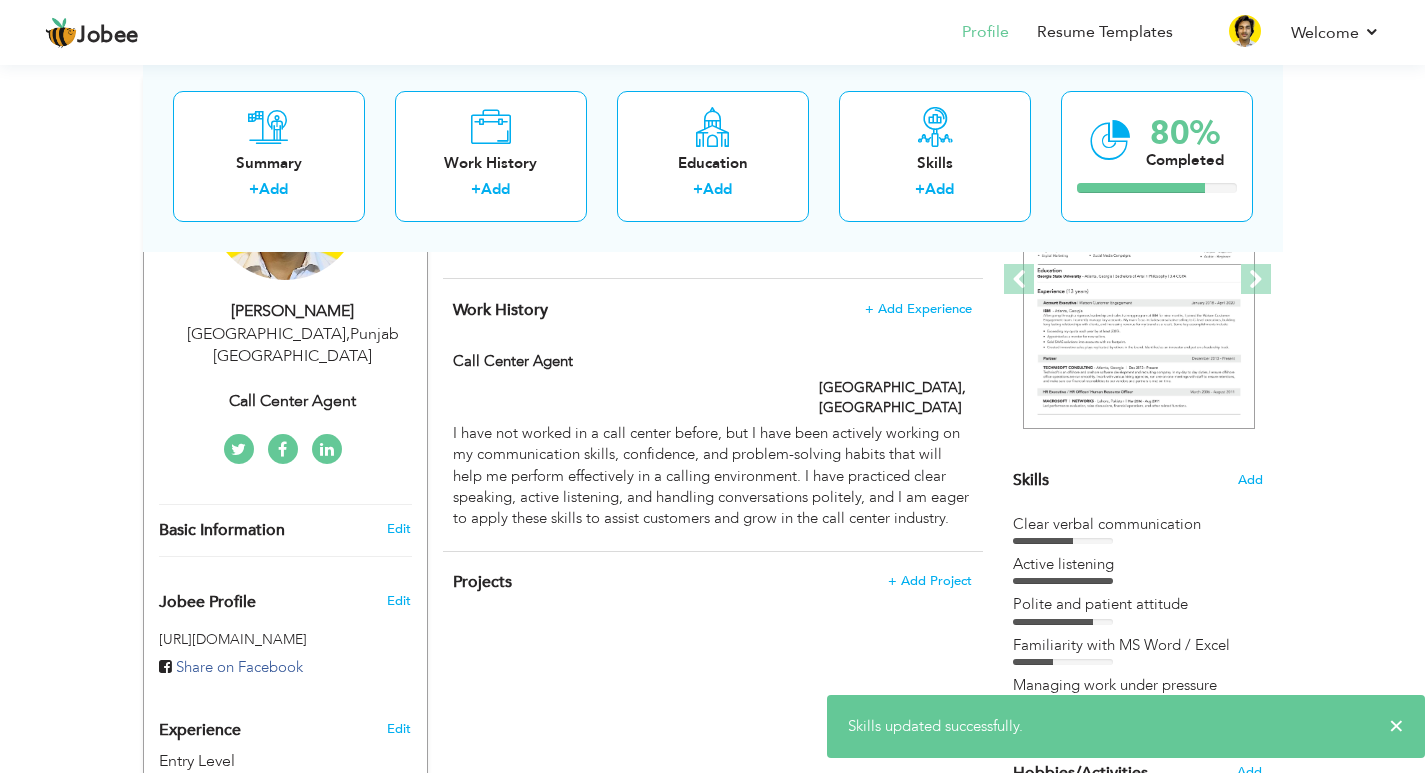 scroll, scrollTop: 0, scrollLeft: 0, axis: both 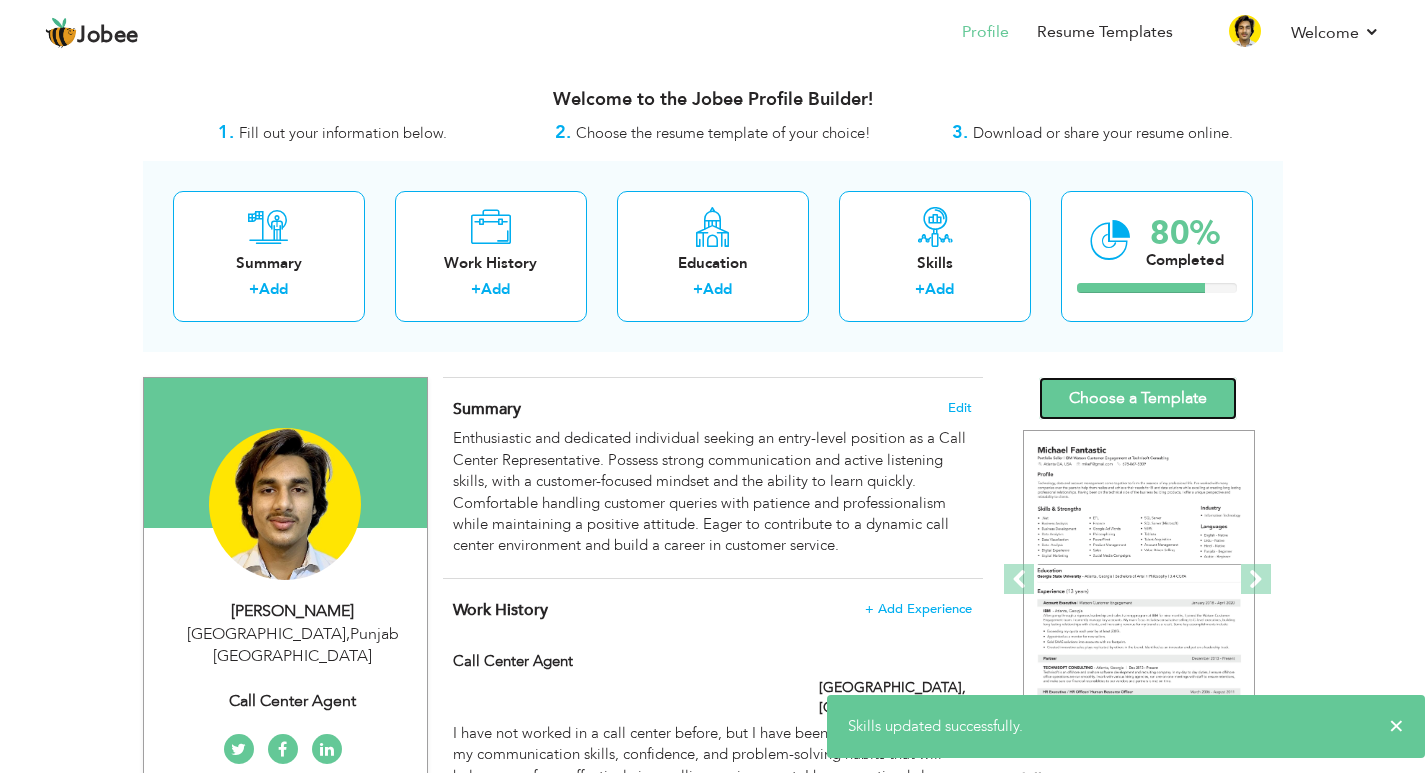 click on "Choose a Template" at bounding box center [1138, 398] 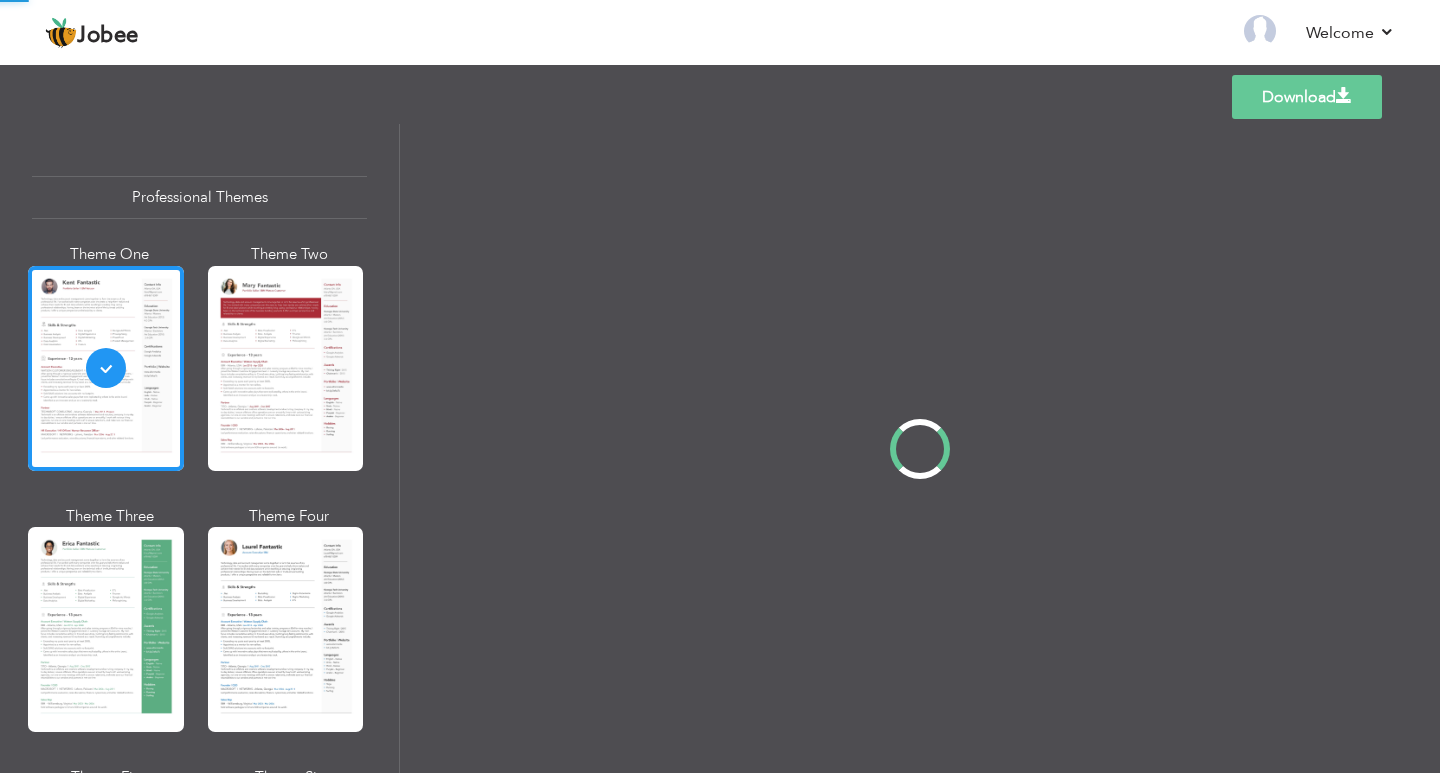 scroll, scrollTop: 0, scrollLeft: 0, axis: both 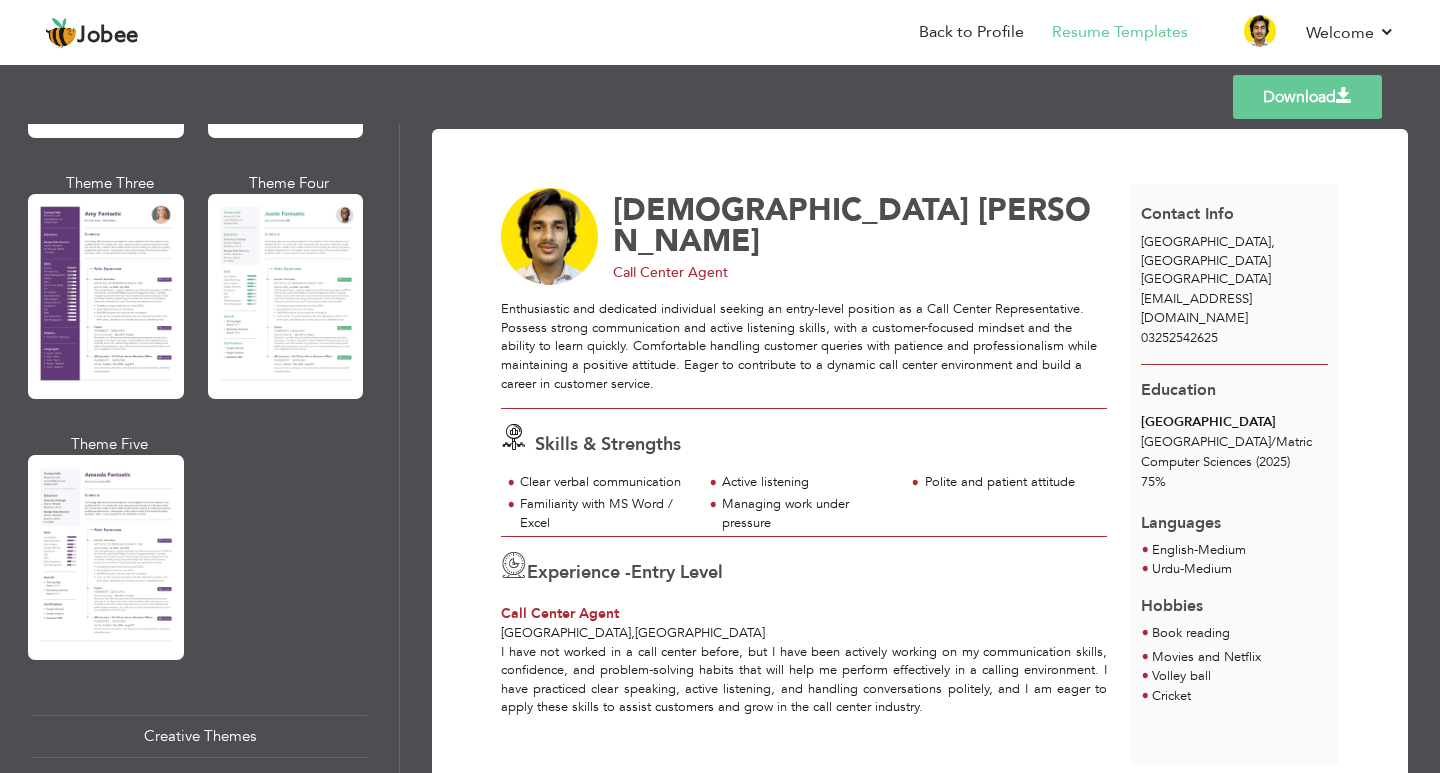 click at bounding box center (106, 296) 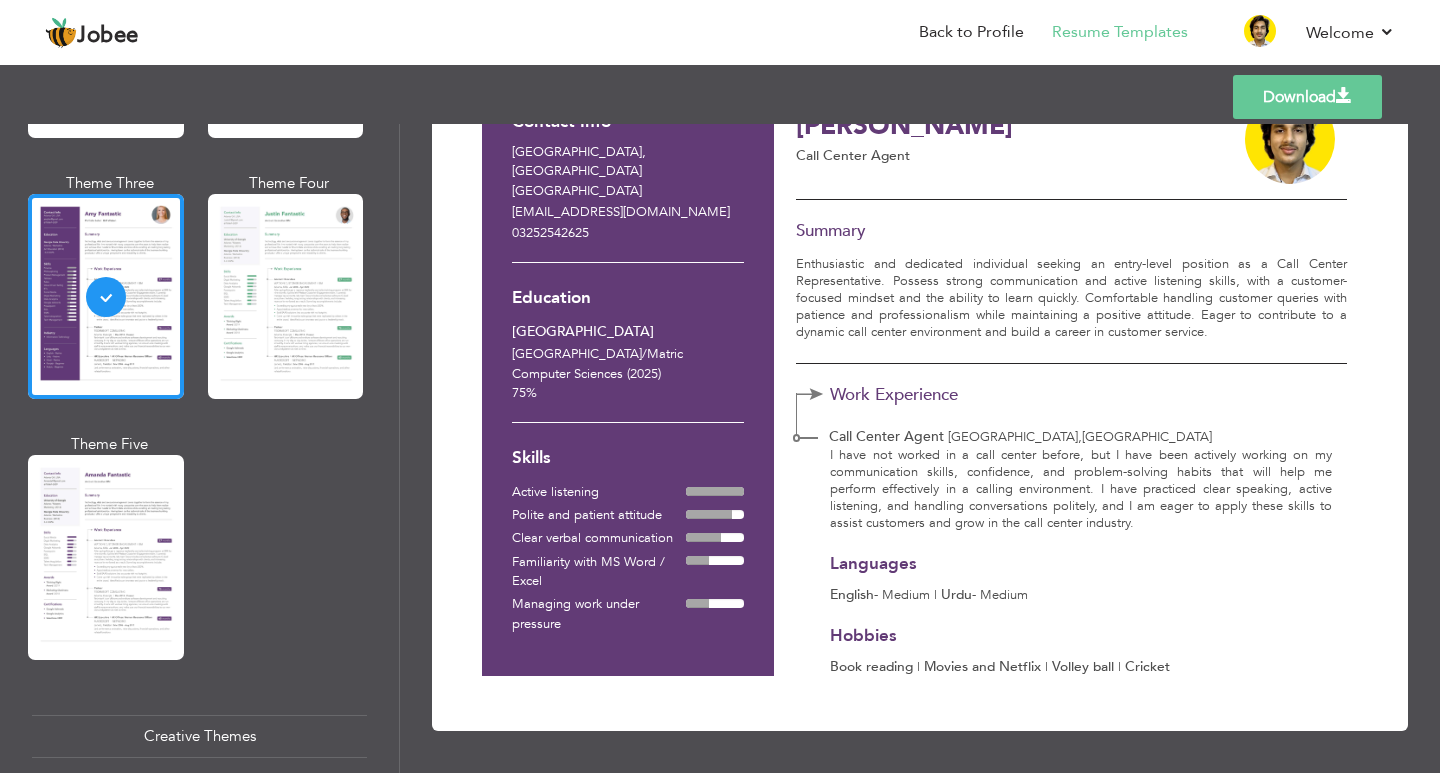 scroll, scrollTop: 0, scrollLeft: 0, axis: both 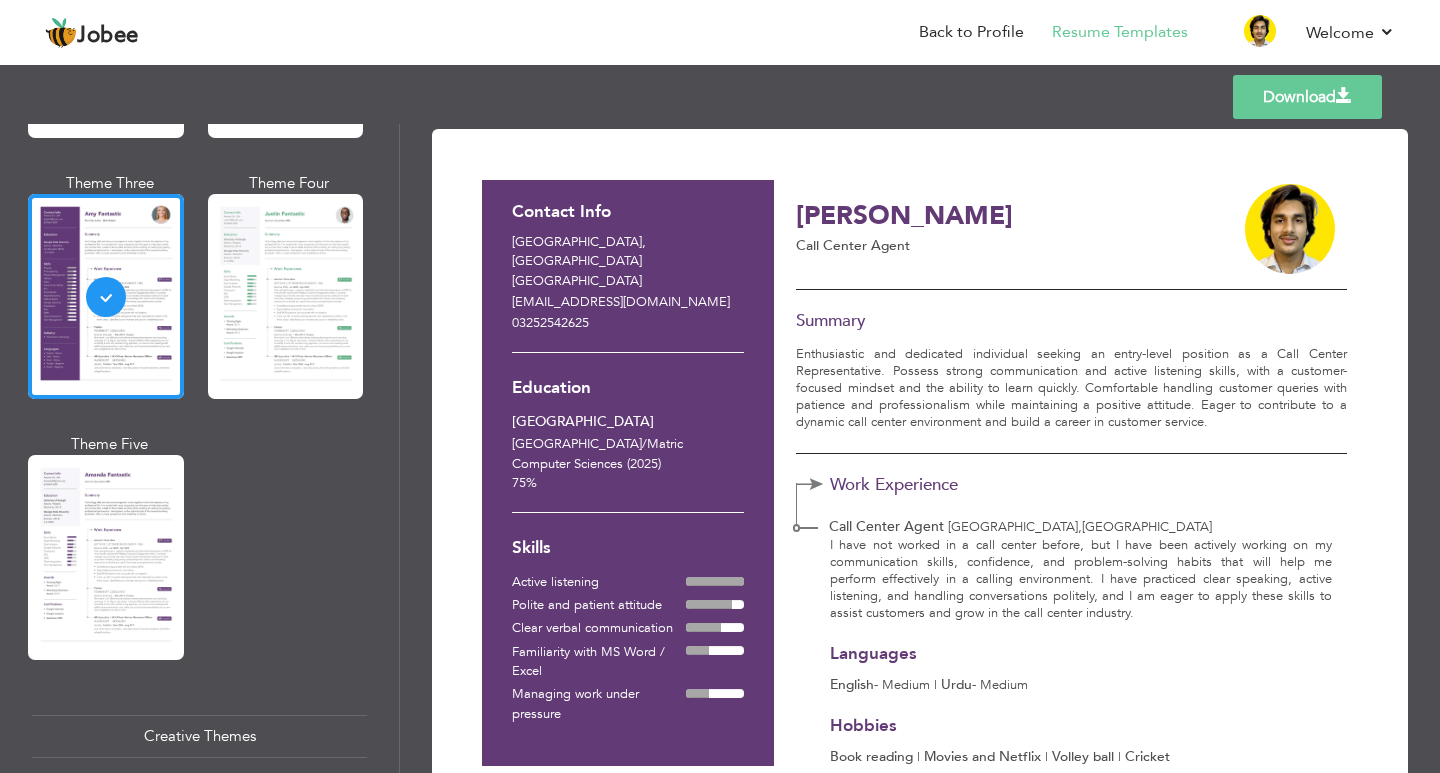 click on "Download" at bounding box center [1307, 97] 